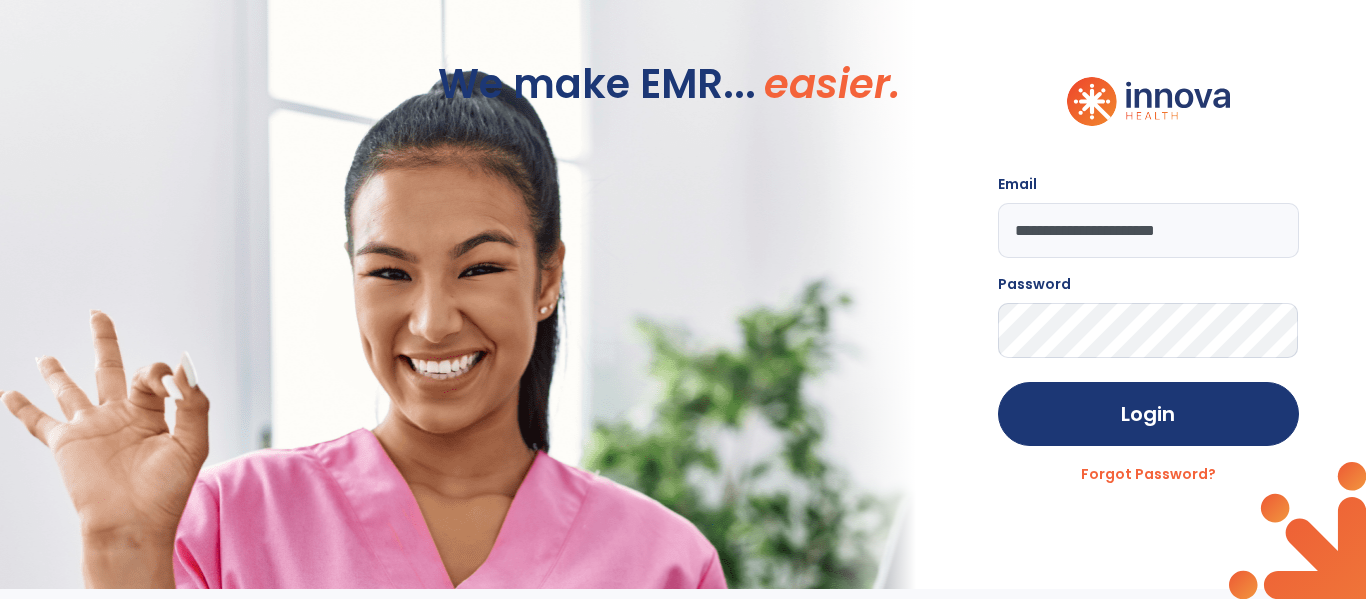 scroll, scrollTop: 0, scrollLeft: 0, axis: both 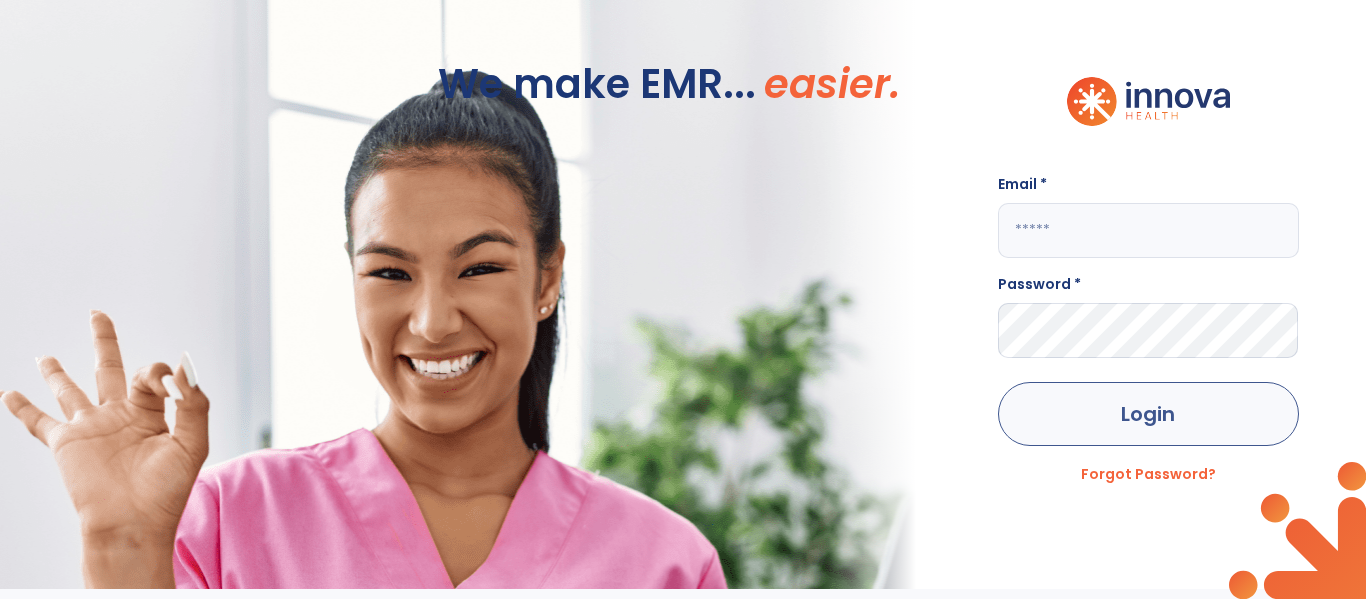 type on "**********" 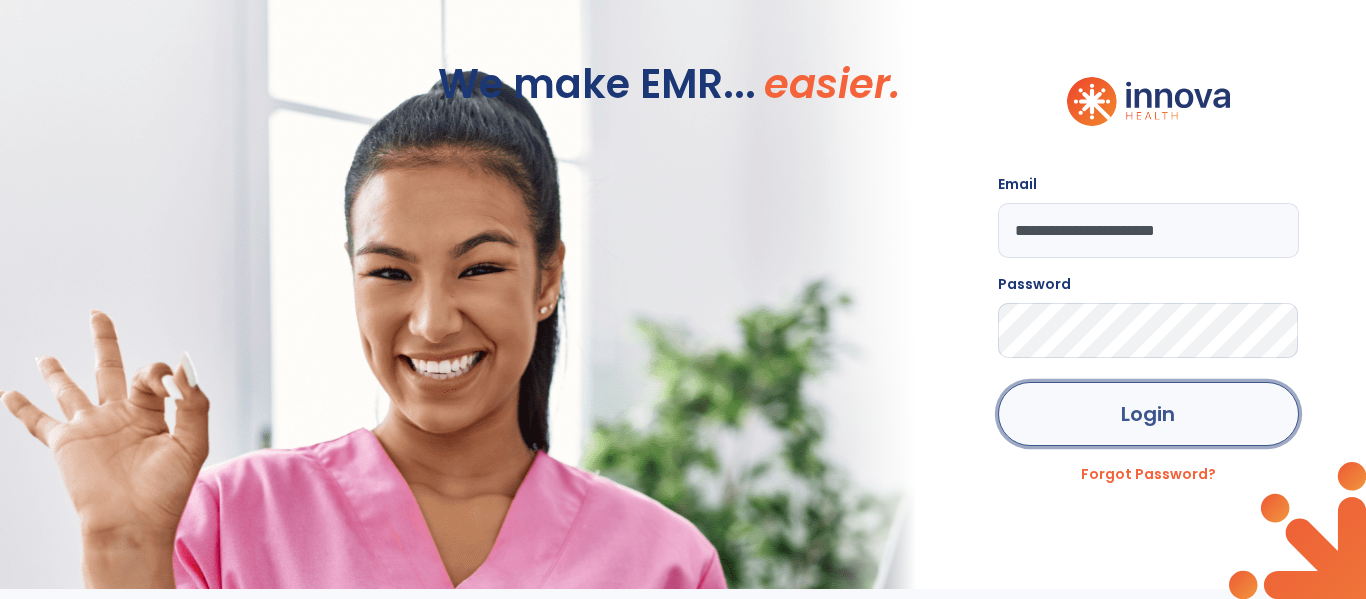 click on "Login" 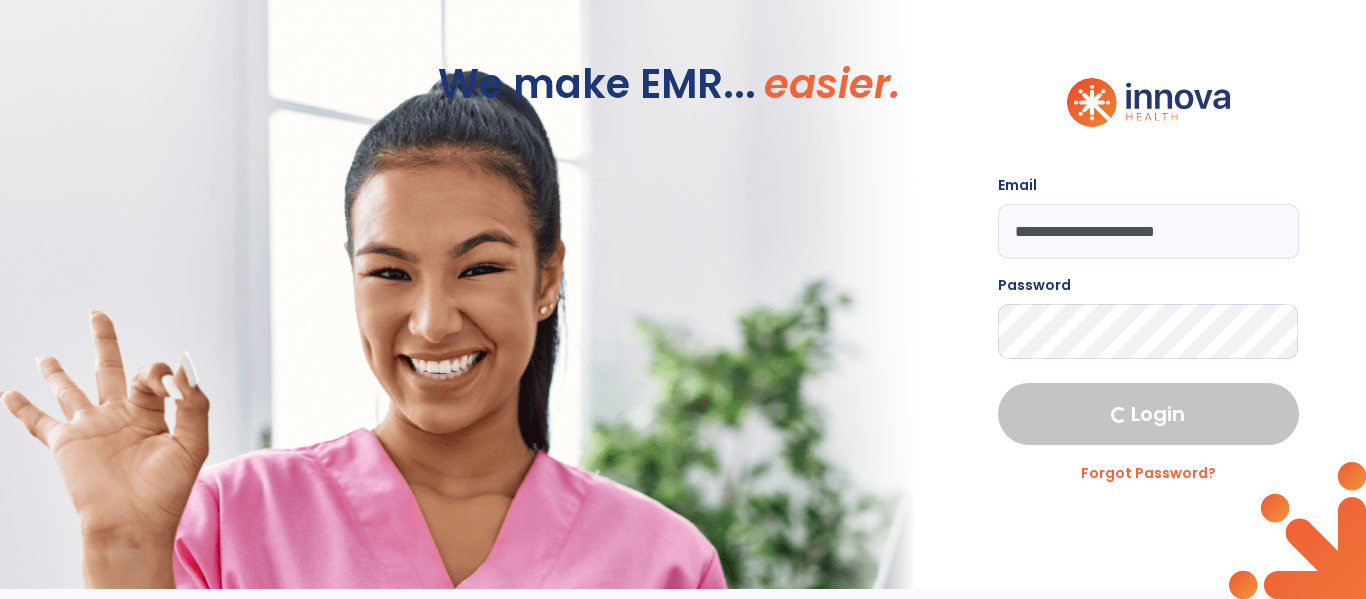 select on "****" 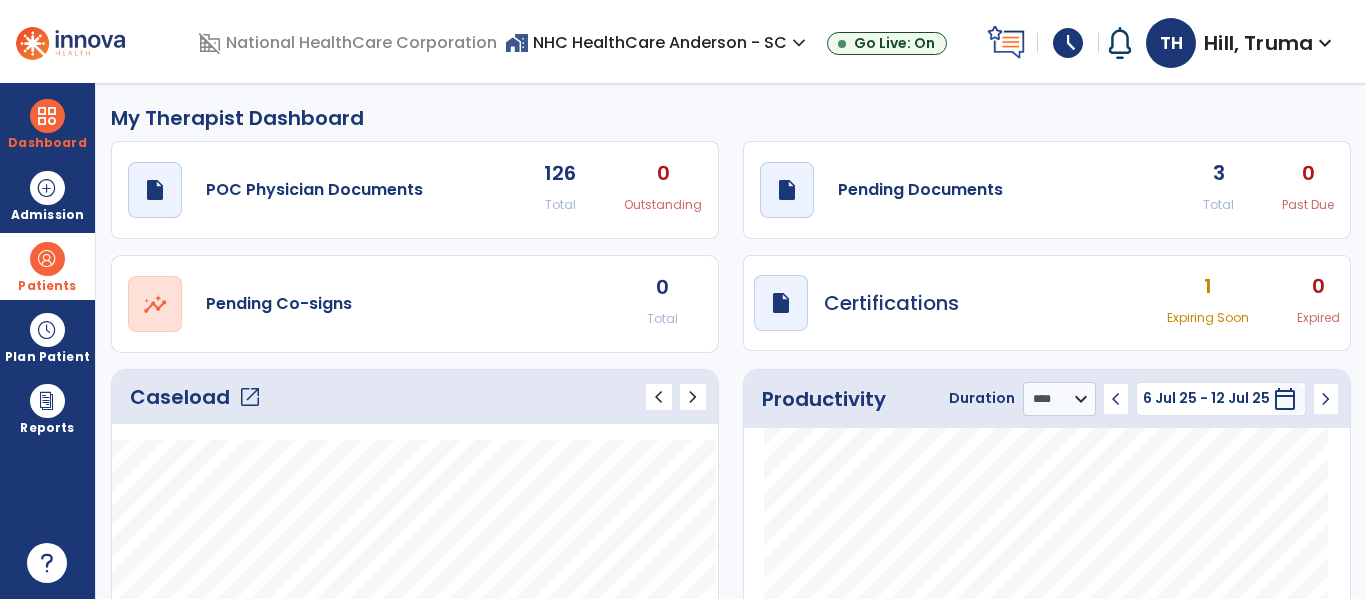 click at bounding box center [47, 259] 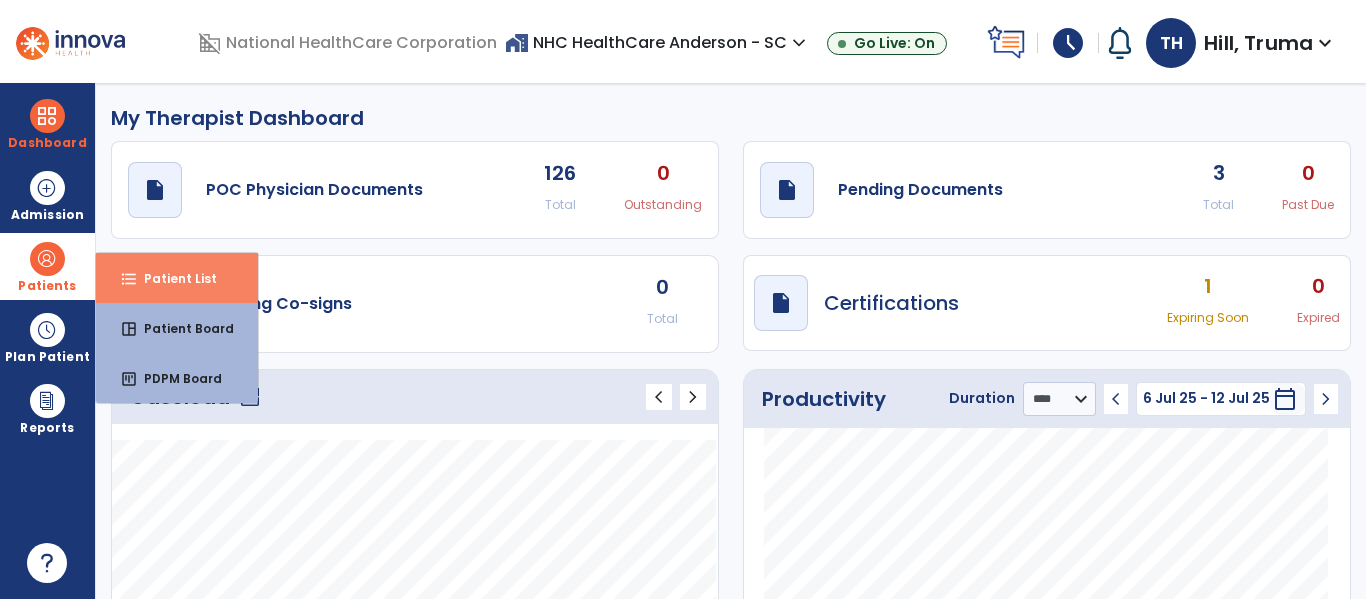 click on "Patient List" at bounding box center [172, 278] 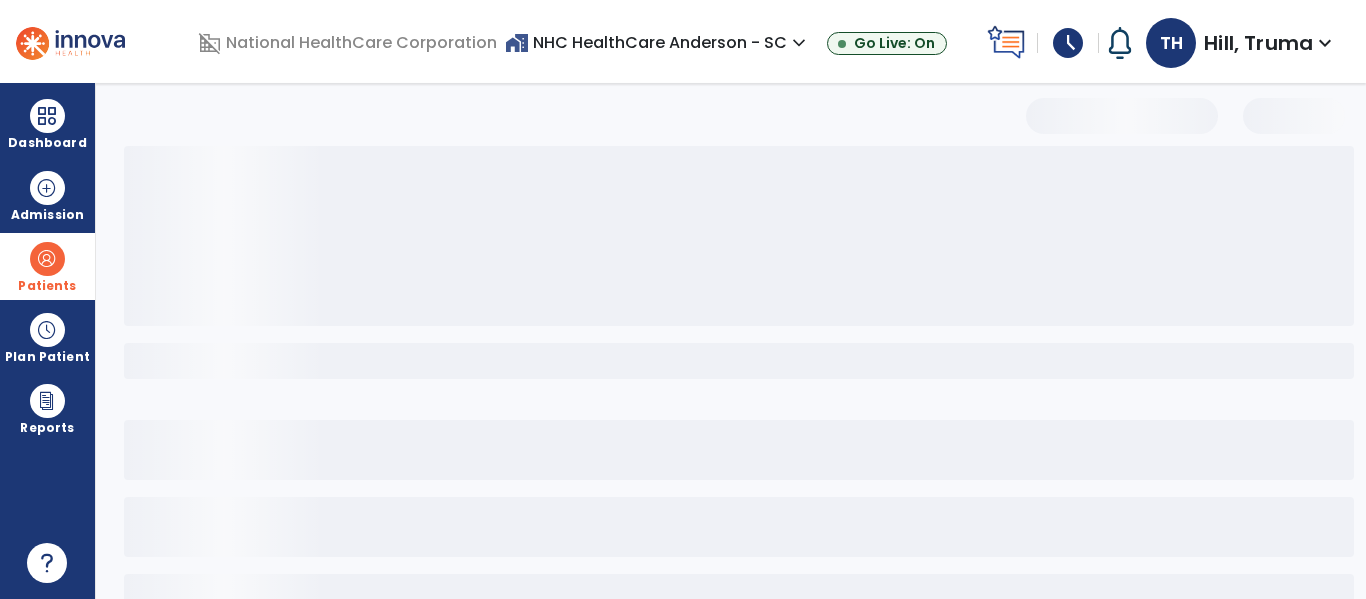 select on "***" 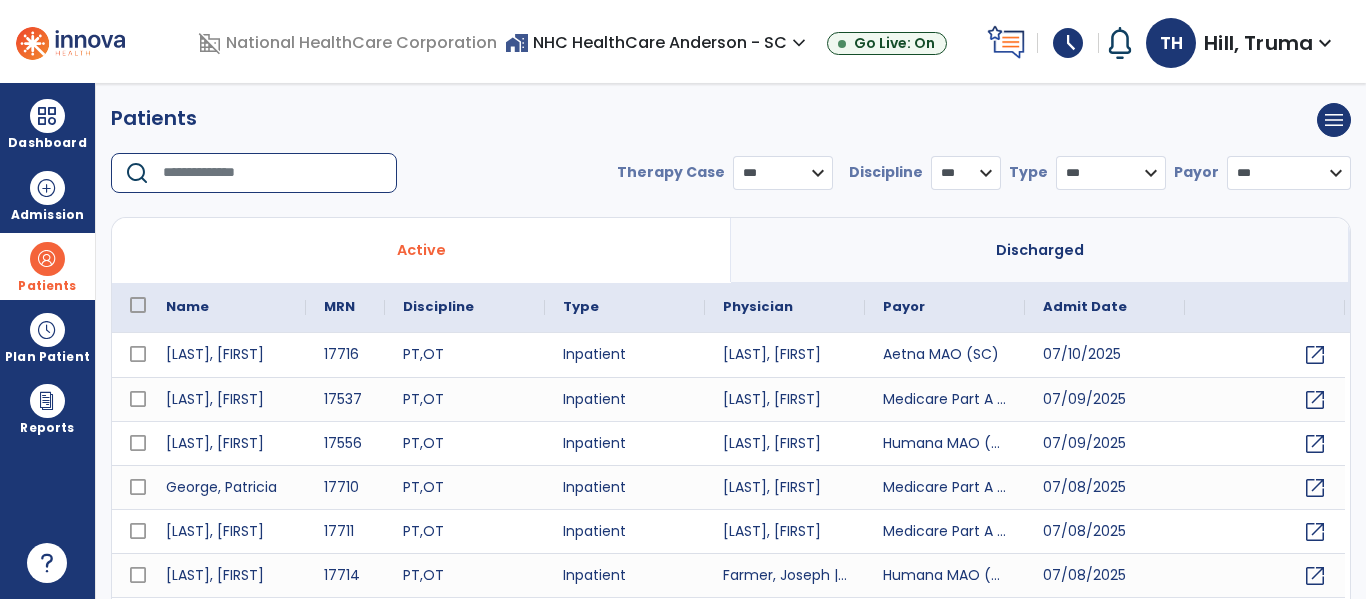 click at bounding box center (273, 173) 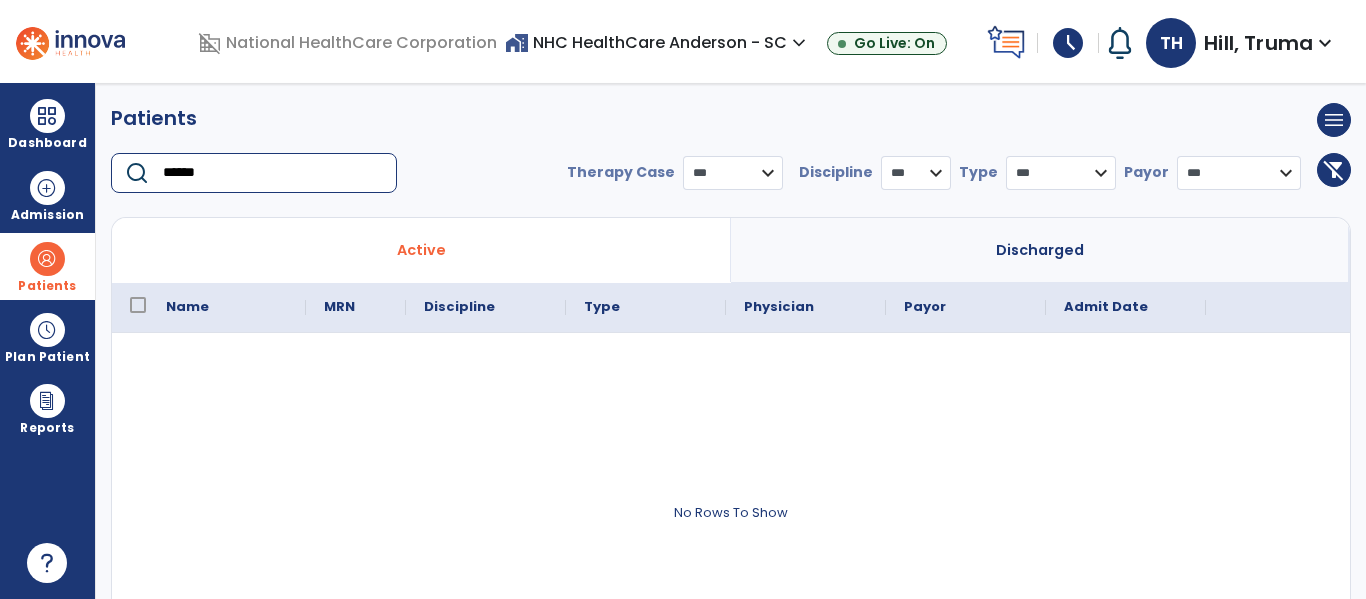 type on "******" 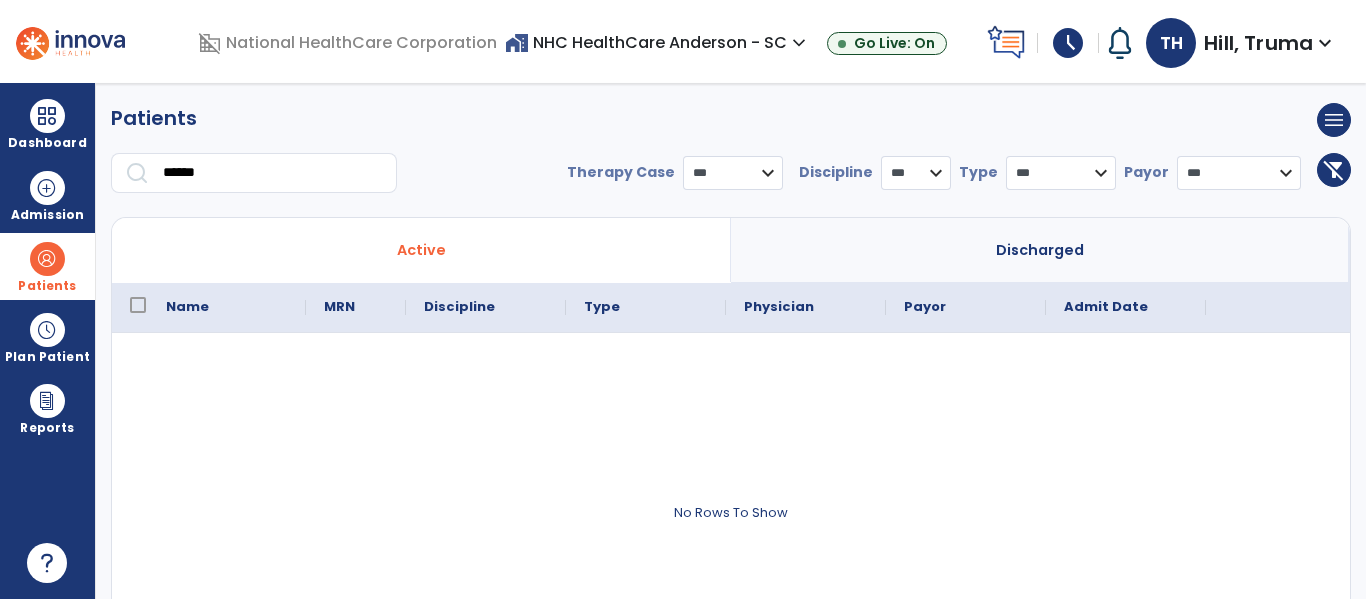 click on "Discharged" at bounding box center (1040, 250) 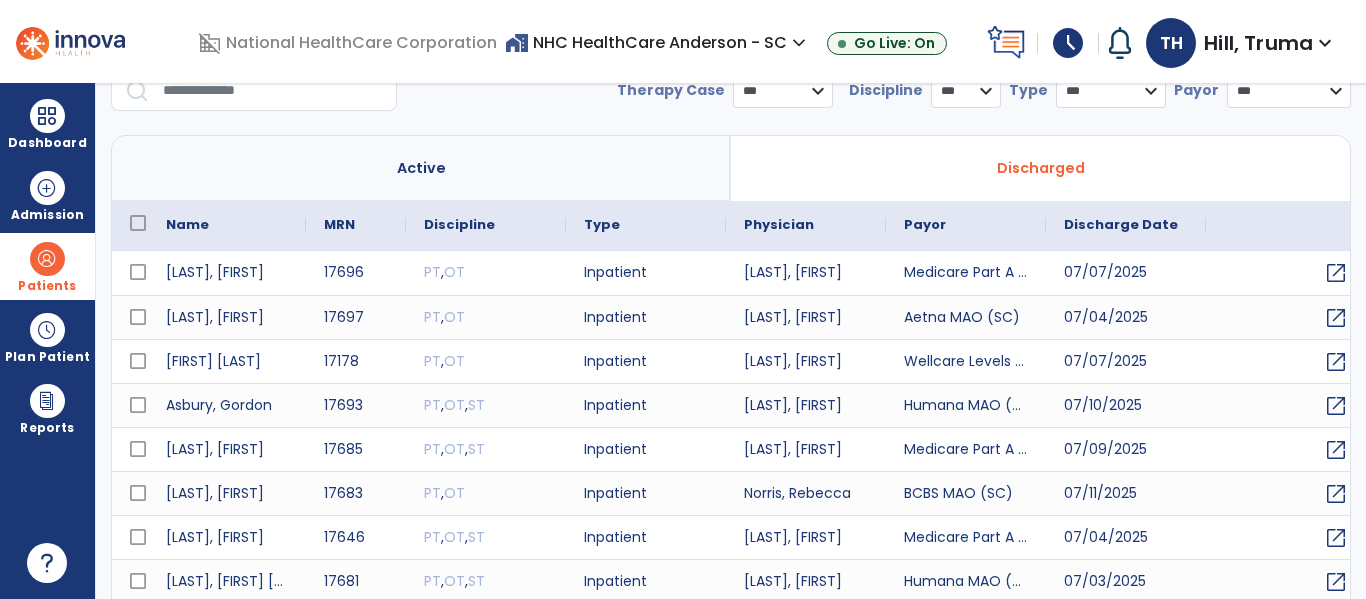 scroll, scrollTop: 144, scrollLeft: 0, axis: vertical 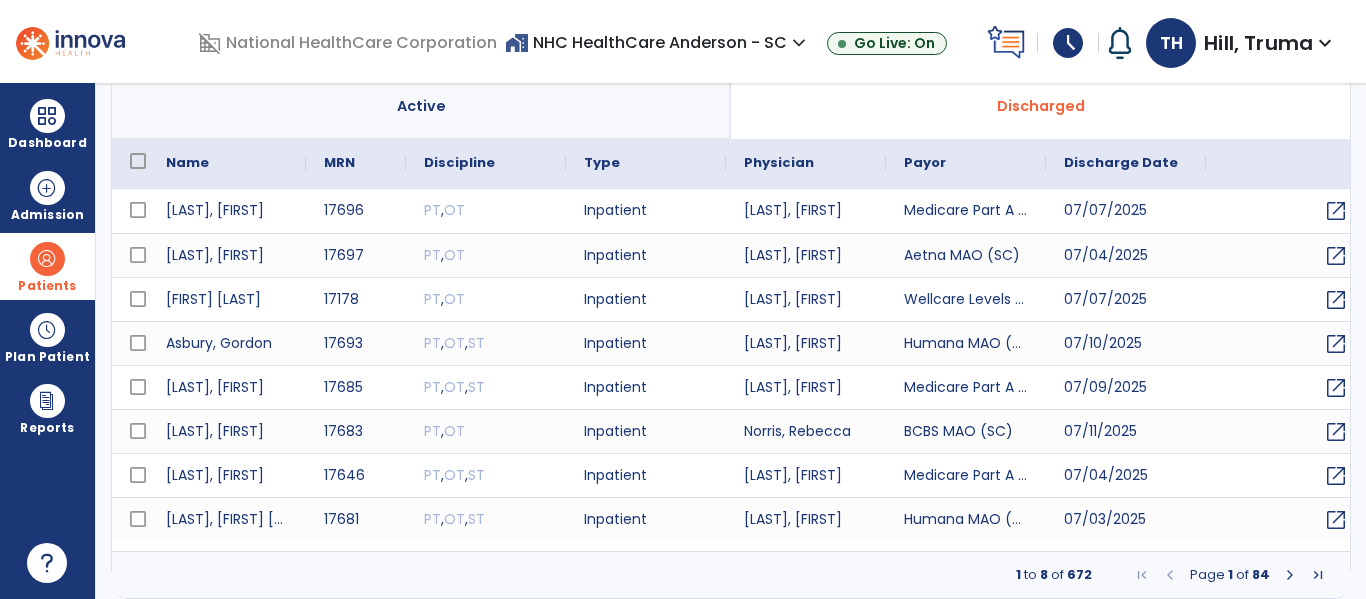 click at bounding box center (1290, 575) 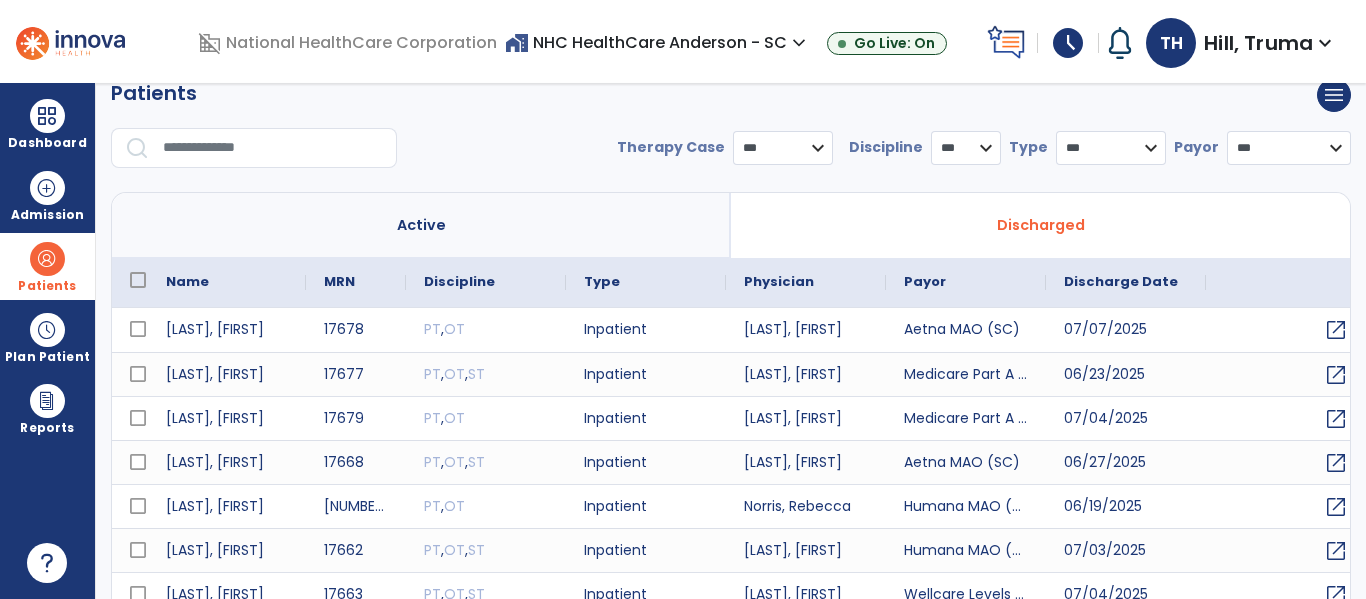 scroll, scrollTop: 0, scrollLeft: 0, axis: both 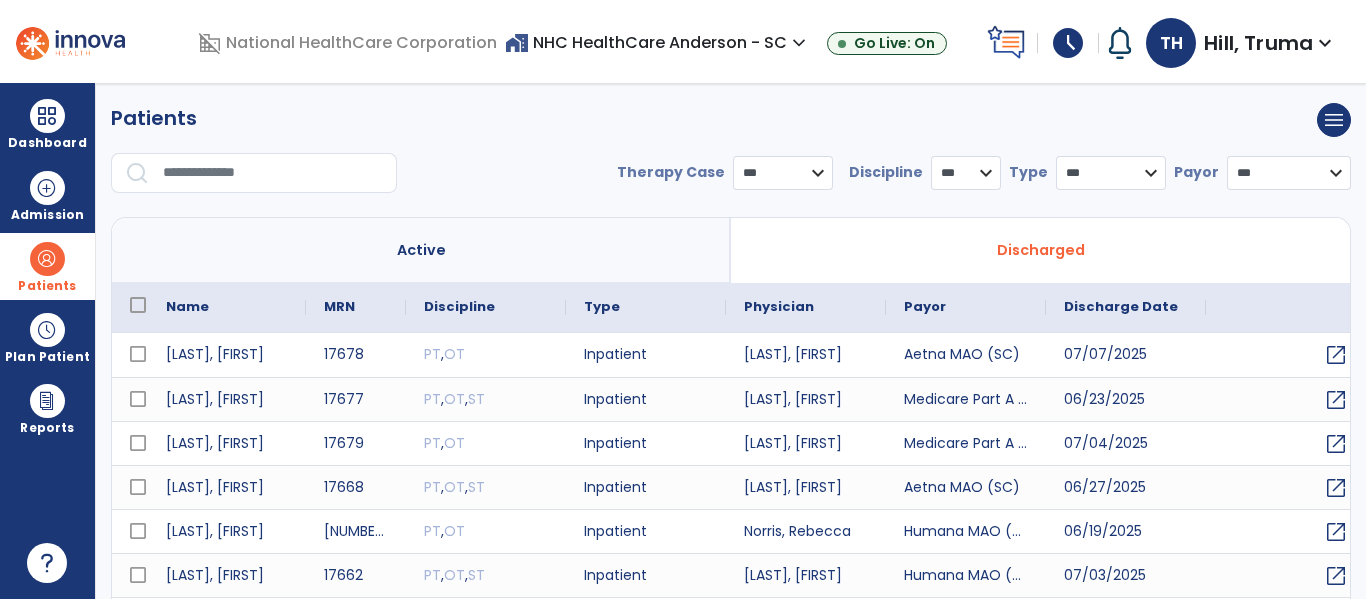 click at bounding box center (273, 173) 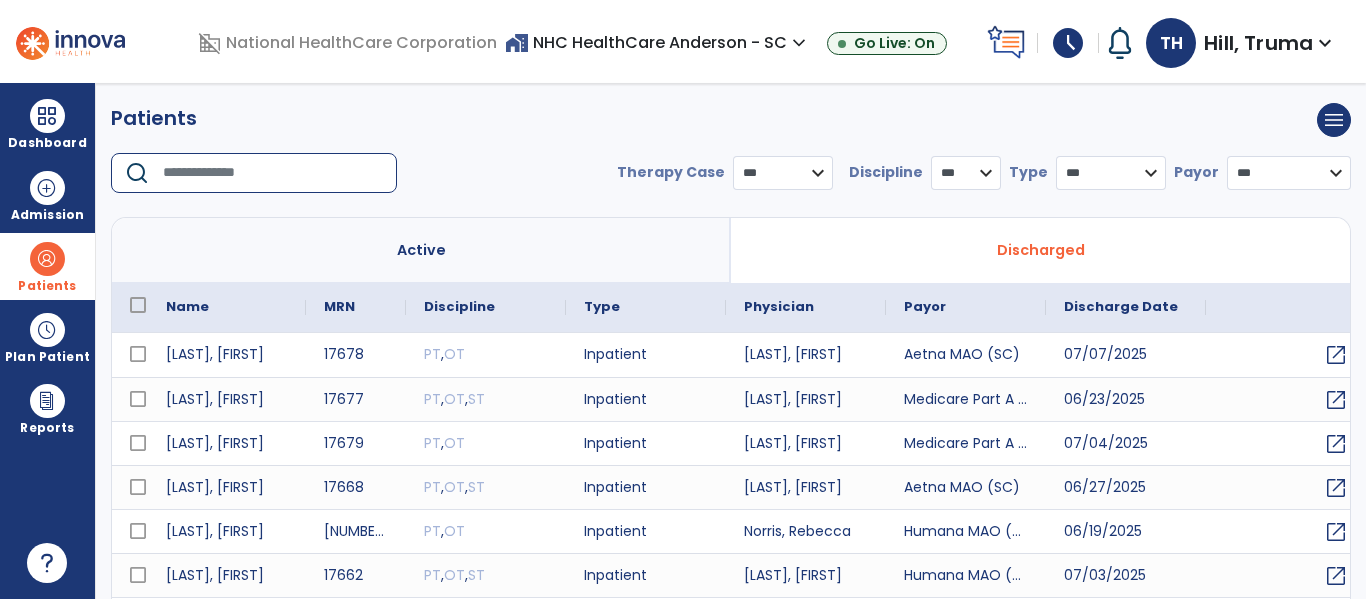 click at bounding box center (273, 173) 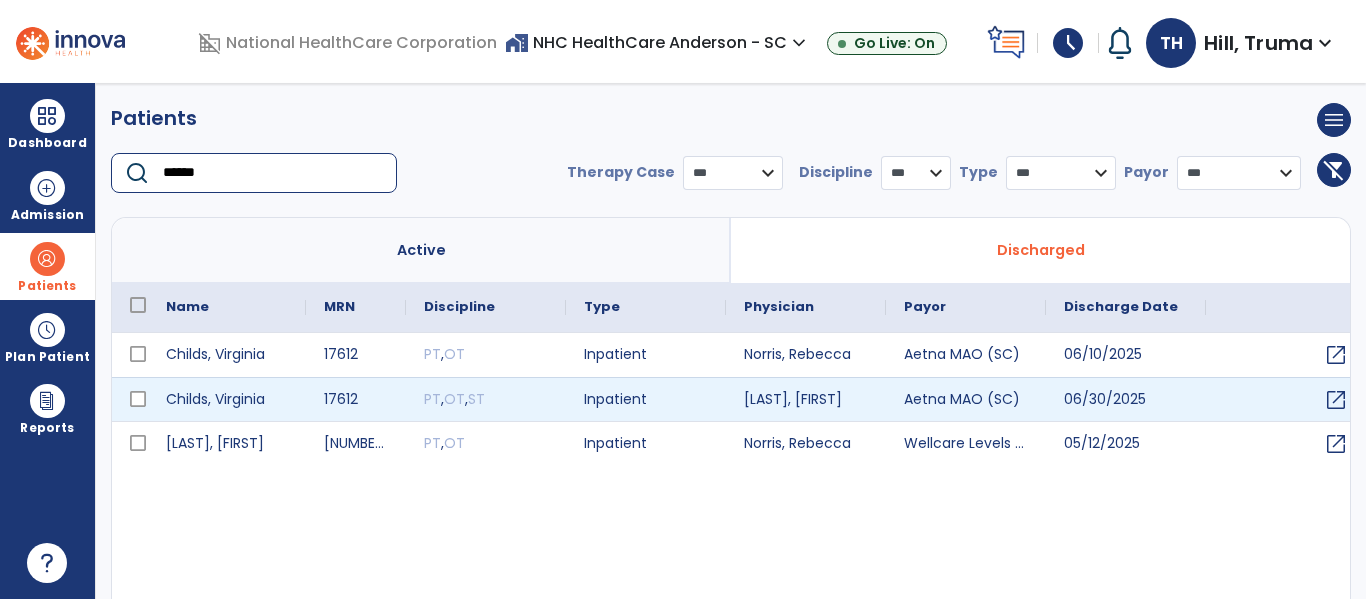 type on "******" 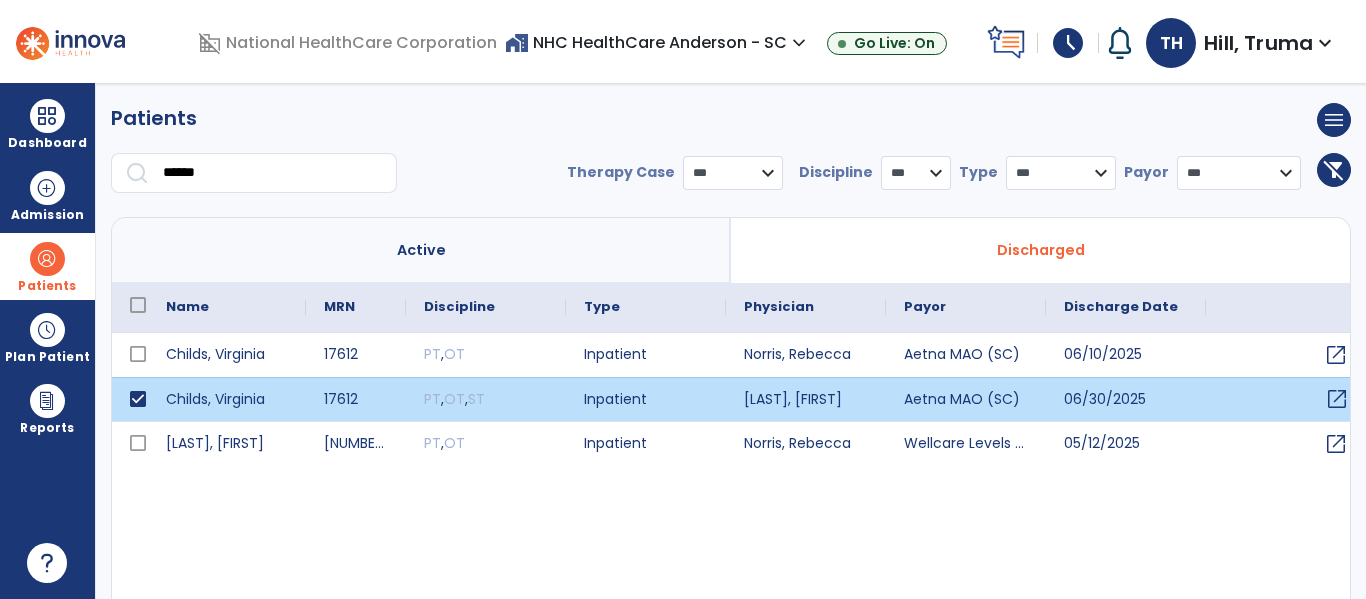 click on "open_in_new" at bounding box center [1337, 399] 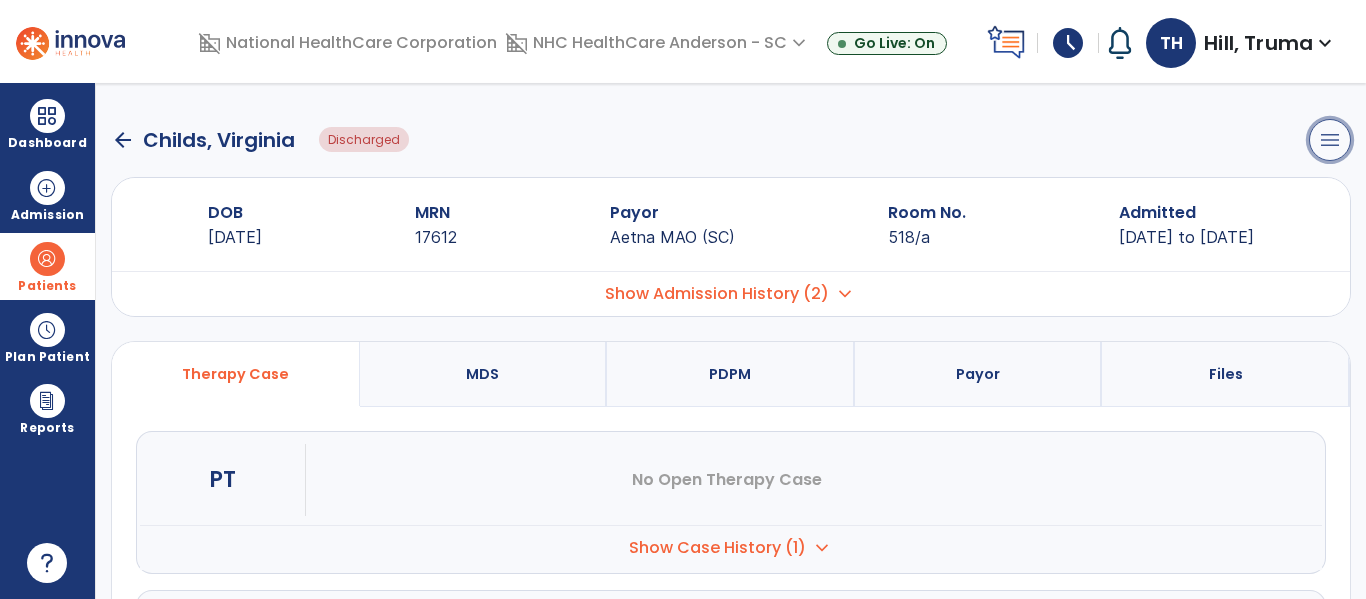 click on "menu" at bounding box center [1330, 140] 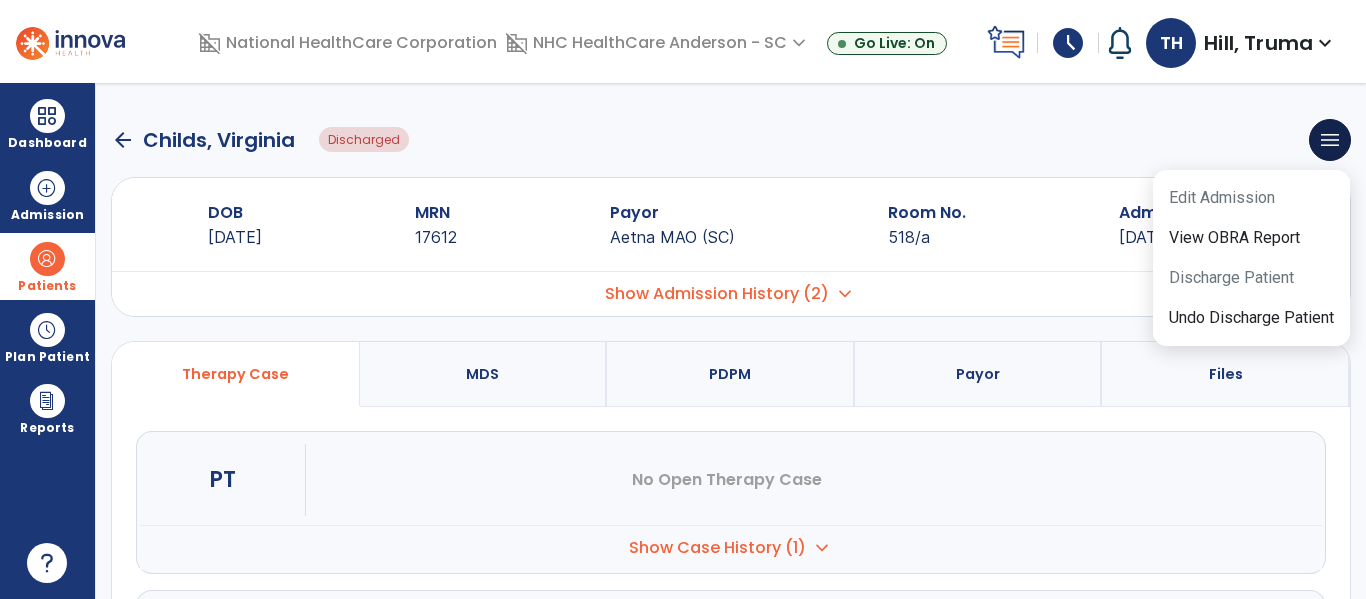click on "arrow_back   Childs, Virginia  Discharged  menu   Edit Admission   View OBRA Report   Discharge Patient   Undo Discharge Patient" 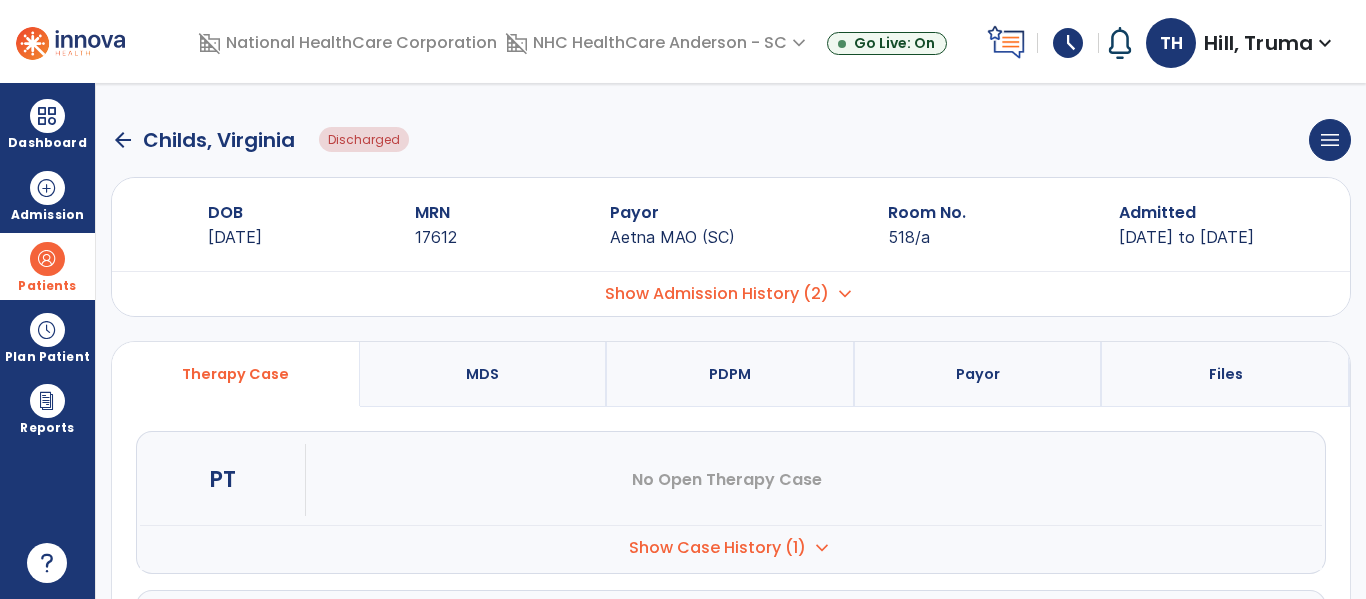 click on "arrow_back [LAST], [FIRST] Discharged menu Edit Admission View OBRA Report Discharge Patient Undo Discharge Patient DOB [DATE] MRN 17612 Payor Aetna MAO (SC) Room No. 518/a Admitted [DATE] to [DATE]
Admission No.
Admit Date [DATE]" at bounding box center (731, 341) 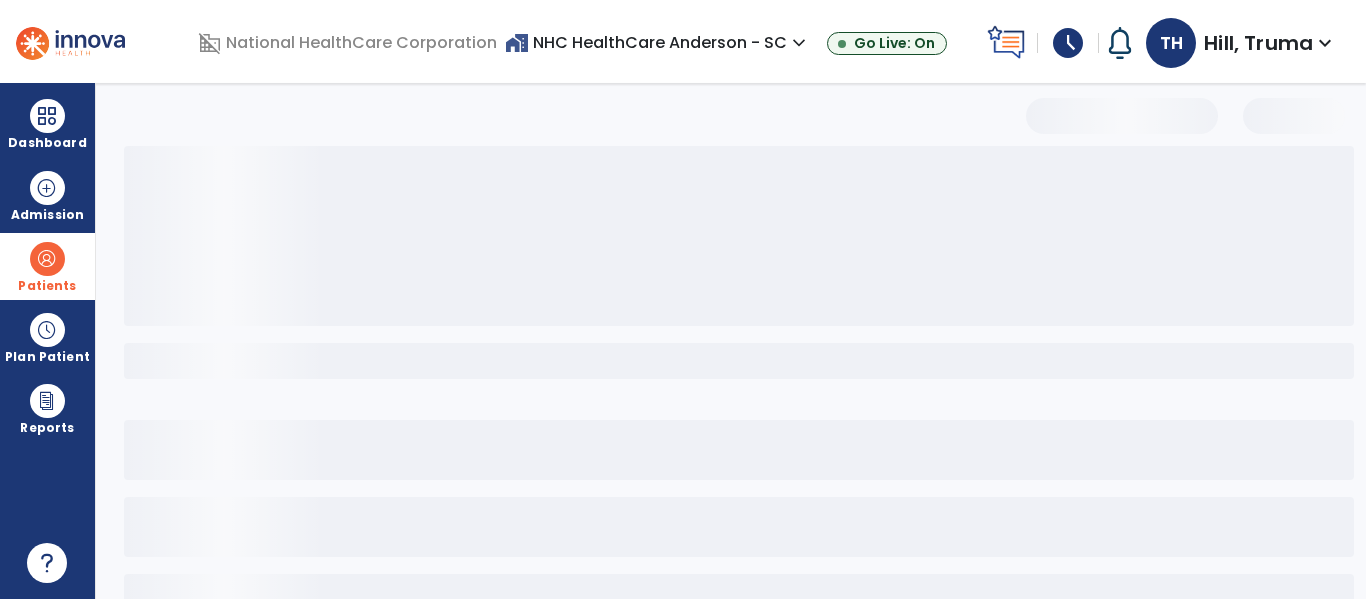 select on "***" 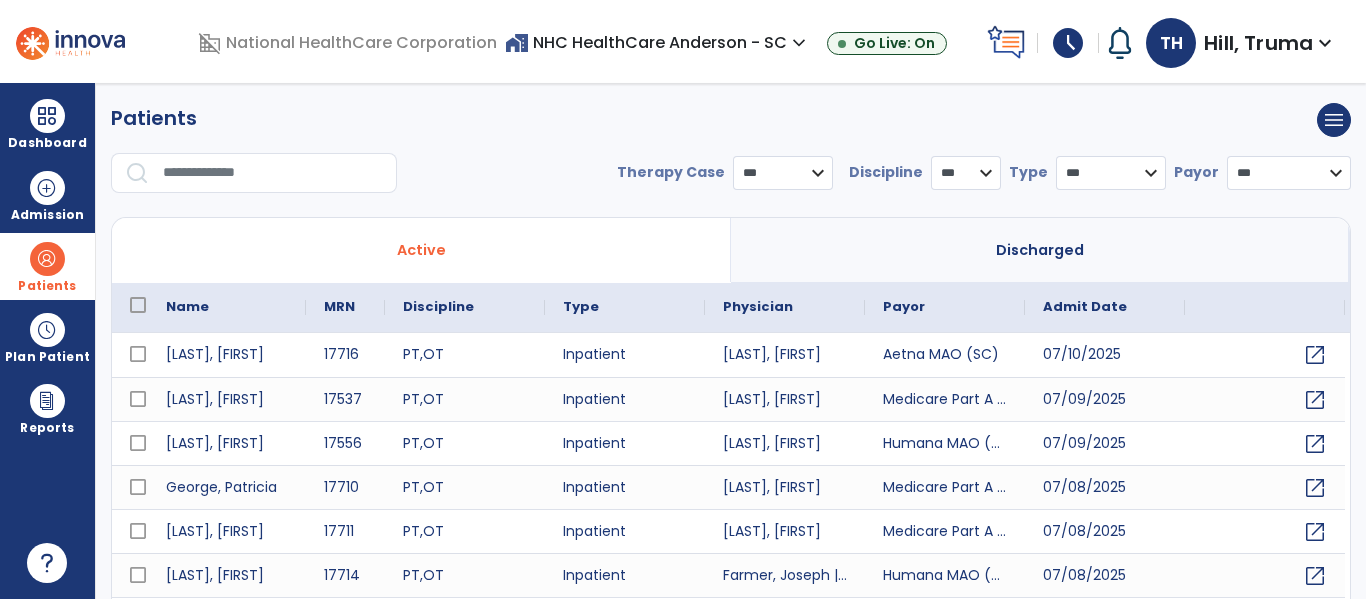 click on "Patients" at bounding box center [154, 120] 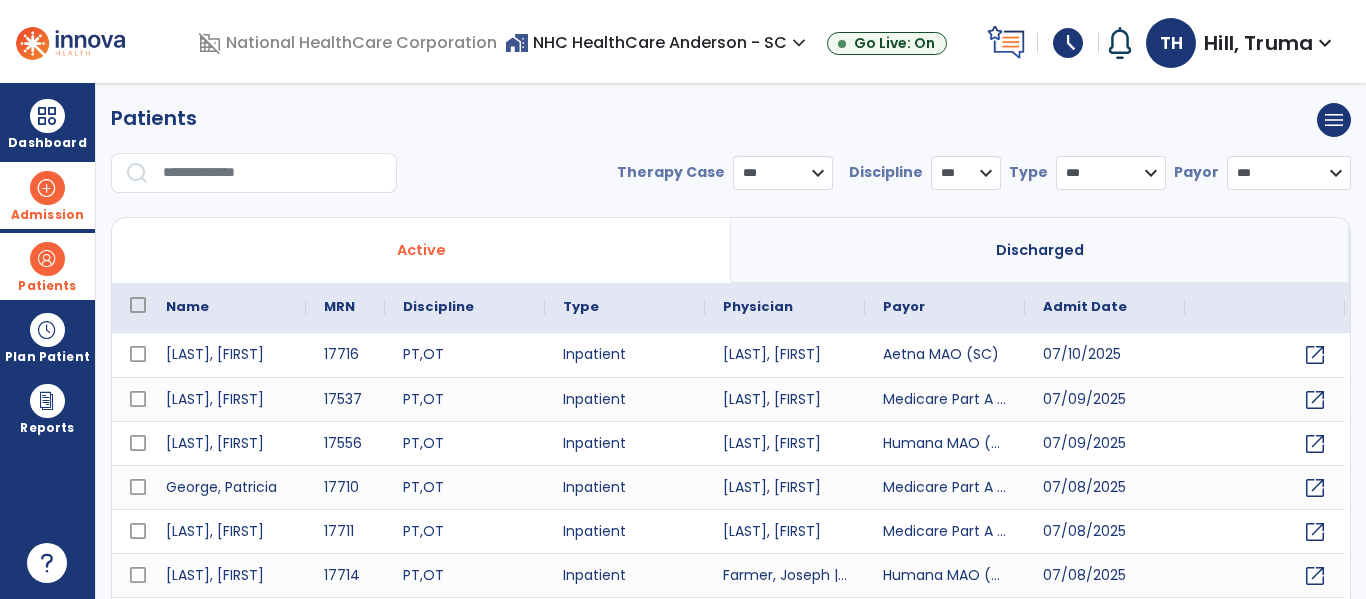 click at bounding box center [47, 188] 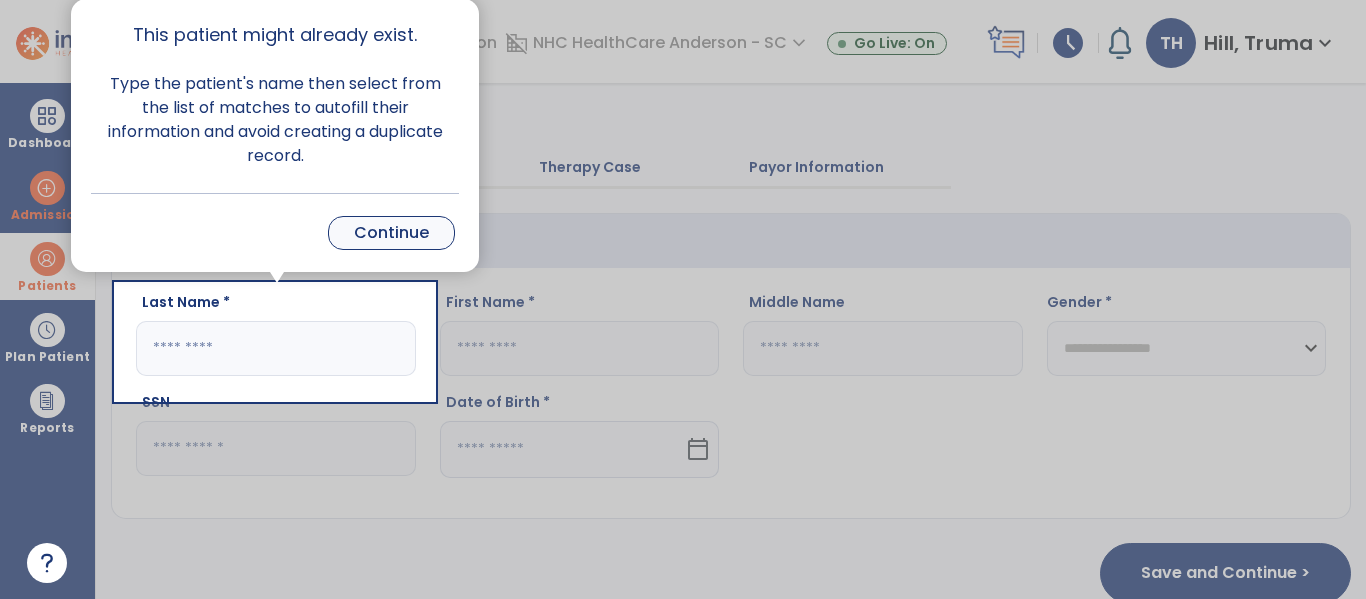 click on "Continue" at bounding box center [391, 233] 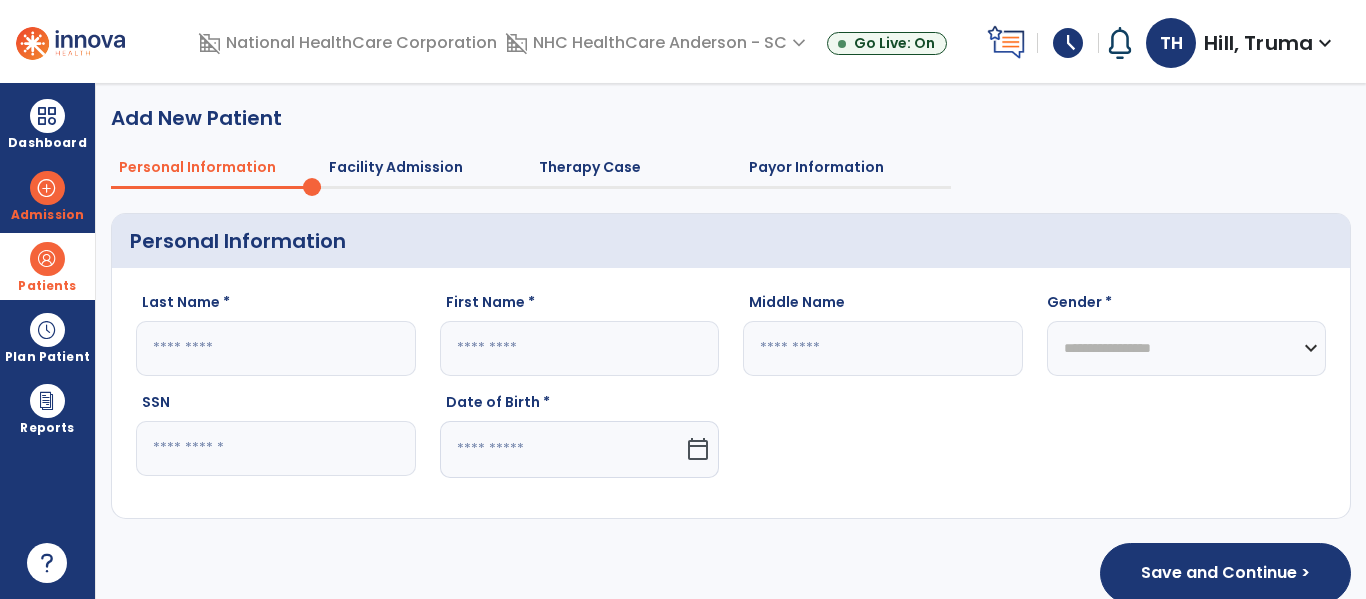 click 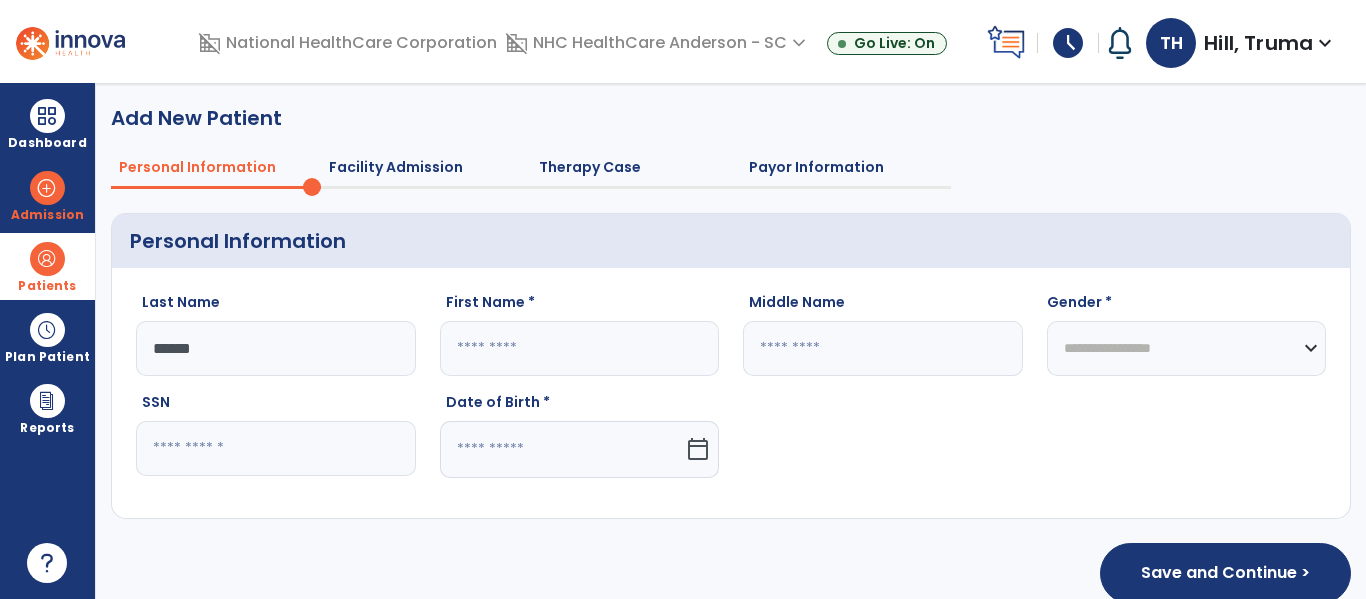 type on "******" 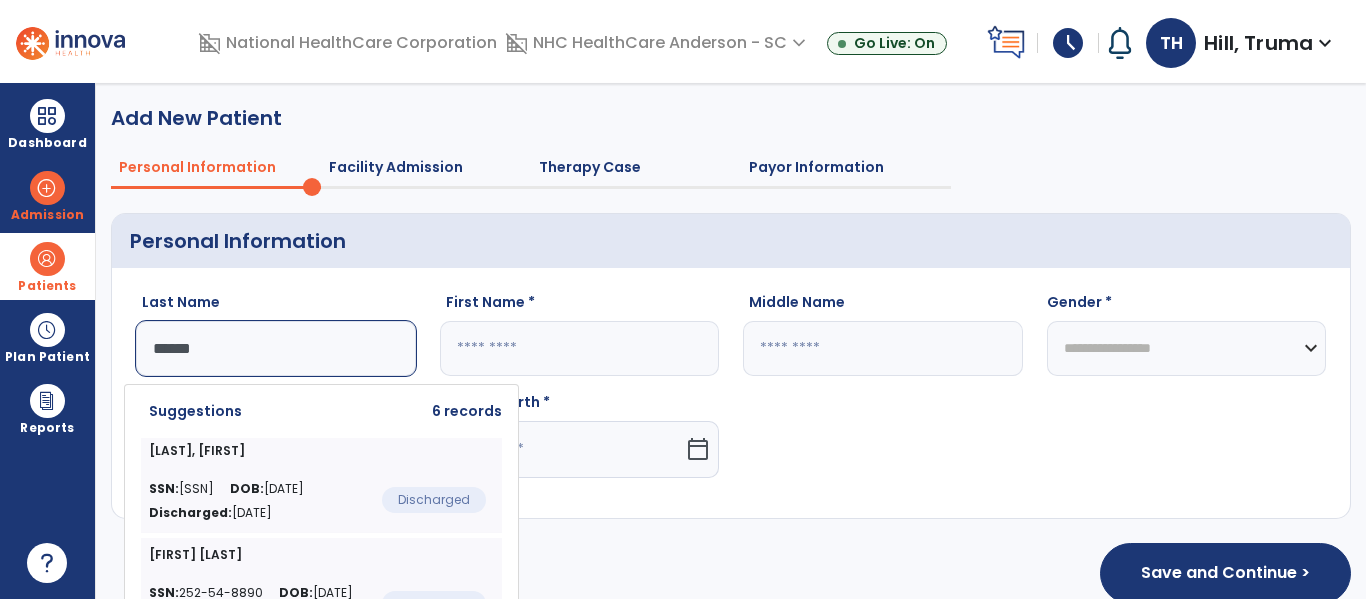 drag, startPoint x: 594, startPoint y: 324, endPoint x: 608, endPoint y: 322, distance: 14.142136 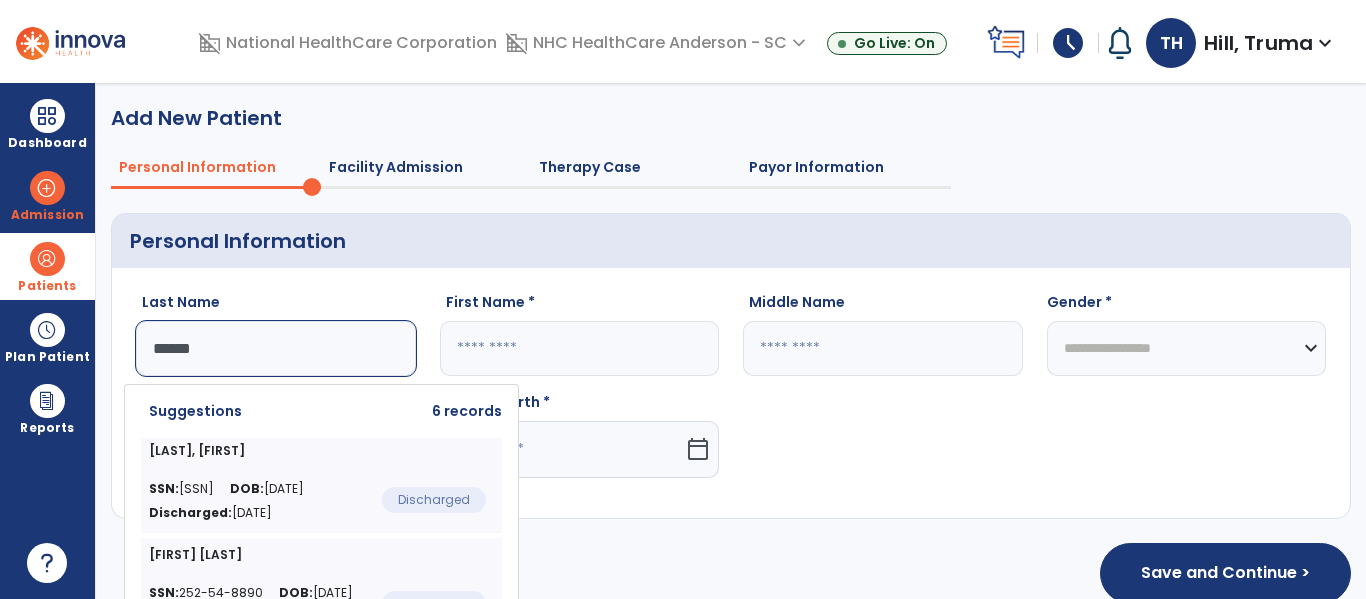 click 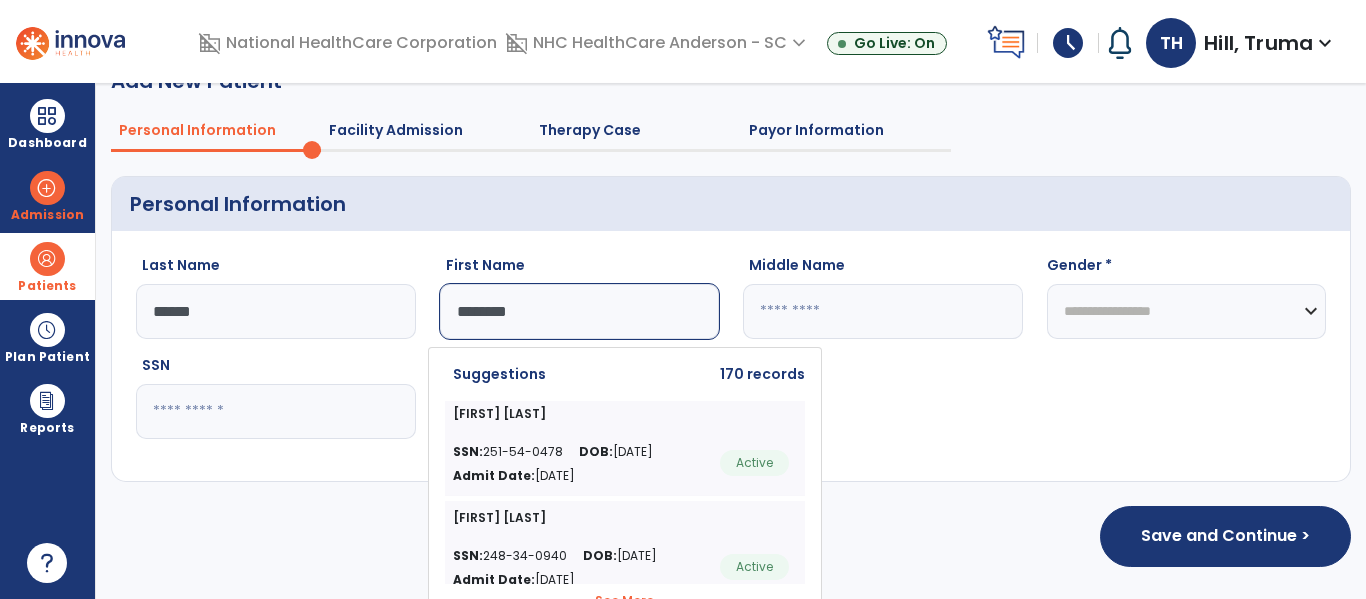 scroll, scrollTop: 57, scrollLeft: 0, axis: vertical 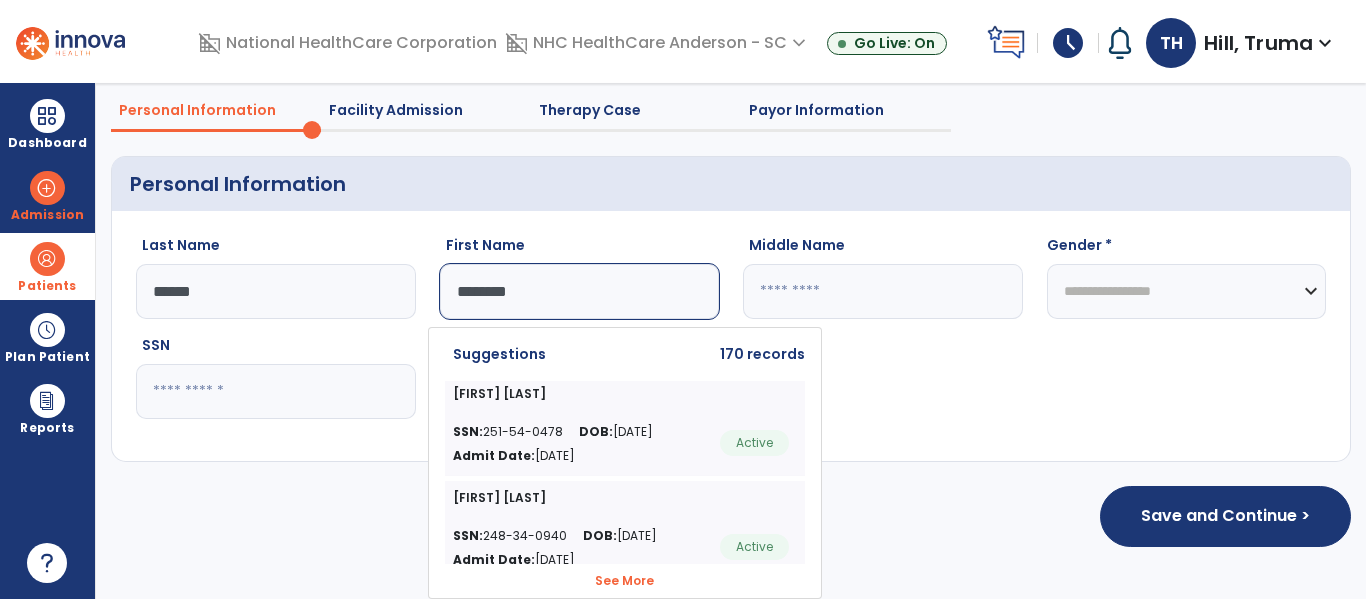 type on "********" 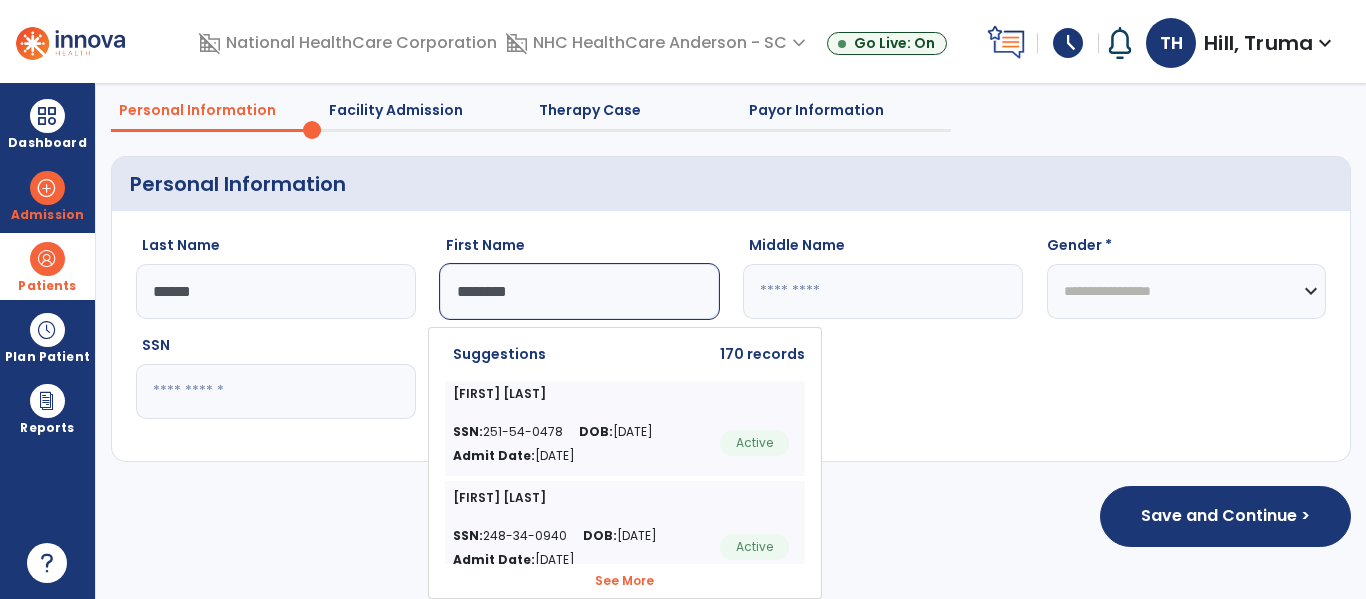 click on "See More" 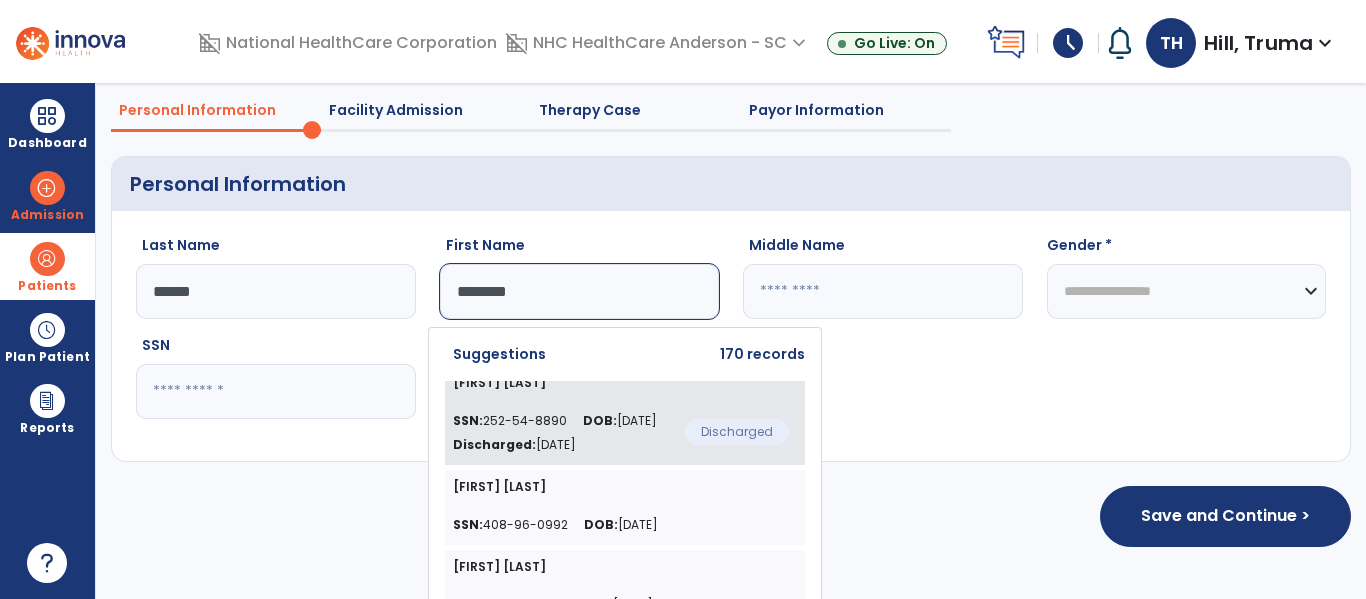 scroll, scrollTop: 300, scrollLeft: 0, axis: vertical 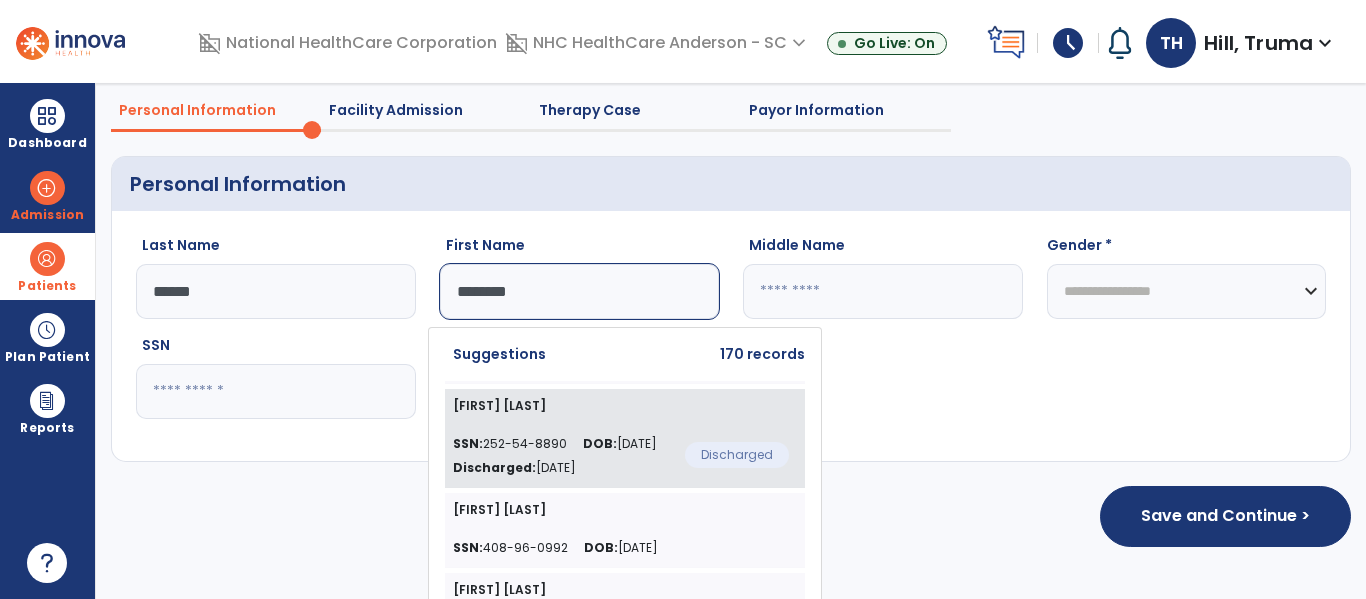 click on "[FIRST] [LAST]" 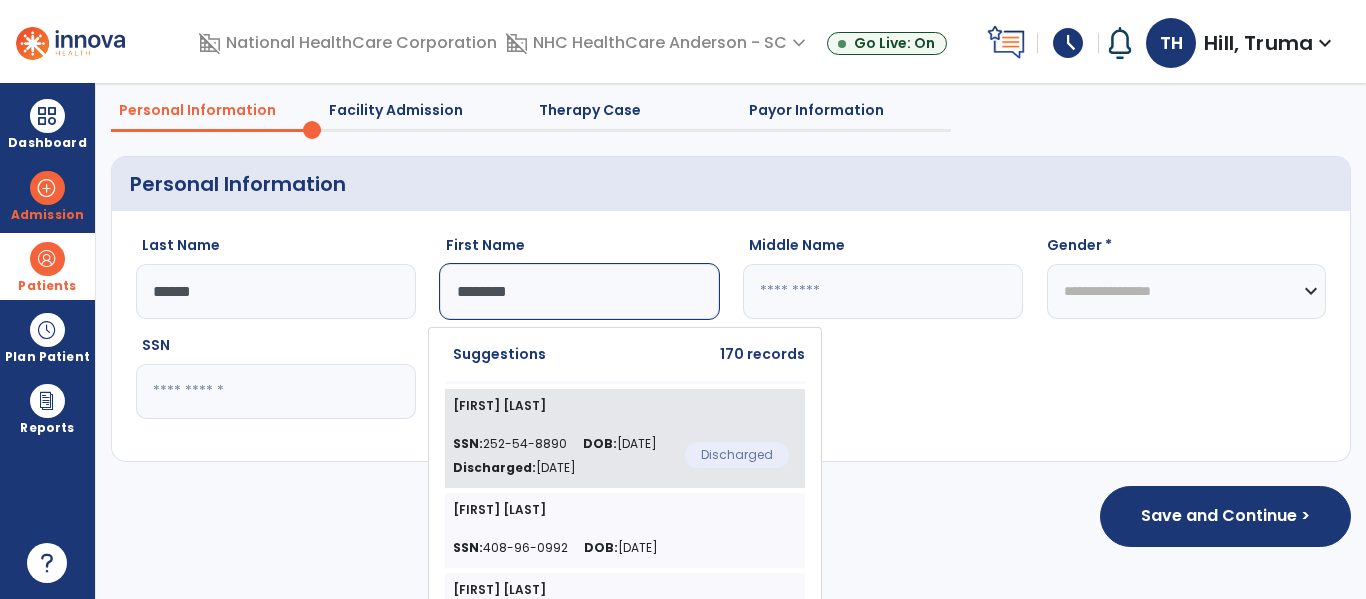 type on "******" 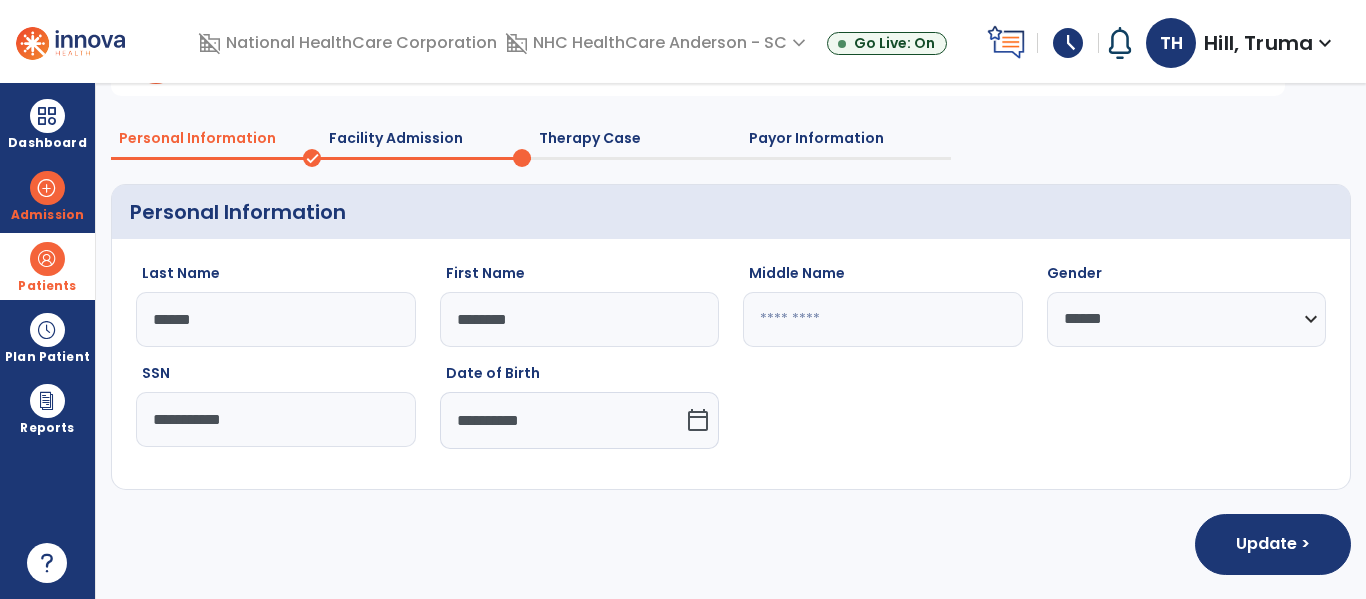 scroll, scrollTop: 126, scrollLeft: 0, axis: vertical 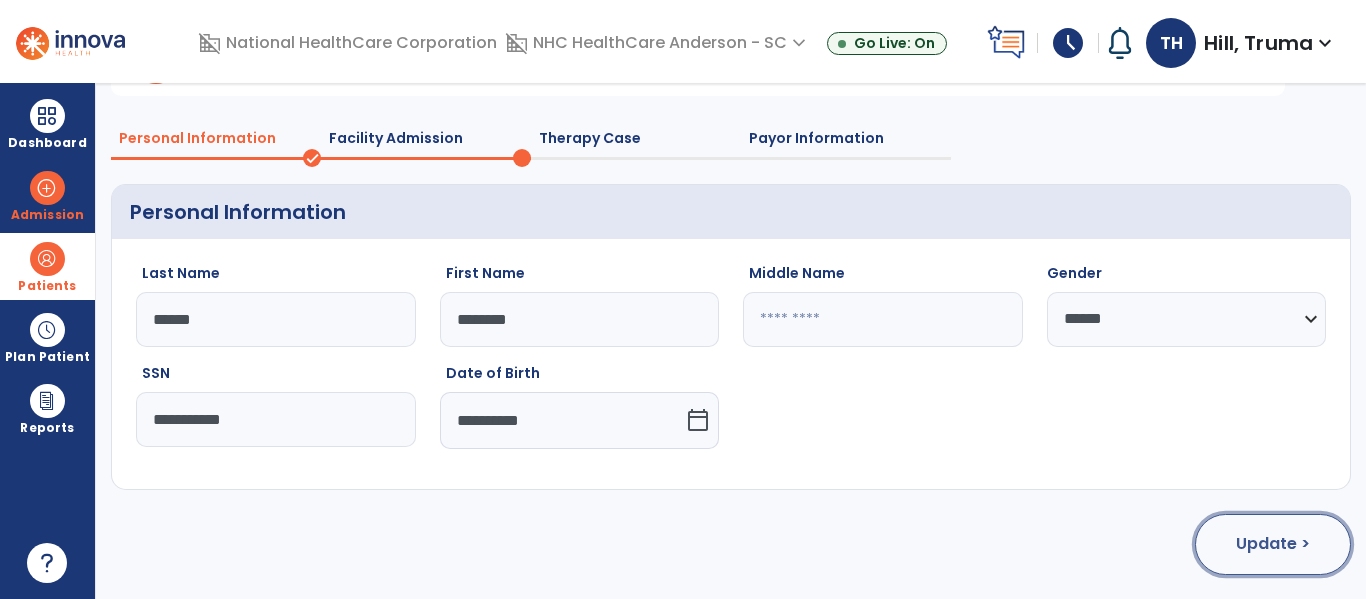 click on "Update >" 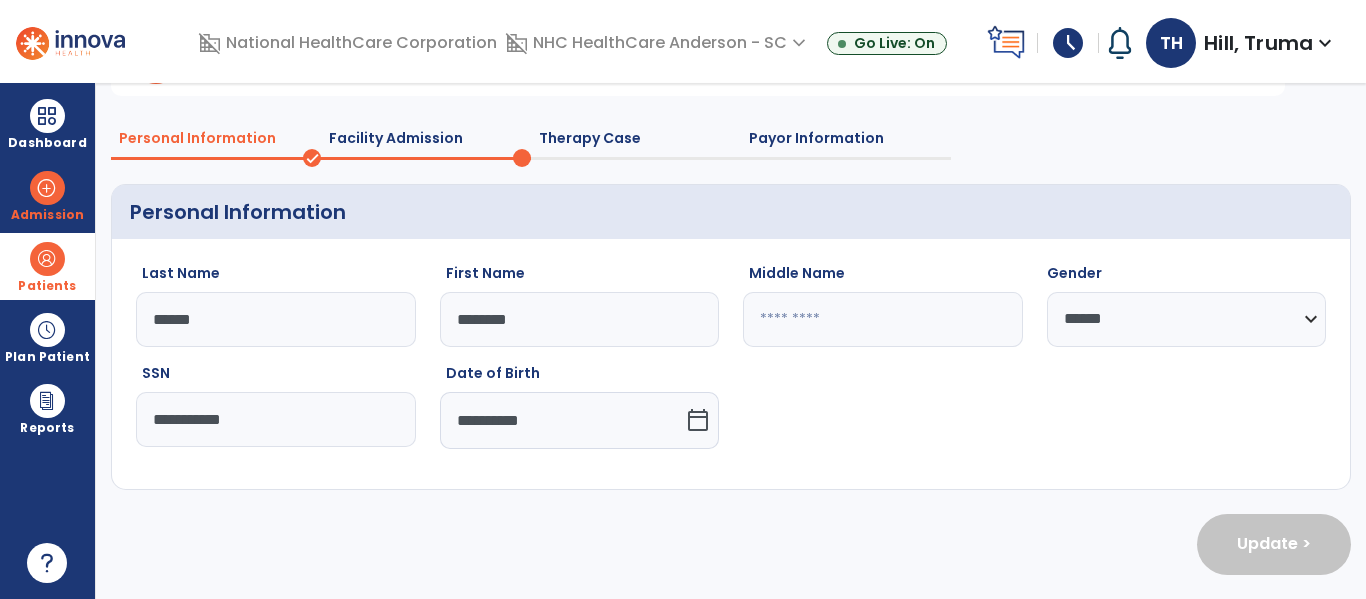 select on "**********" 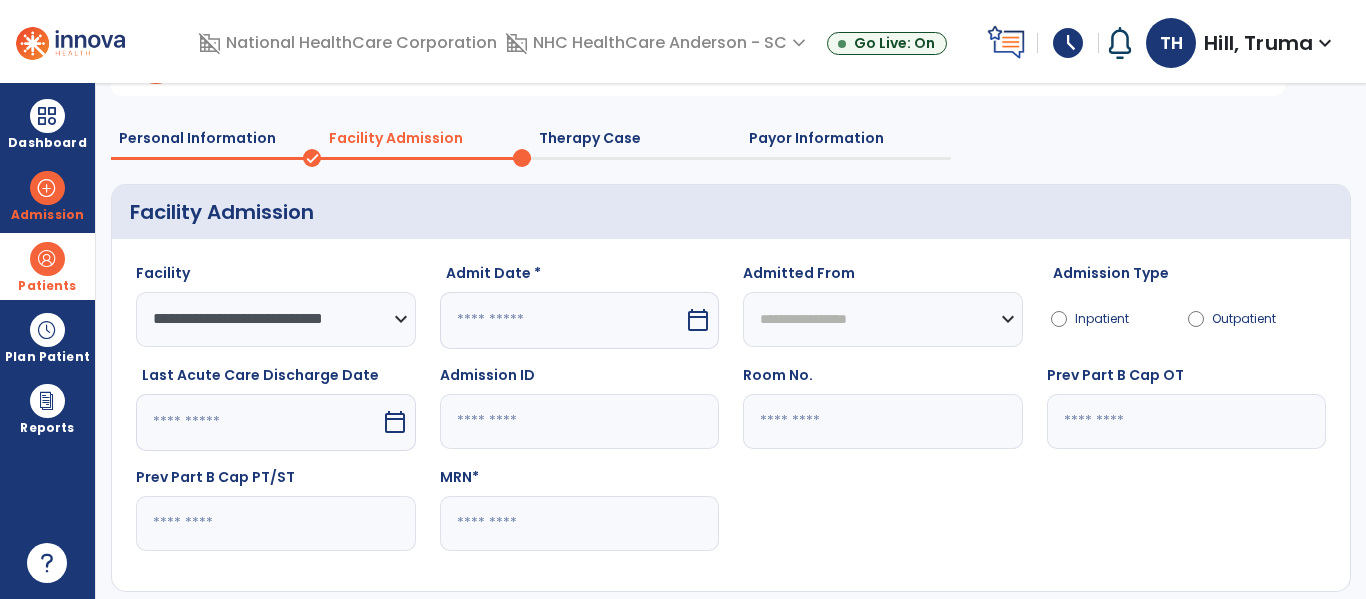 click at bounding box center (562, 320) 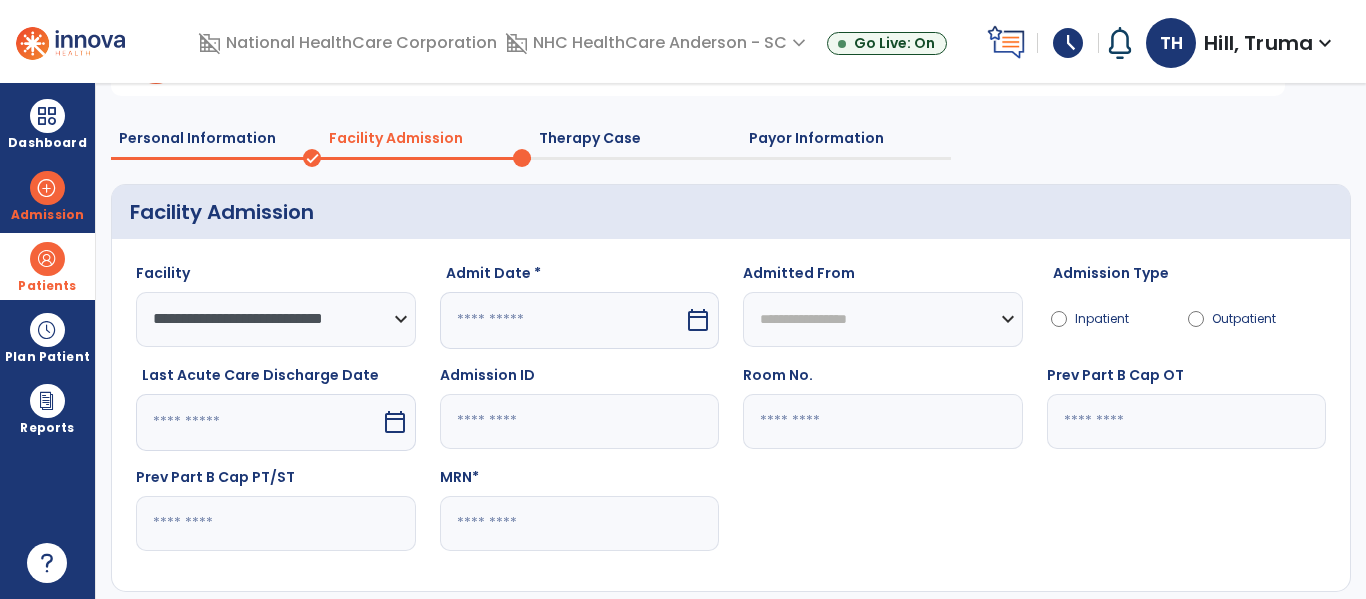 select on "*" 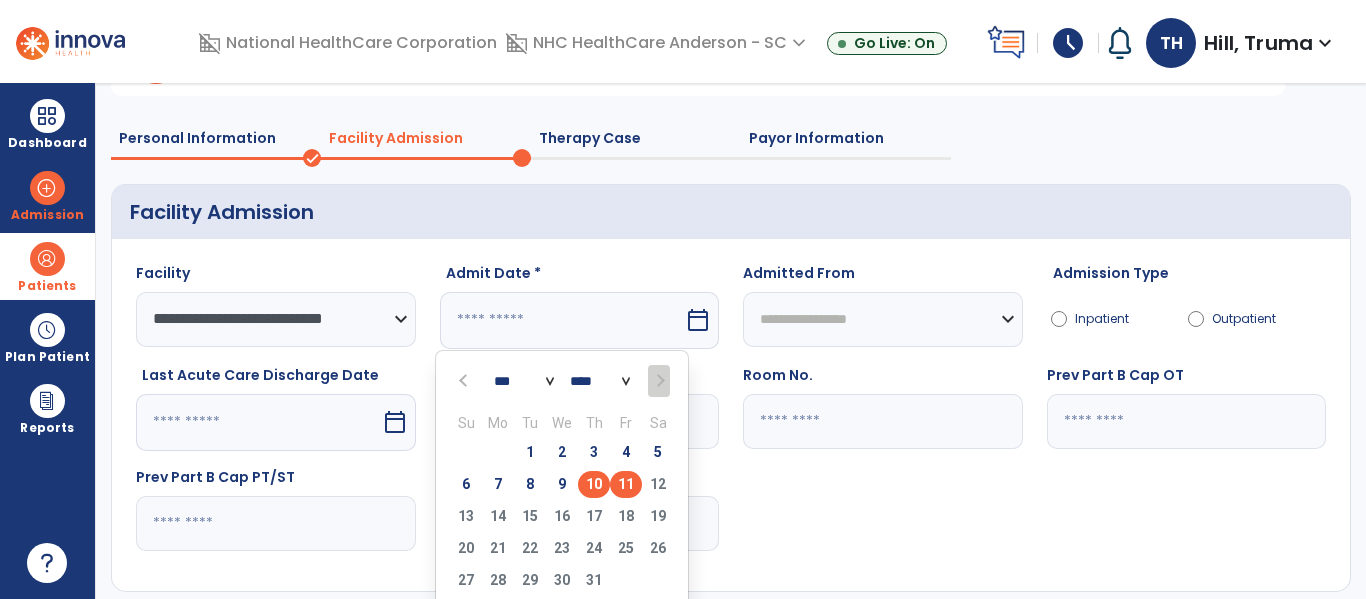 click on "10" at bounding box center (594, 484) 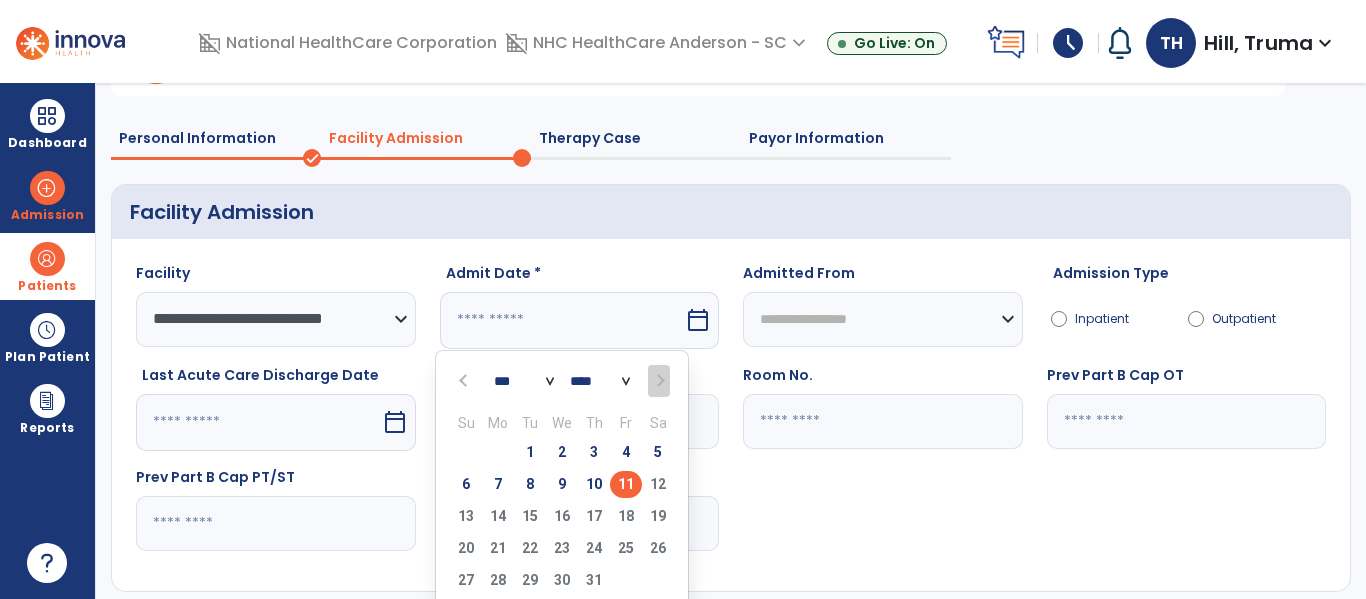 type on "*********" 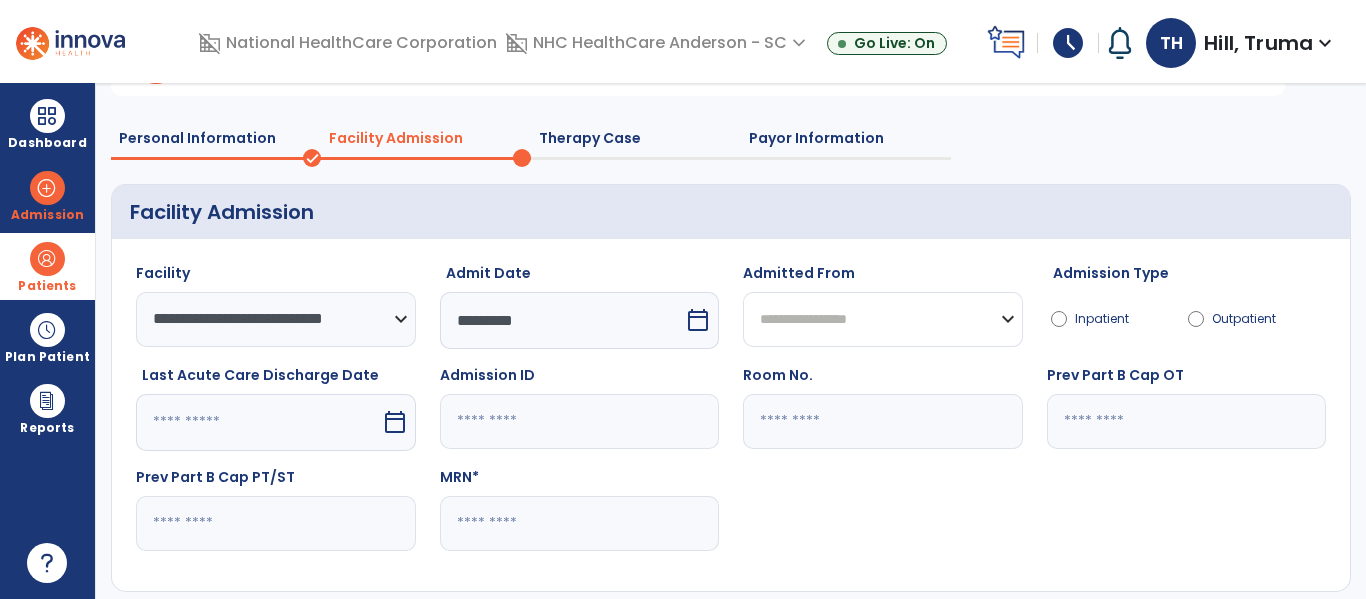 click on "**********" 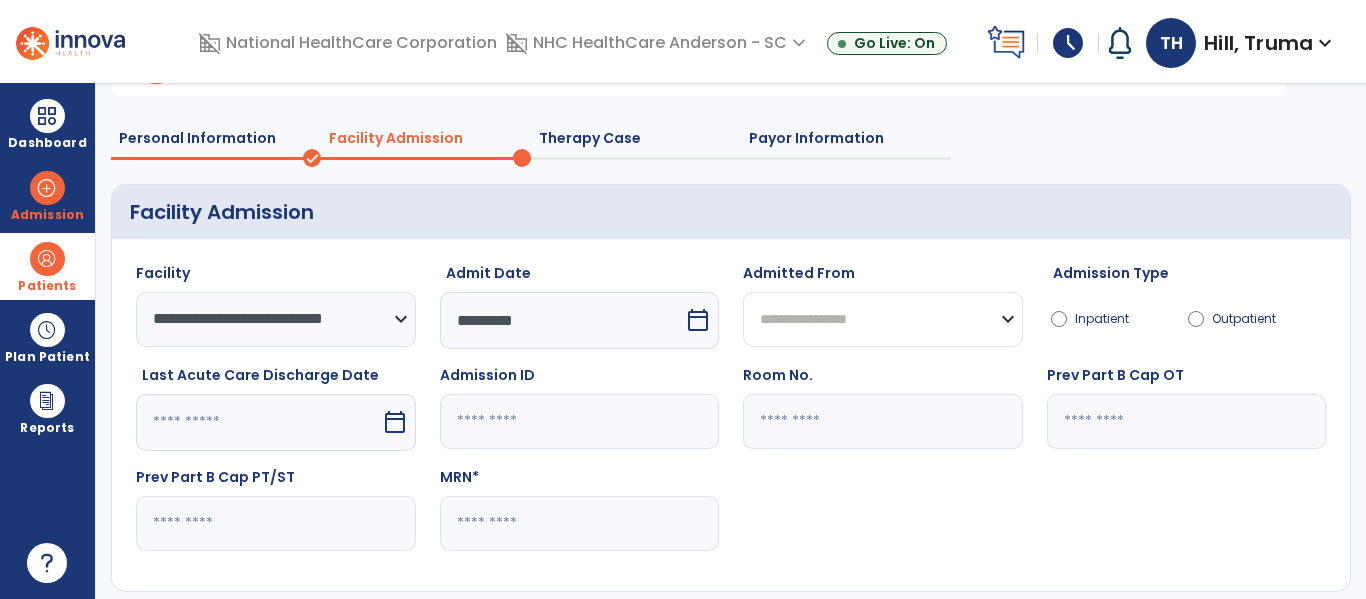 select on "********" 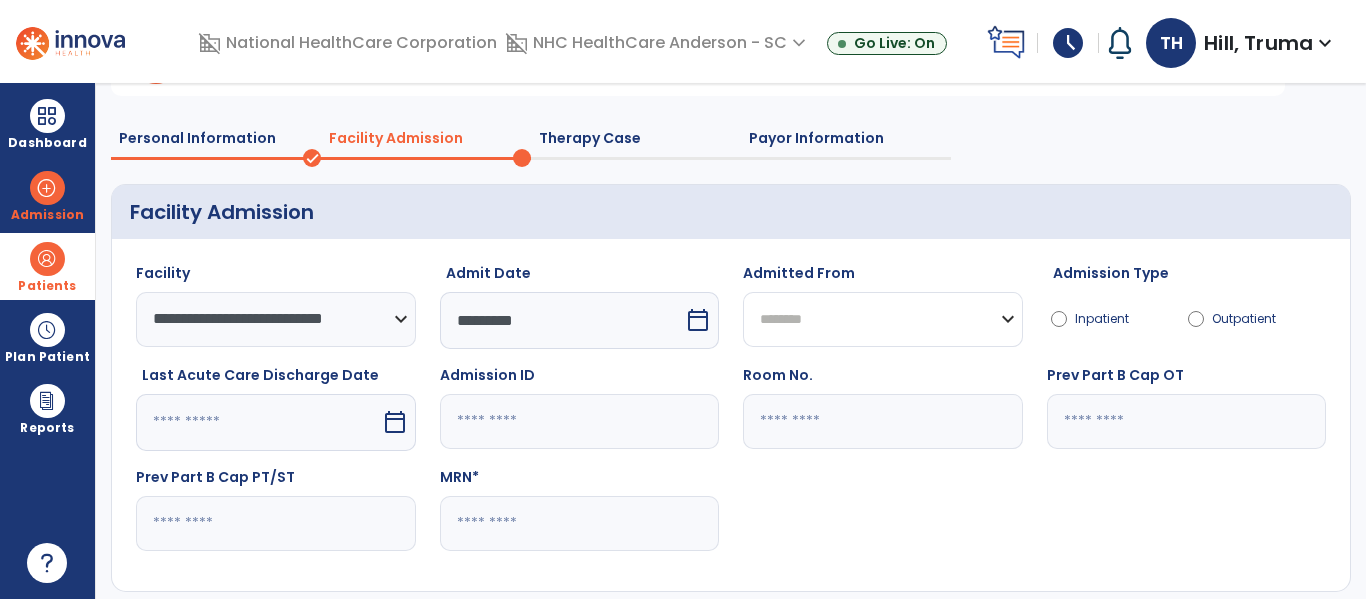 click on "**********" 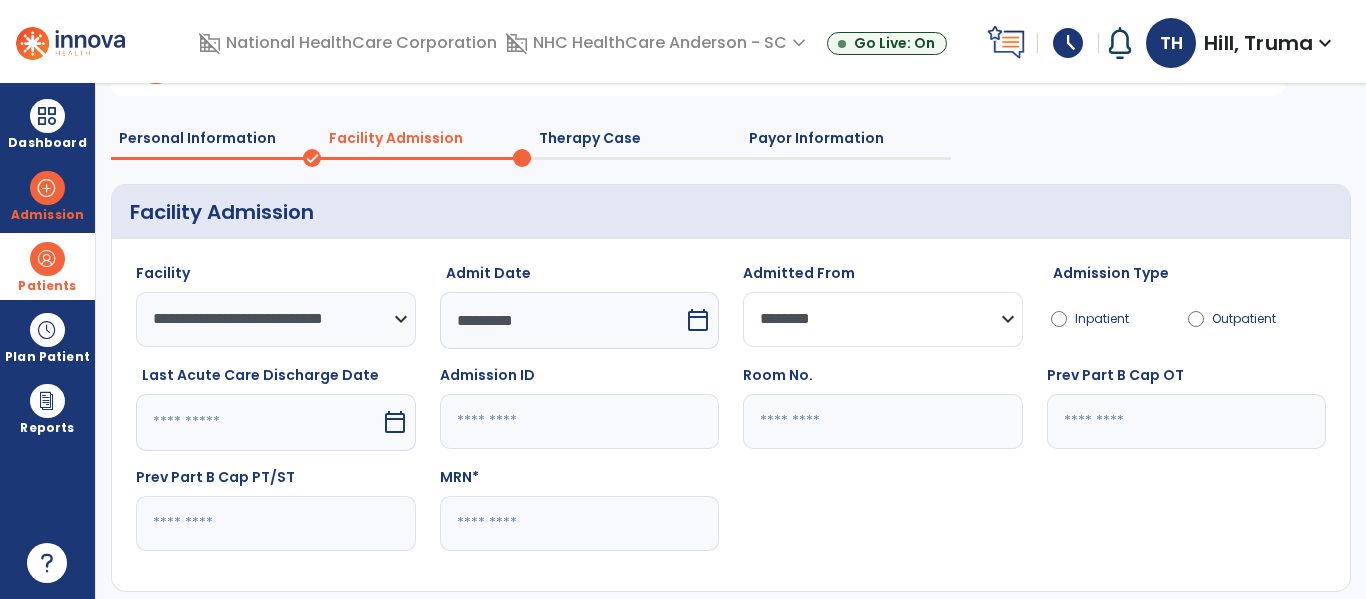 scroll, scrollTop: 228, scrollLeft: 0, axis: vertical 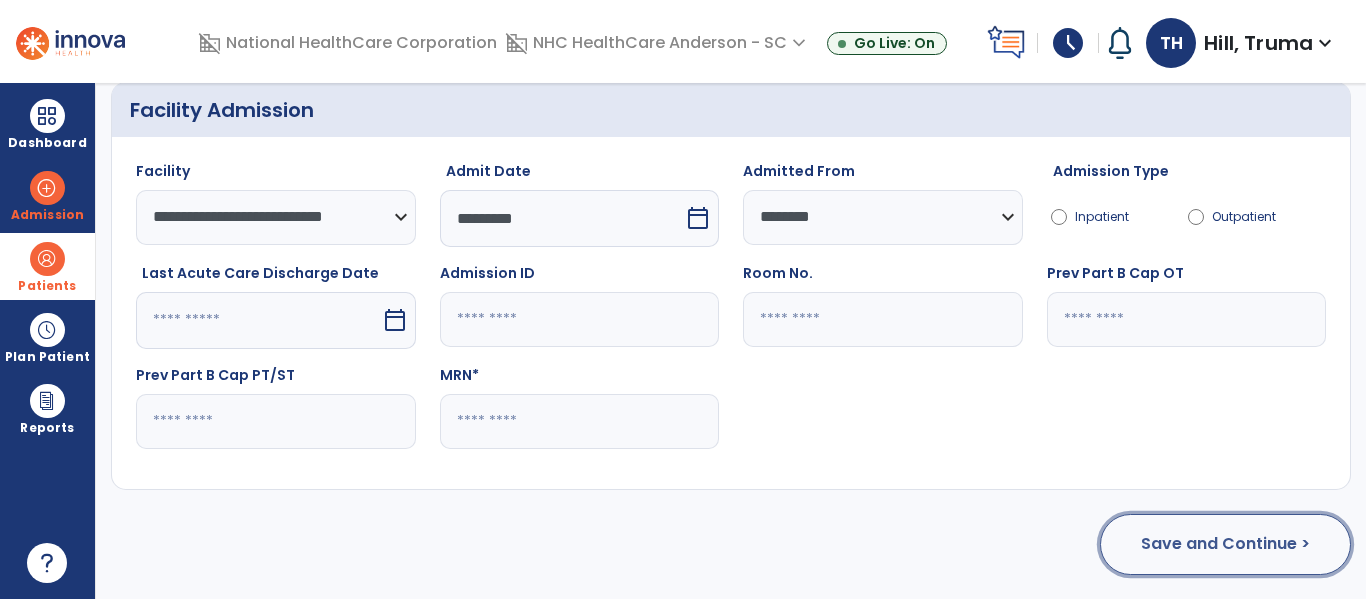 click on "Save and Continue >" 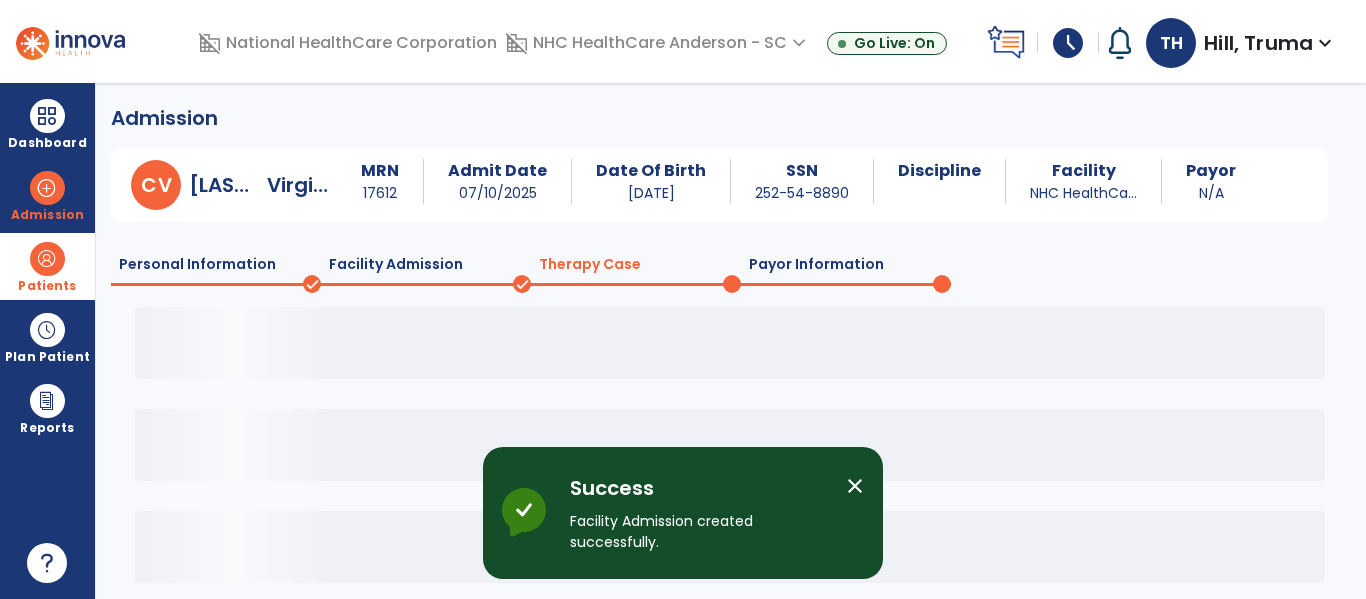 scroll, scrollTop: 0, scrollLeft: 0, axis: both 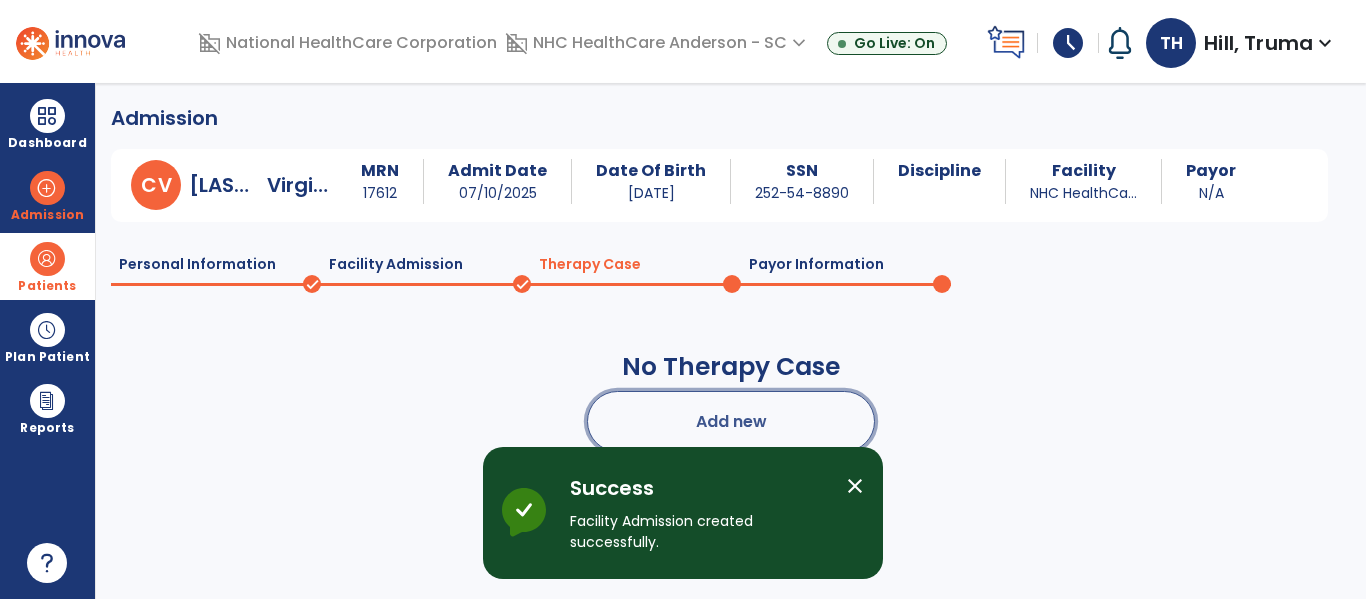 click on "Add new" at bounding box center (731, 421) 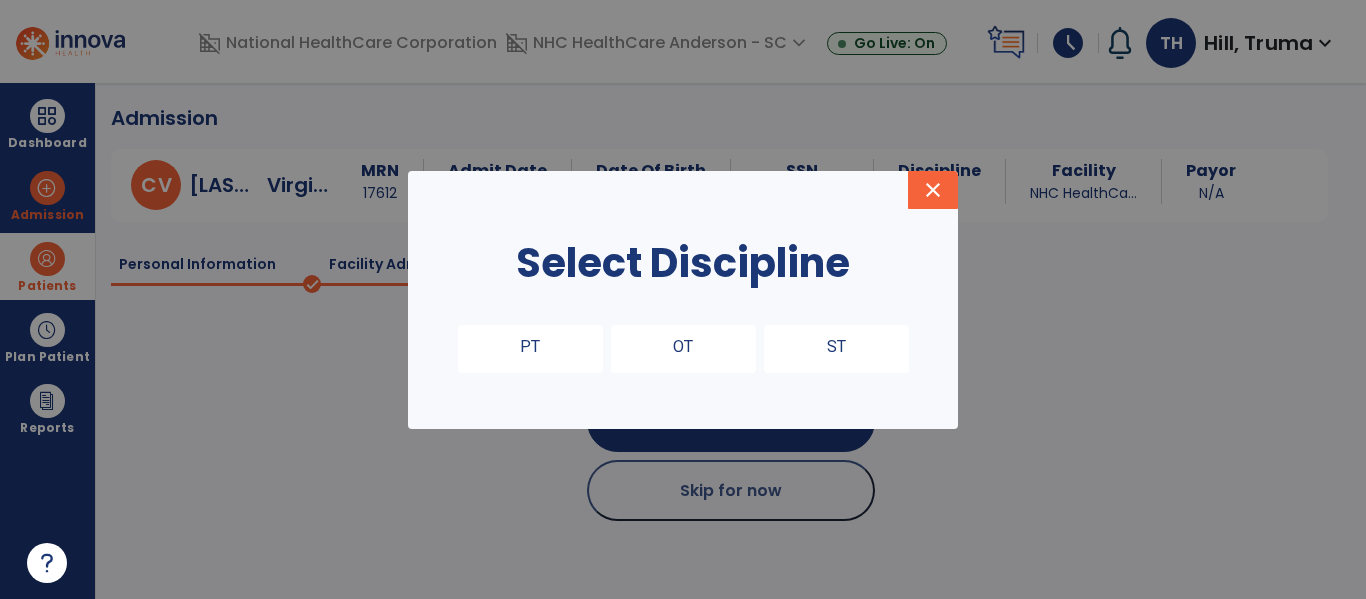 click on "PT" at bounding box center (530, 349) 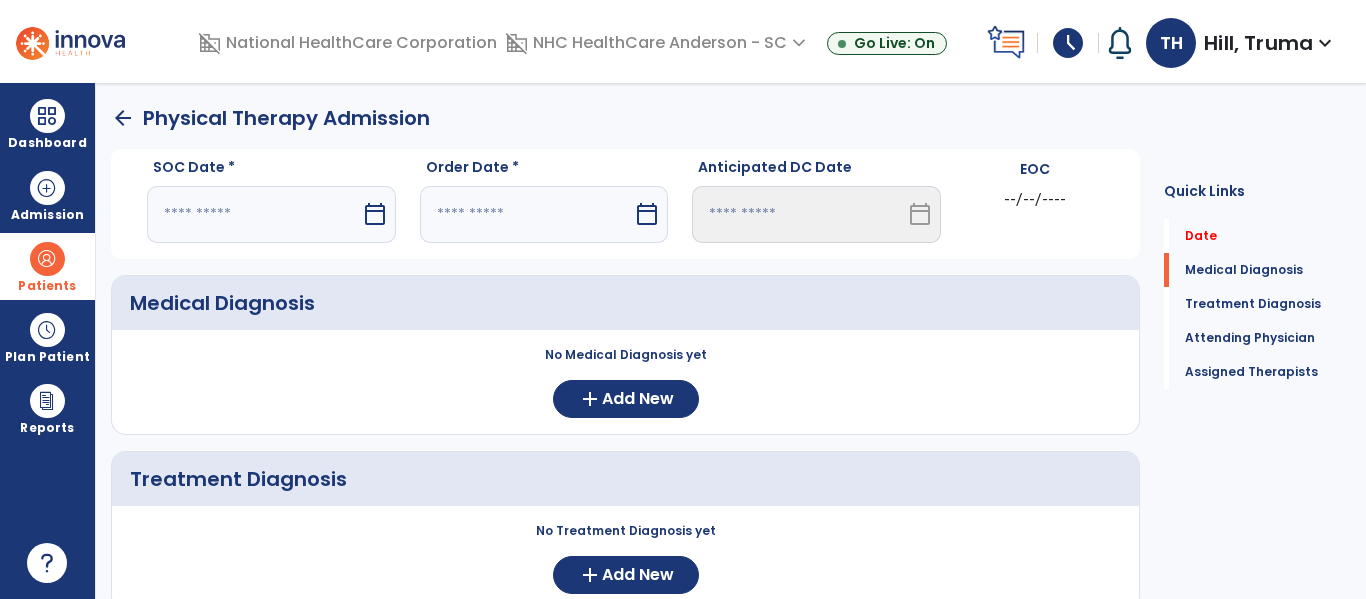click on "calendar_today" at bounding box center (375, 214) 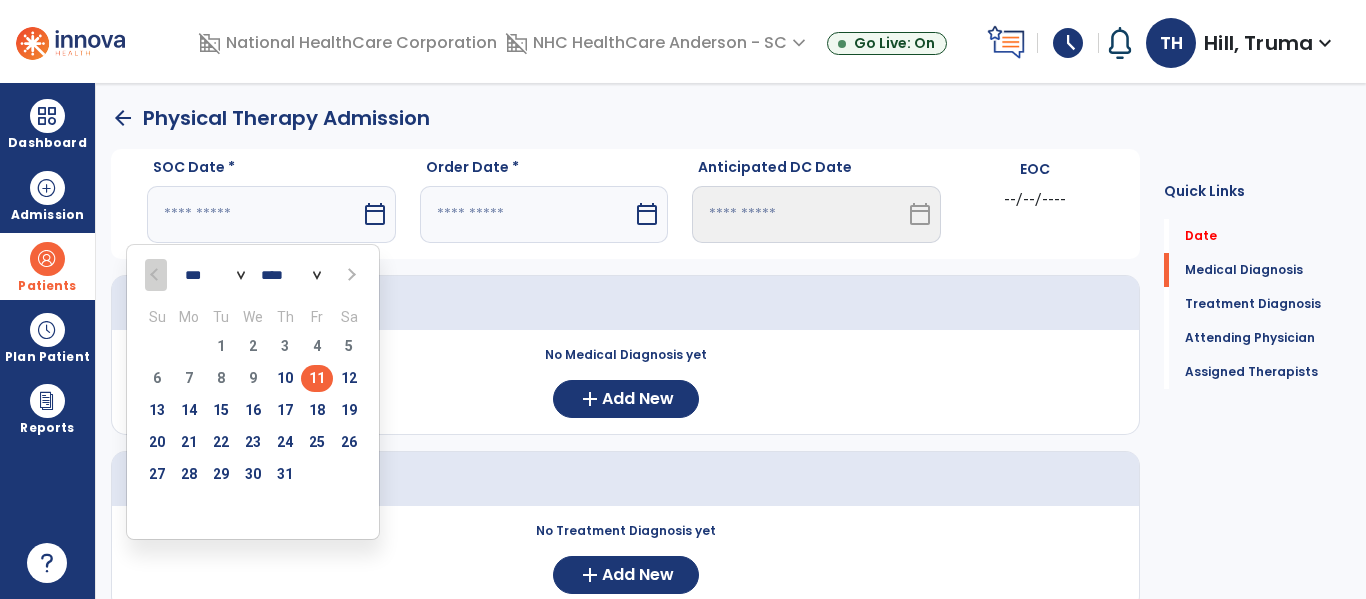 drag, startPoint x: 323, startPoint y: 377, endPoint x: 508, endPoint y: 295, distance: 202.3586 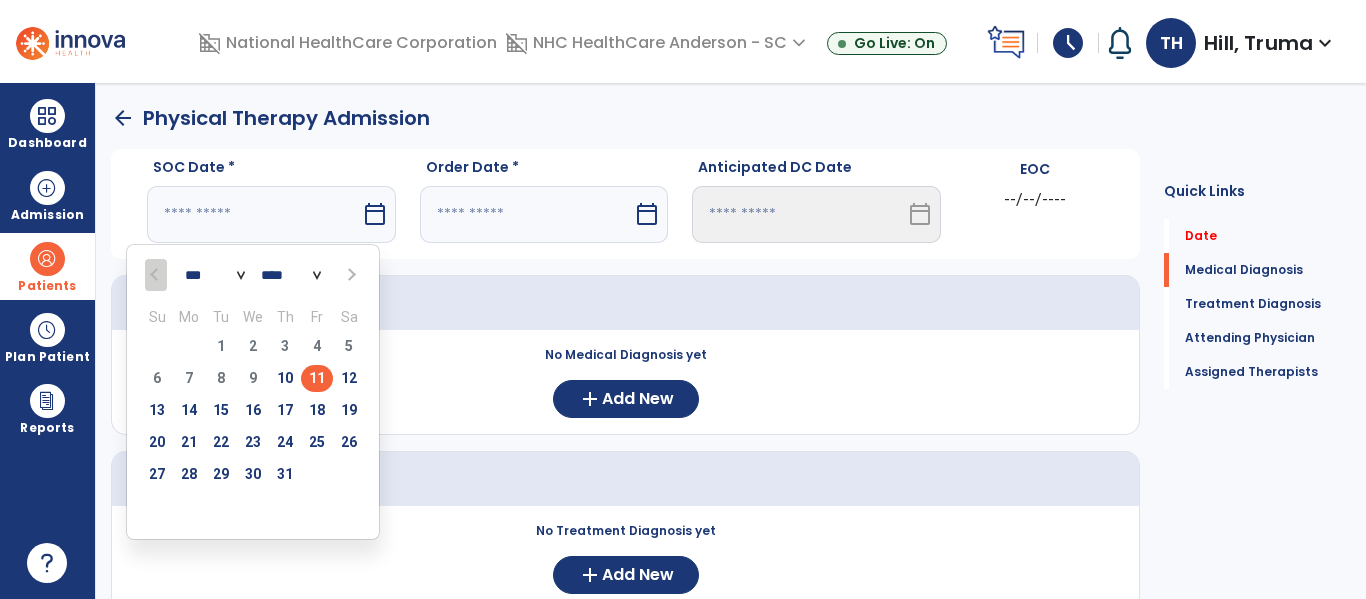 click on "11" at bounding box center [317, 378] 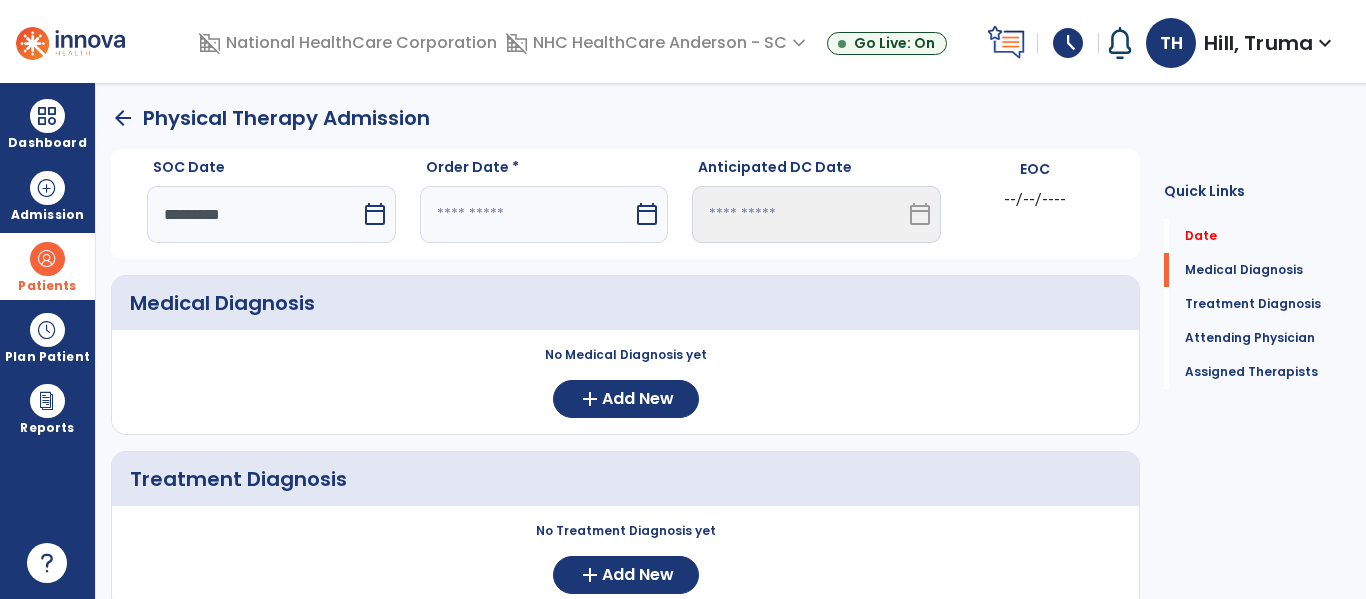 click at bounding box center [527, 214] 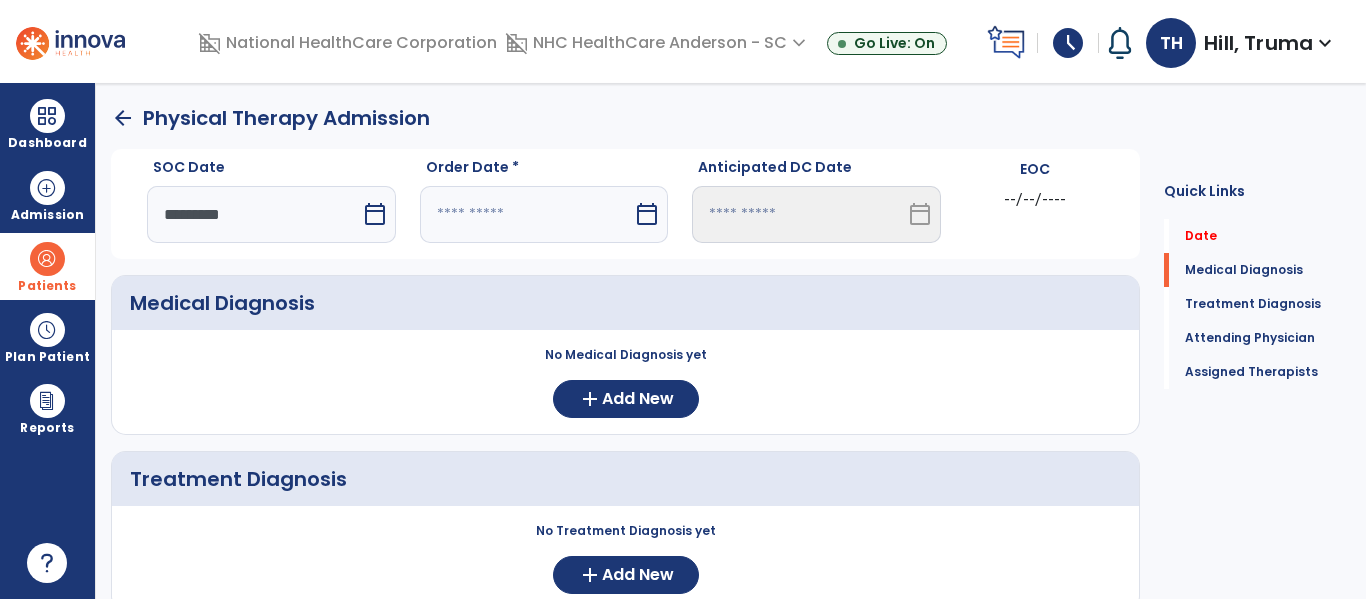select on "*" 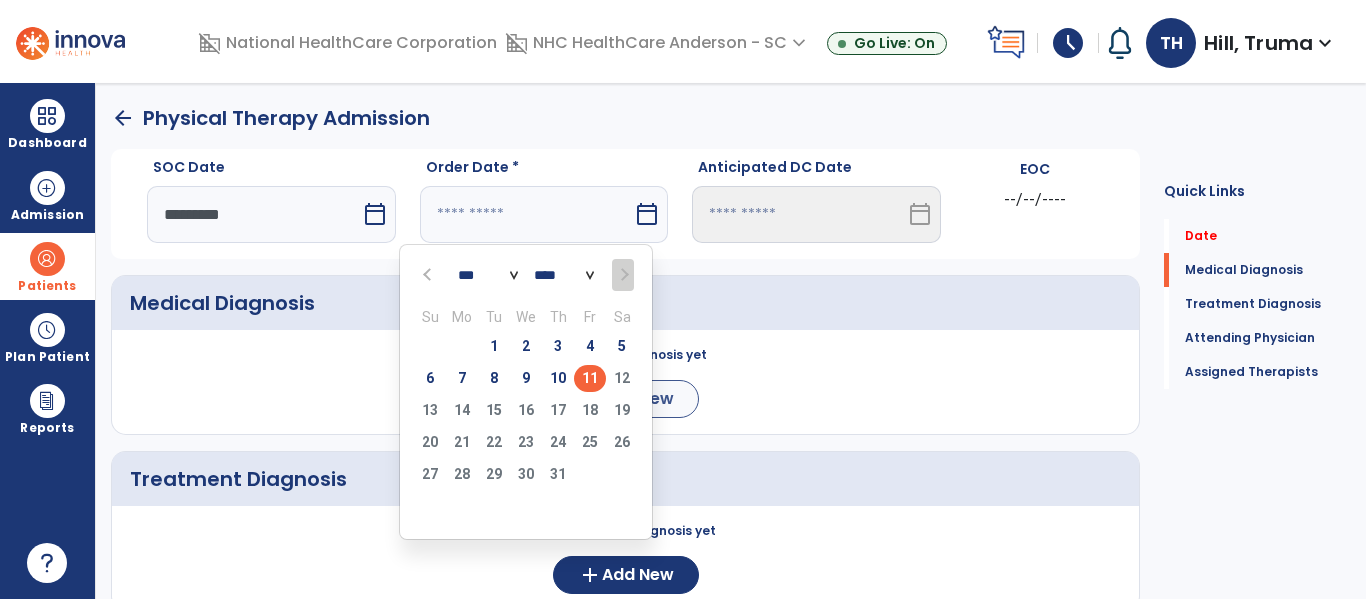 click on "11" at bounding box center [590, 378] 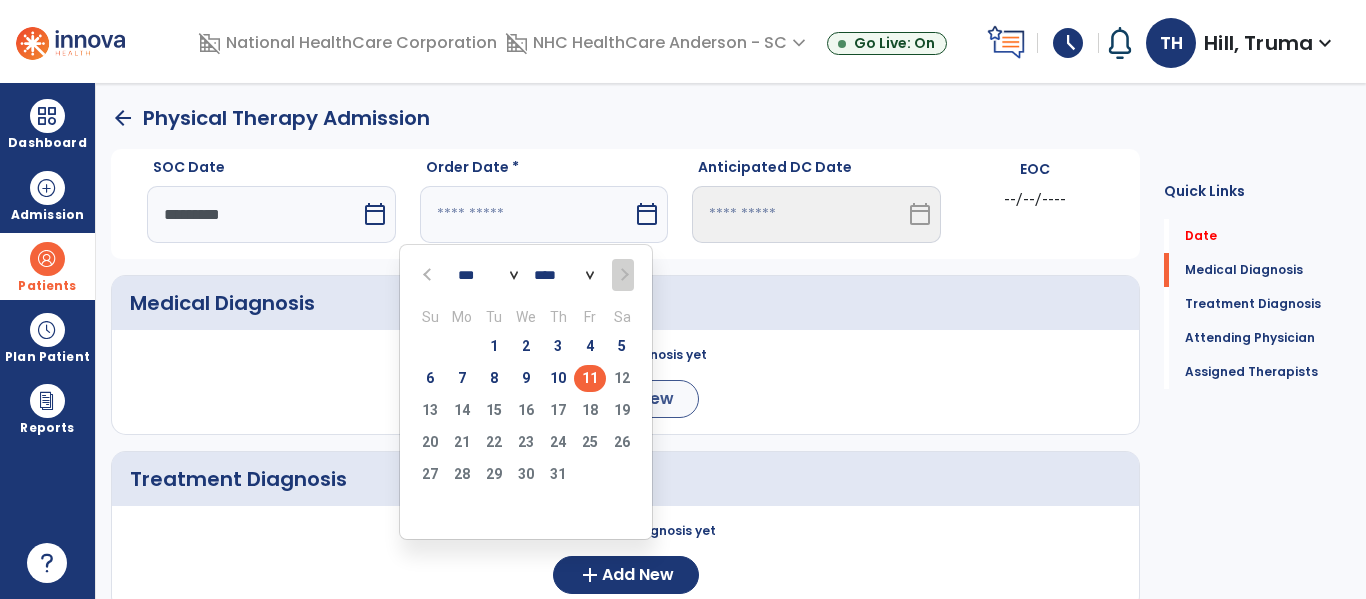 type on "*********" 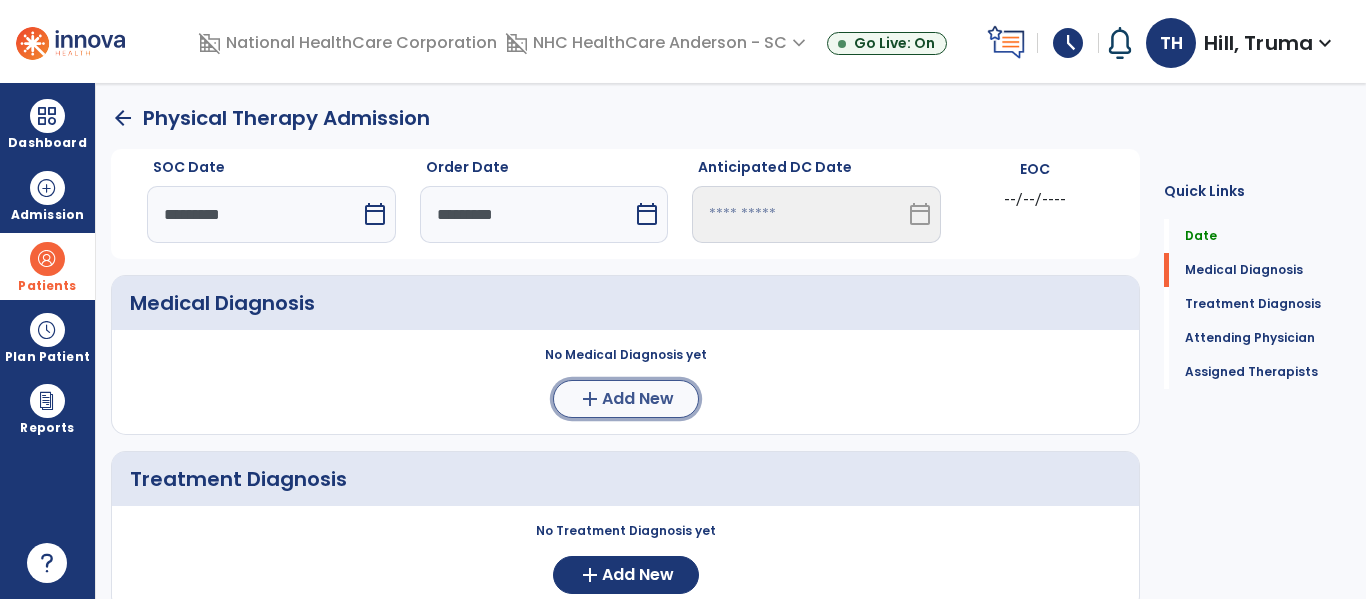 click on "Add New" 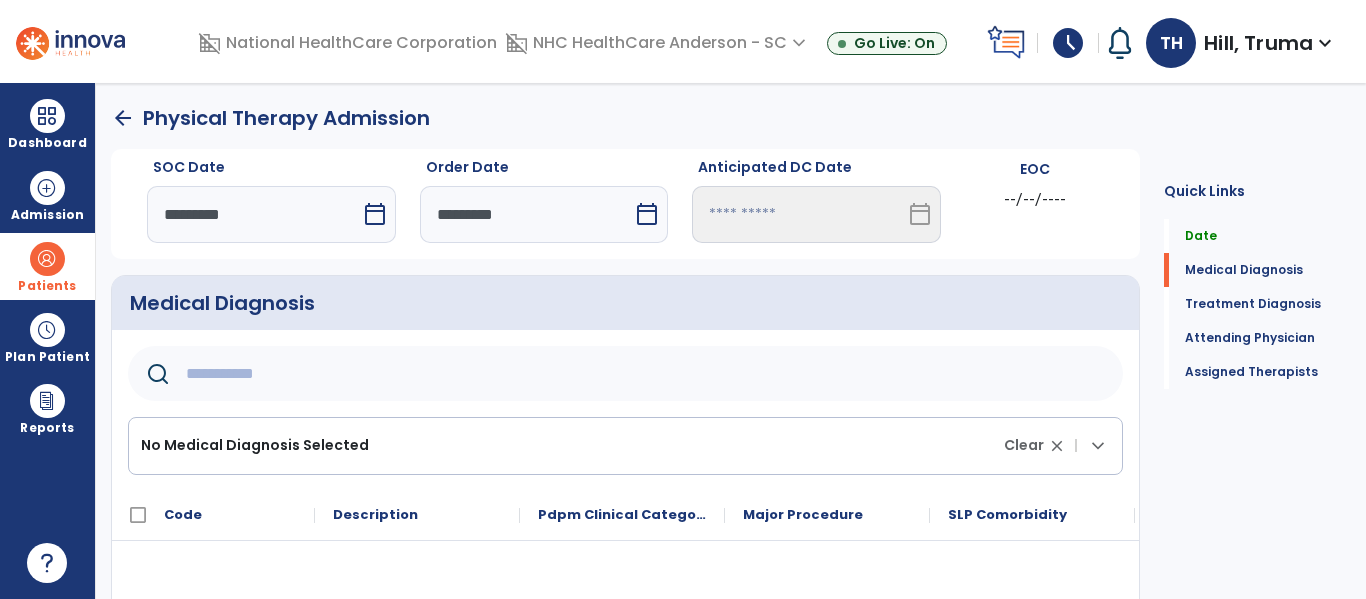 drag, startPoint x: 525, startPoint y: 384, endPoint x: 539, endPoint y: 379, distance: 14.866069 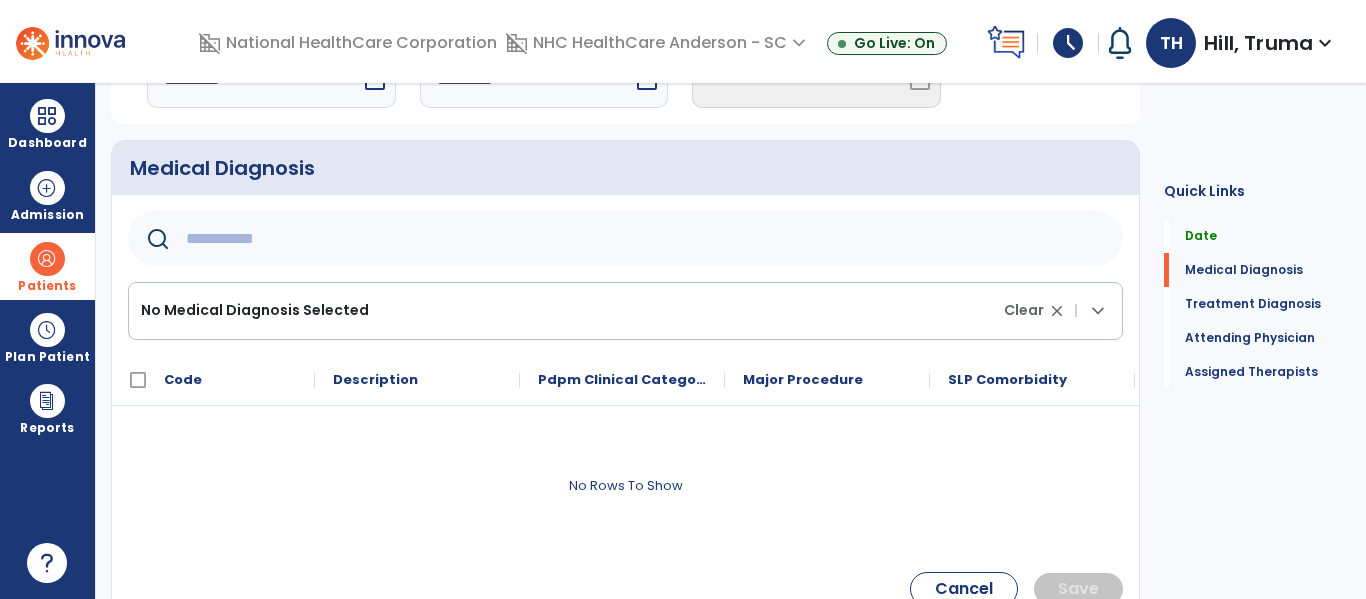 scroll, scrollTop: 100, scrollLeft: 0, axis: vertical 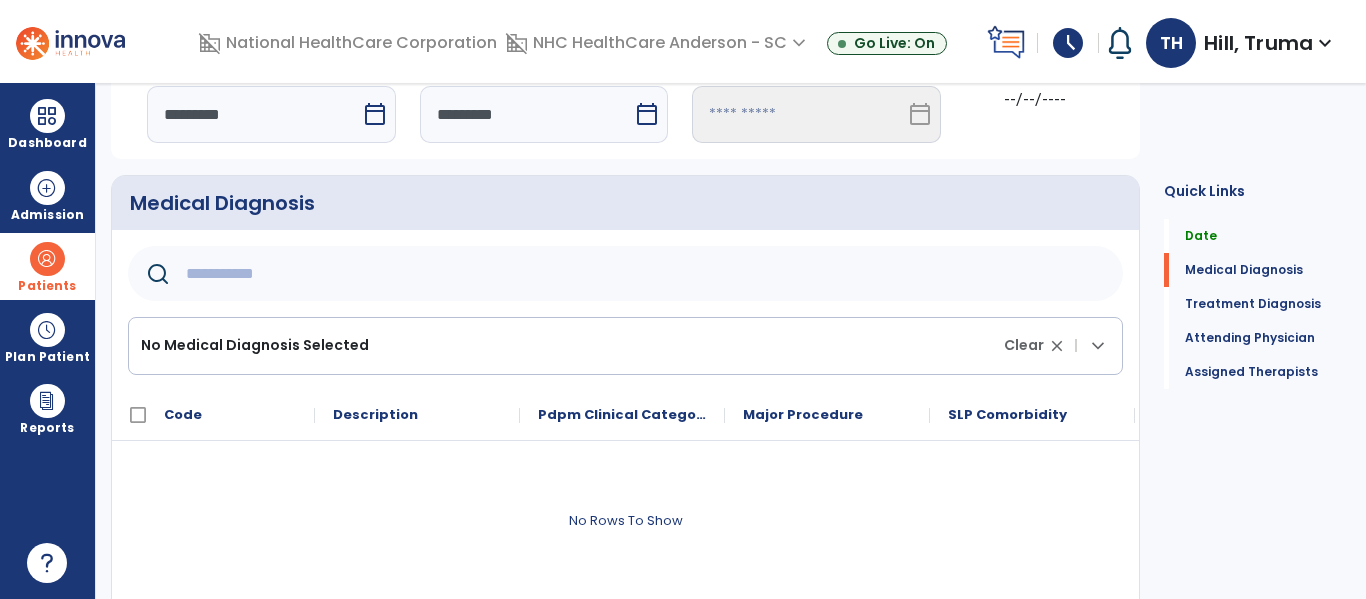 click 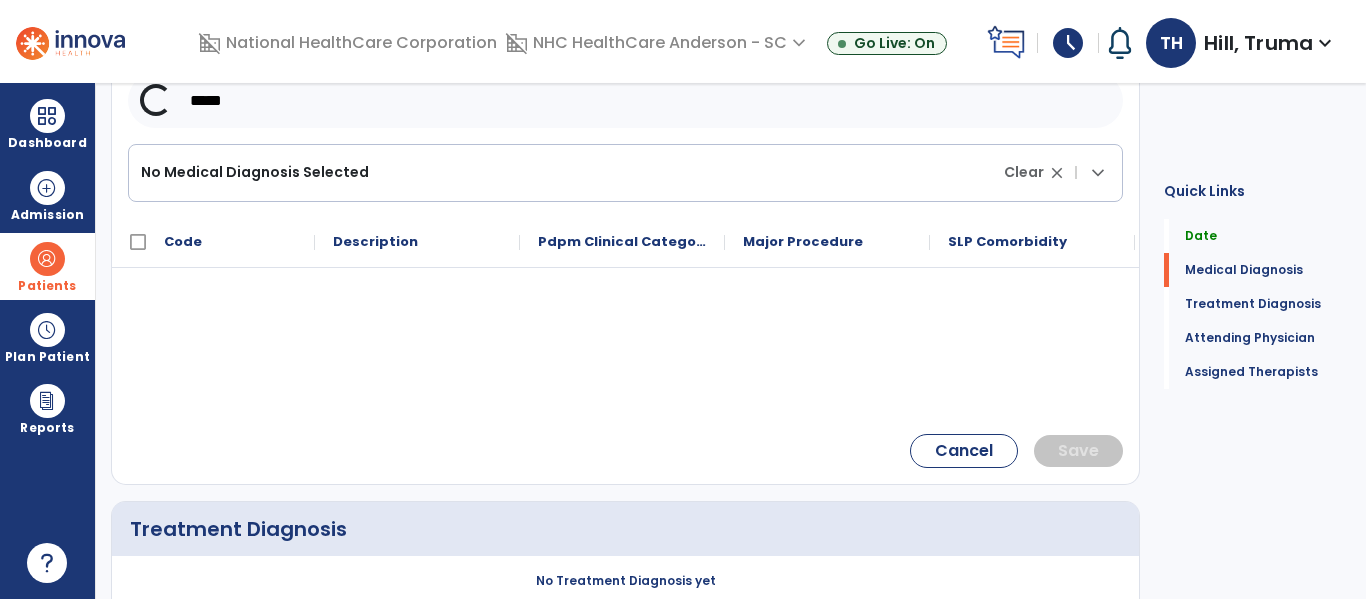 scroll, scrollTop: 278, scrollLeft: 0, axis: vertical 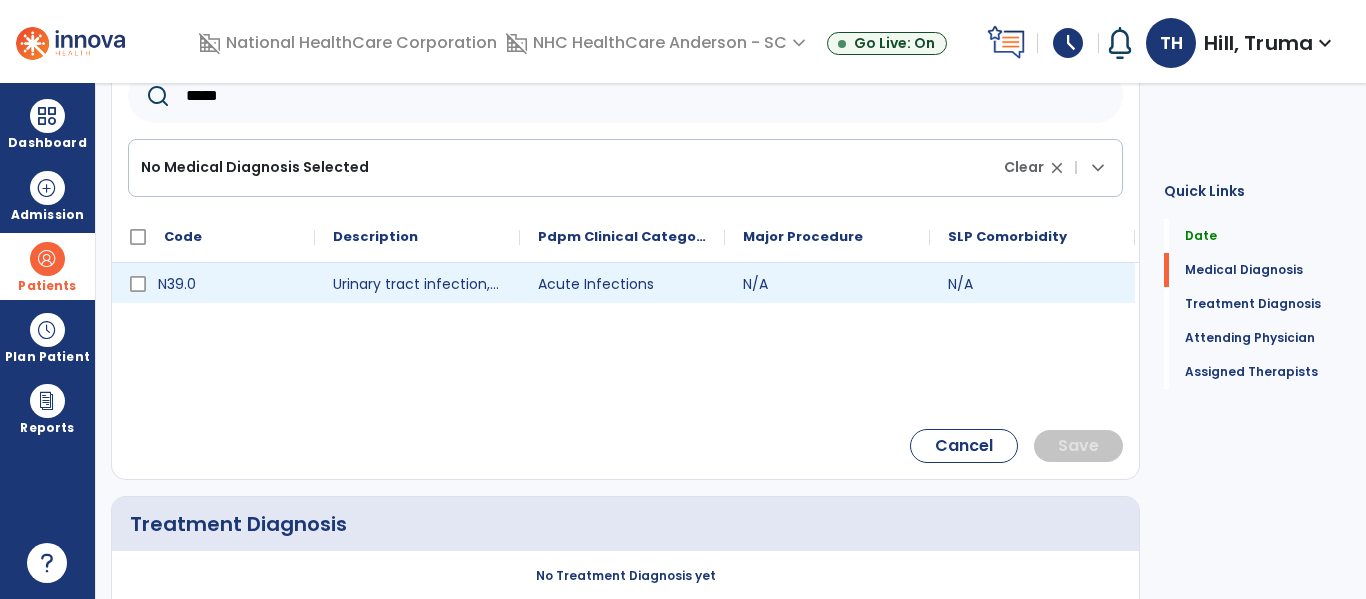 type on "*****" 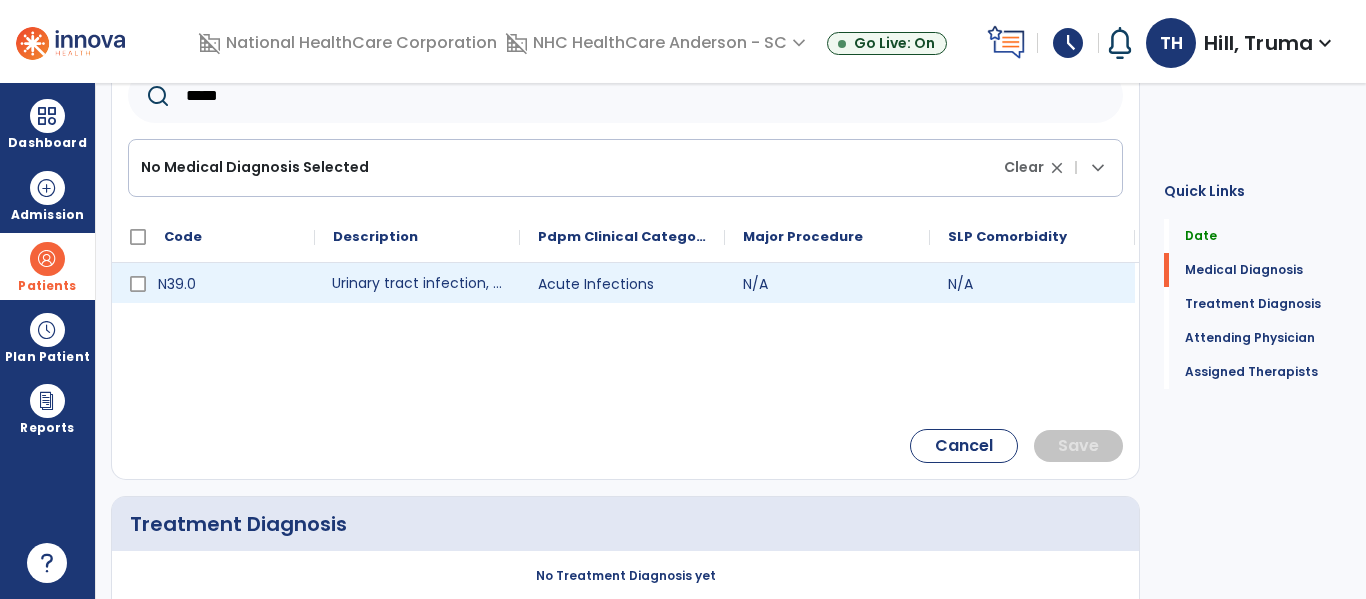 drag, startPoint x: 361, startPoint y: 293, endPoint x: 393, endPoint y: 288, distance: 32.38827 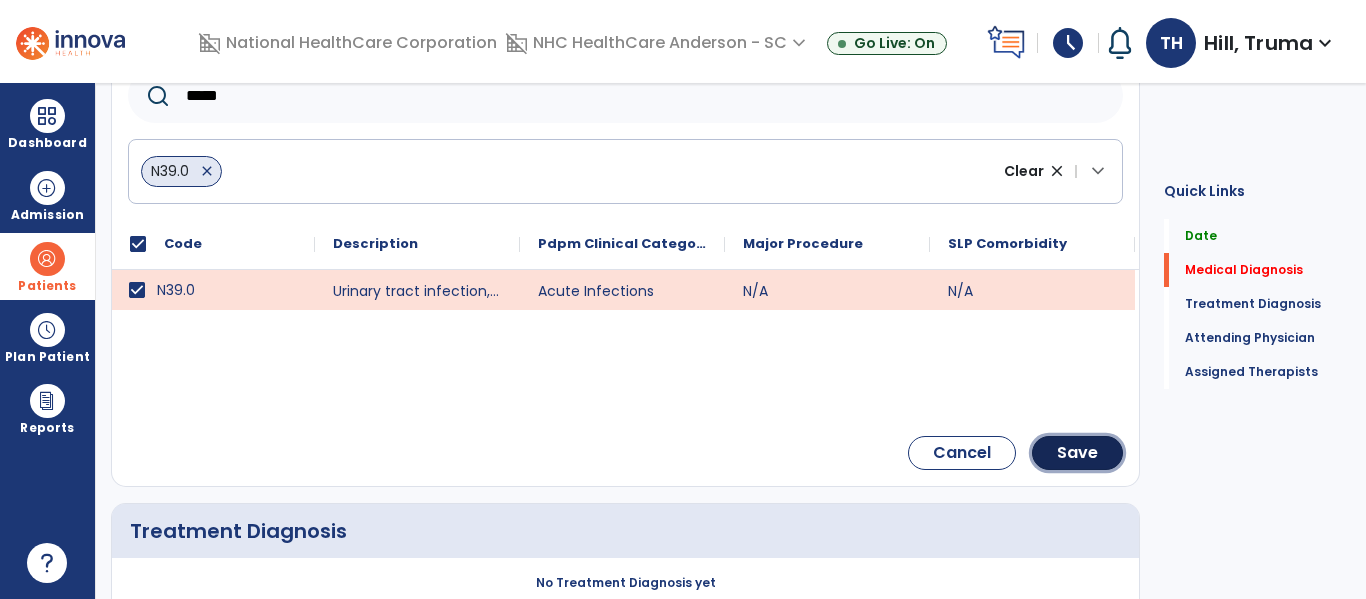 click on "Save" 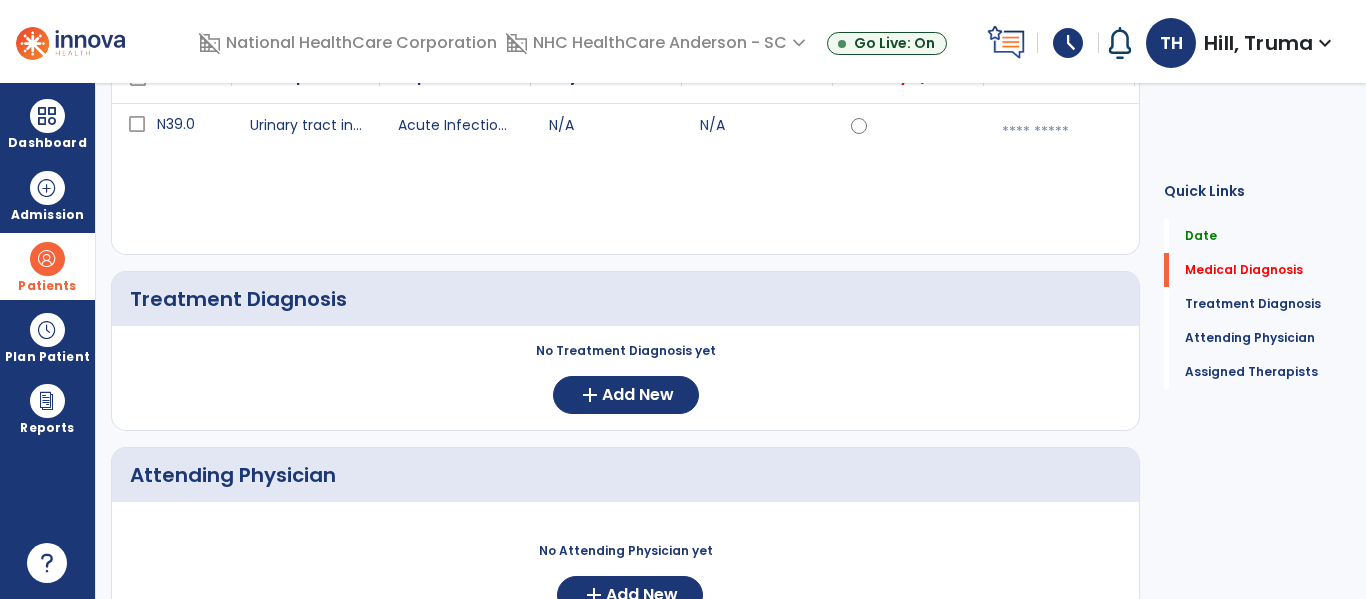 scroll, scrollTop: 112, scrollLeft: 0, axis: vertical 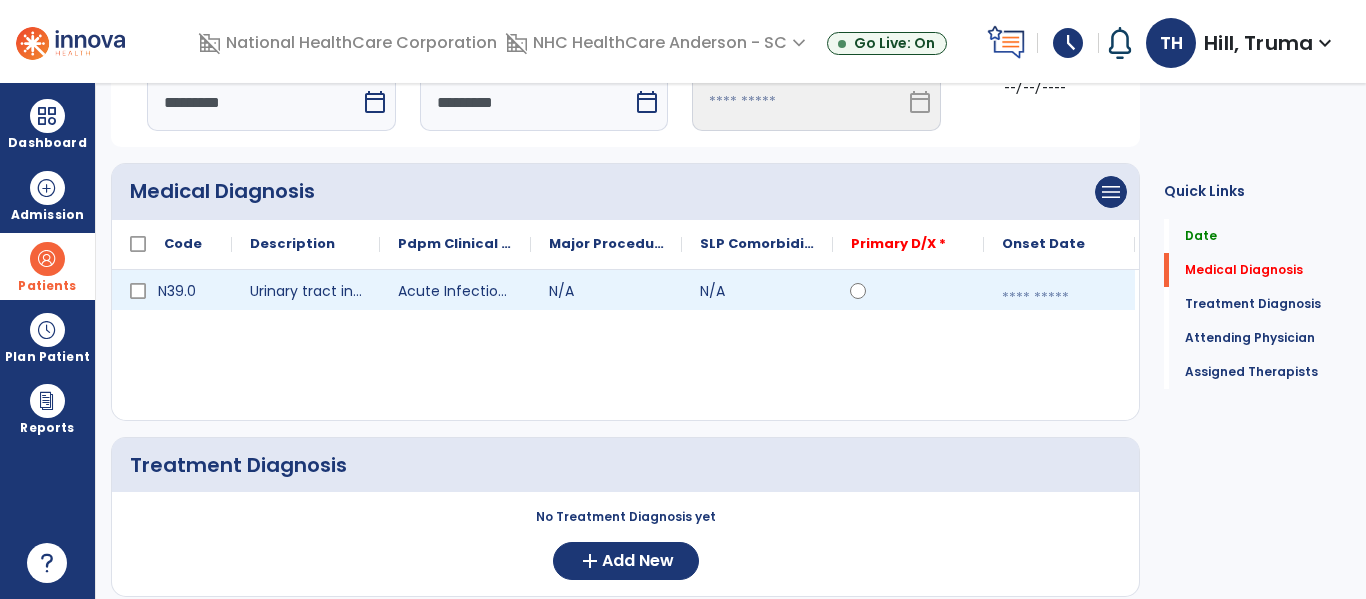 click 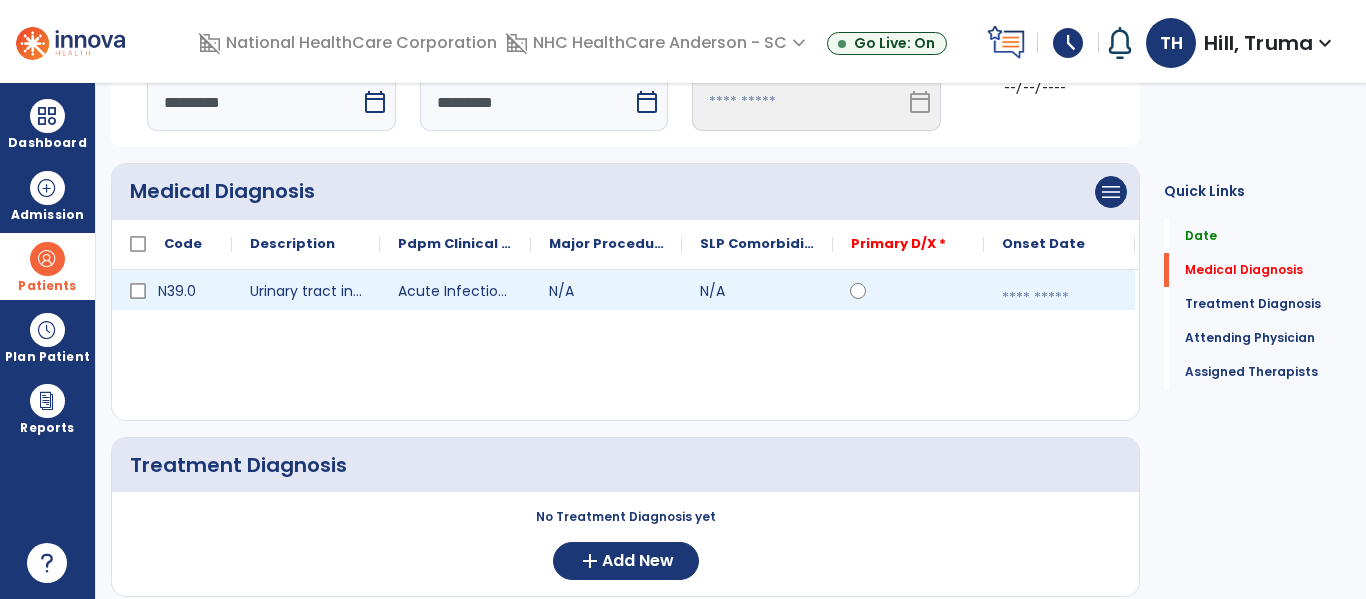 click 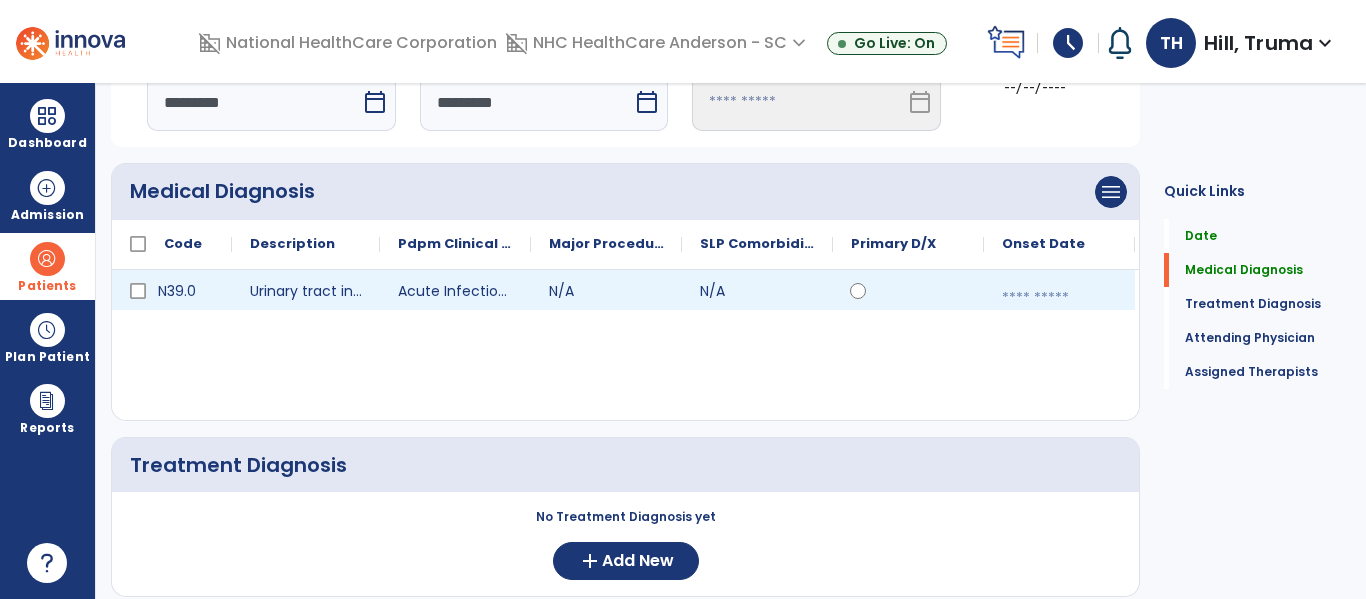 click at bounding box center [1059, 298] 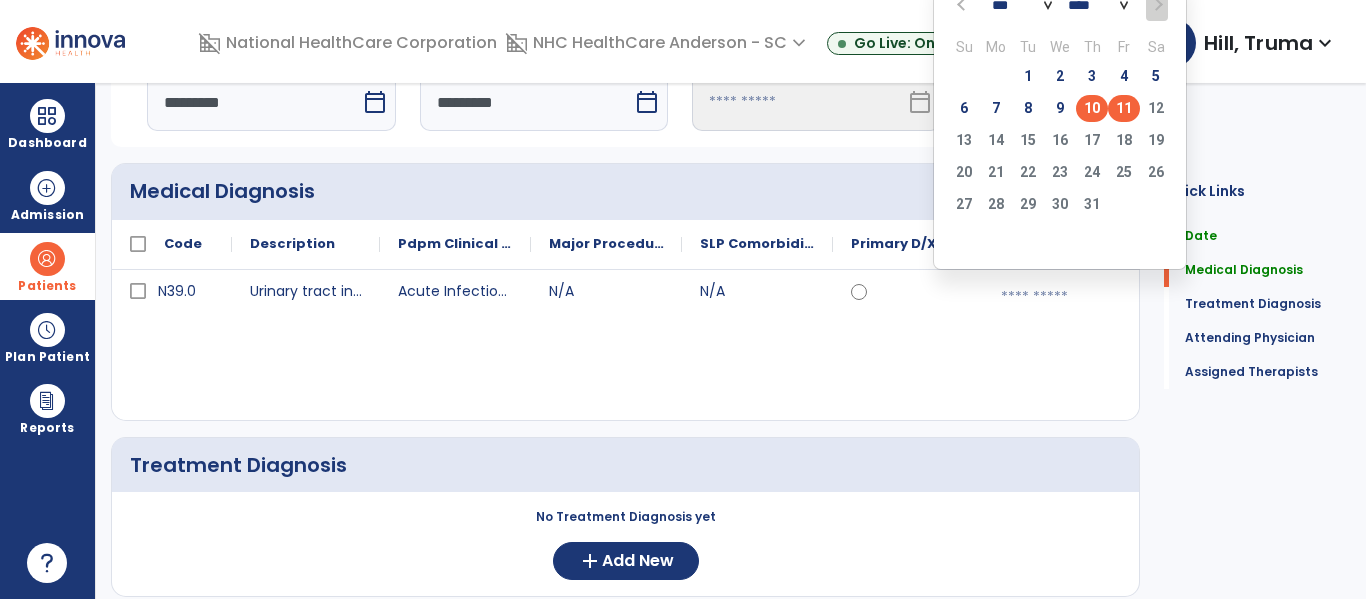 click on "10" 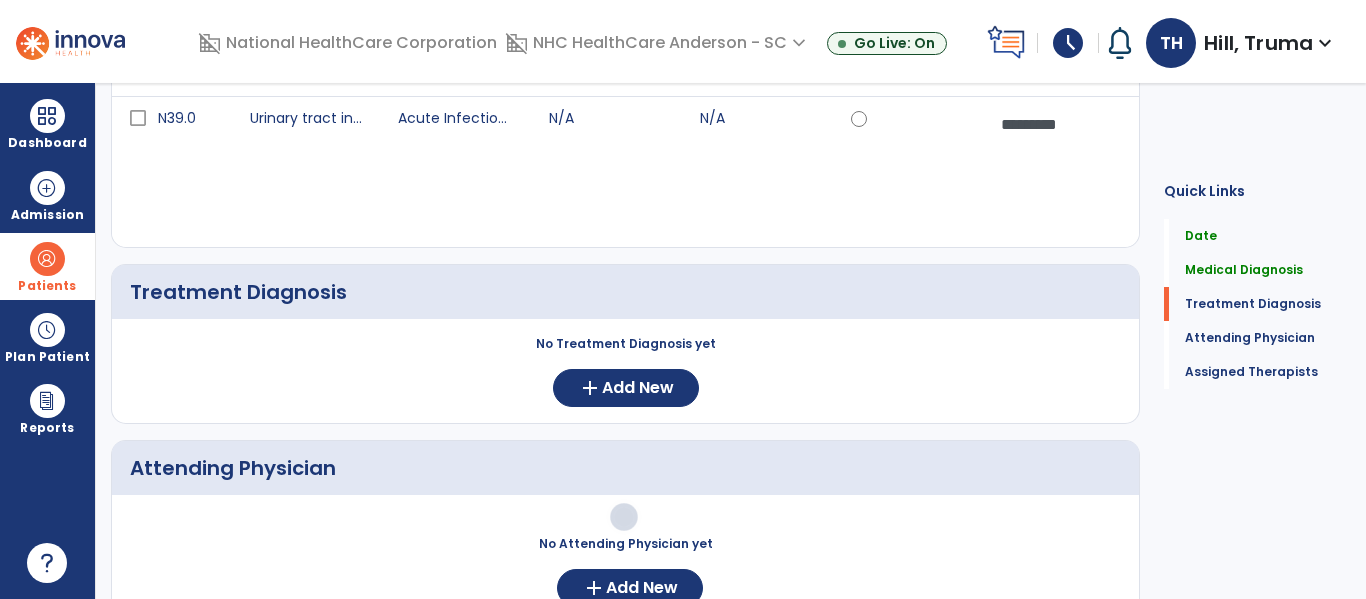 scroll, scrollTop: 312, scrollLeft: 0, axis: vertical 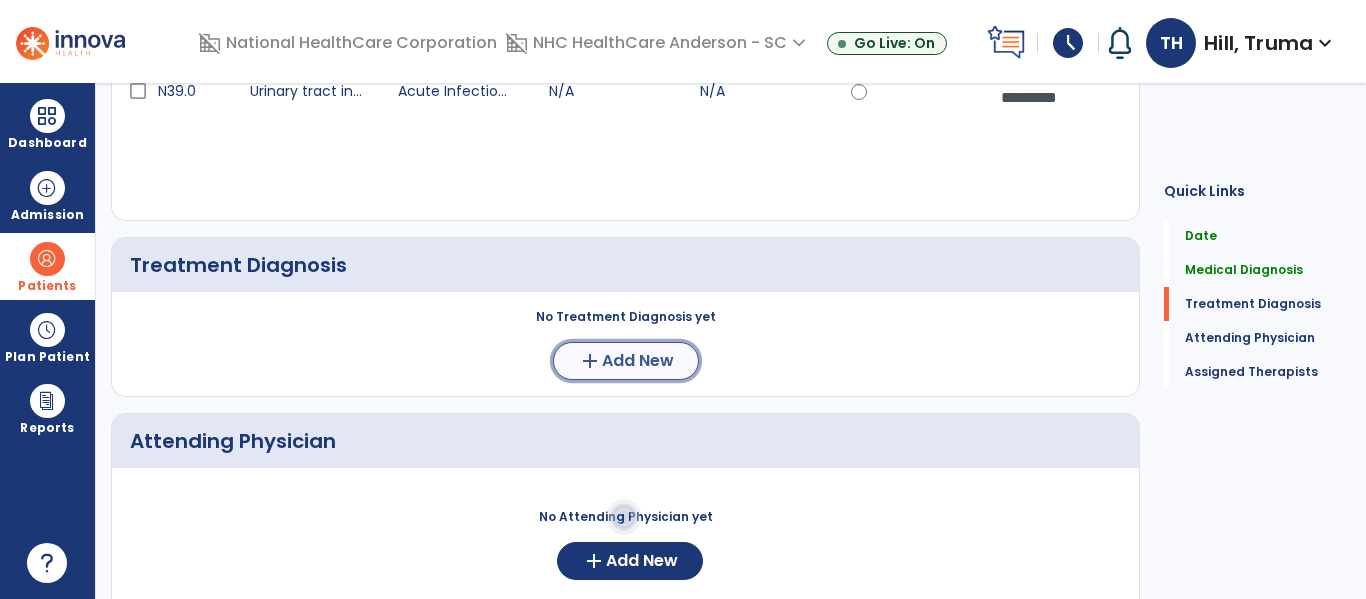 click on "Add New" 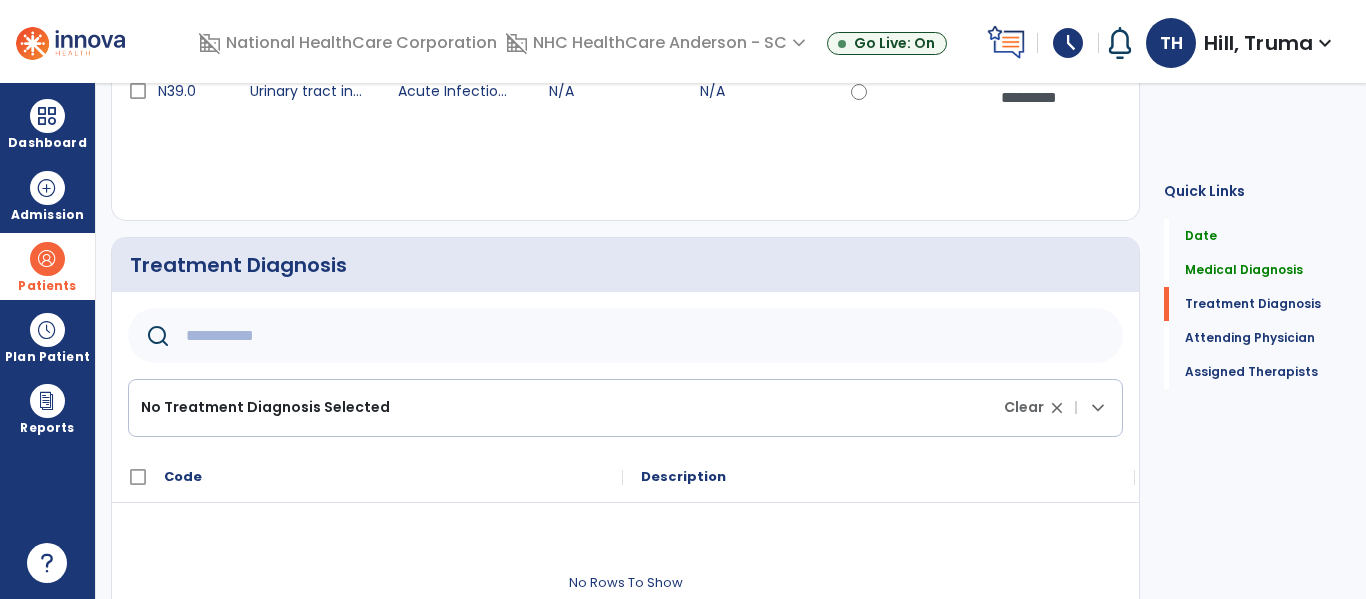 click 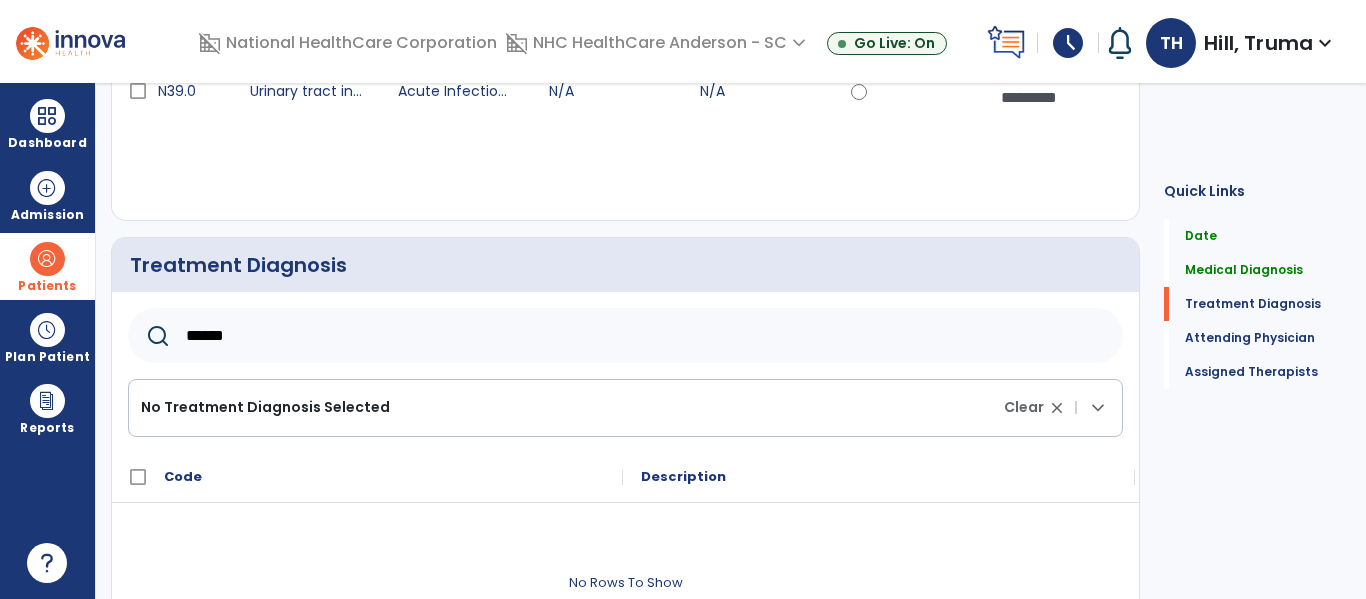 type on "******" 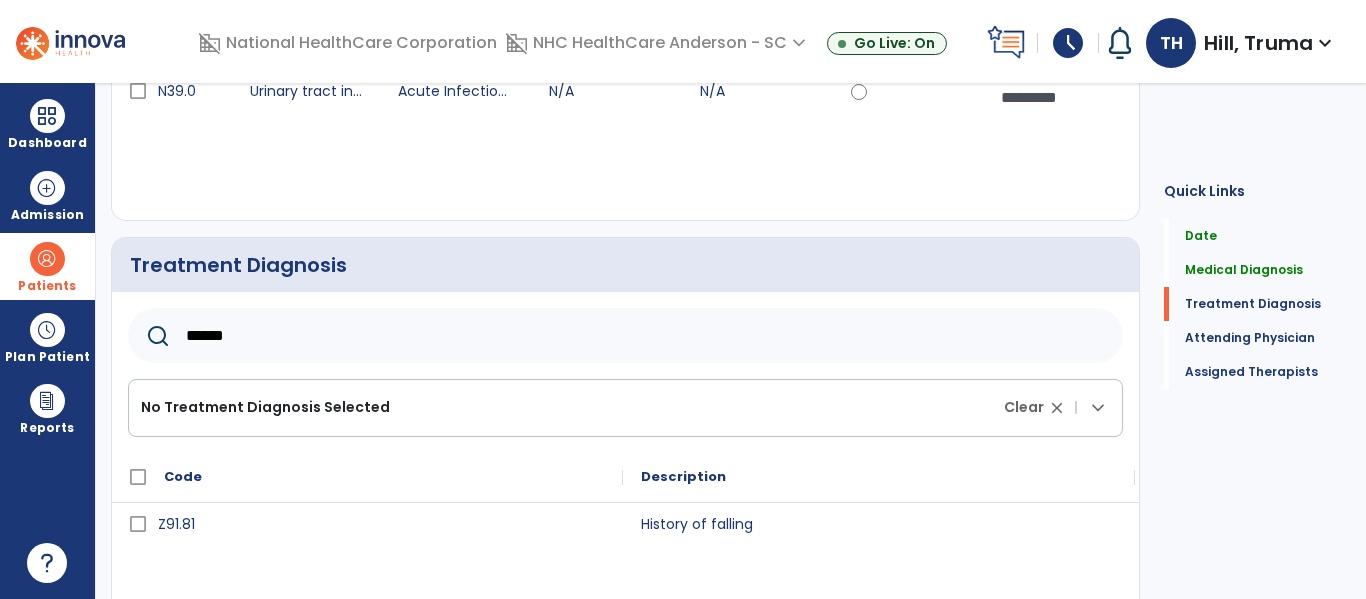 click on "******" 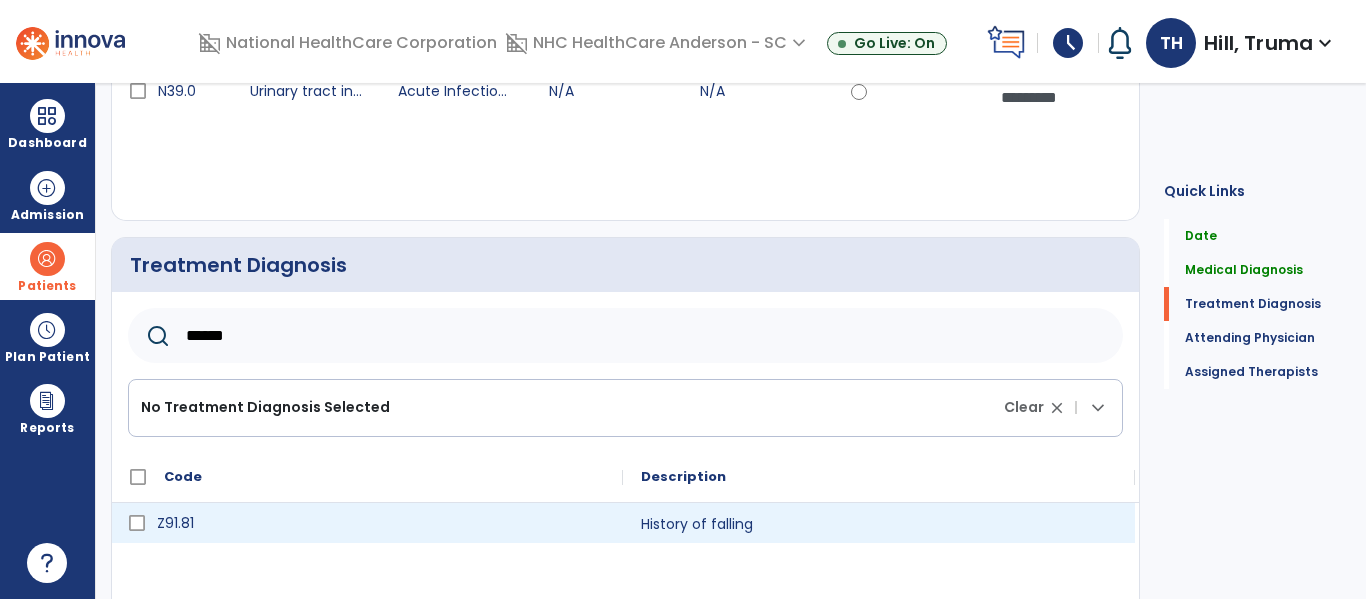 click on "Z91.81" at bounding box center [381, 523] 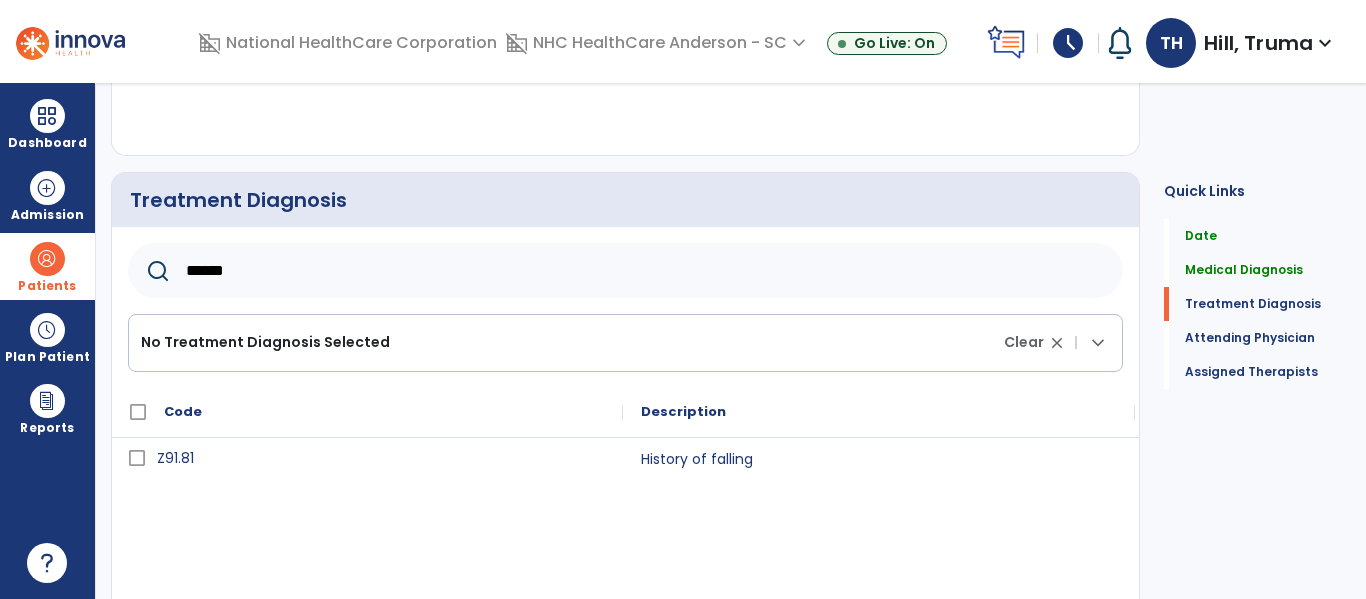 scroll, scrollTop: 512, scrollLeft: 0, axis: vertical 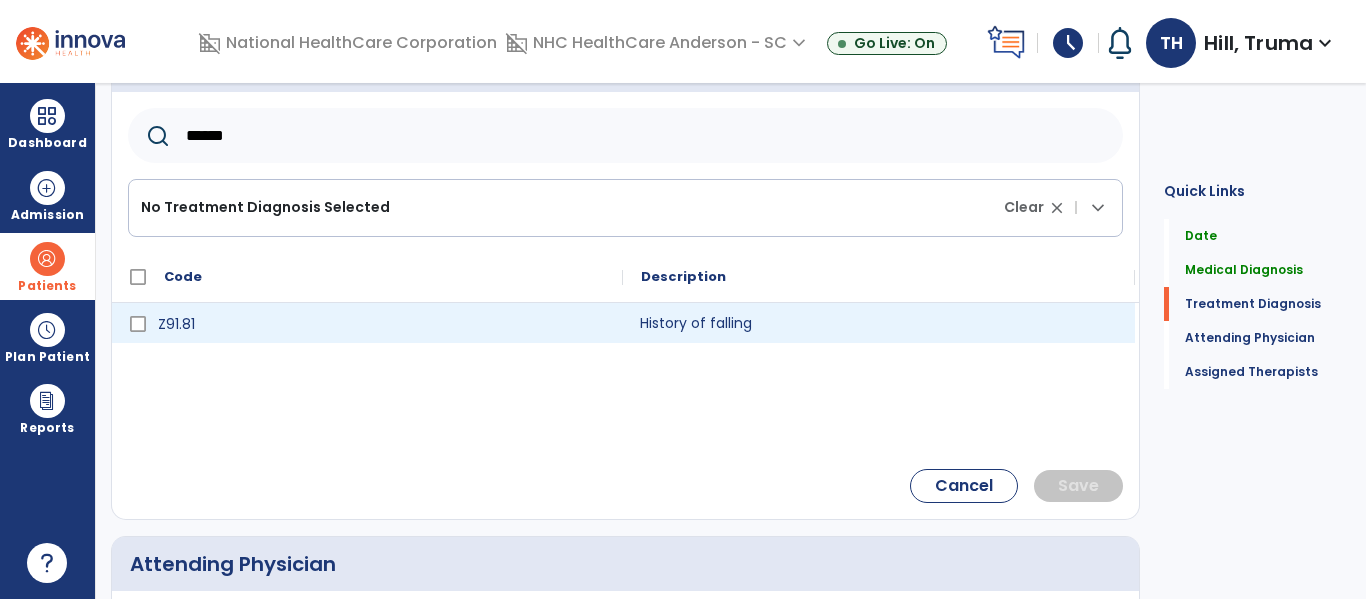 click on "History of falling" 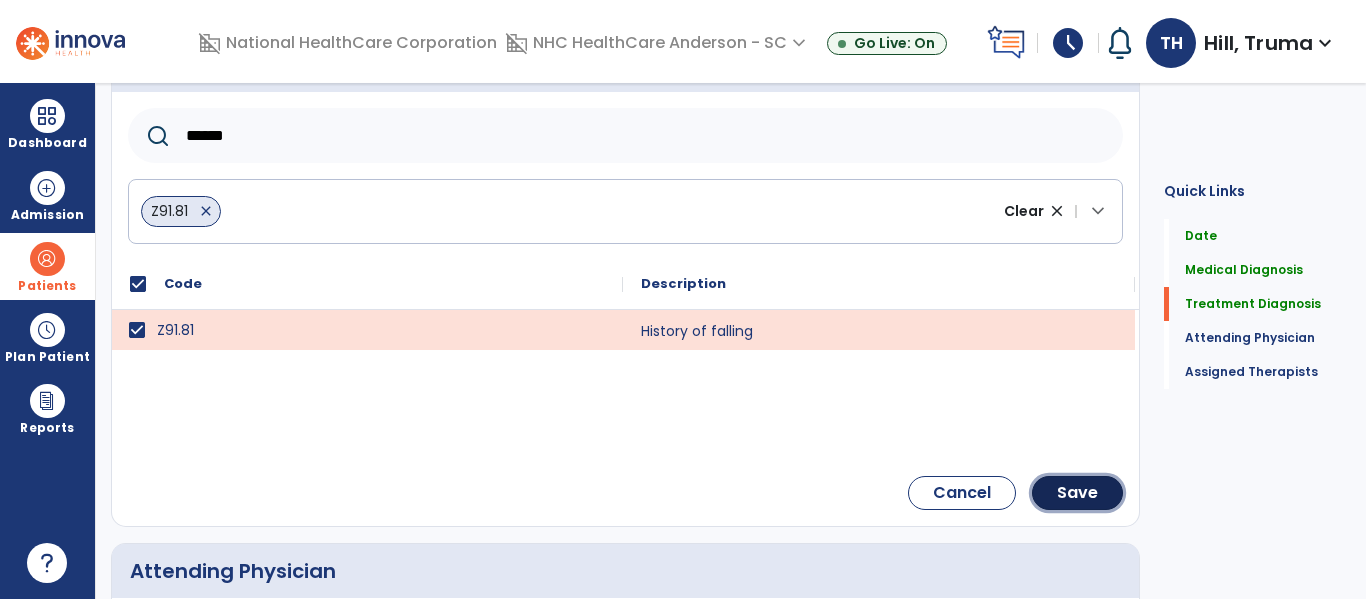 click on "Save" 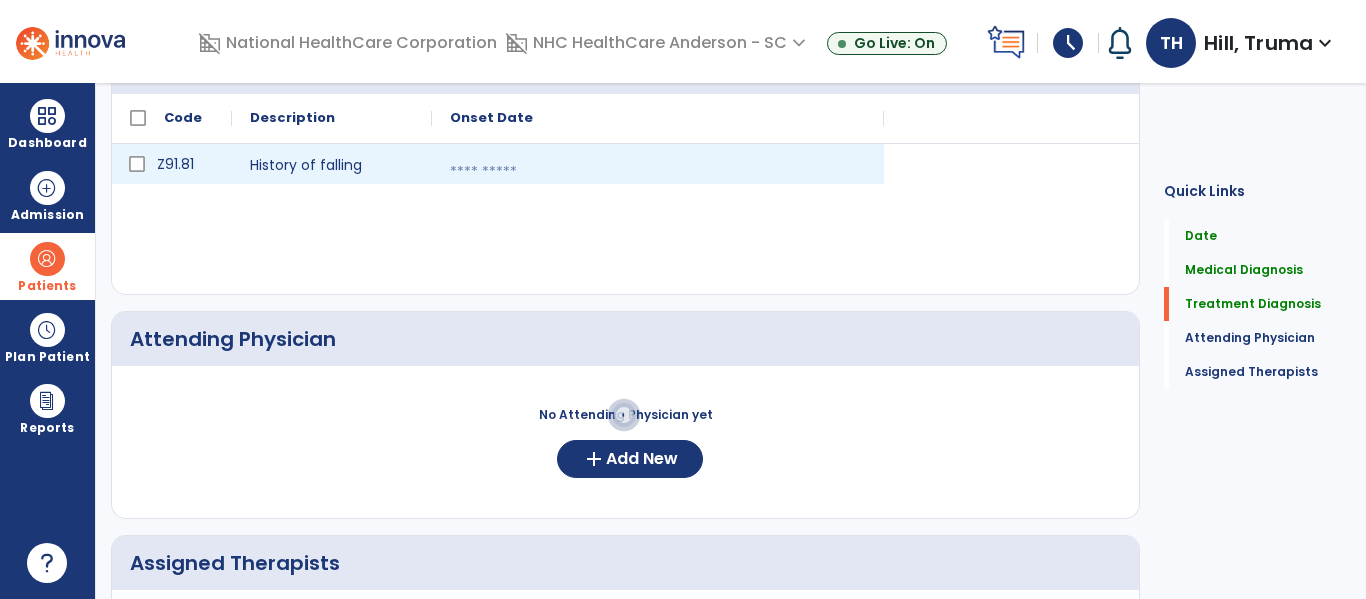 click at bounding box center [658, 172] 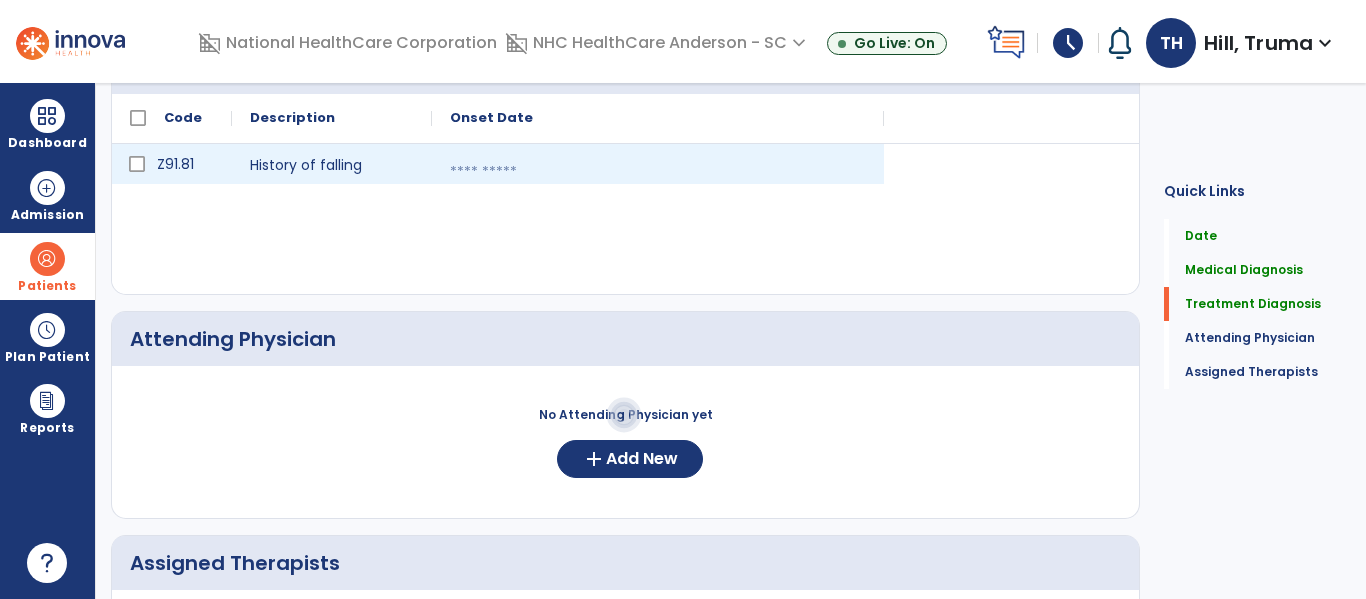 select on "*" 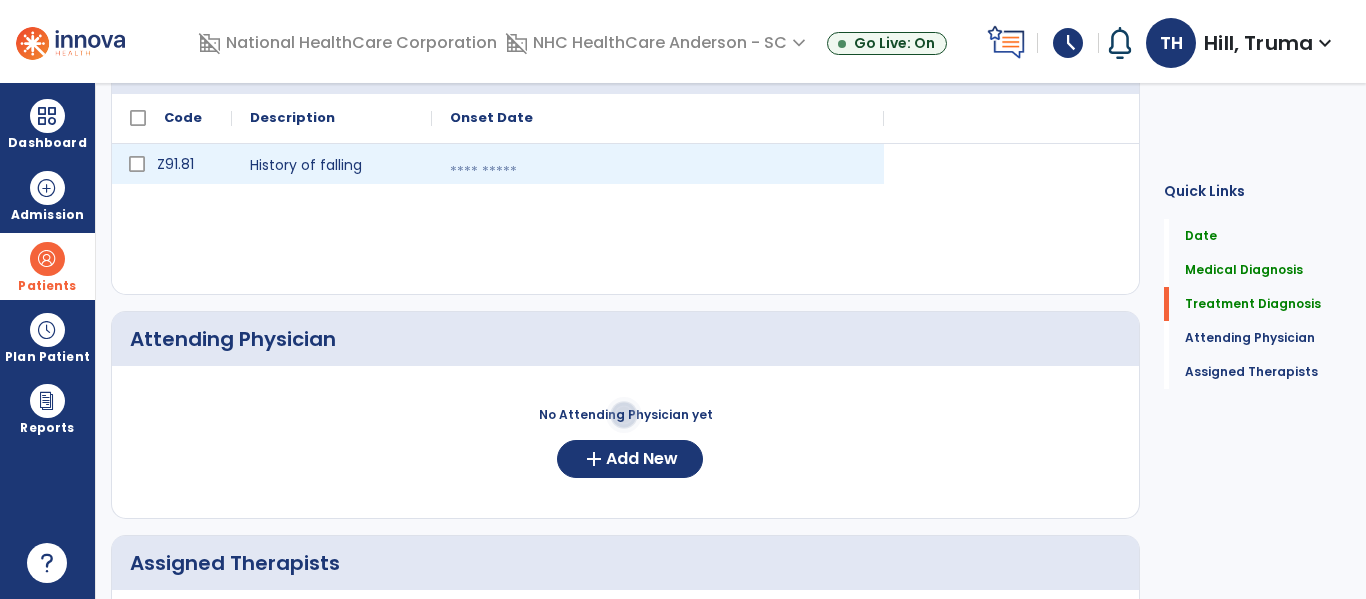 select on "****" 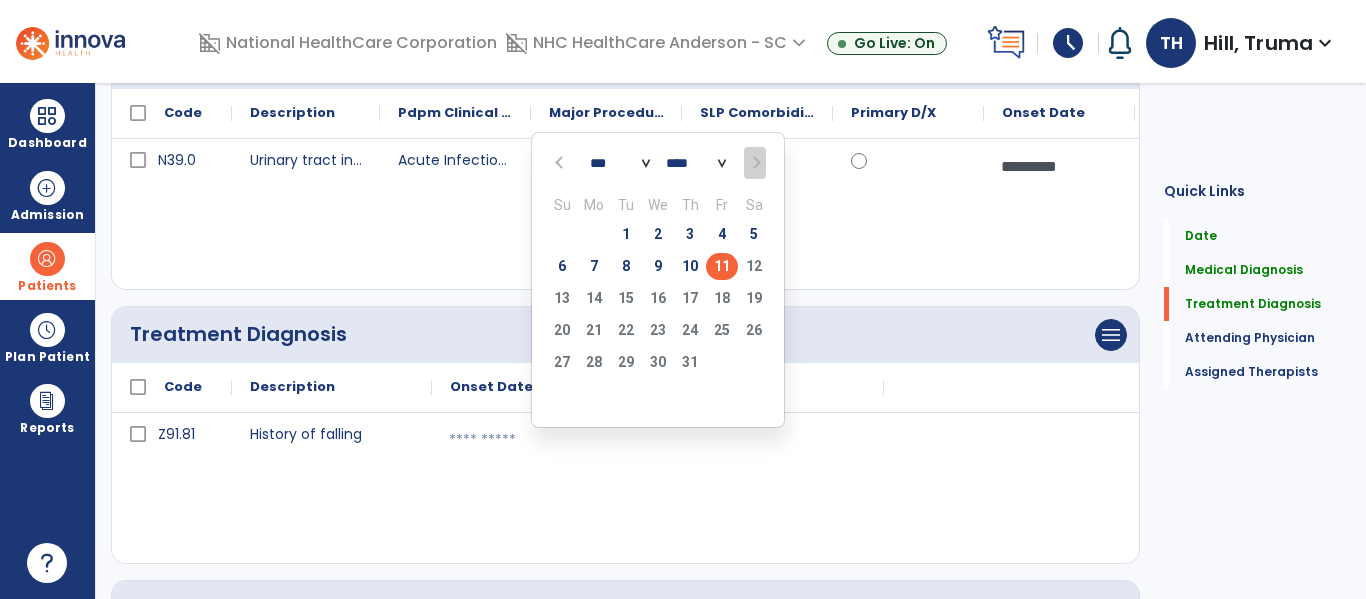 scroll, scrollTop: 212, scrollLeft: 0, axis: vertical 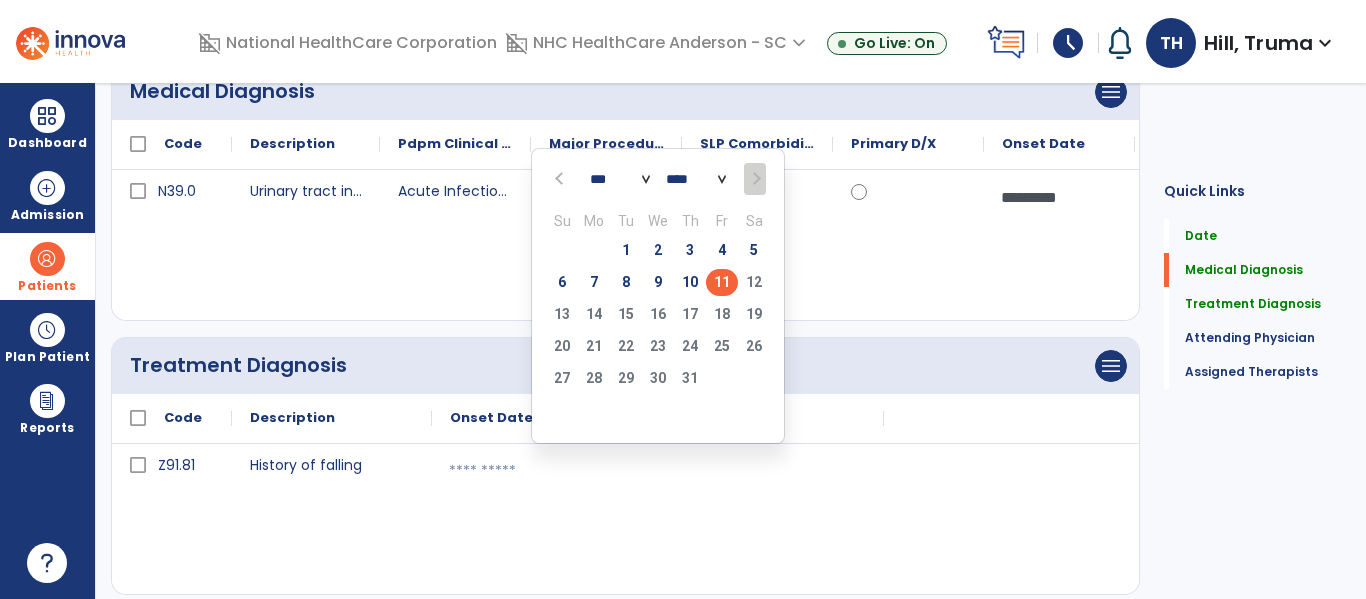 click on "11" 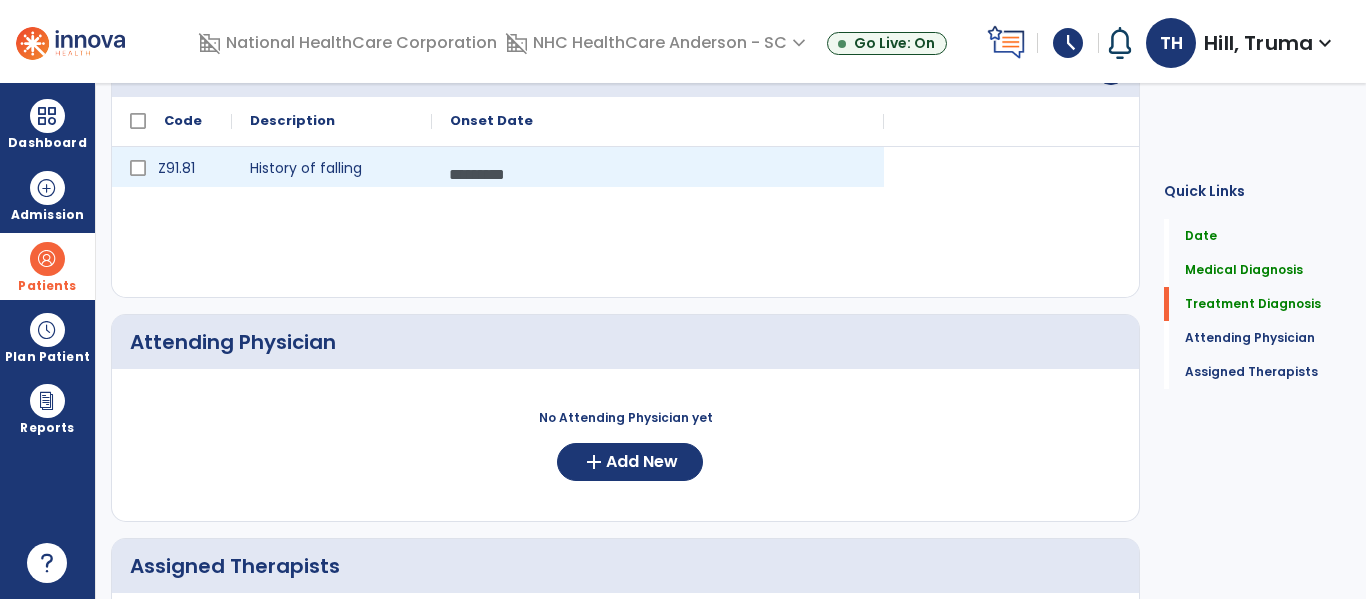 scroll, scrollTop: 512, scrollLeft: 0, axis: vertical 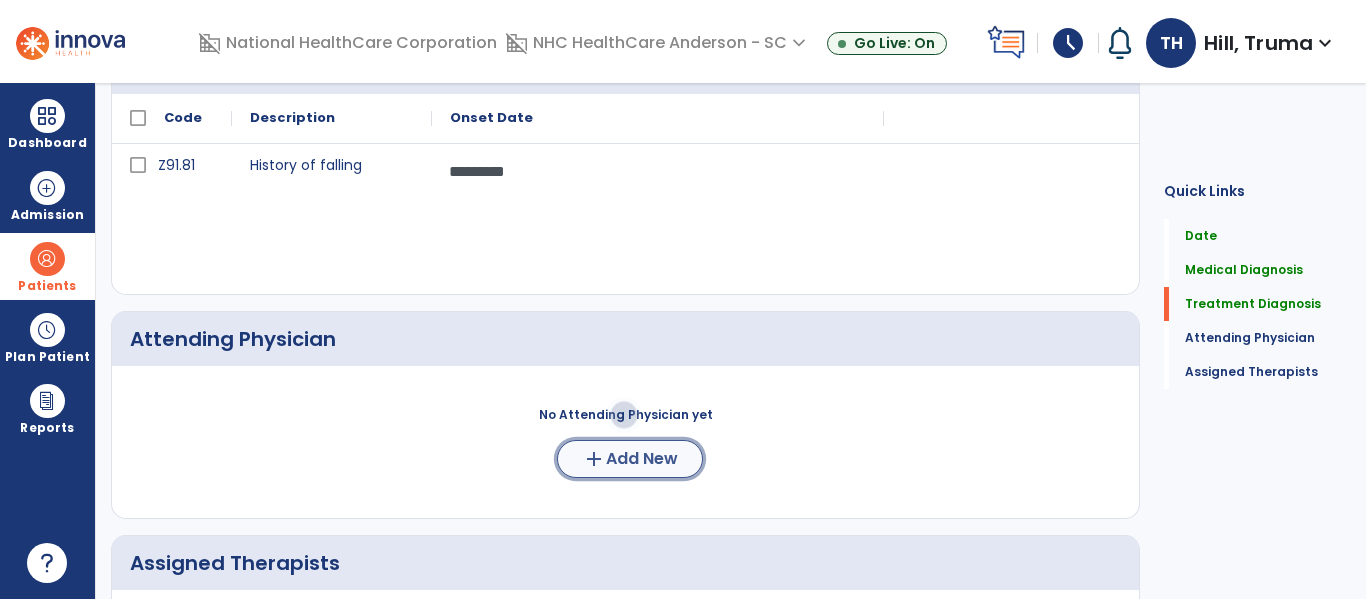 click on "Add New" 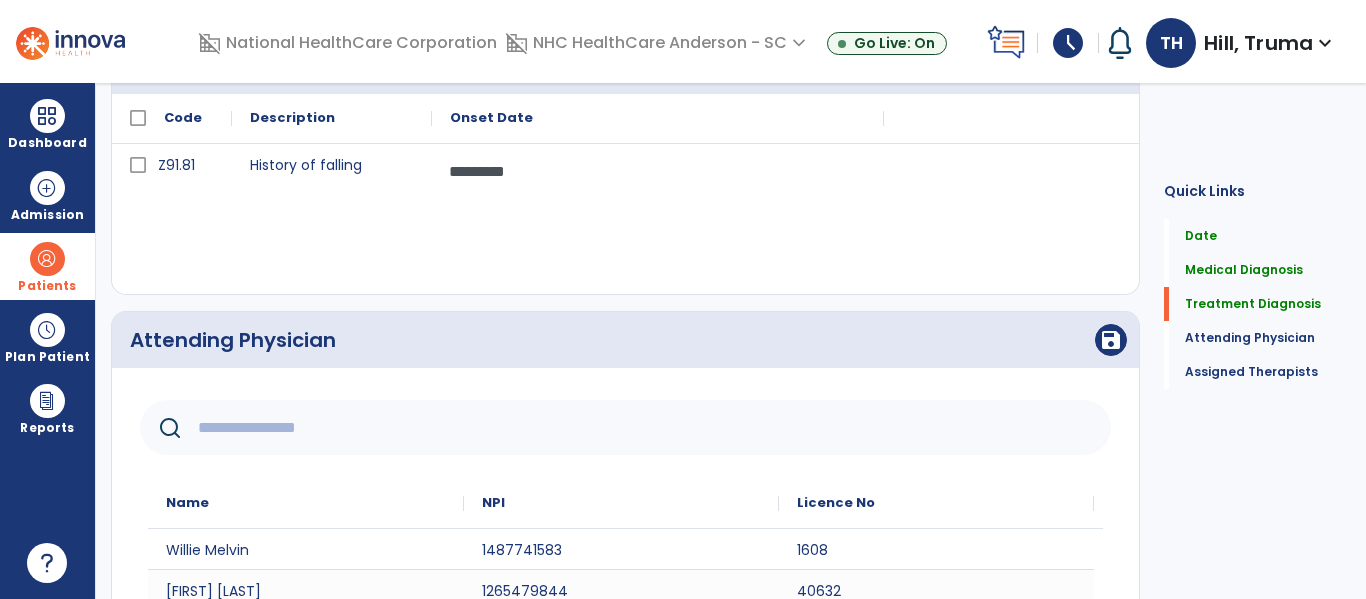 click 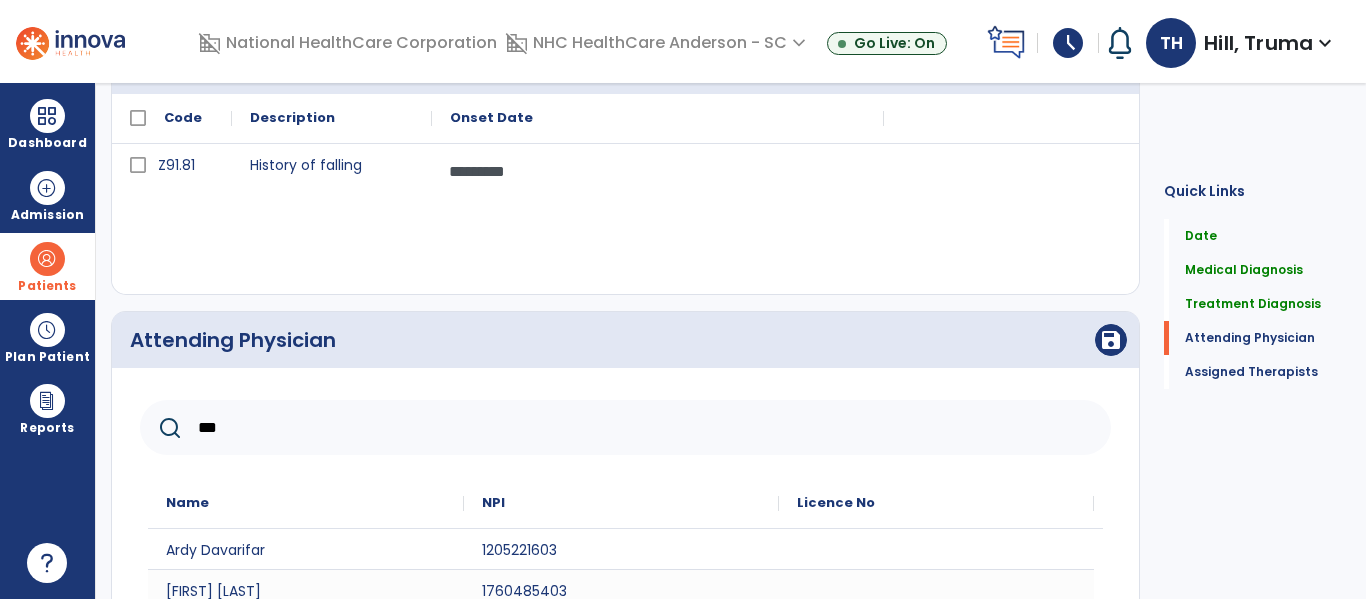 scroll, scrollTop: 612, scrollLeft: 0, axis: vertical 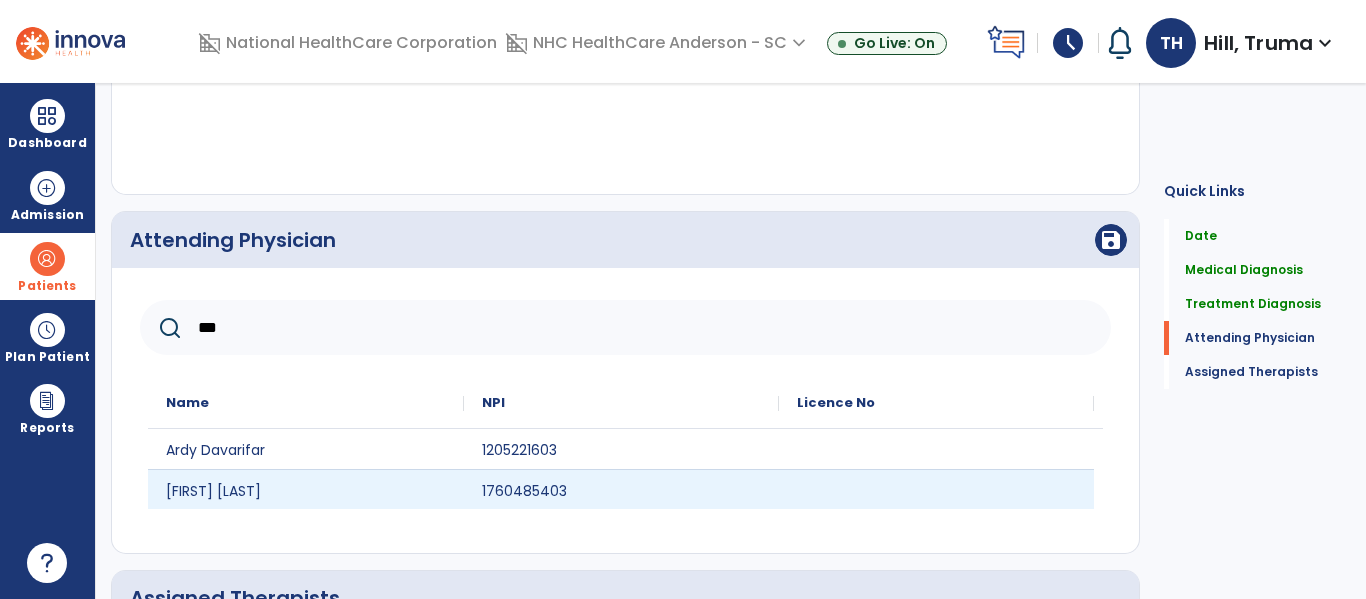 type on "***" 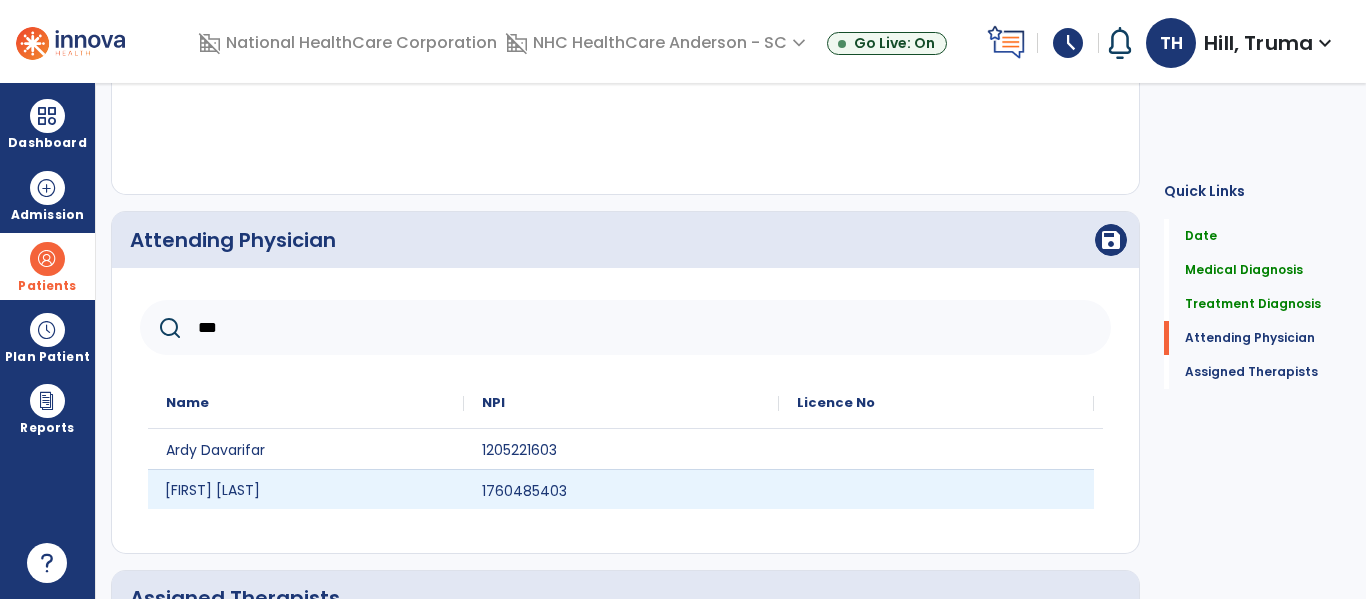 click on "[FIRST] [LAST]" 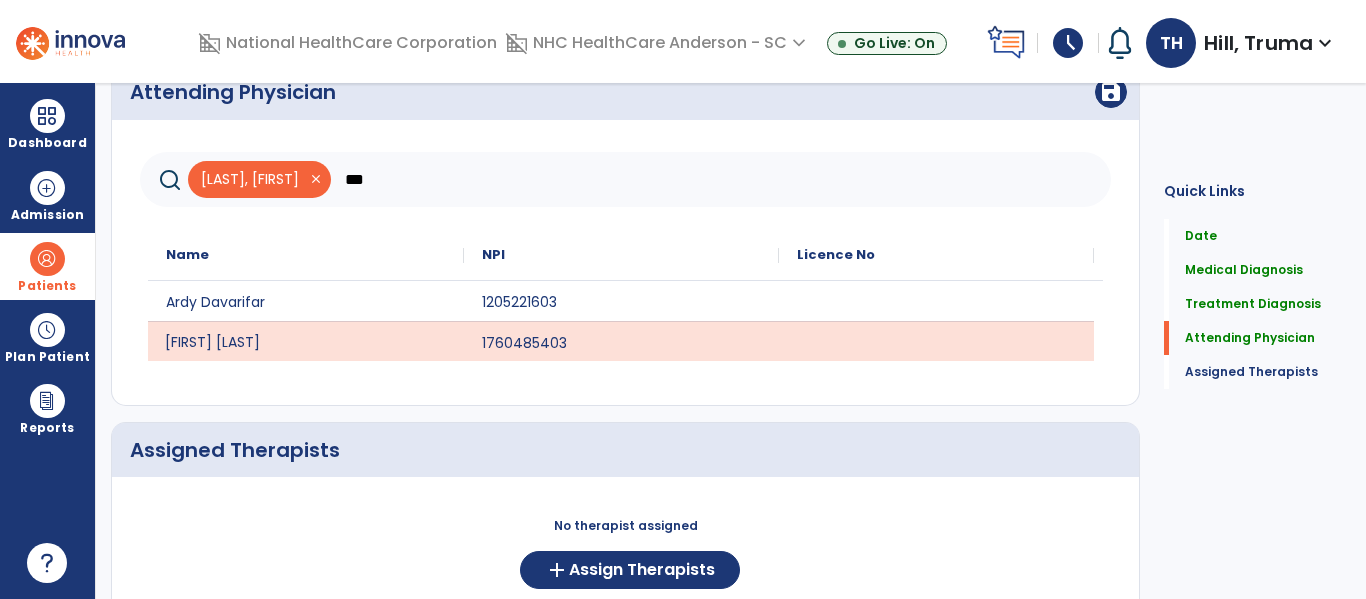 scroll, scrollTop: 684, scrollLeft: 0, axis: vertical 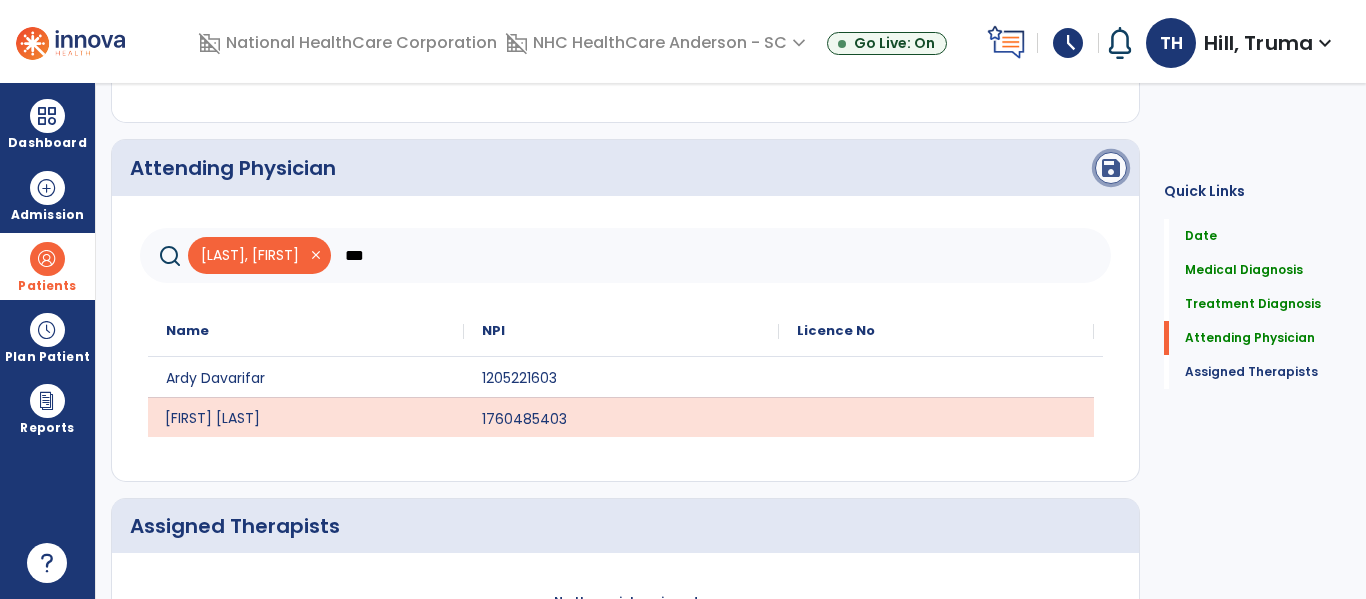 click on "save" 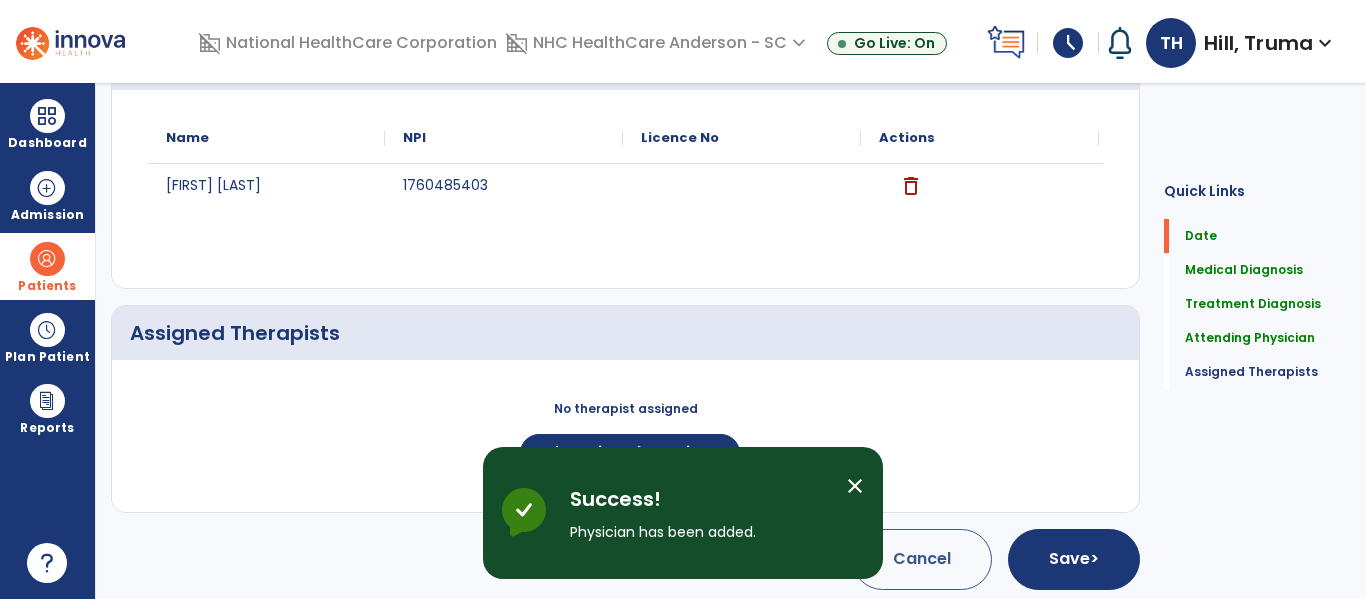 scroll, scrollTop: 797, scrollLeft: 0, axis: vertical 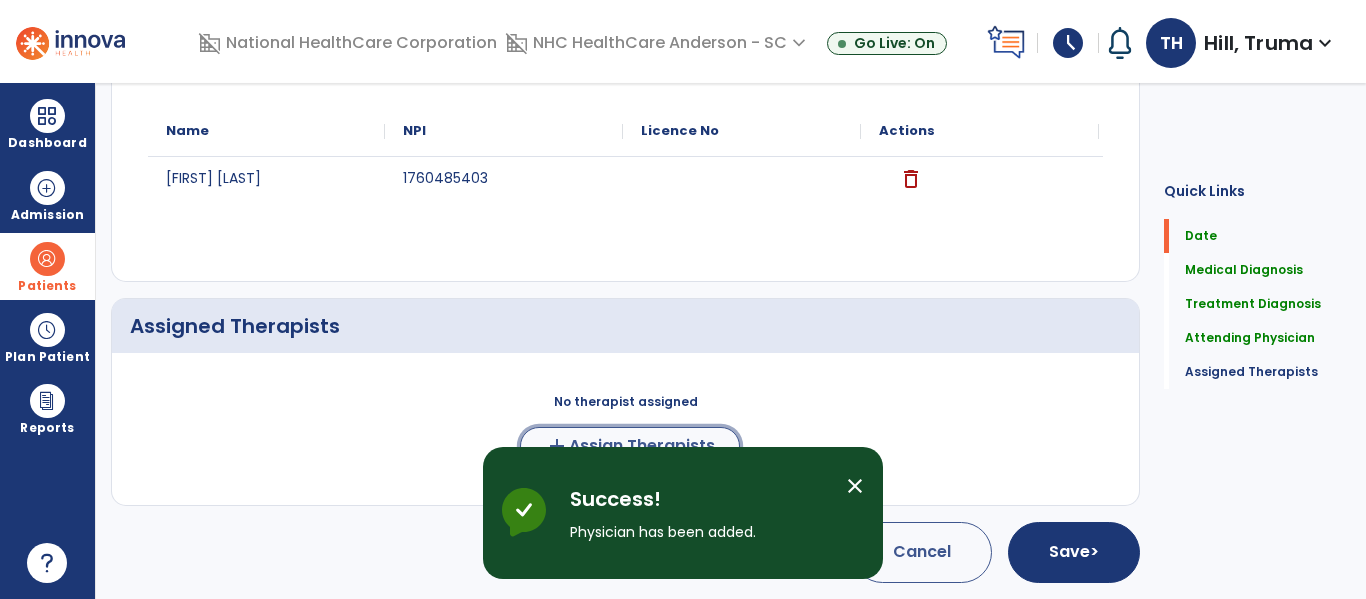click on "Assign Therapists" 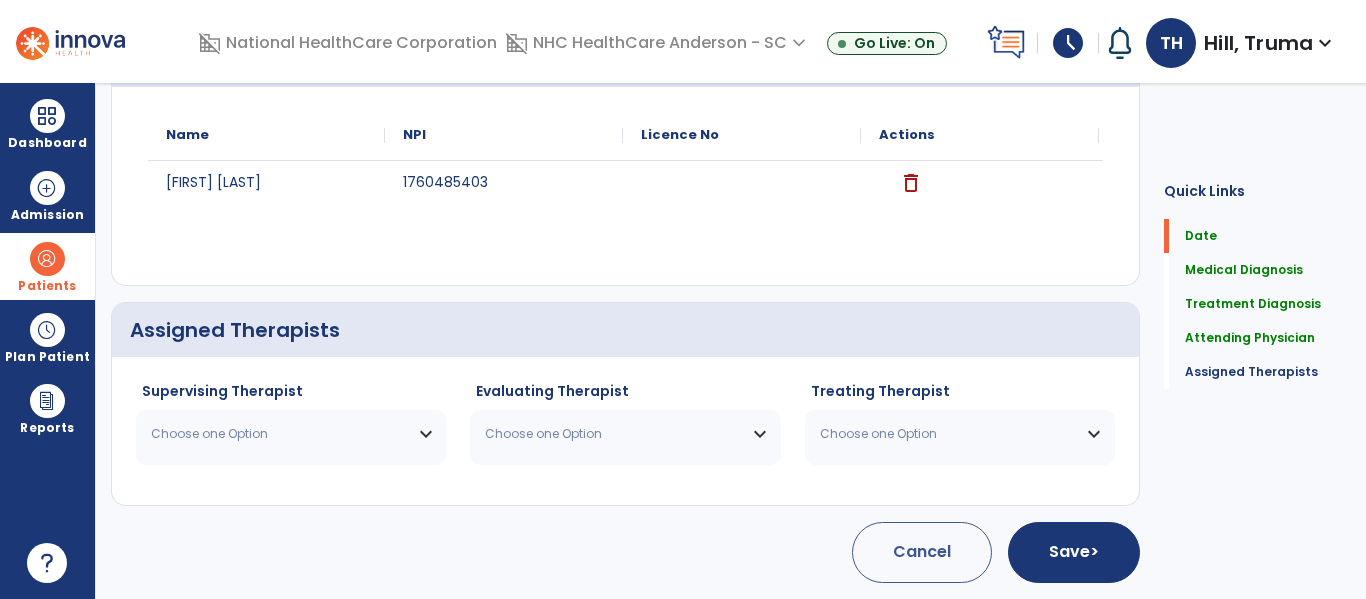 scroll, scrollTop: 793, scrollLeft: 0, axis: vertical 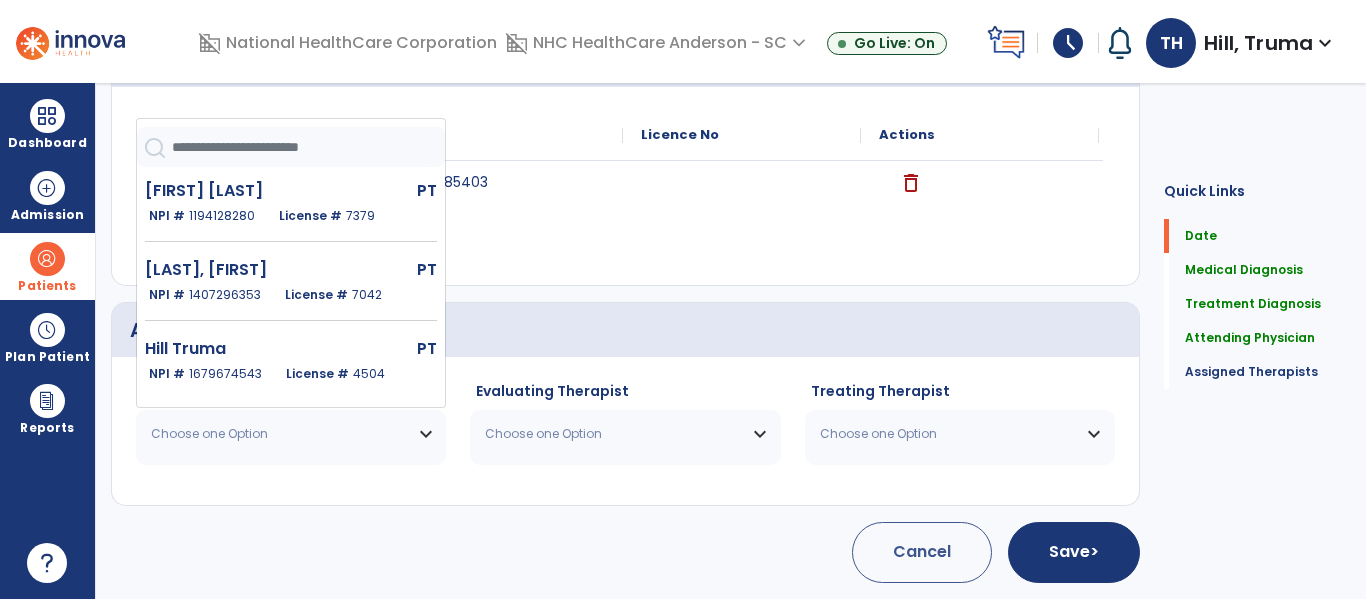 click on "[LAST] [FIRST] PT NPI # 1679674543 License # 4504" 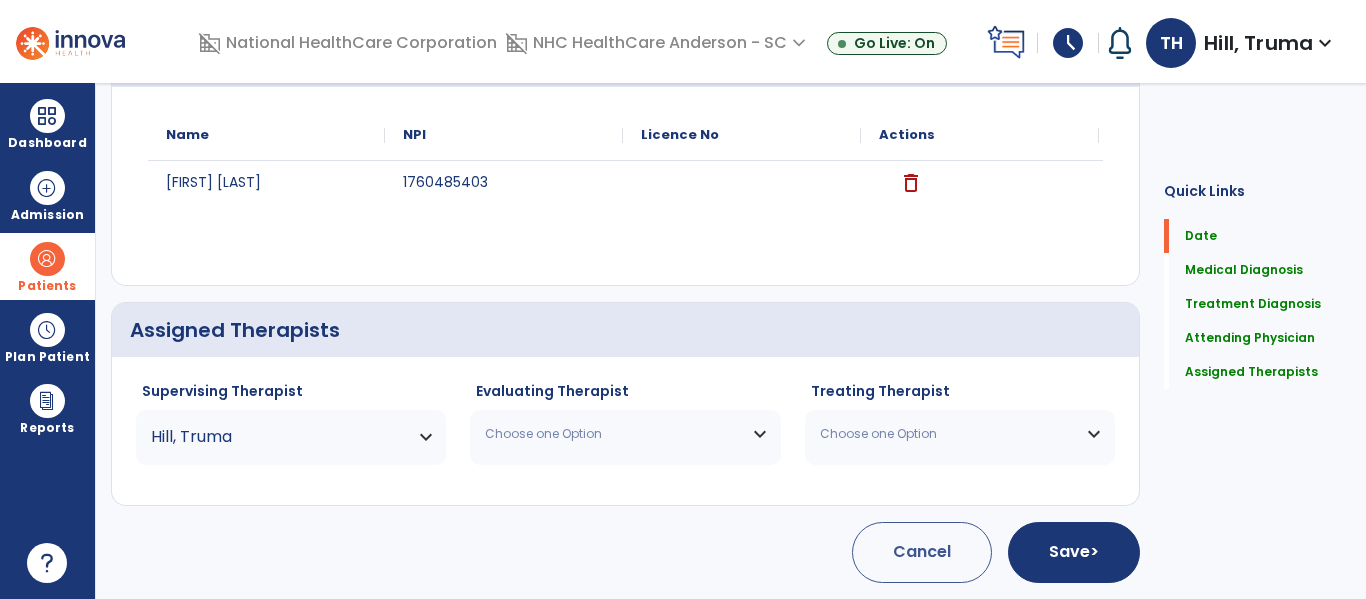 drag, startPoint x: 577, startPoint y: 434, endPoint x: 570, endPoint y: 410, distance: 25 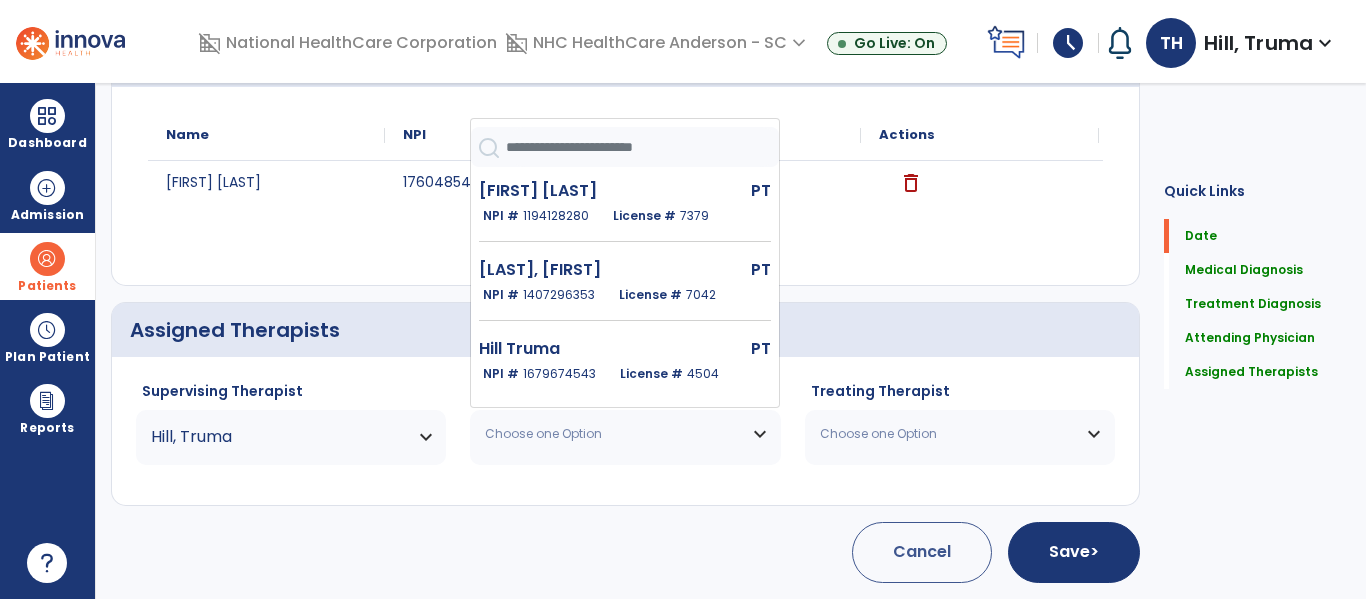 drag, startPoint x: 578, startPoint y: 376, endPoint x: 617, endPoint y: 370, distance: 39.45884 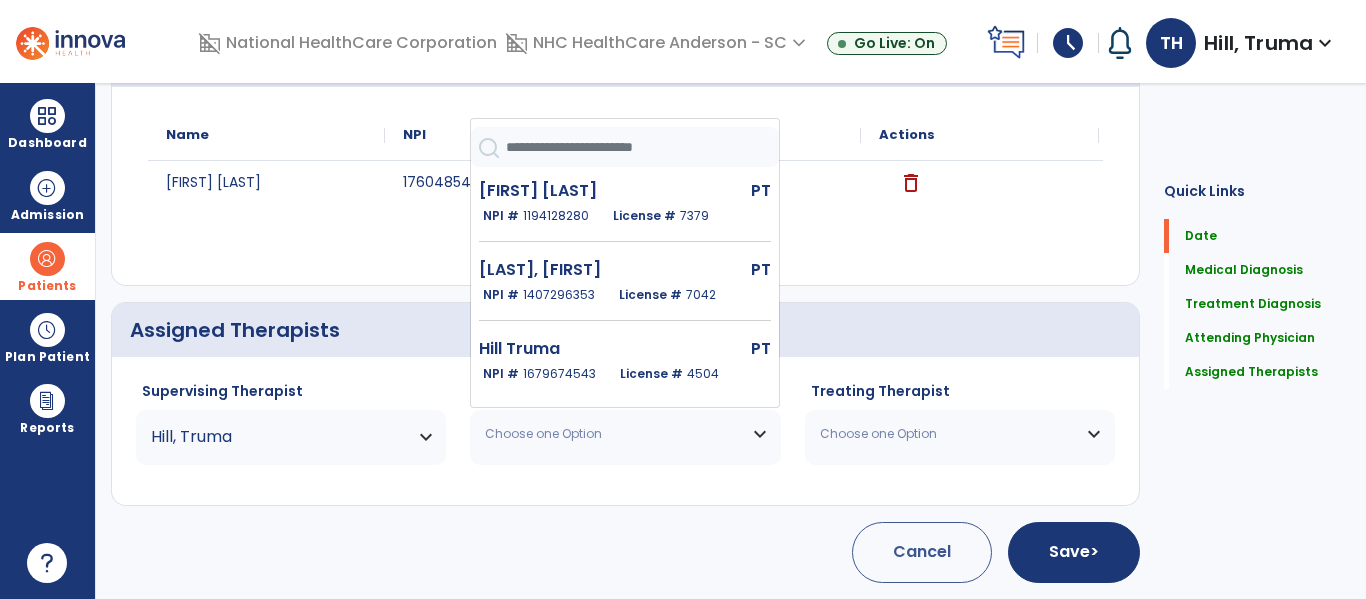 click on "1679674543" 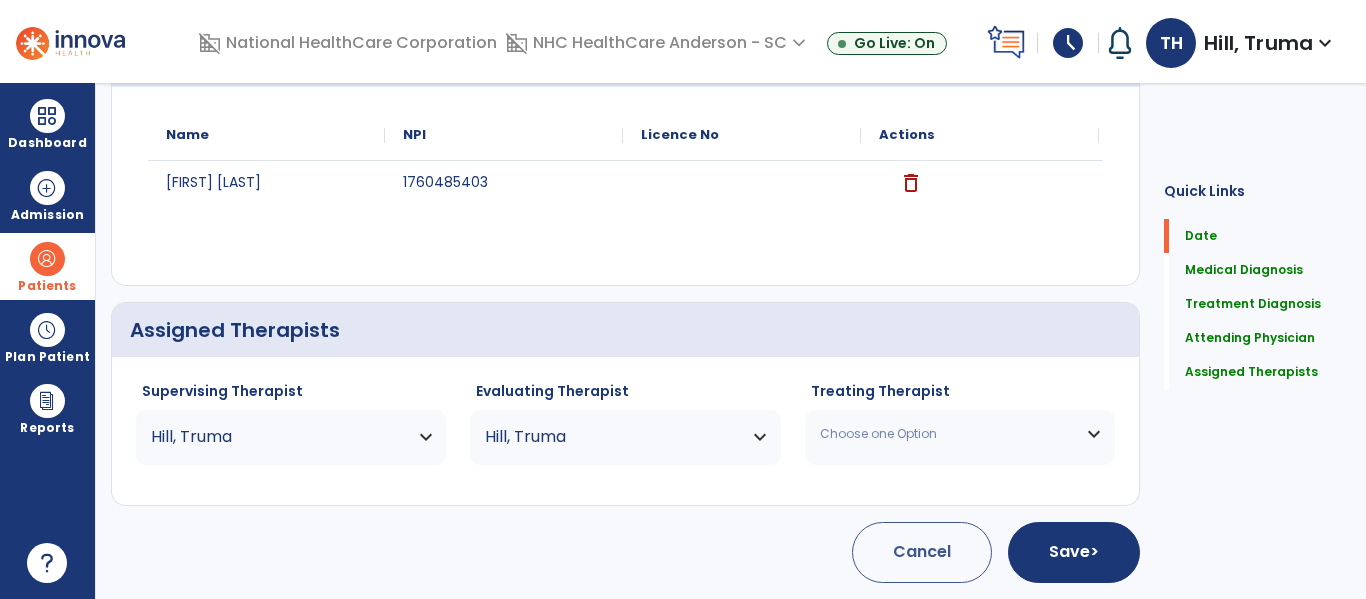 click on "Choose one Option" at bounding box center (947, 434) 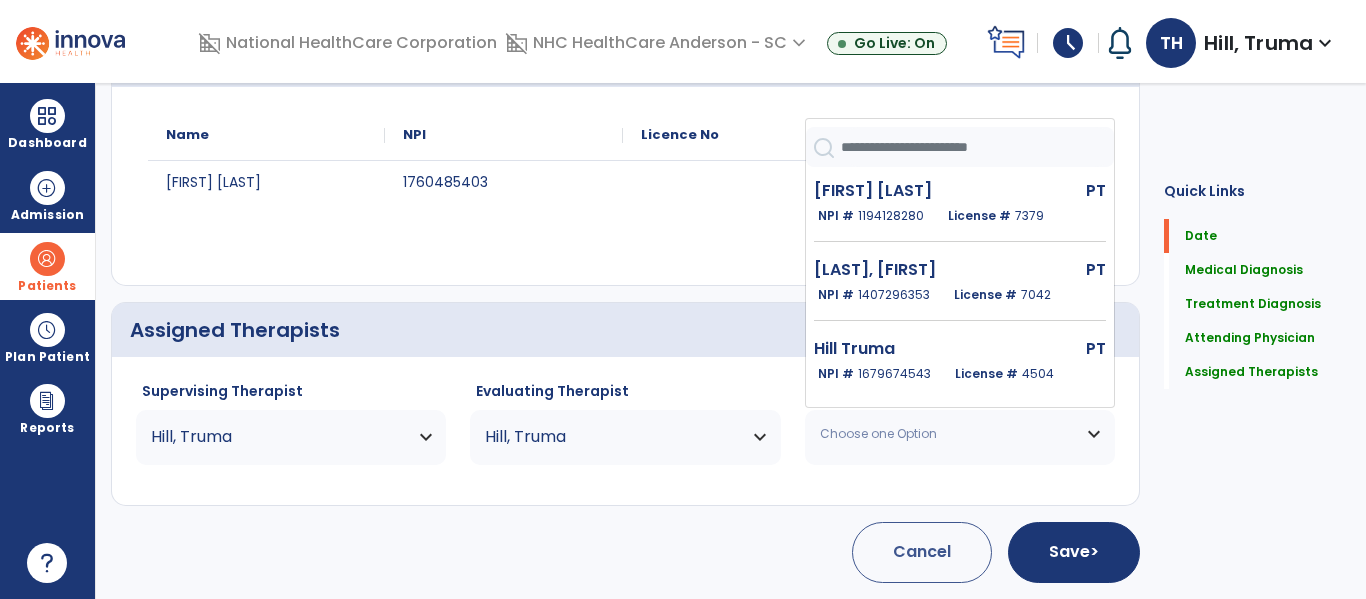 drag, startPoint x: 965, startPoint y: 364, endPoint x: 975, endPoint y: 369, distance: 11.18034 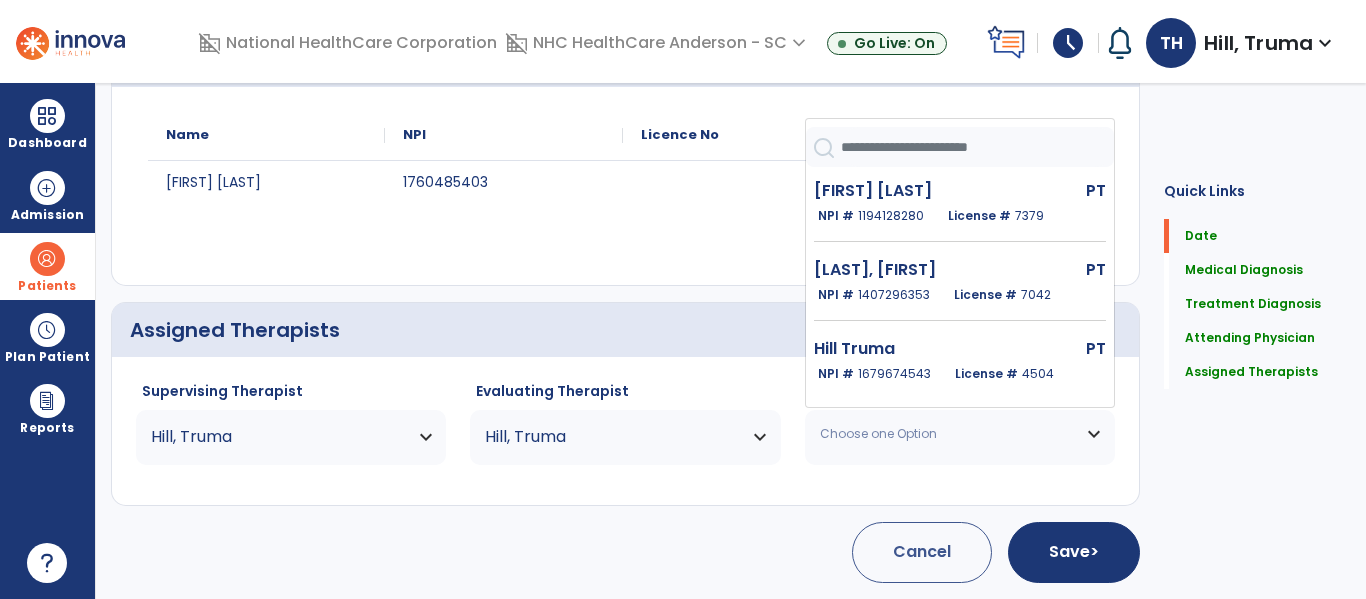 click on "[LAST] [FIRST] PT NPI # 1679674543 License # 4504" 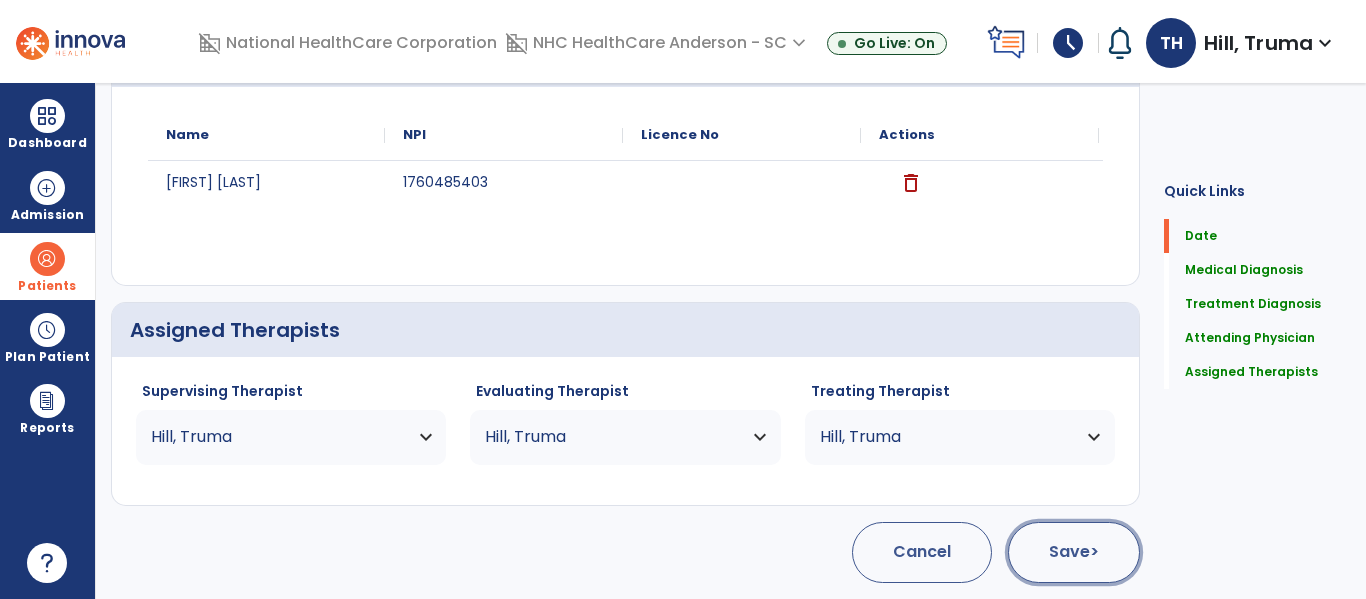 click on "Save  >" 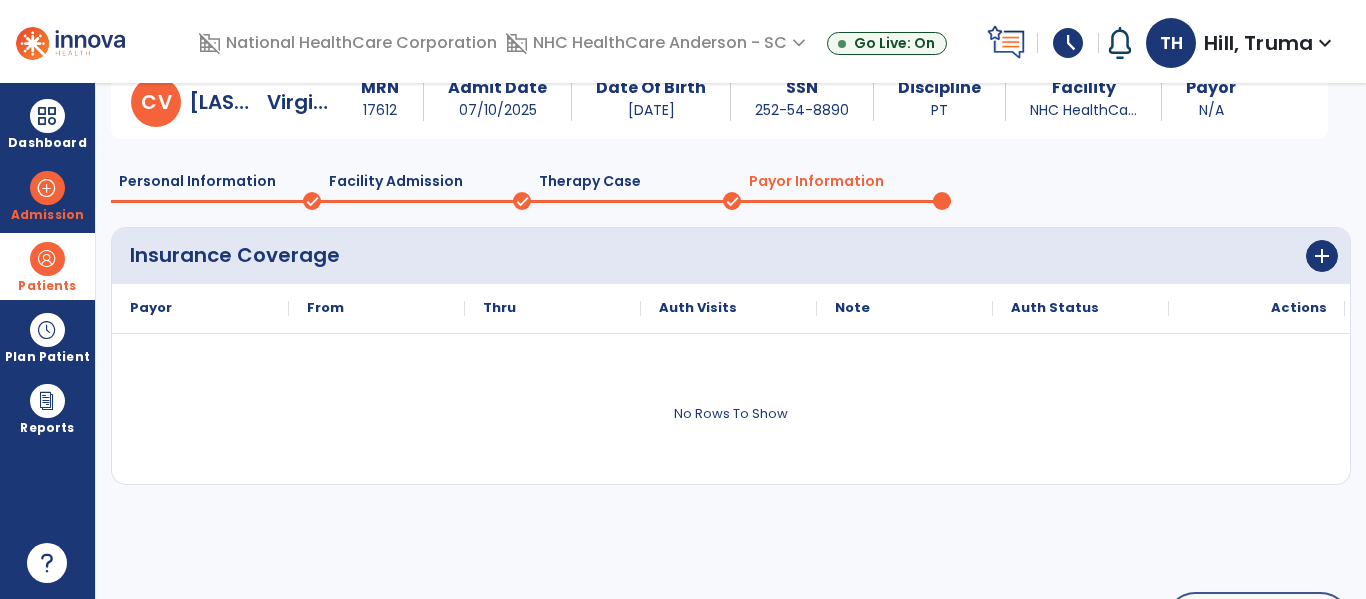 scroll, scrollTop: 0, scrollLeft: 0, axis: both 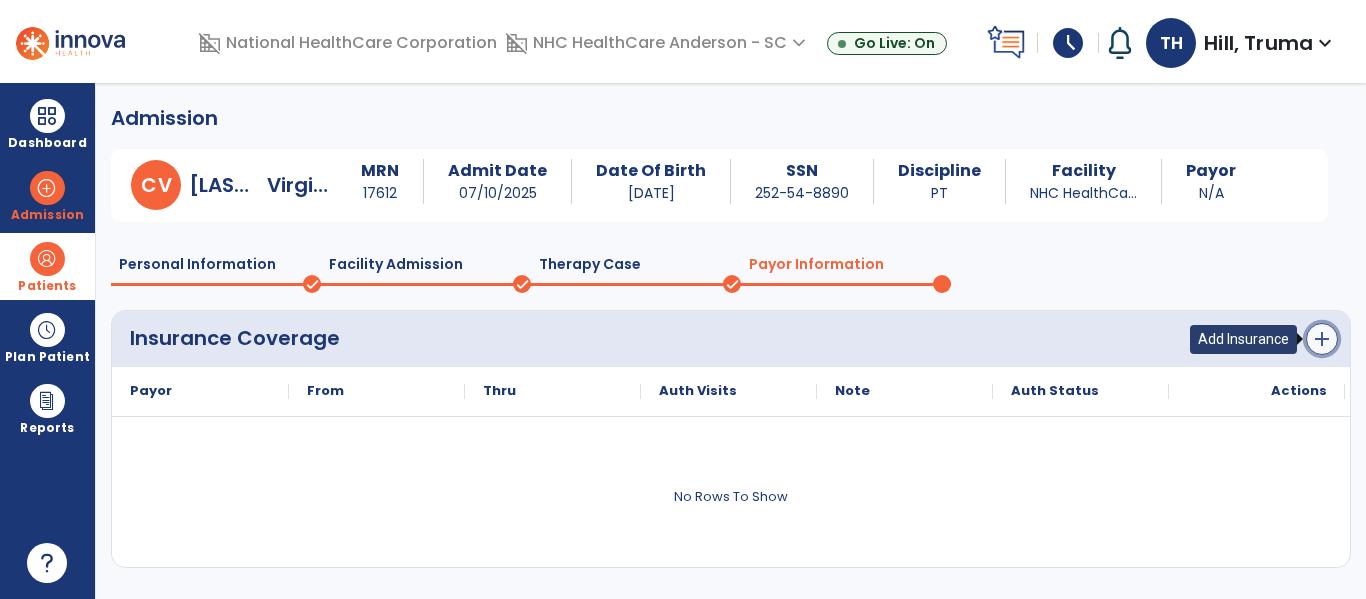 click on "add" 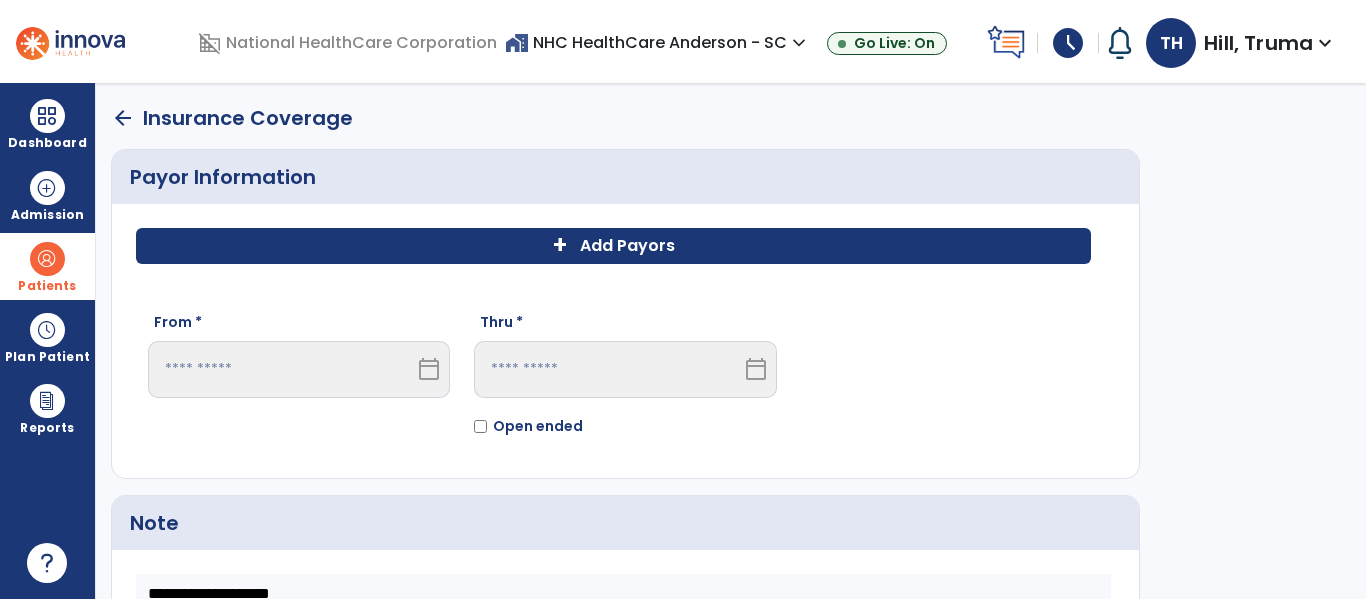 click on "calendar_today" at bounding box center [299, 369] 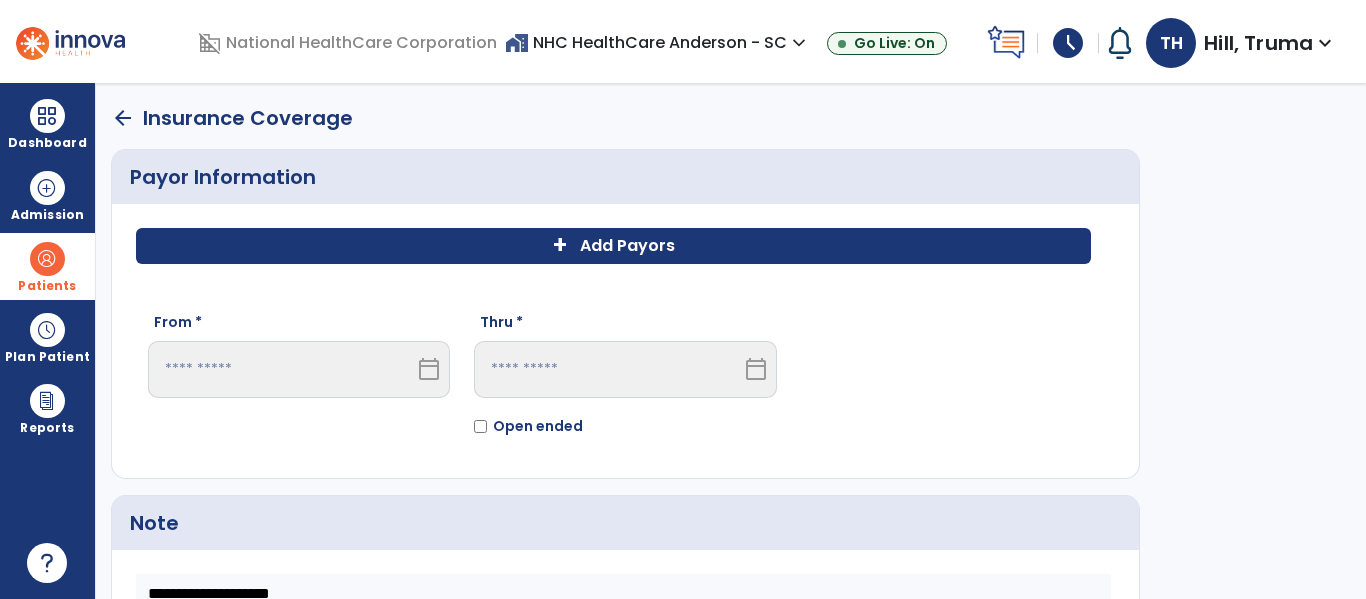 click on "calendar_today" at bounding box center (429, 369) 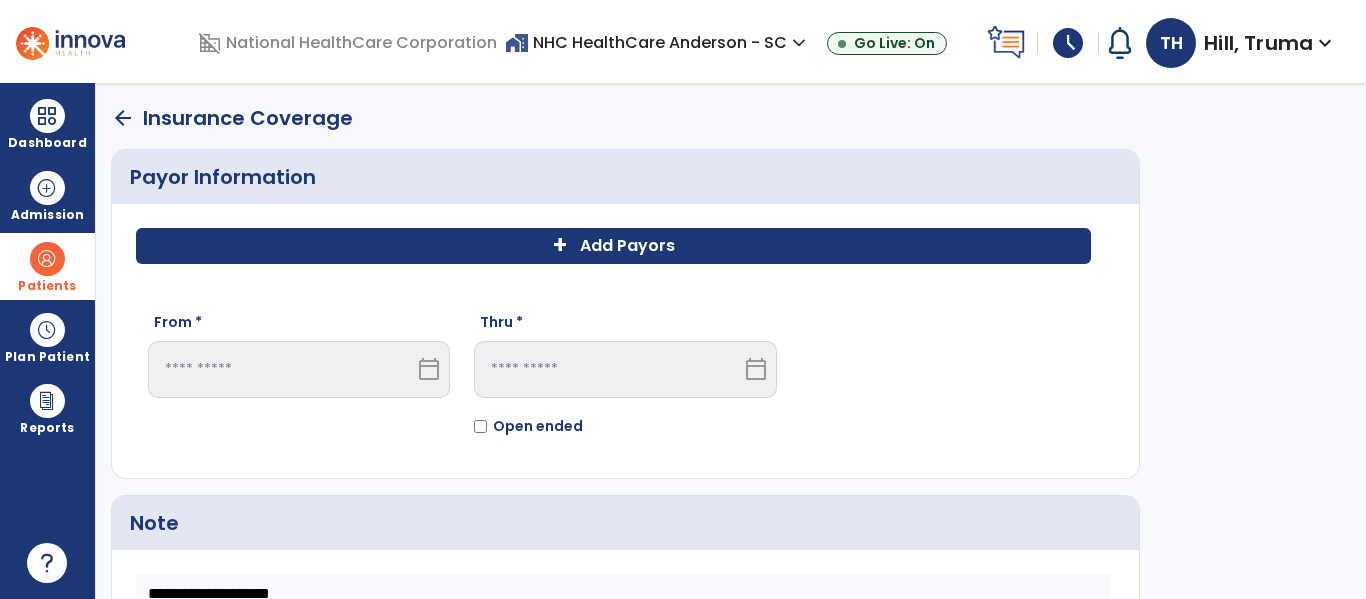 click on "+" 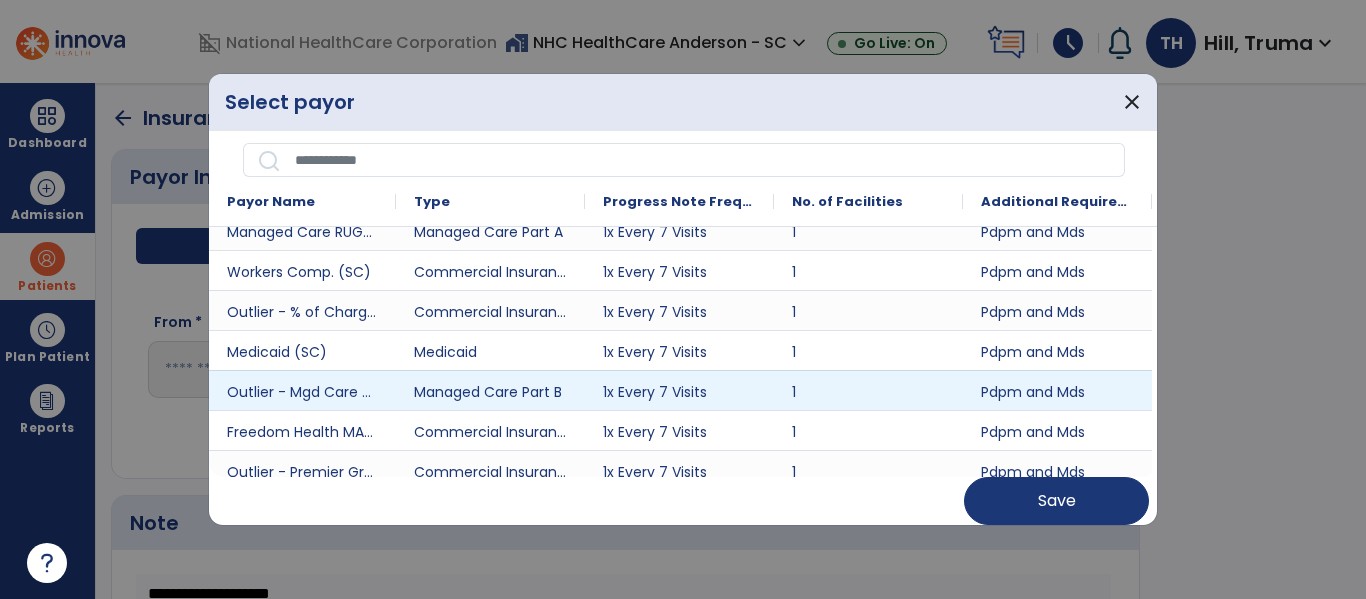 scroll, scrollTop: 2000, scrollLeft: 0, axis: vertical 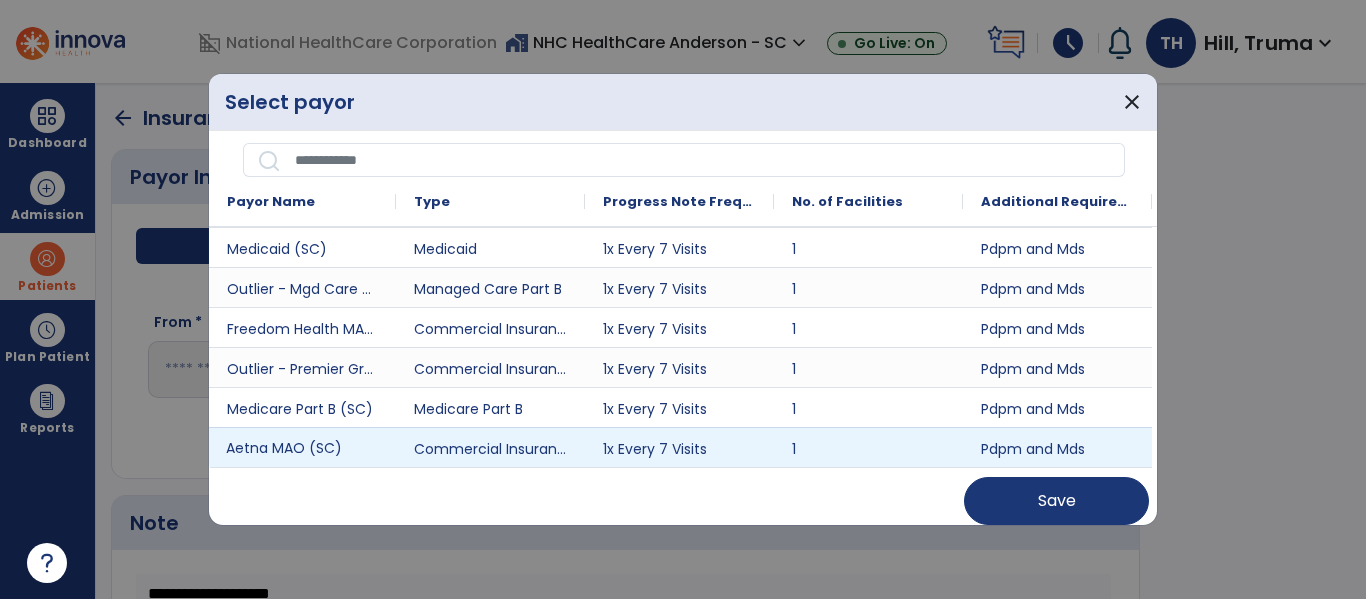 click on "Aetna MAO (SC)" at bounding box center [302, 447] 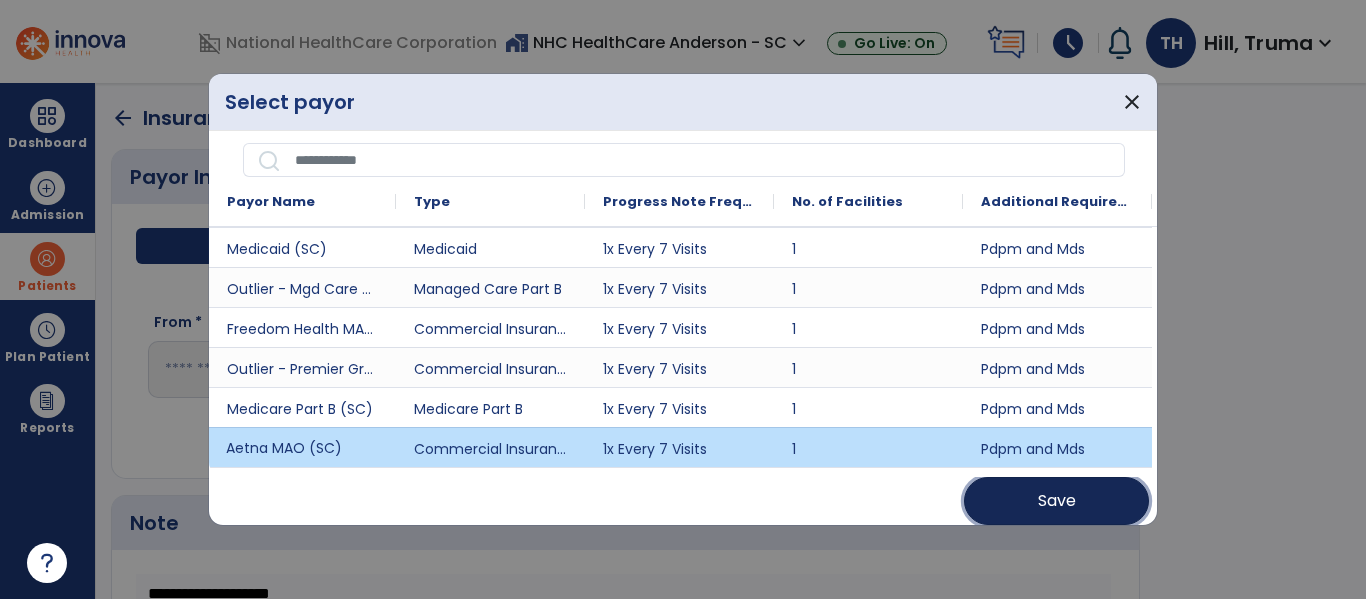 drag, startPoint x: 1046, startPoint y: 503, endPoint x: 1032, endPoint y: 507, distance: 14.56022 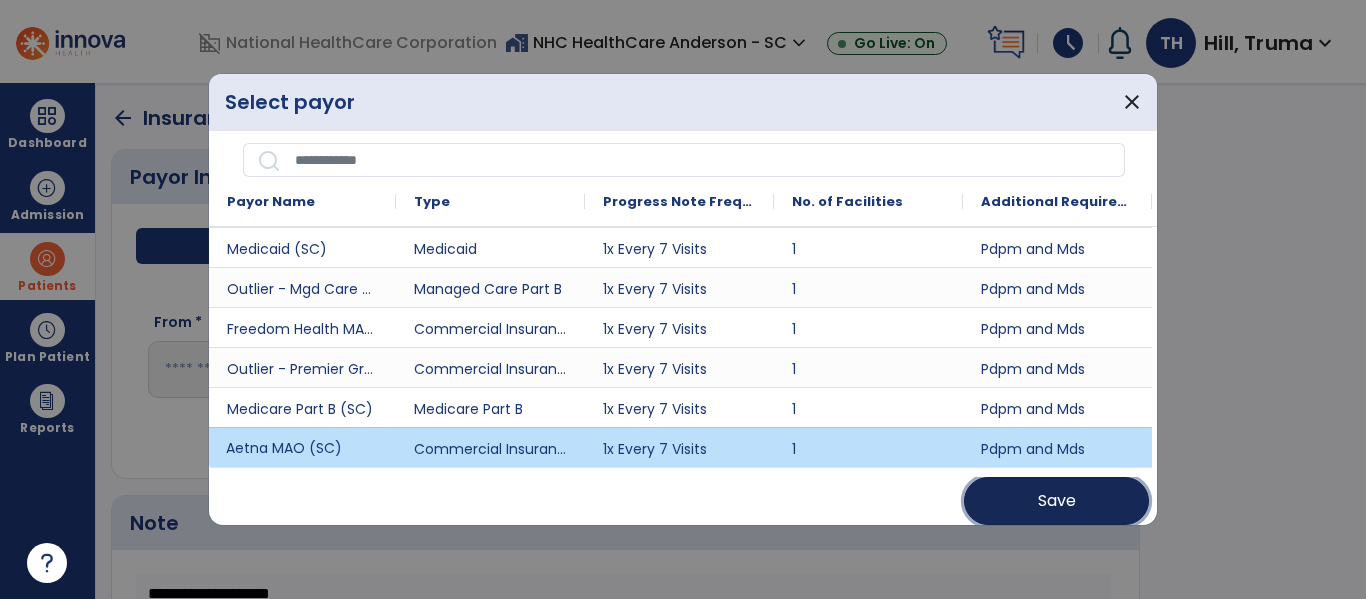click on "Save" at bounding box center [1057, 501] 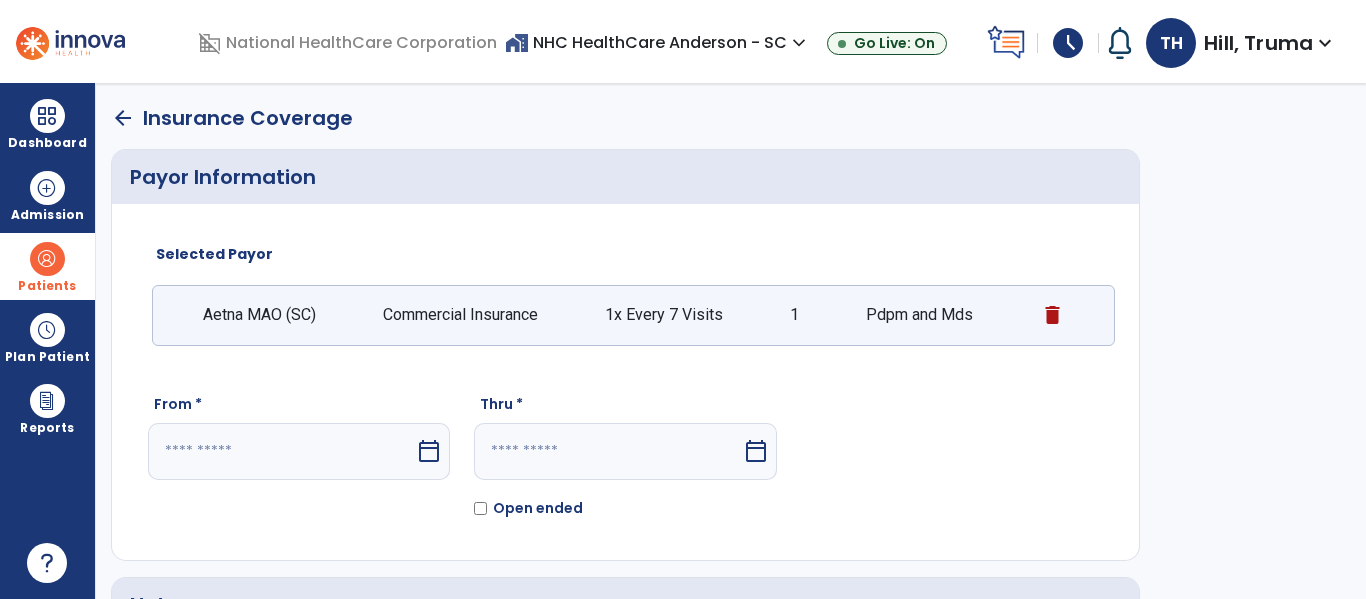 click on "calendar_today" at bounding box center [429, 451] 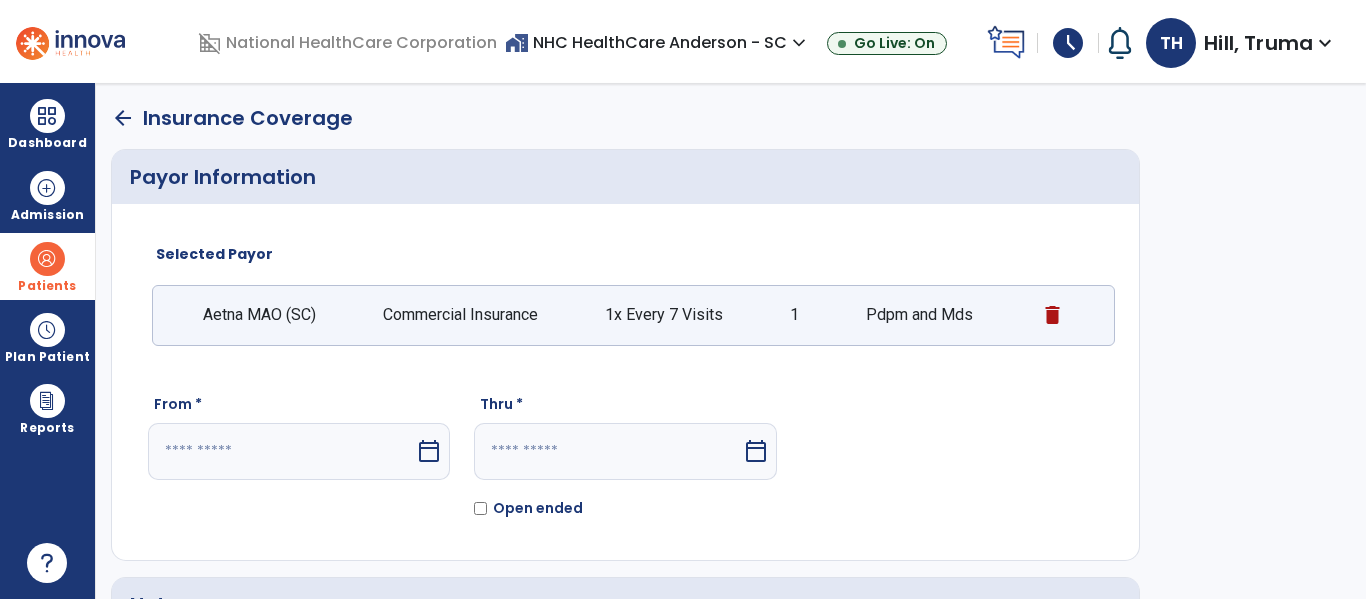 scroll, scrollTop: 277, scrollLeft: 0, axis: vertical 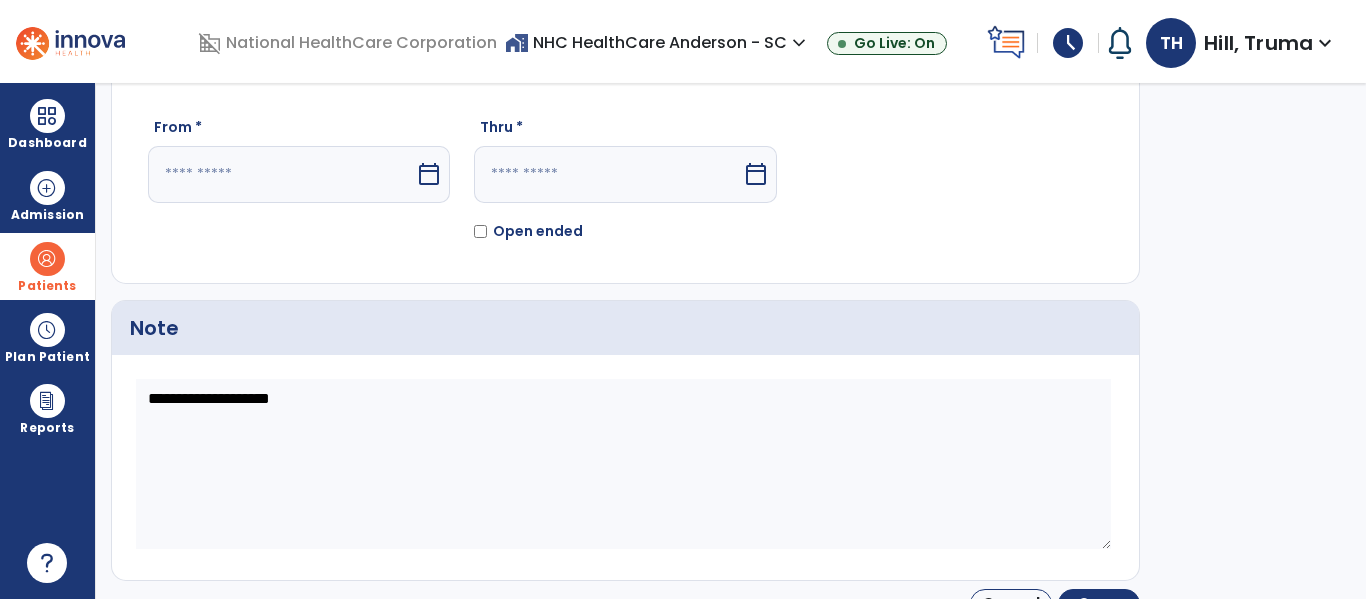 select on "*" 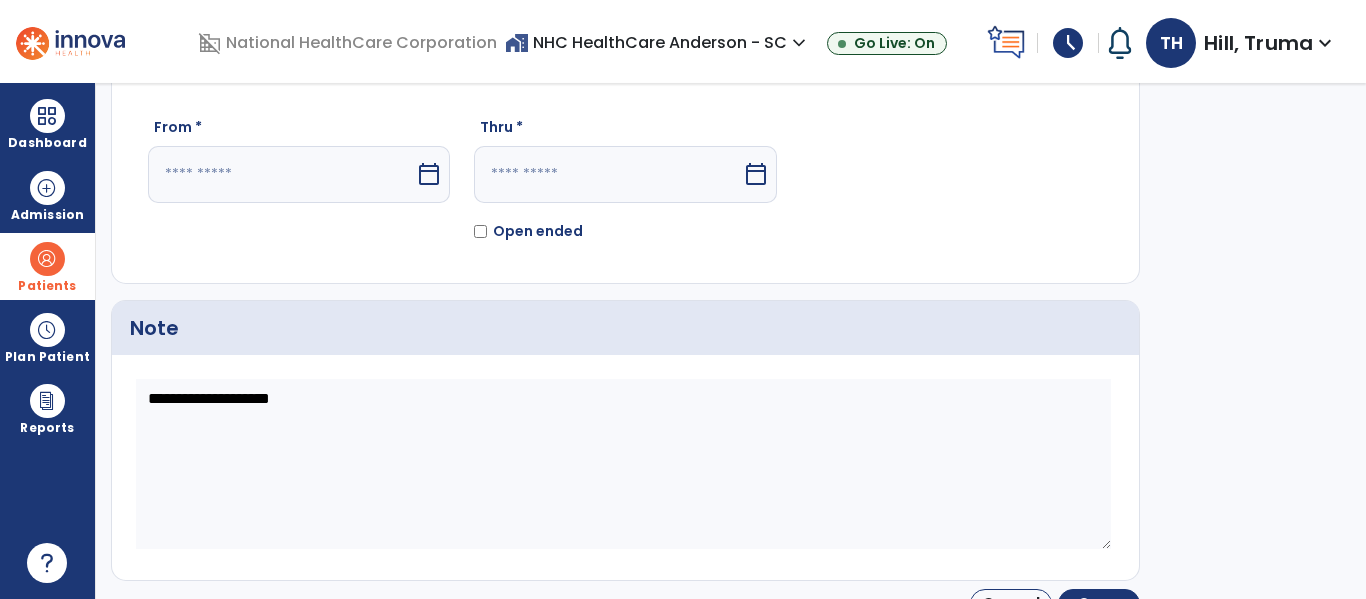 select on "****" 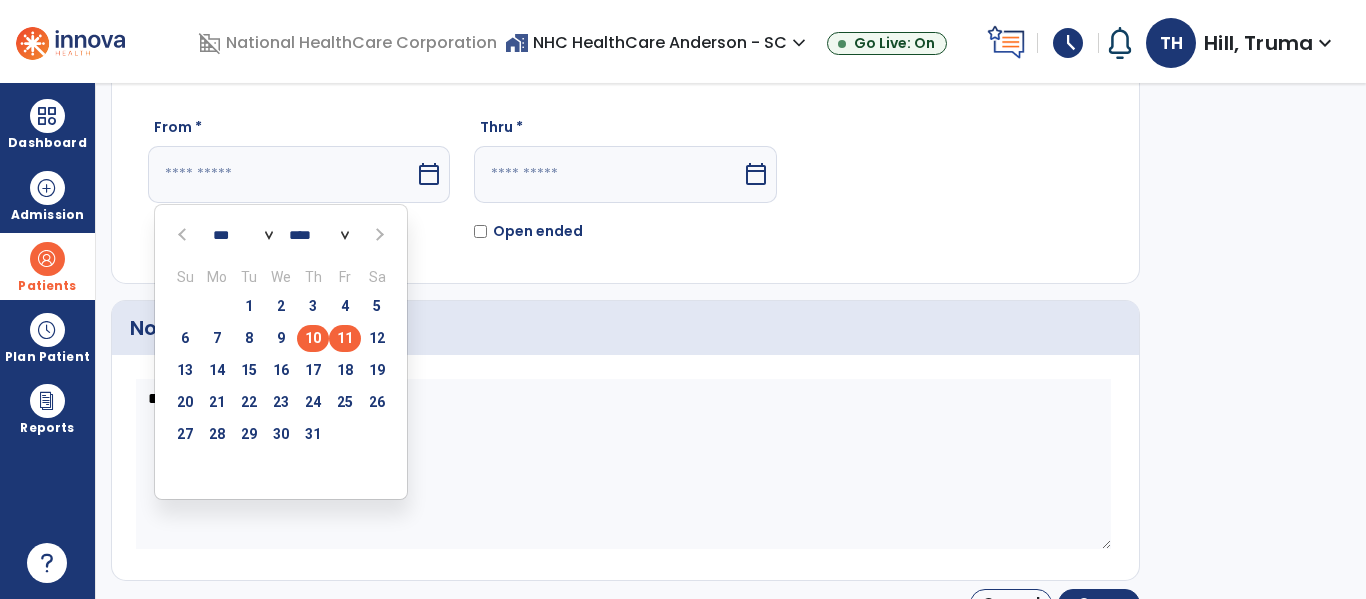 click on "10" at bounding box center (313, 338) 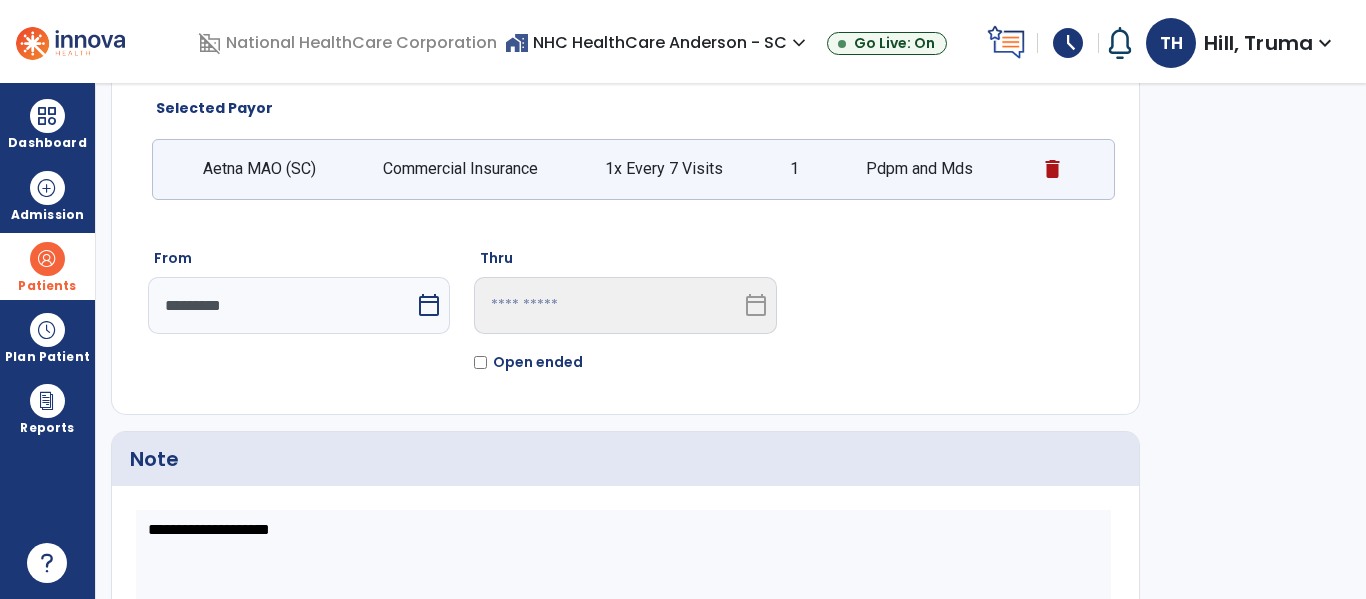 scroll, scrollTop: 304, scrollLeft: 0, axis: vertical 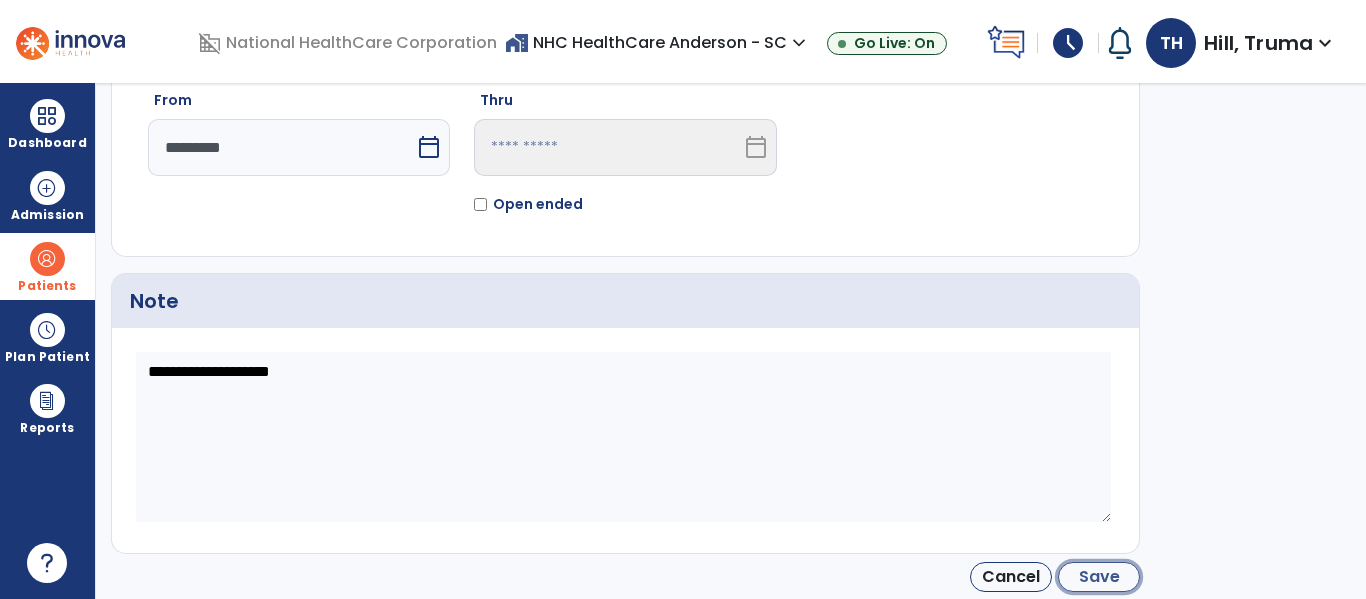 click on "Save" 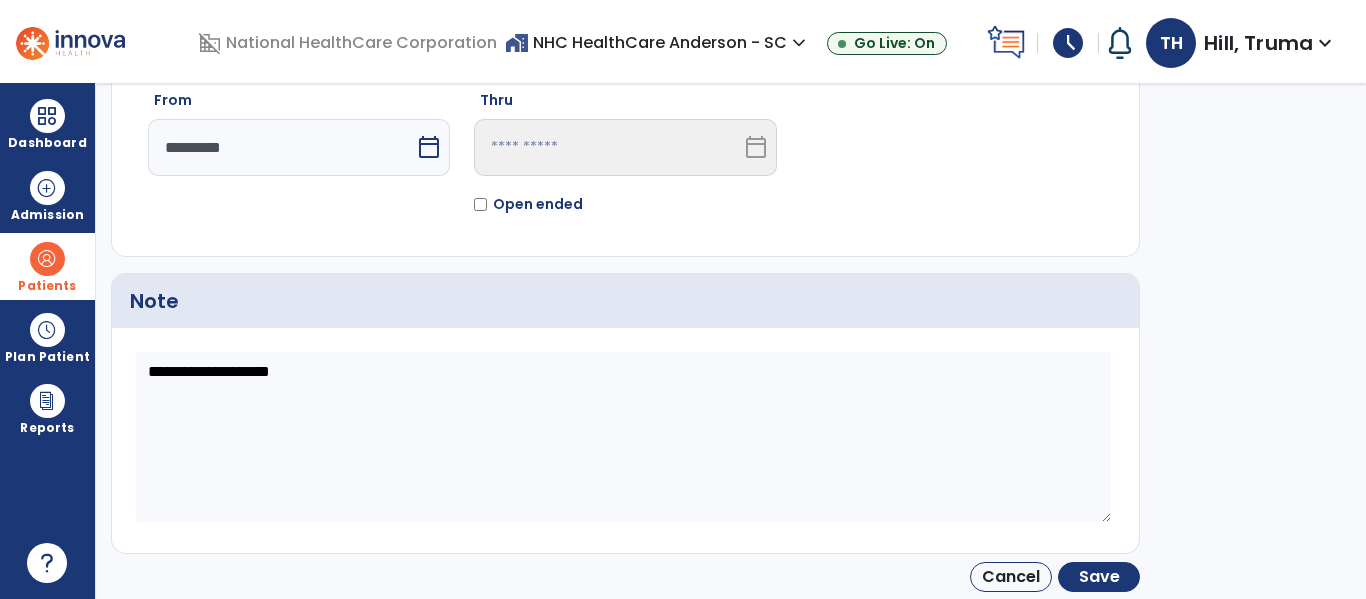 type on "*********" 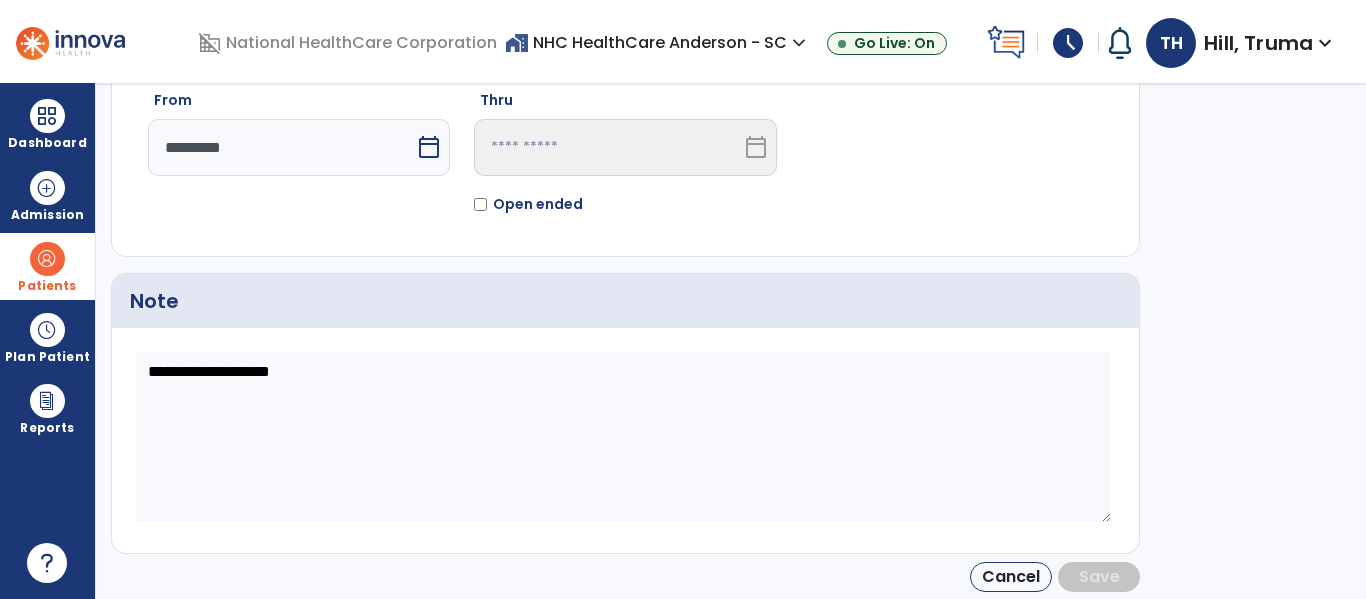 scroll, scrollTop: 146, scrollLeft: 0, axis: vertical 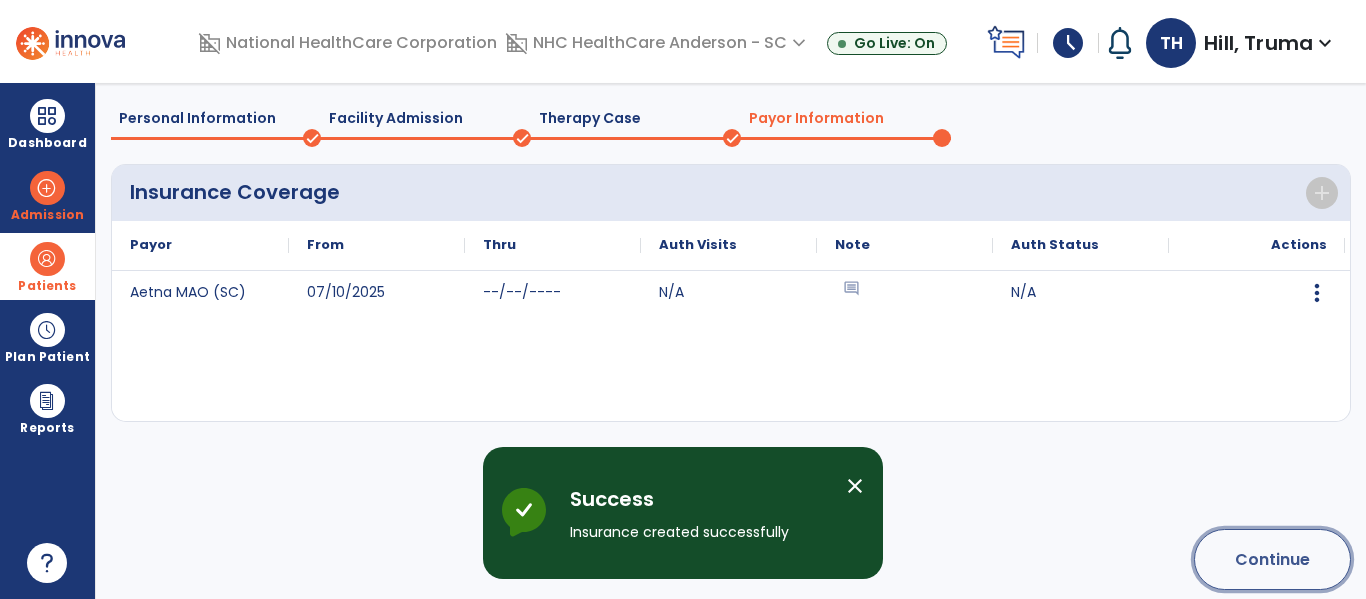 click on "Continue" 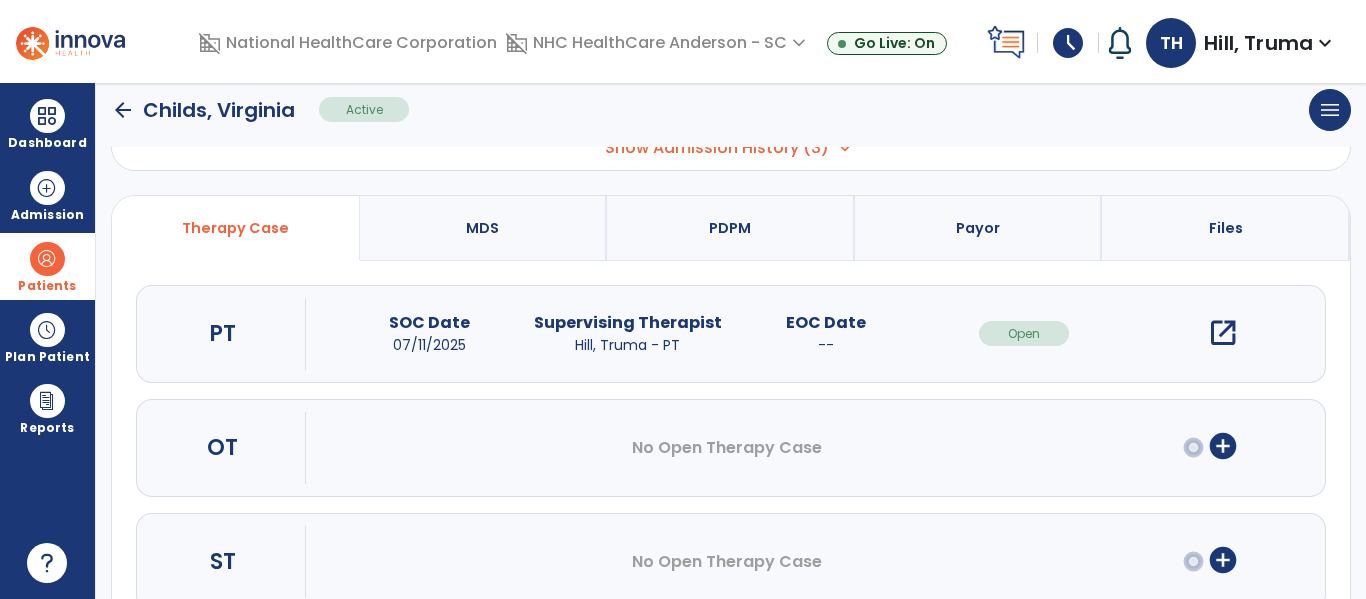 click on "open_in_new" at bounding box center [1223, 333] 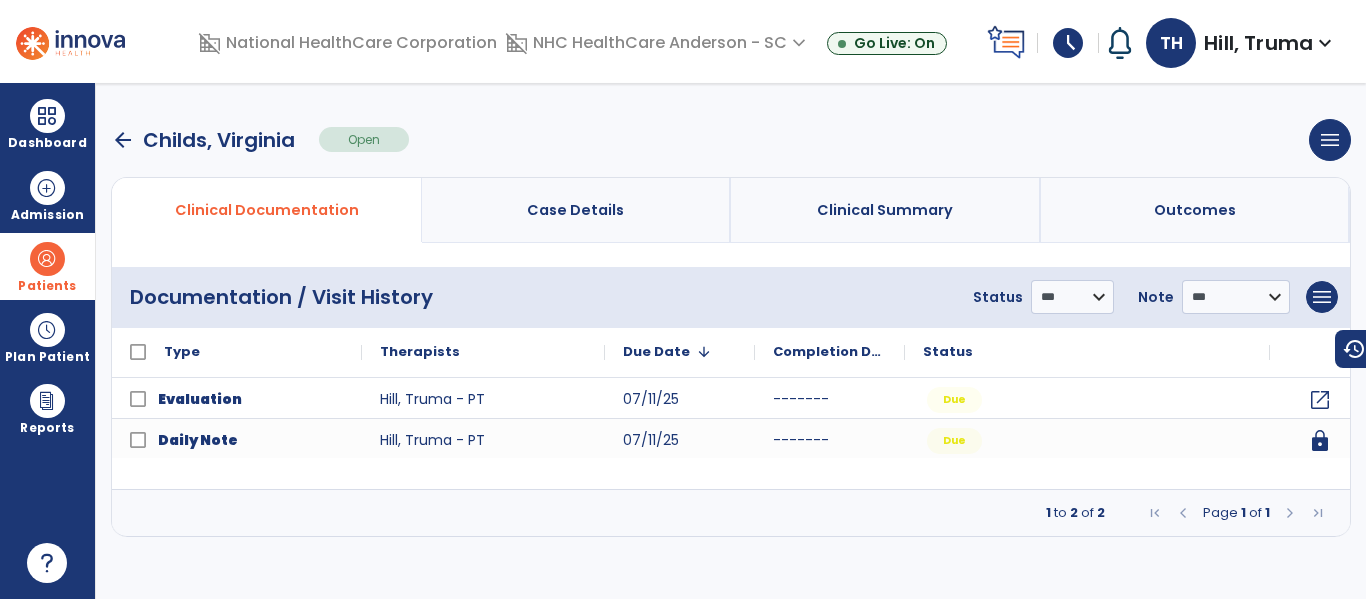 scroll, scrollTop: 0, scrollLeft: 0, axis: both 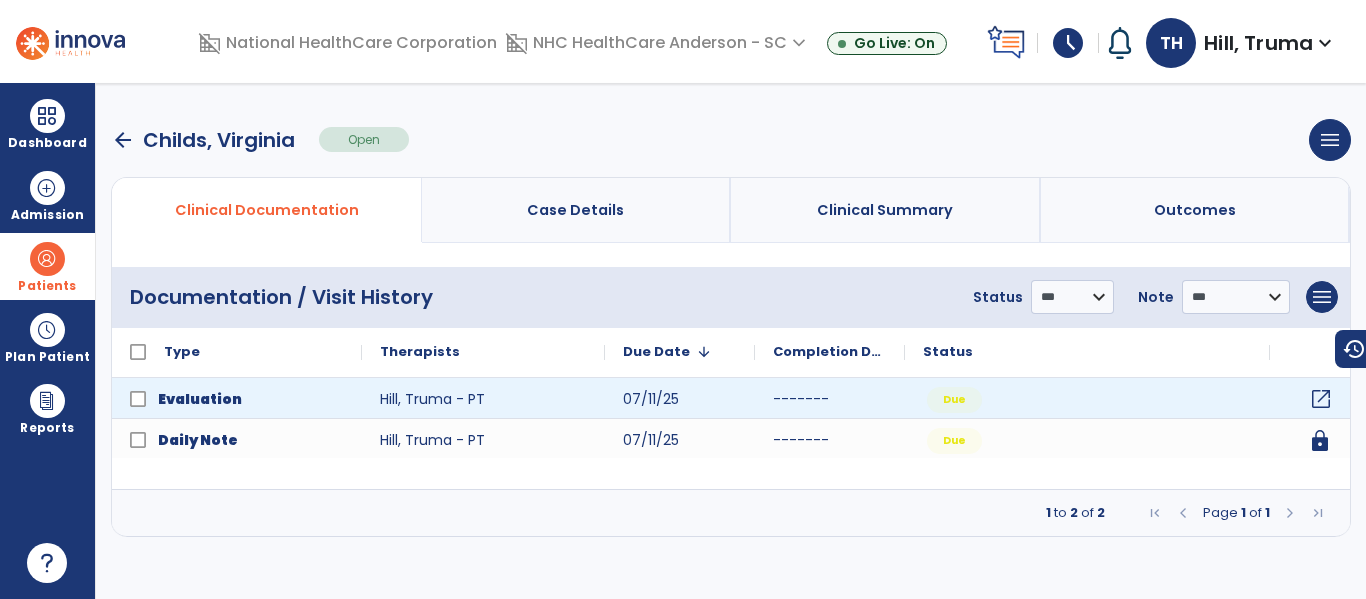 click on "open_in_new" 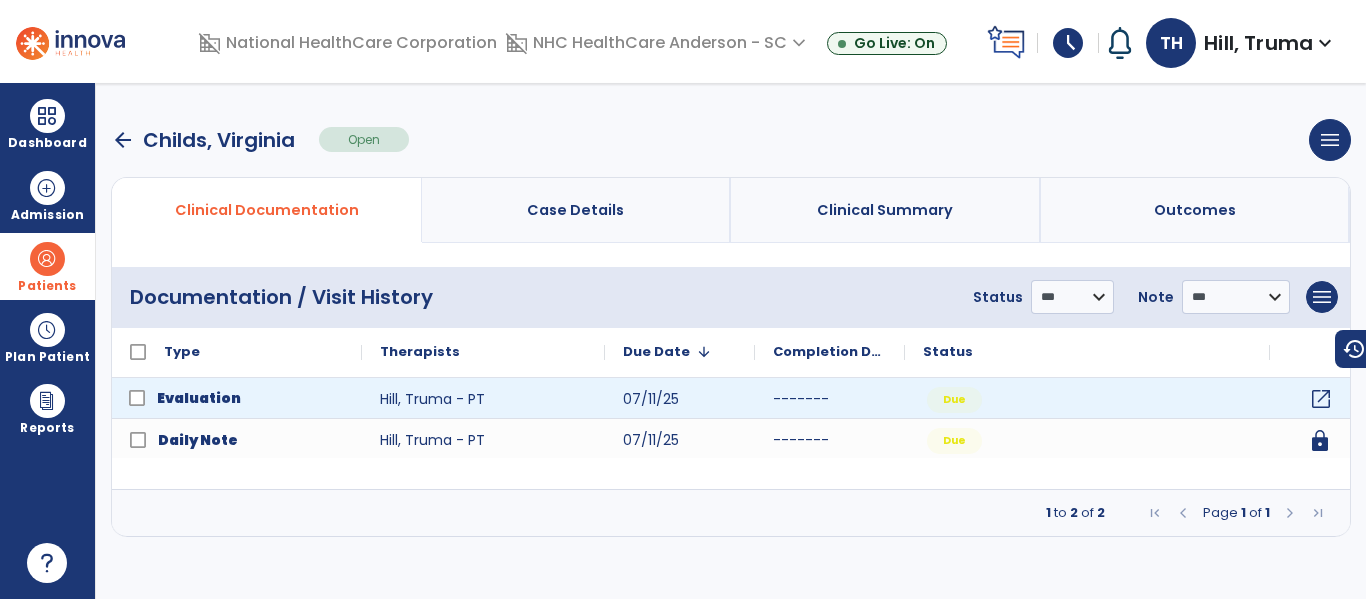 click on "Evaluation" at bounding box center [199, 398] 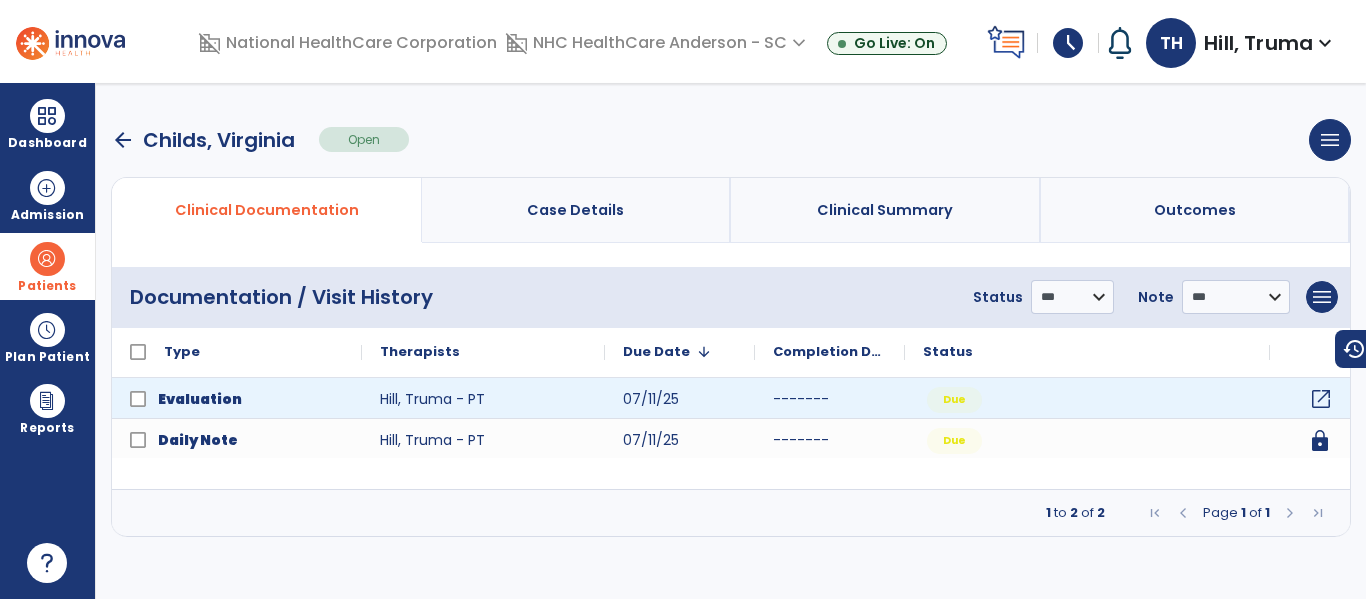 click on "open_in_new" 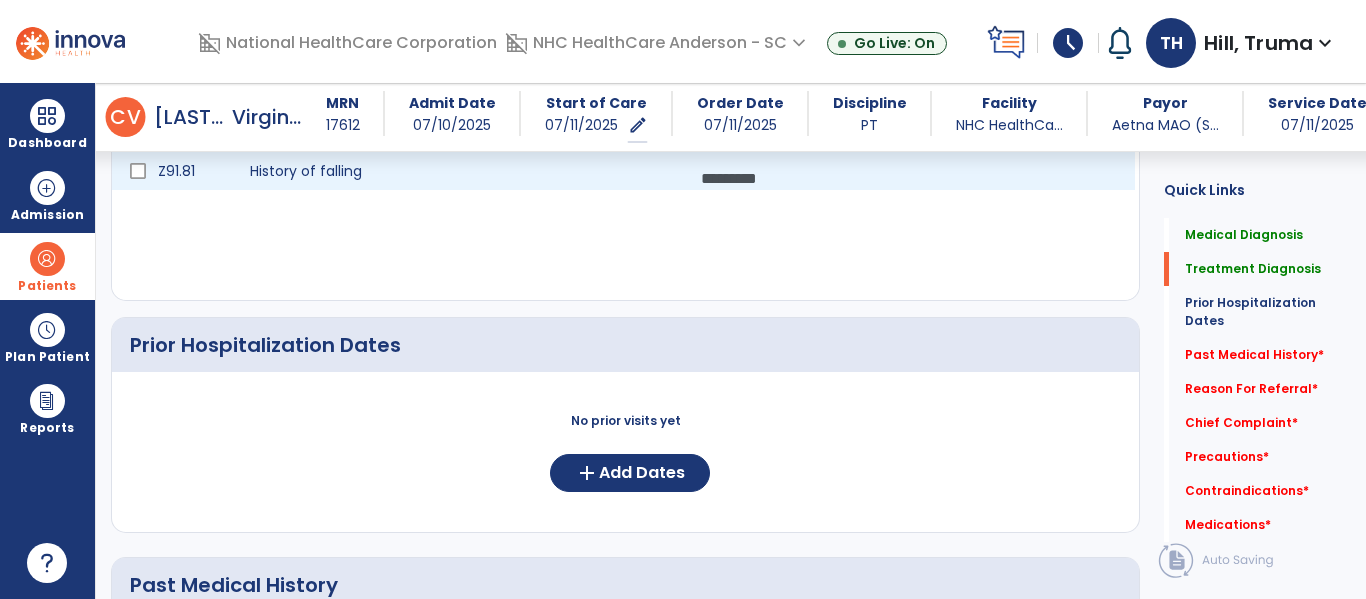 scroll, scrollTop: 600, scrollLeft: 0, axis: vertical 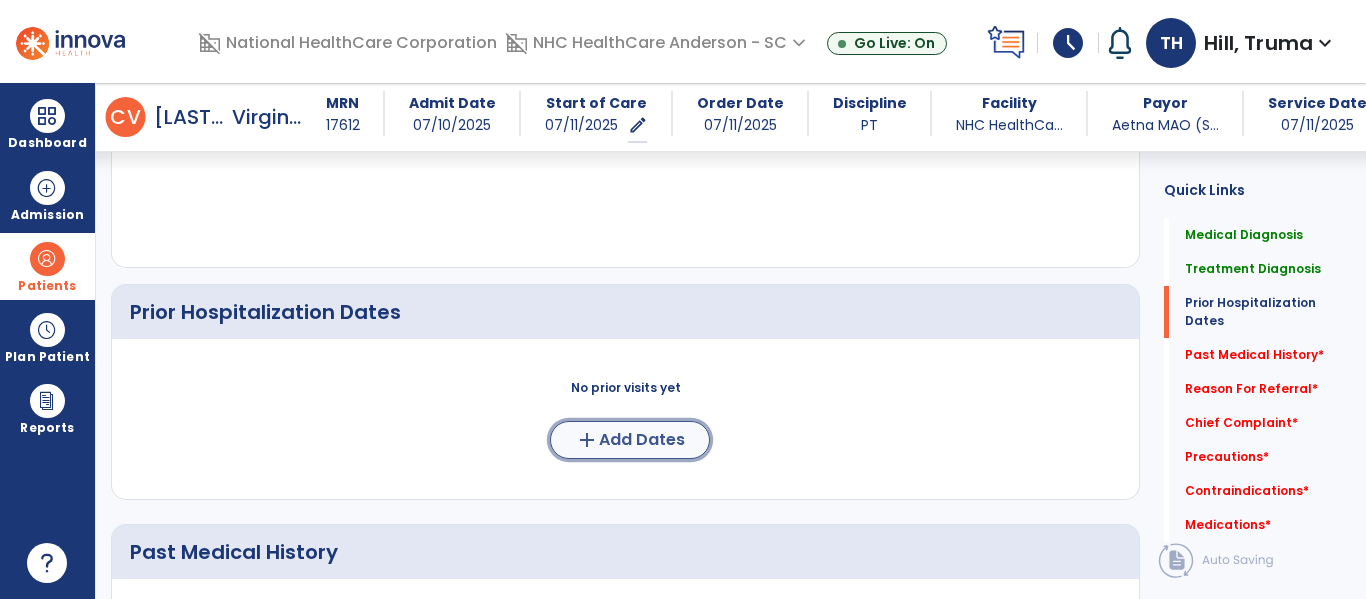 click on "Add Dates" 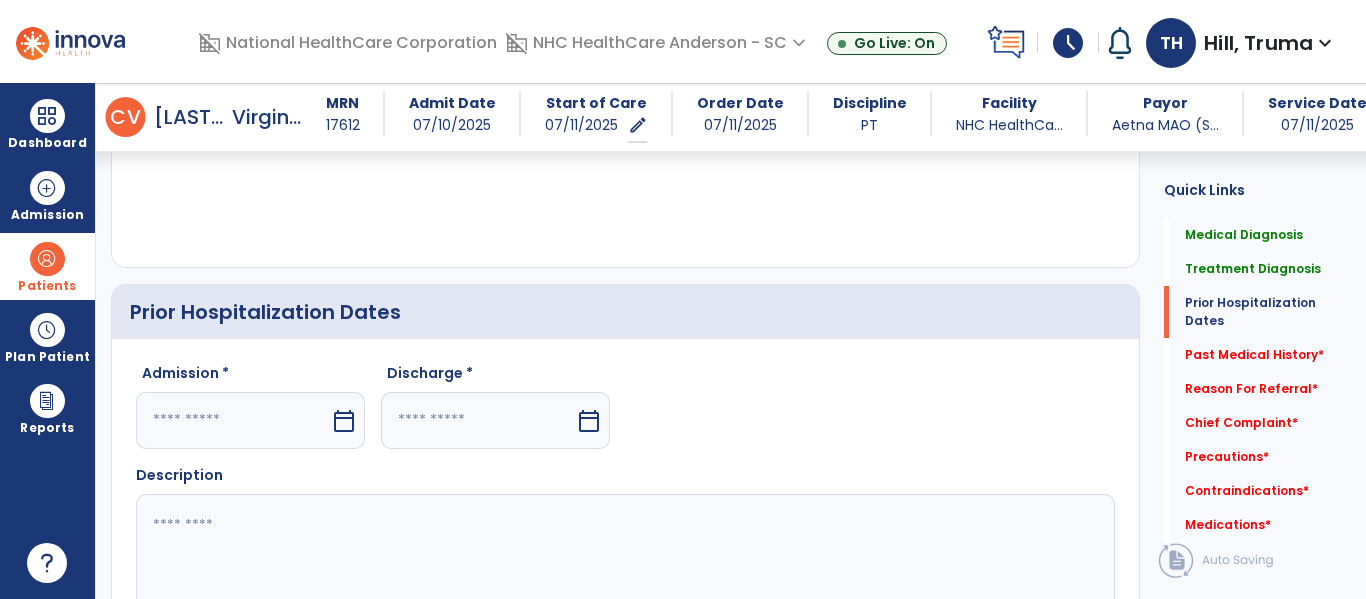 click on "calendar_today" at bounding box center [344, 421] 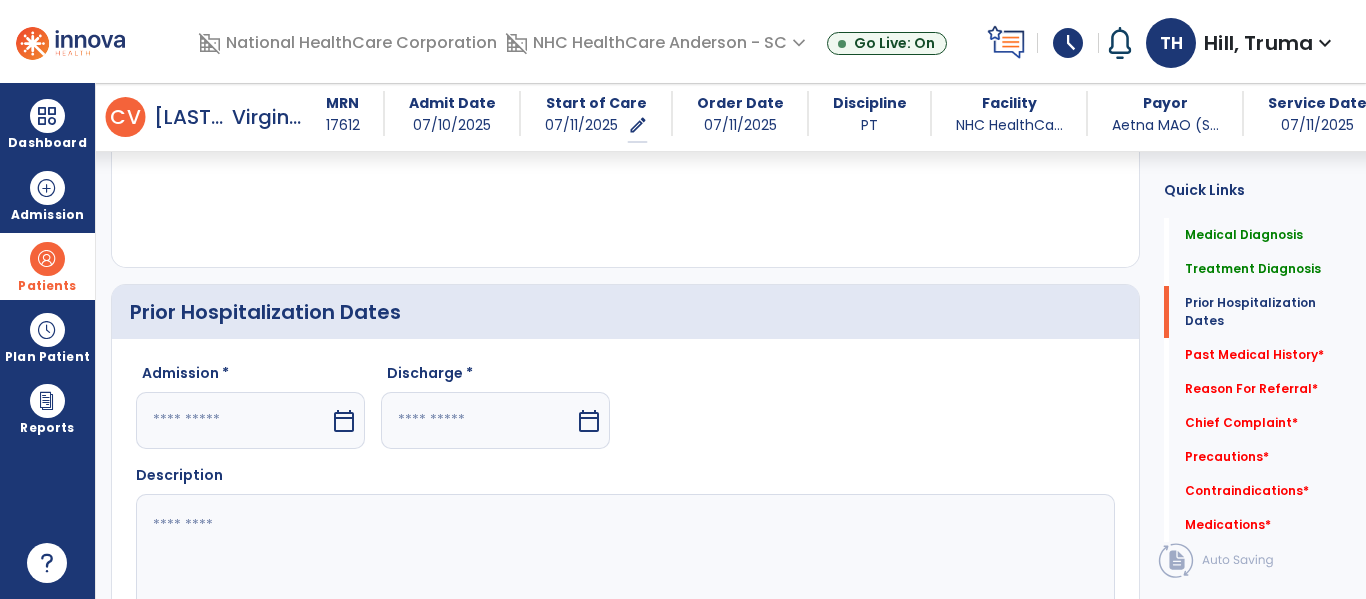 scroll, scrollTop: 604, scrollLeft: 0, axis: vertical 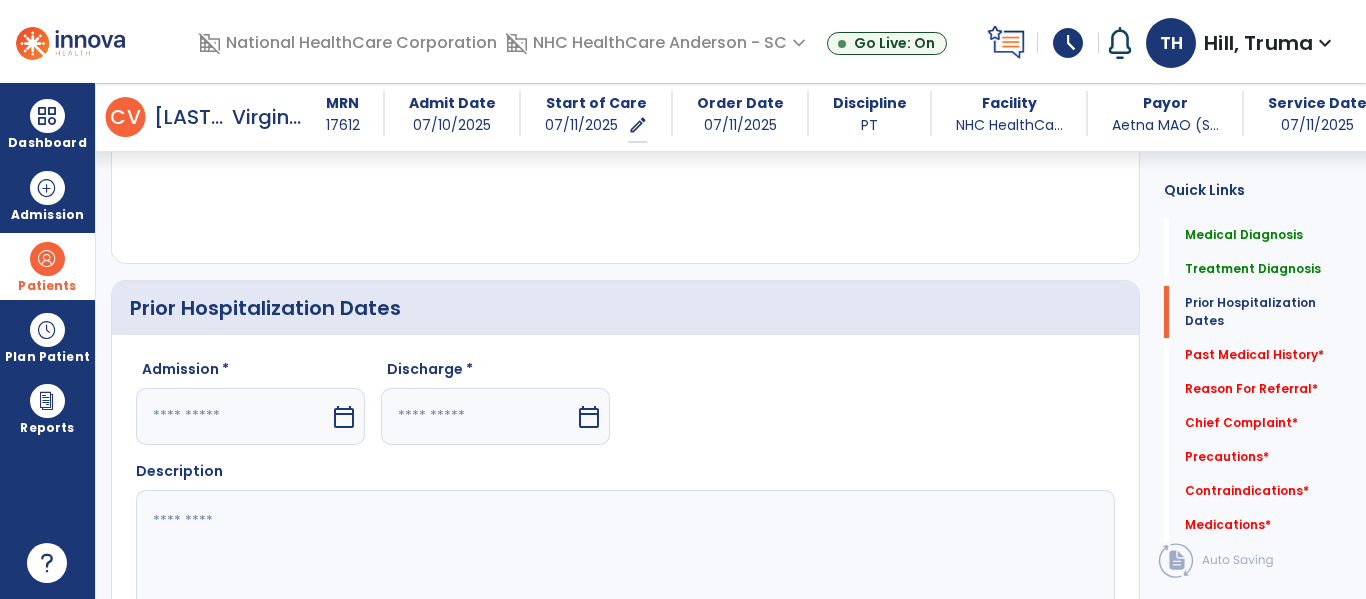 select on "*" 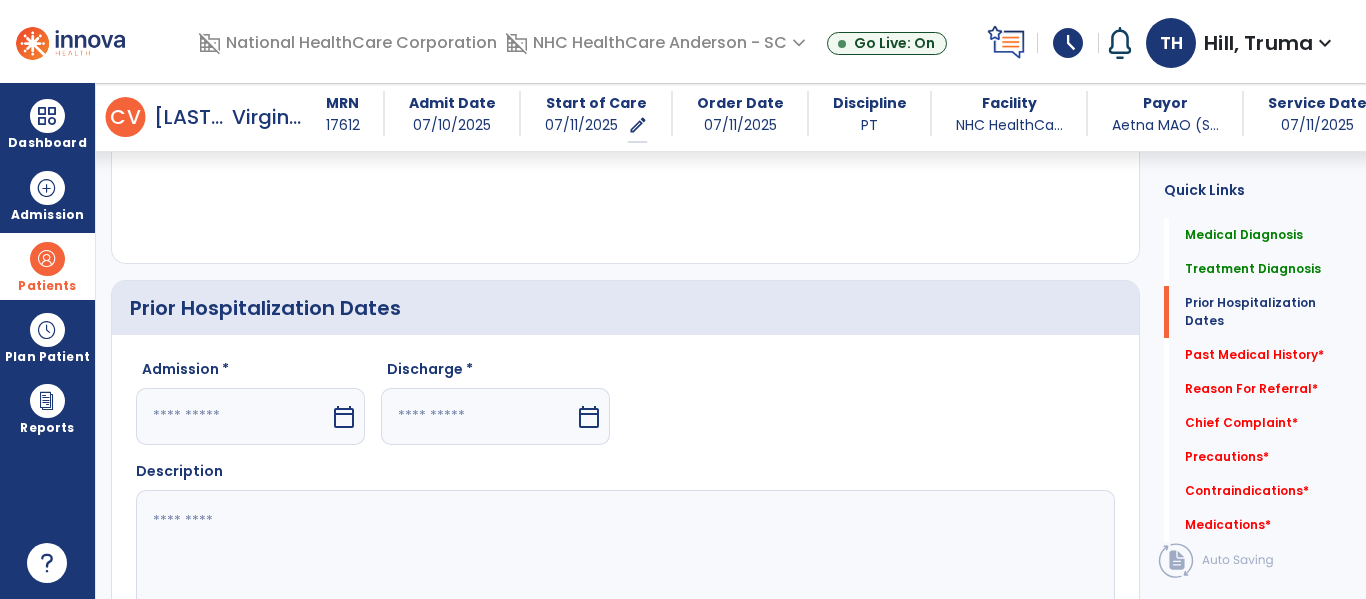 select on "****" 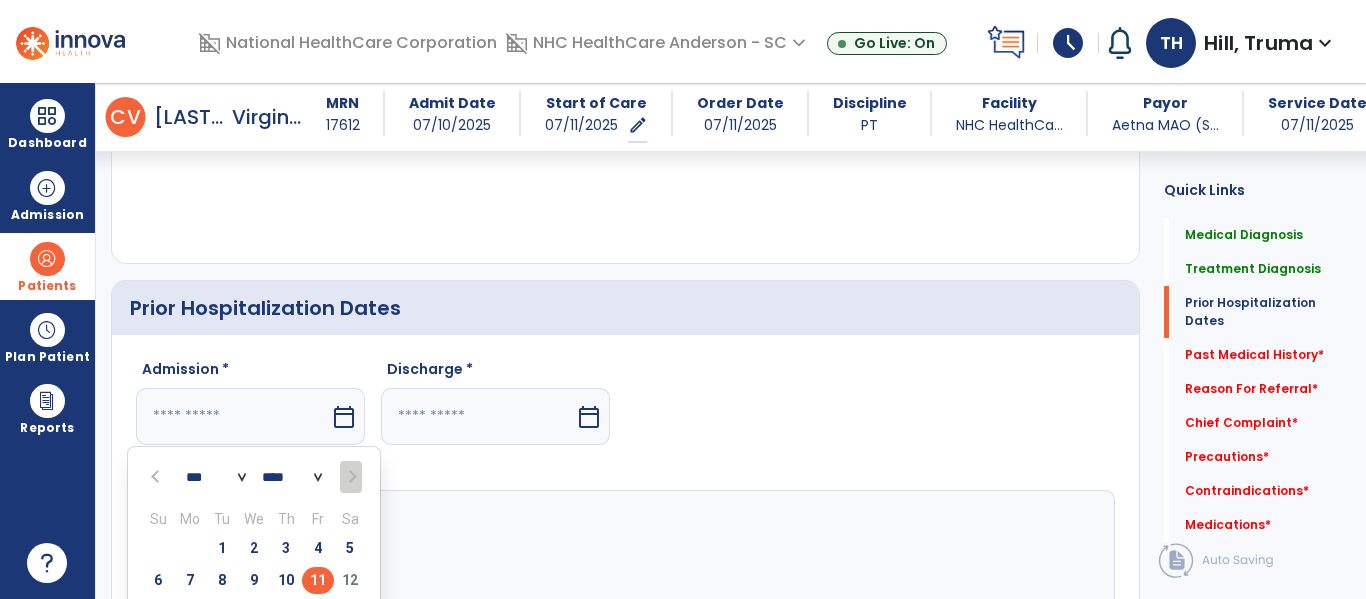 click at bounding box center (157, 477) 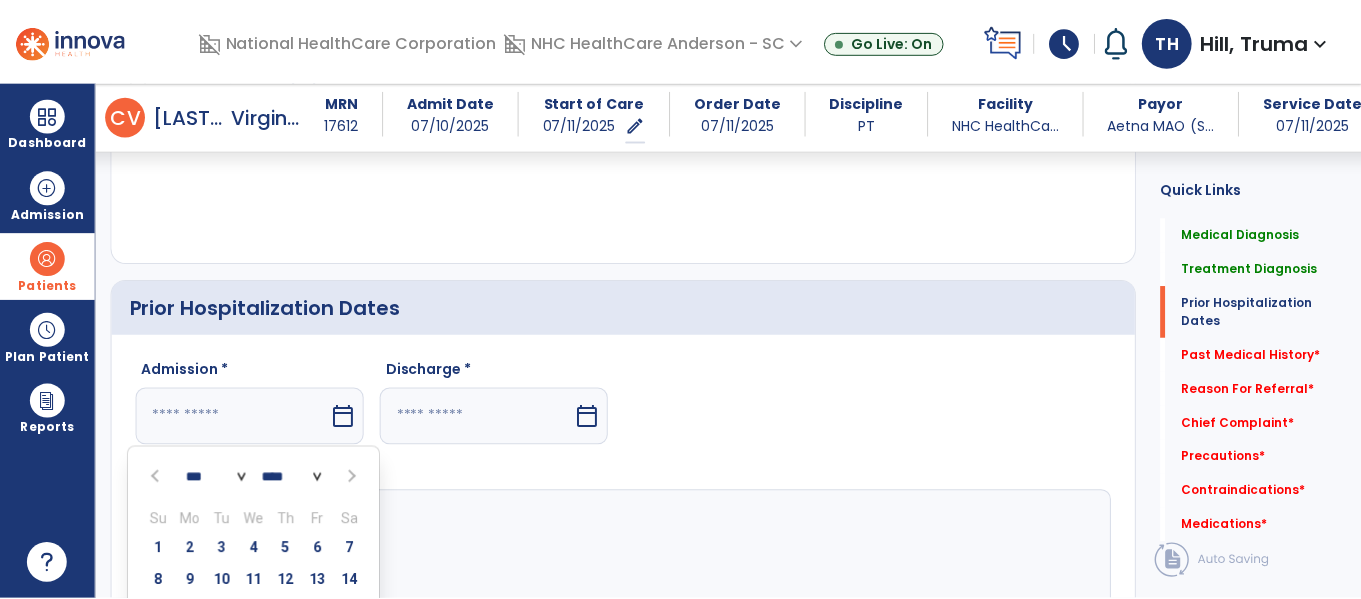 scroll, scrollTop: 804, scrollLeft: 0, axis: vertical 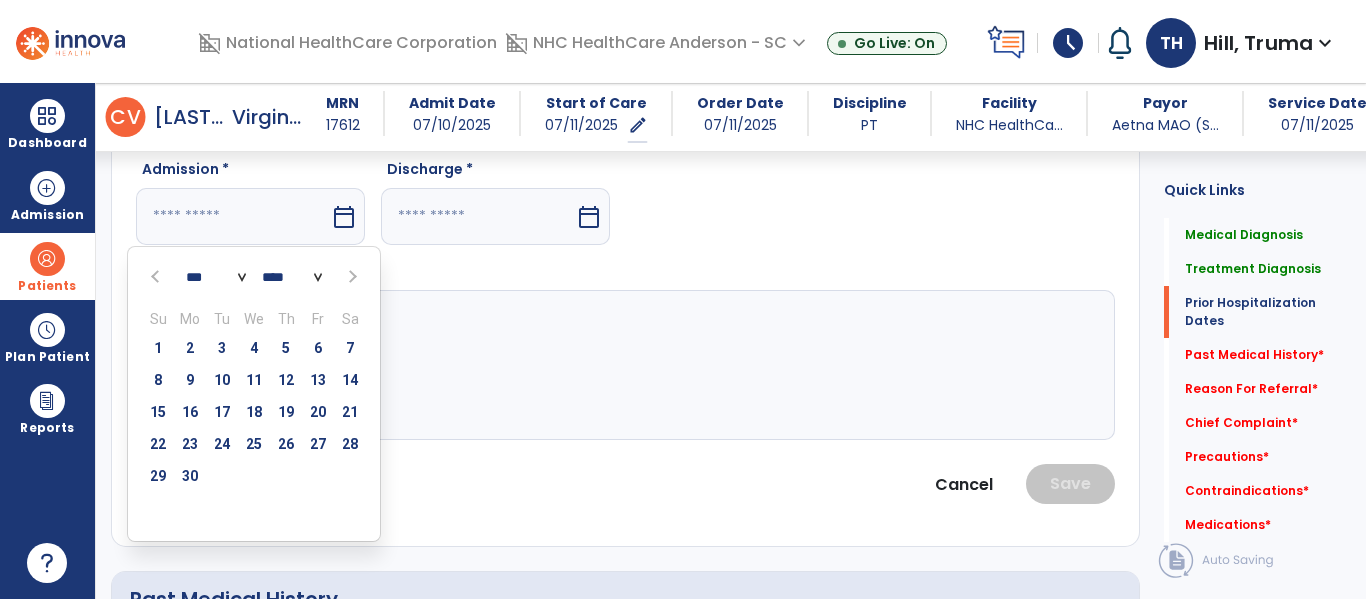 click on "30" at bounding box center [190, 476] 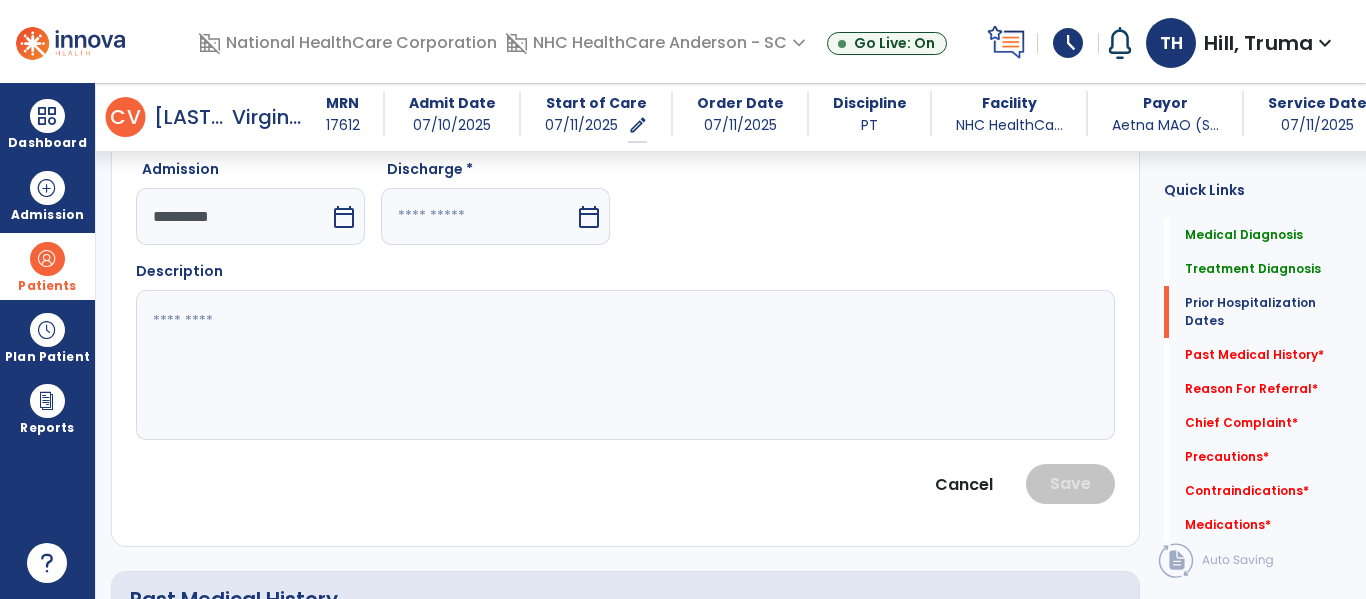 click at bounding box center (478, 216) 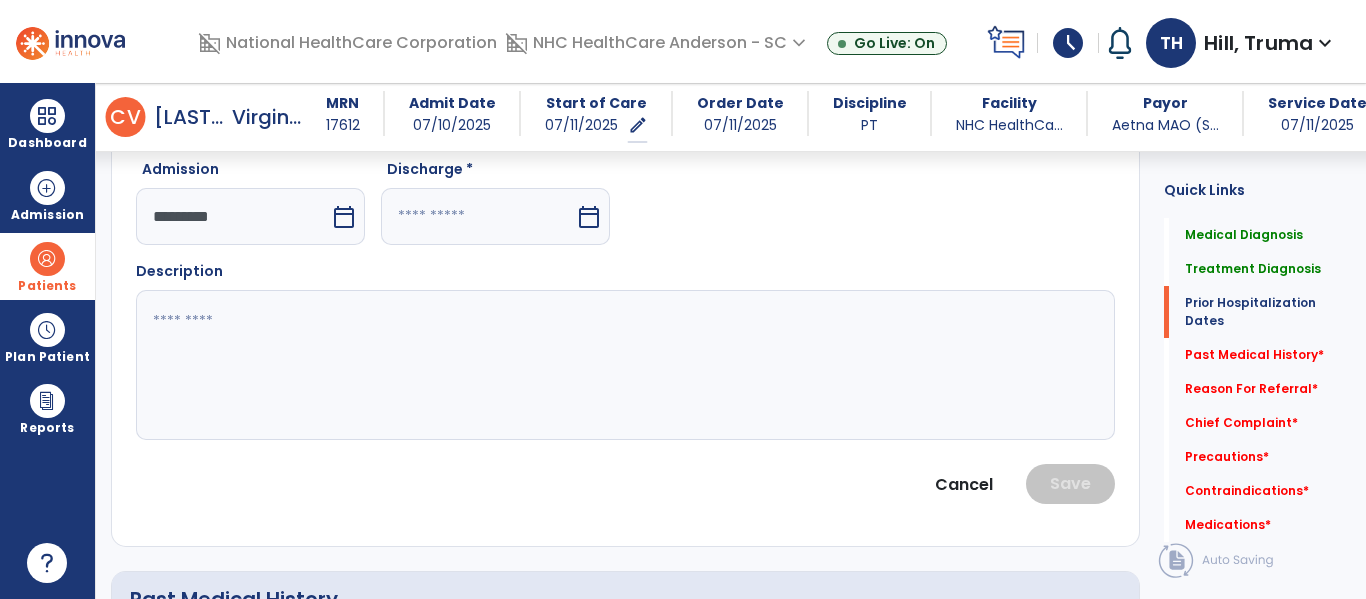 select on "*" 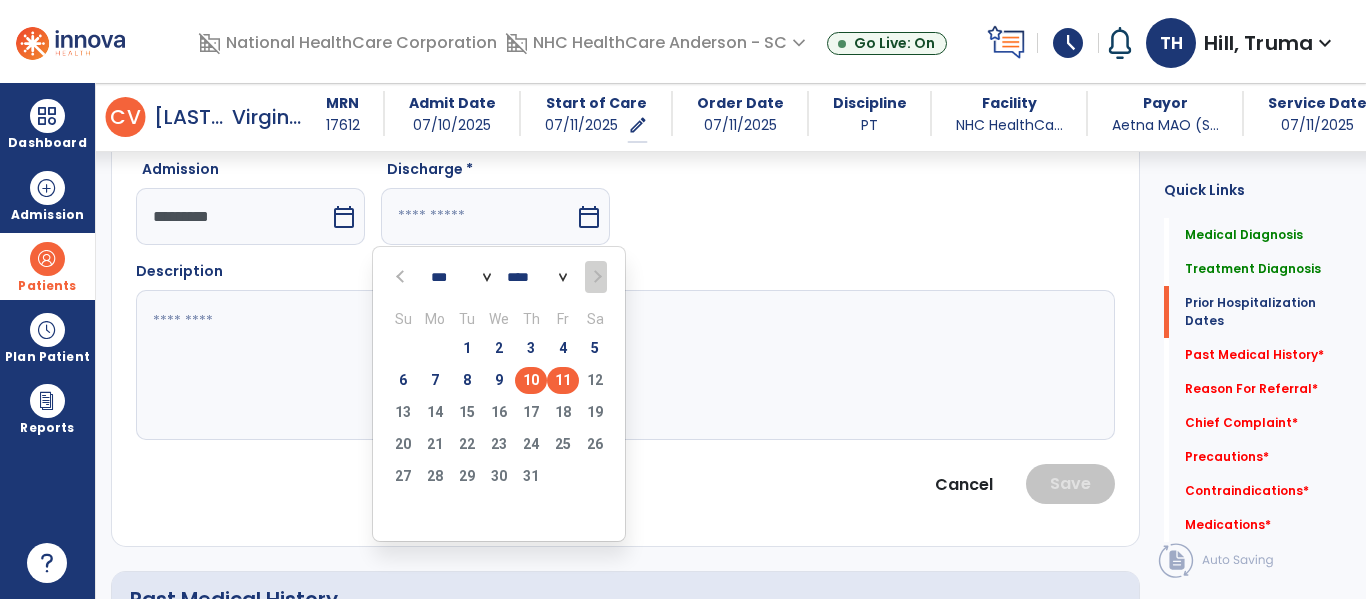 click on "10" at bounding box center [531, 380] 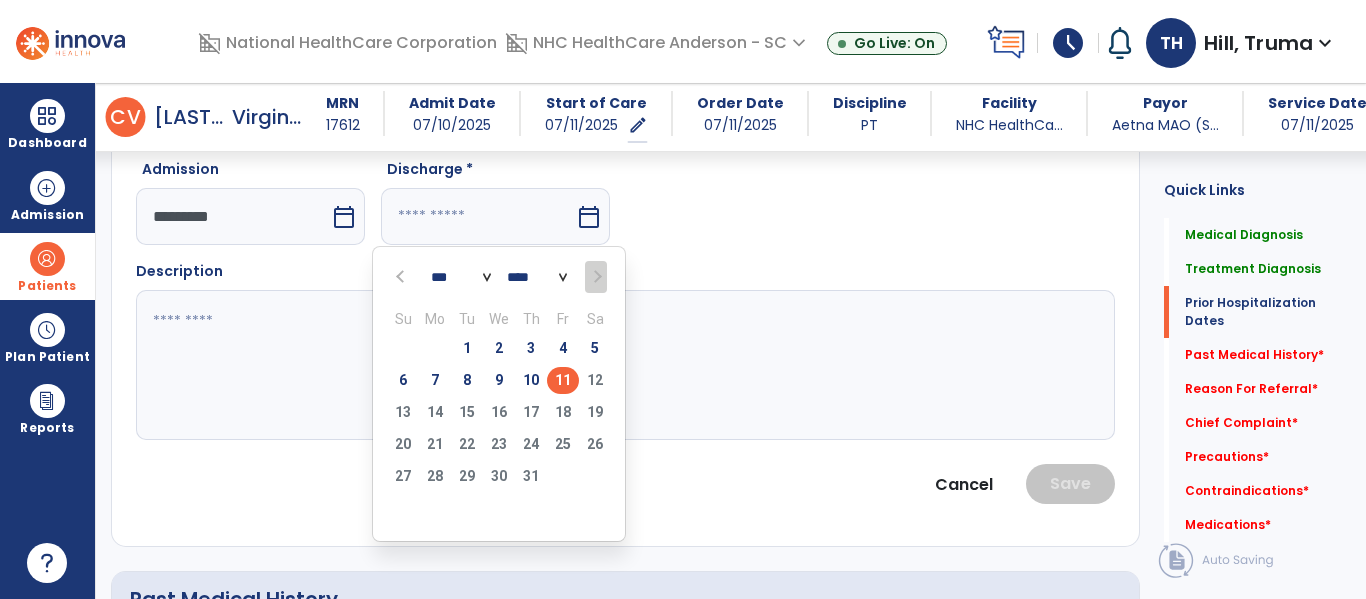 type on "*********" 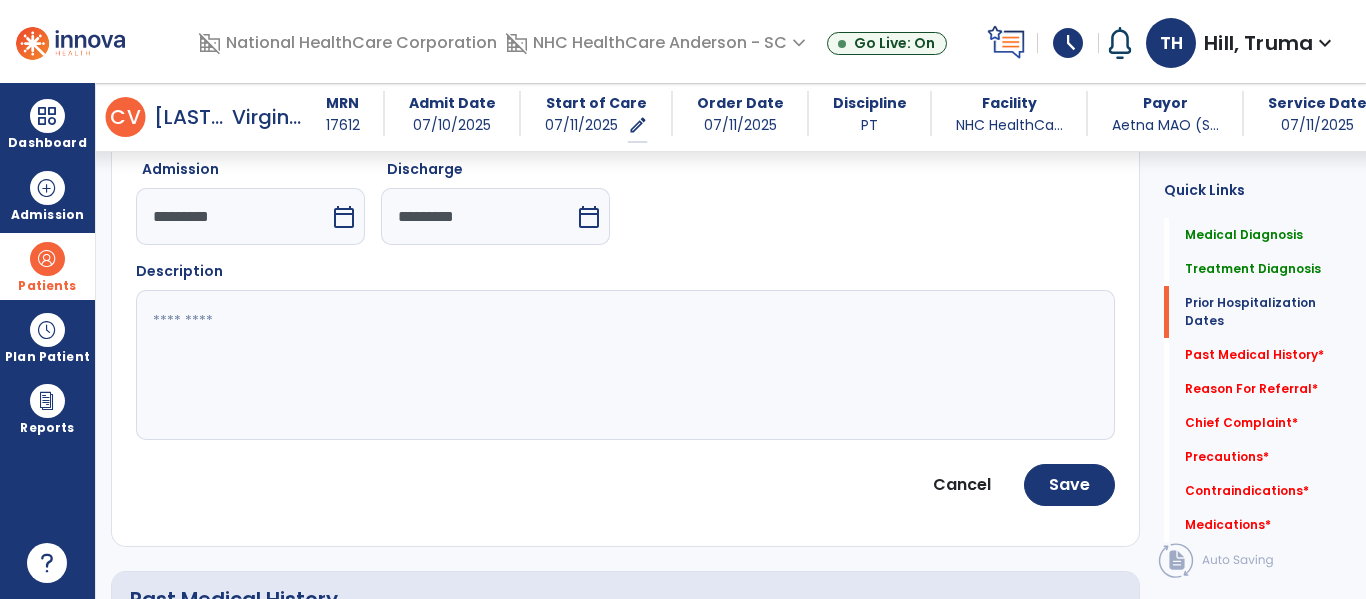 click 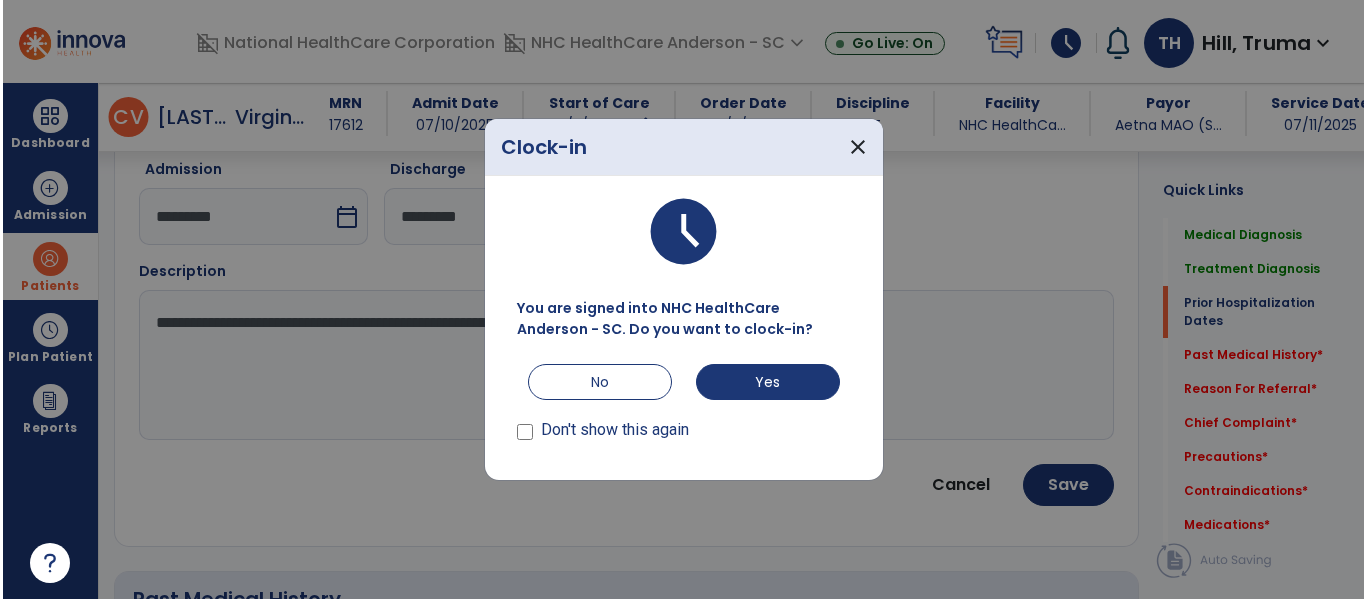 scroll, scrollTop: 804, scrollLeft: 0, axis: vertical 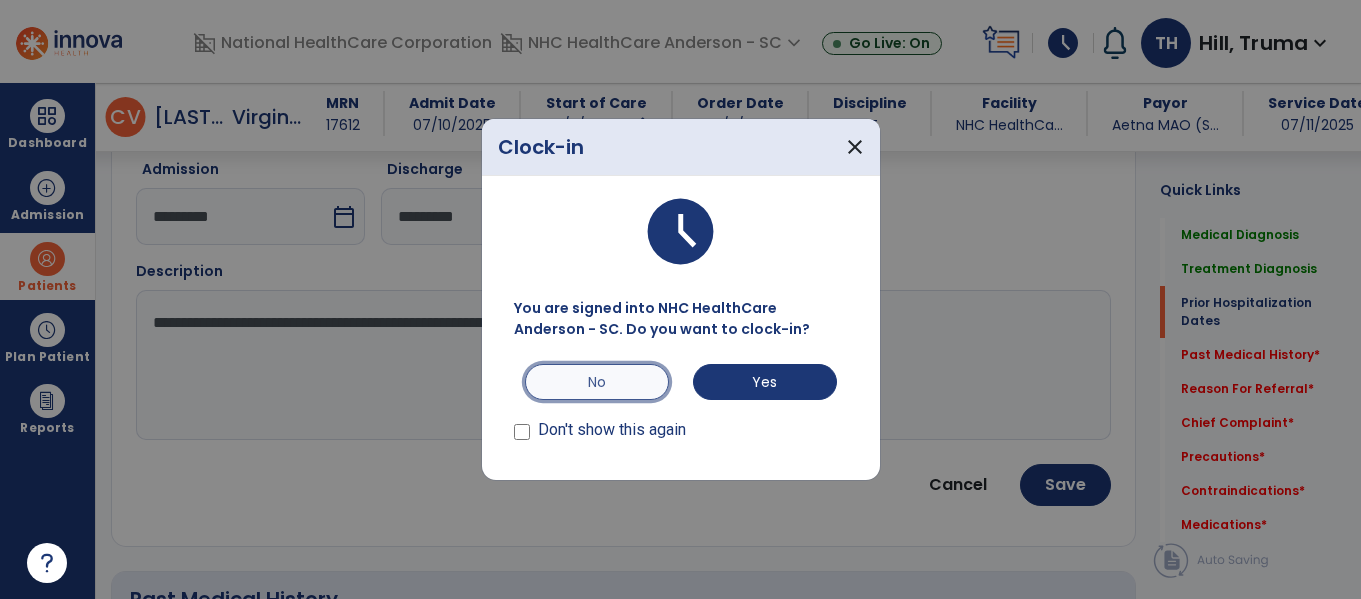 click on "No" at bounding box center [597, 382] 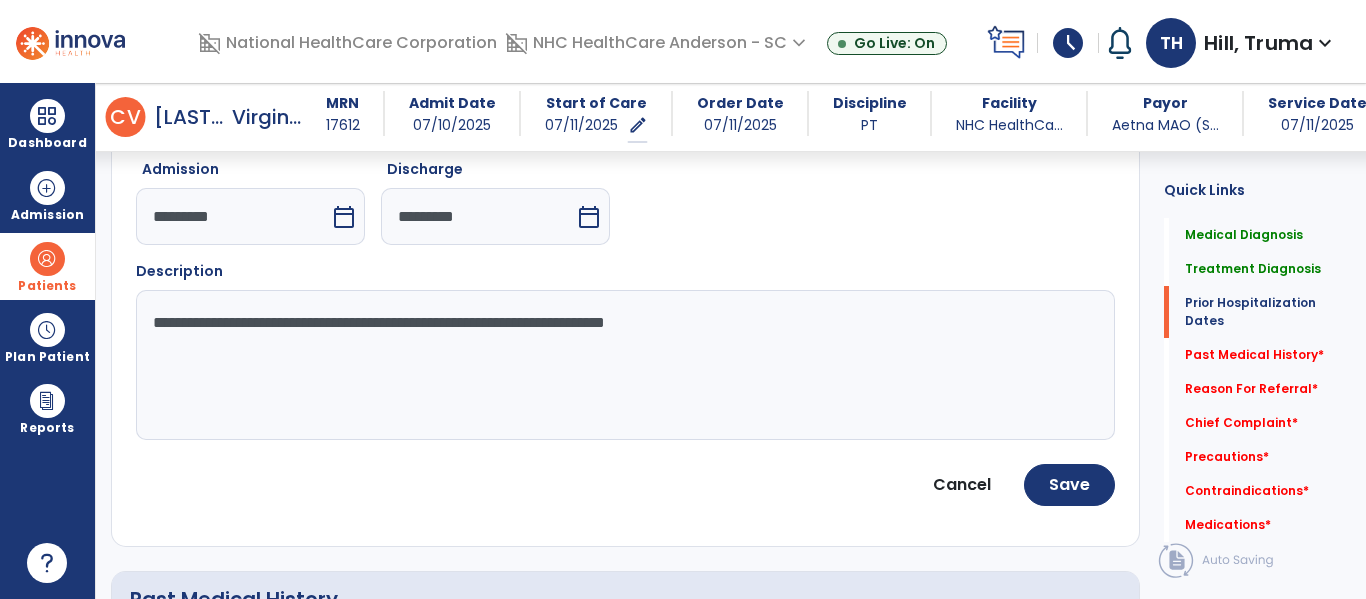 click on "**********" 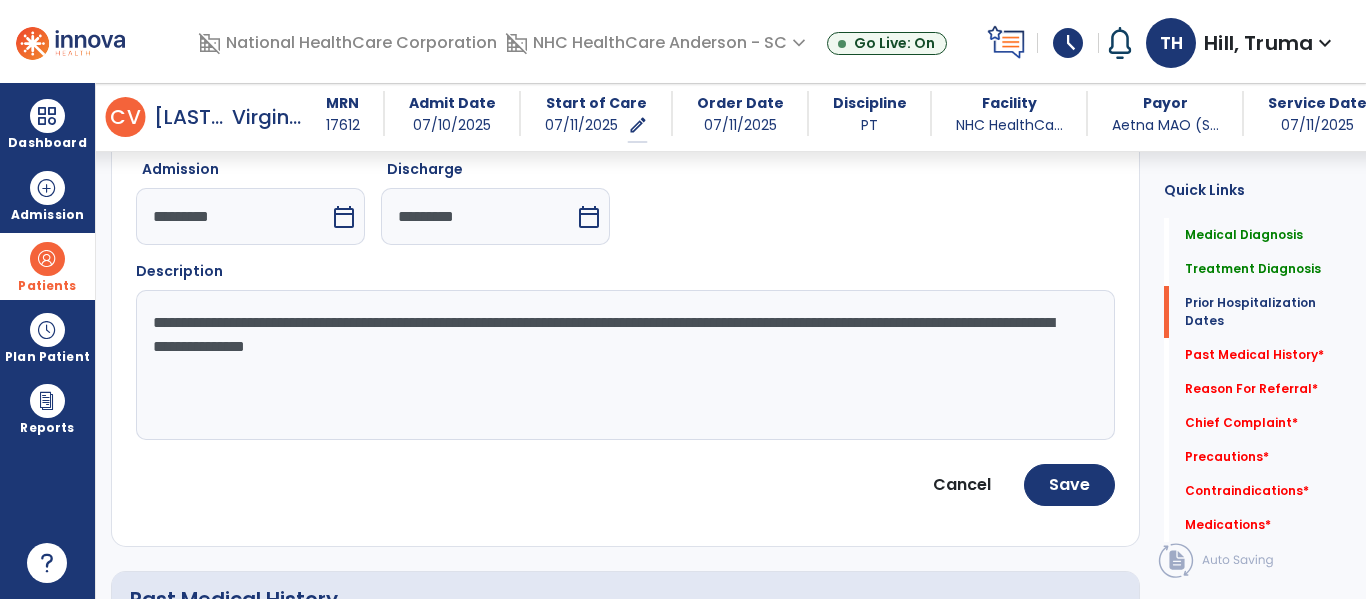 click on "**********" 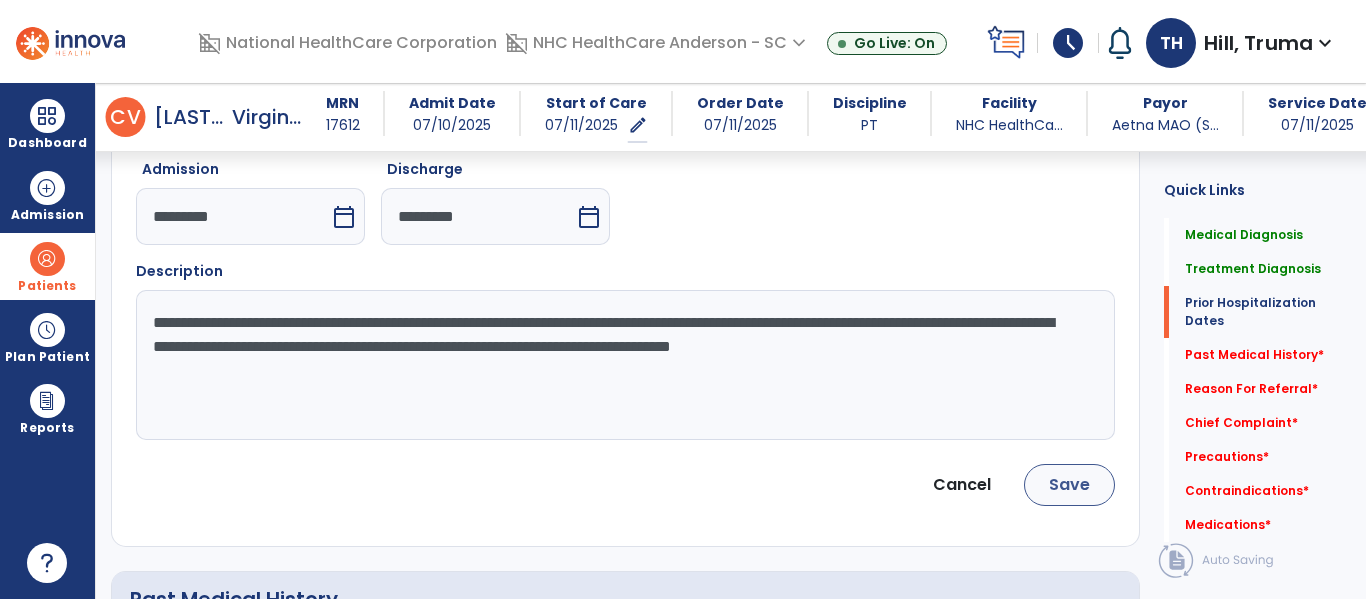 type on "**********" 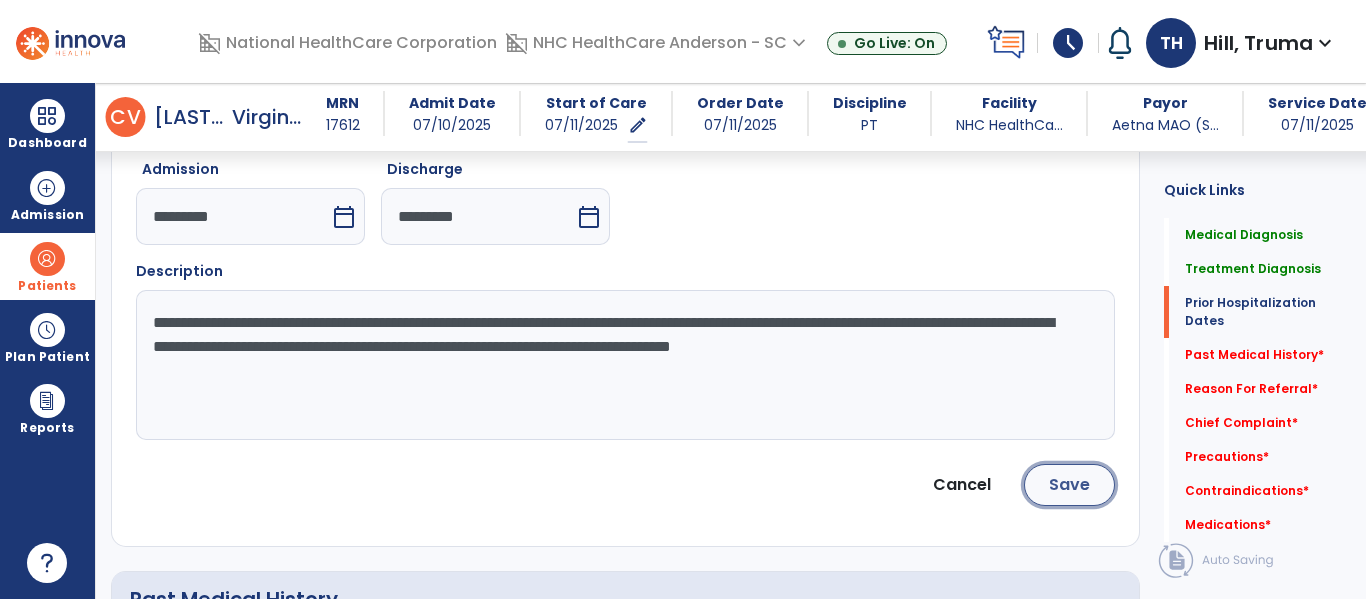 click on "Save" 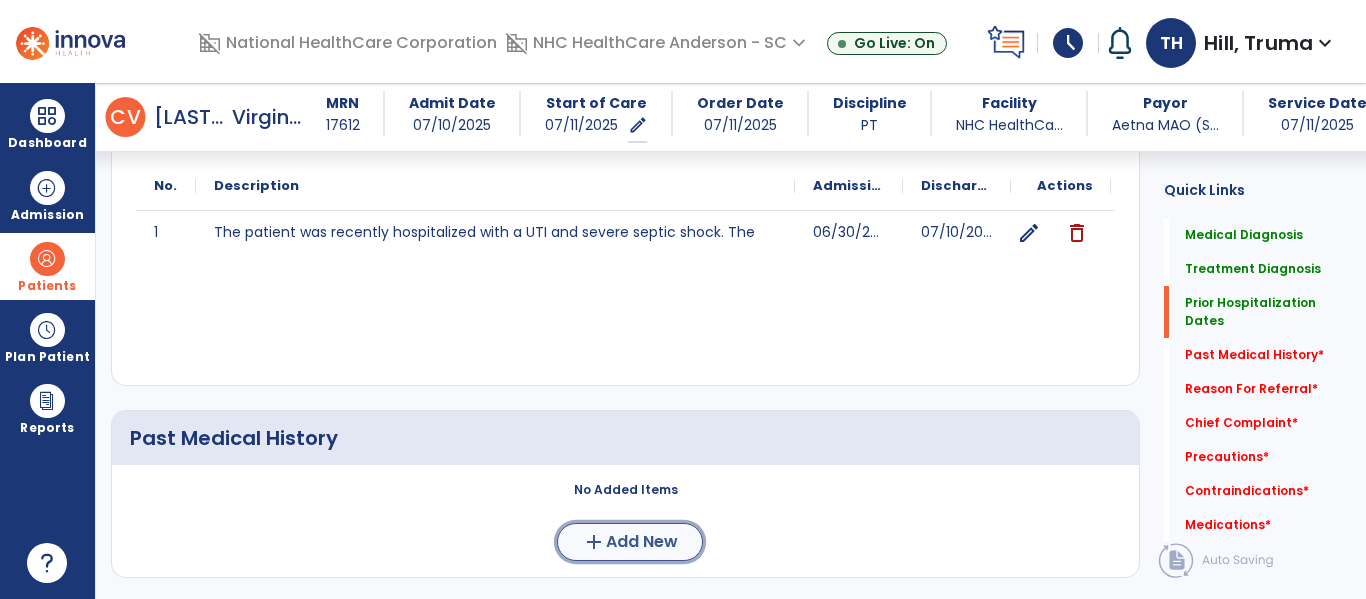 click on "add" 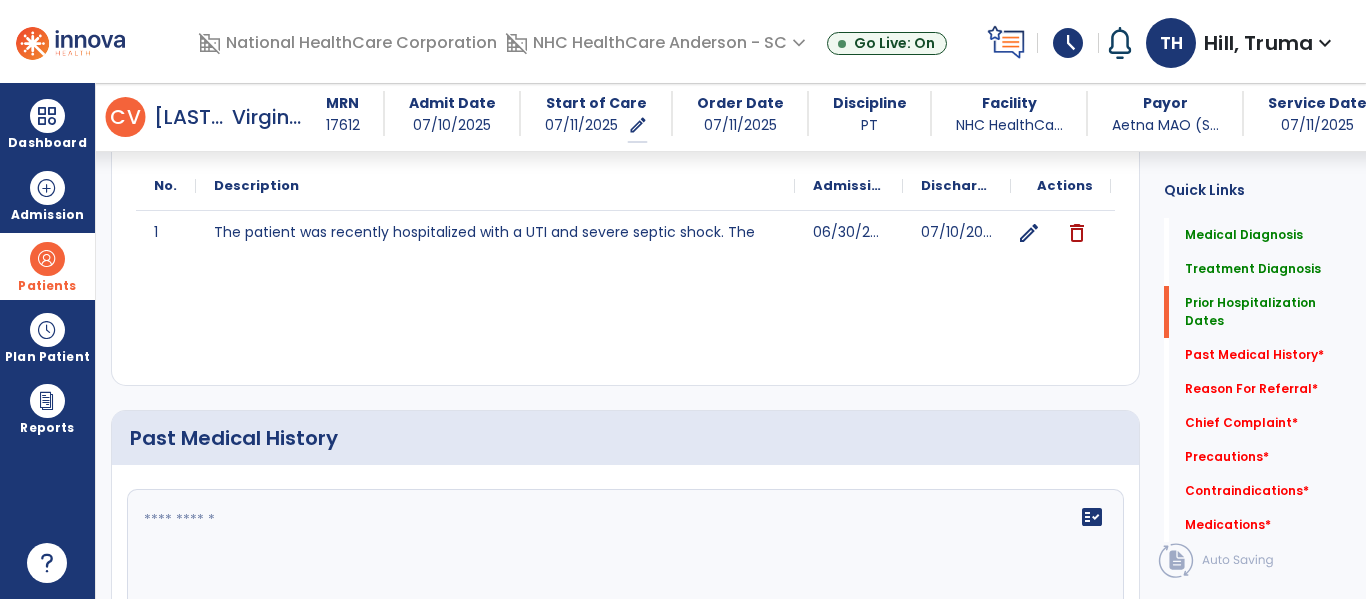 click 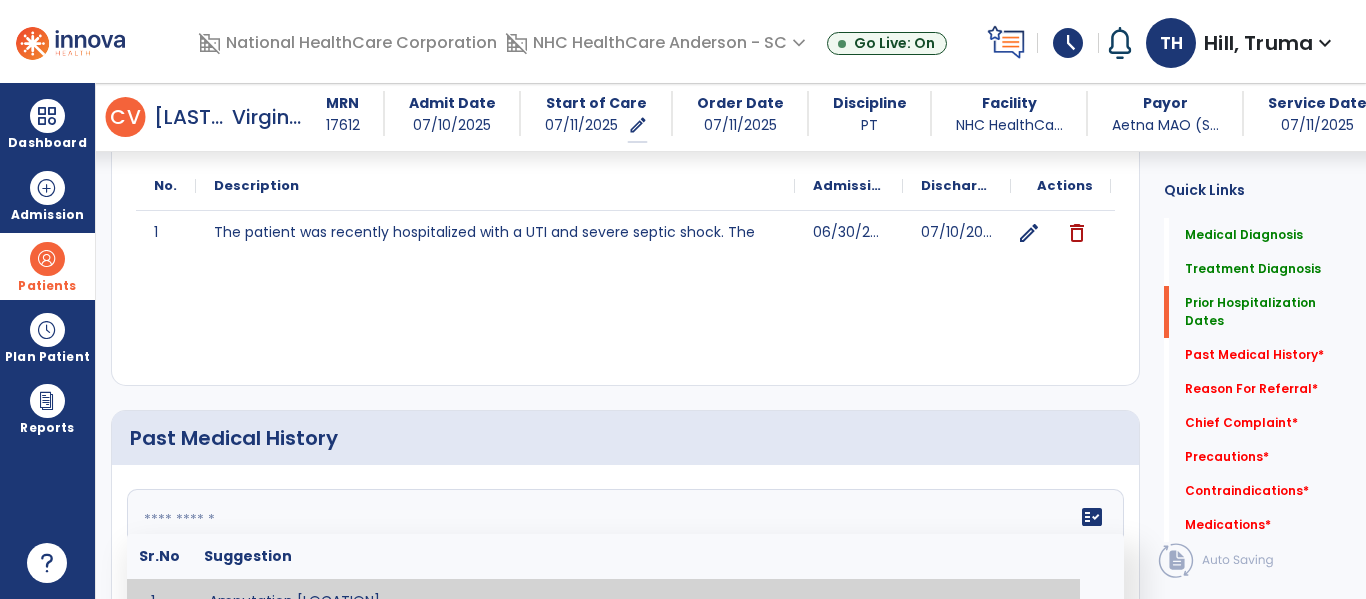 scroll, scrollTop: 830, scrollLeft: 0, axis: vertical 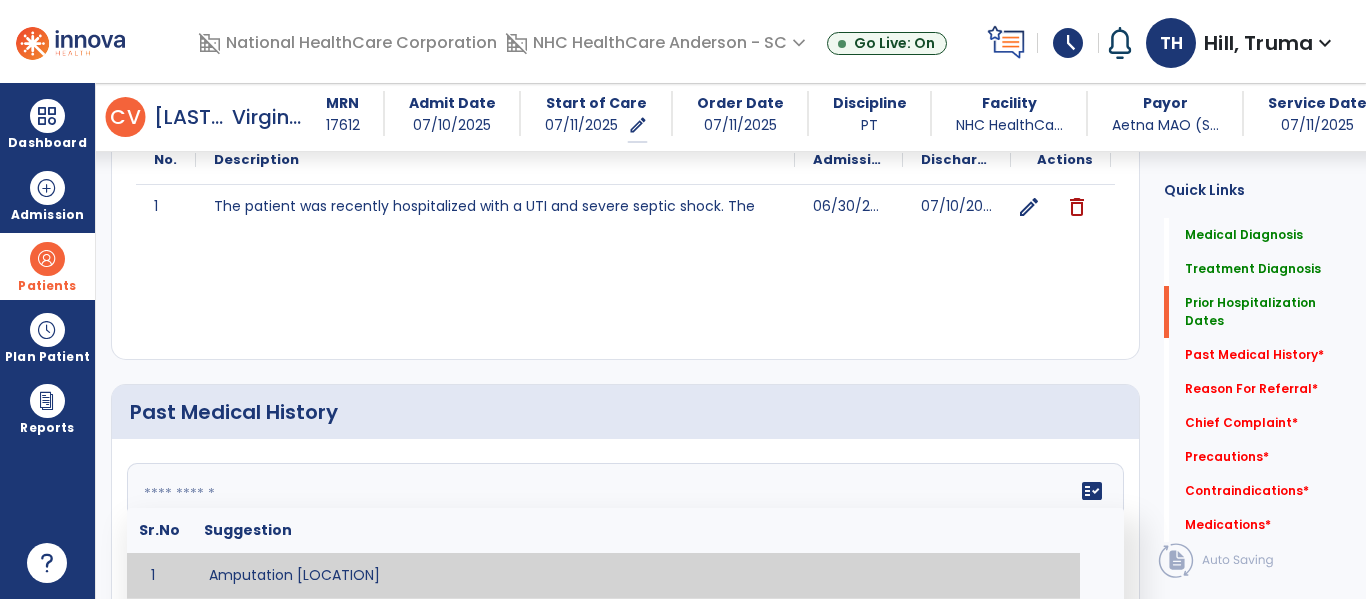 paste on "**********" 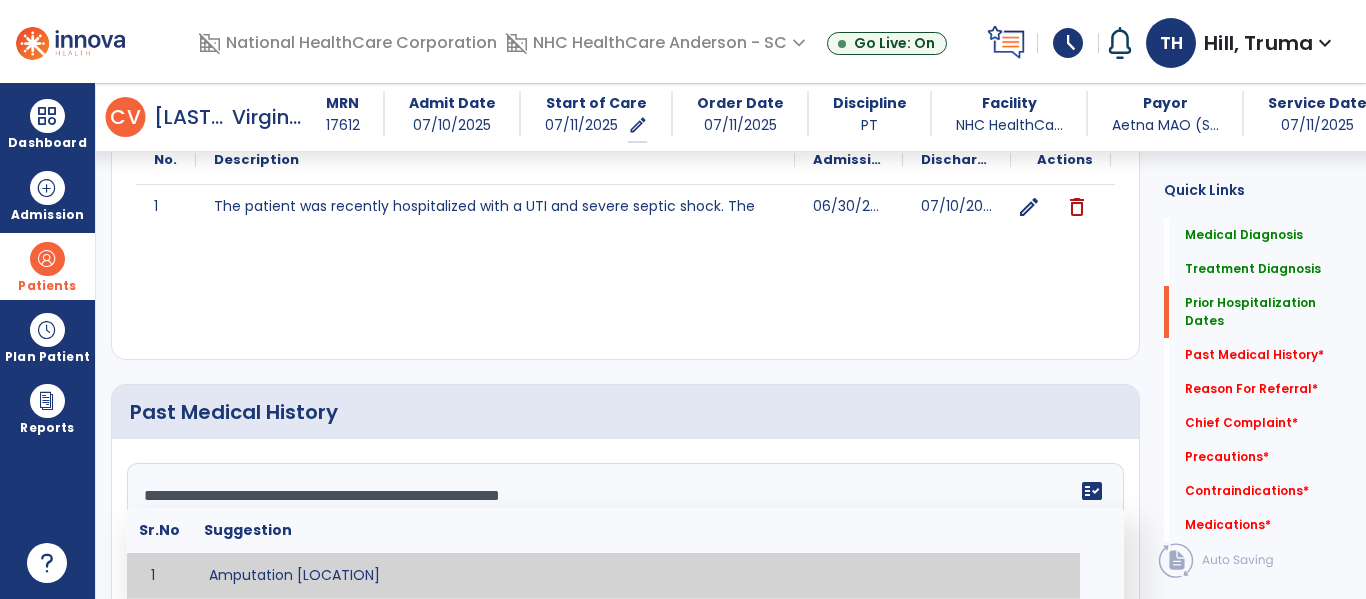 scroll, scrollTop: 400, scrollLeft: 0, axis: vertical 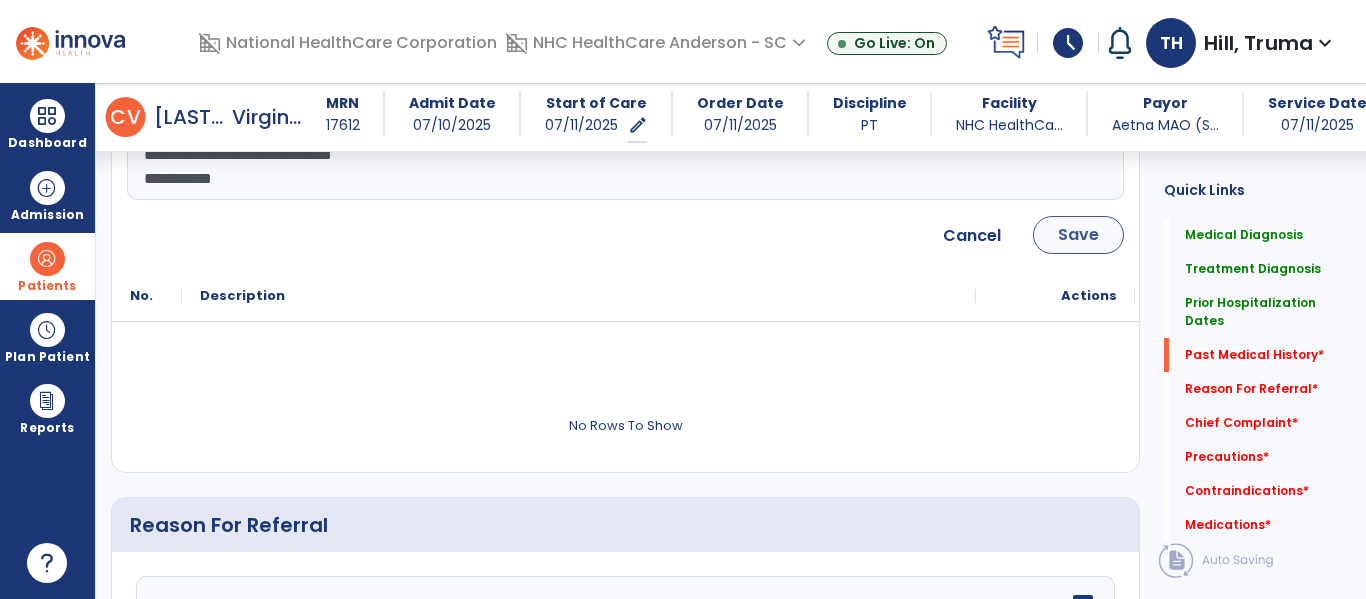 type on "**********" 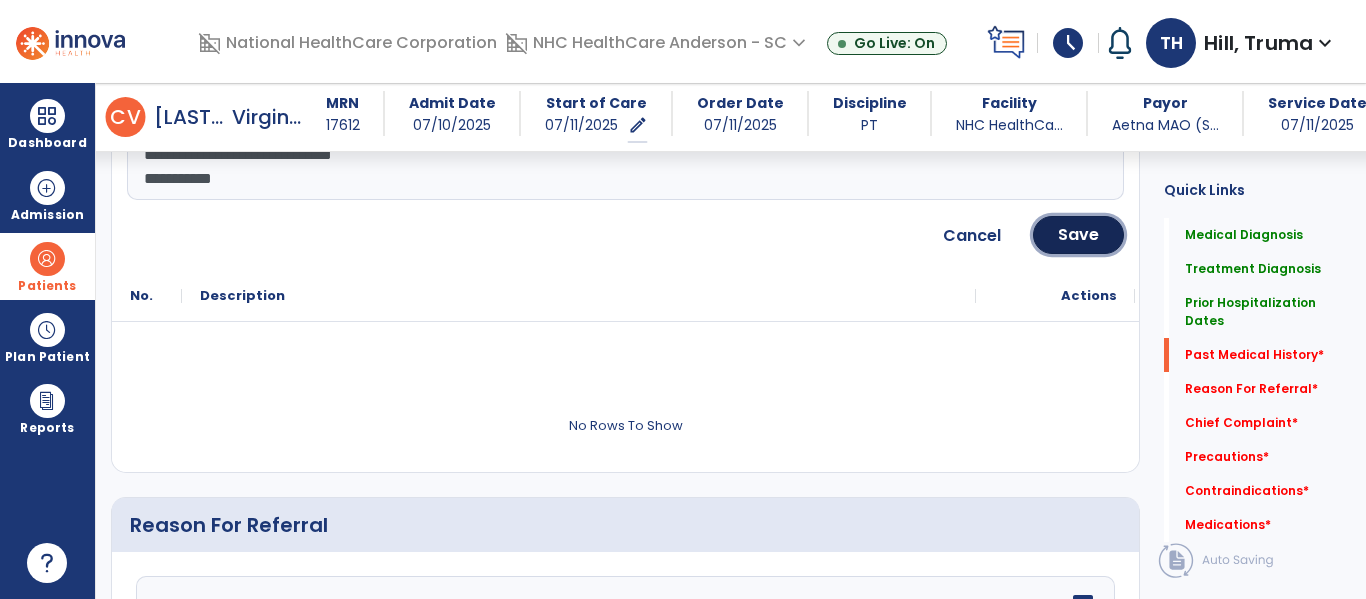 click on "Save" 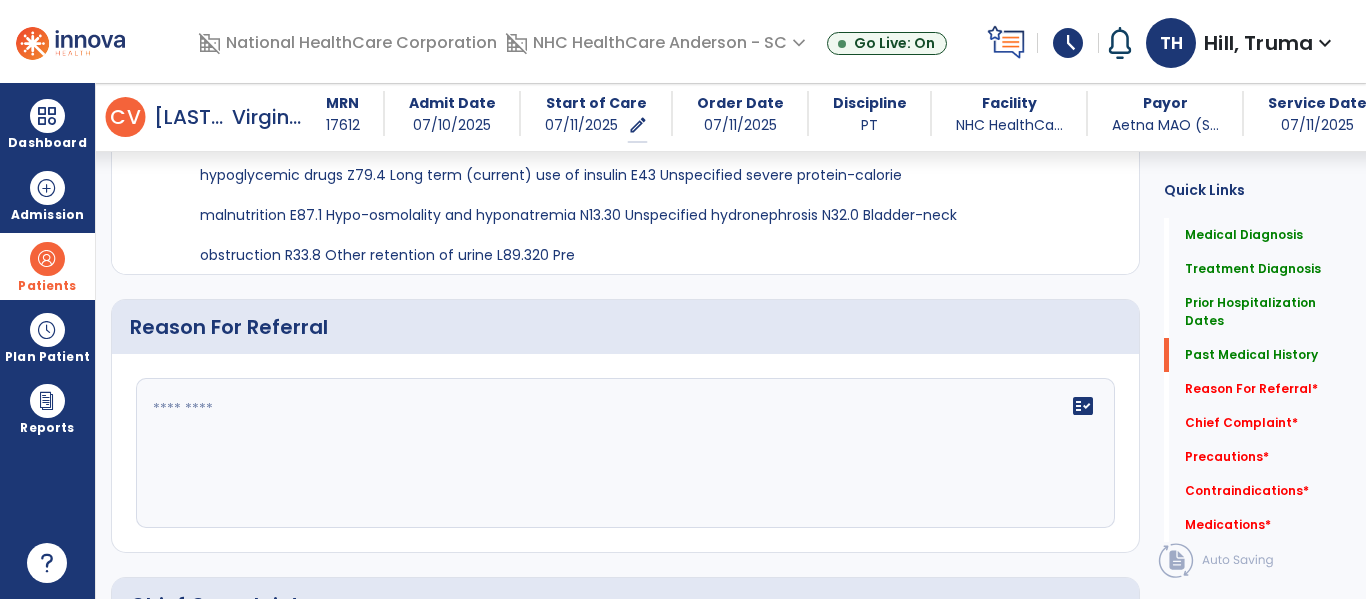 scroll, scrollTop: 1563, scrollLeft: 0, axis: vertical 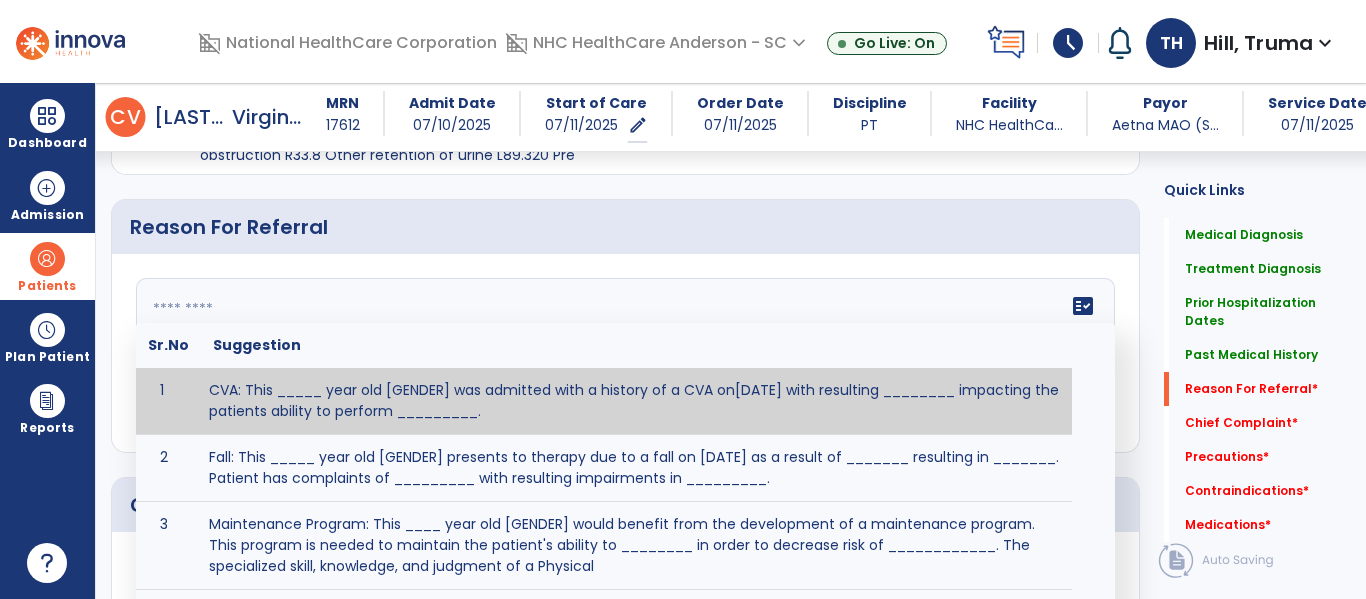 click 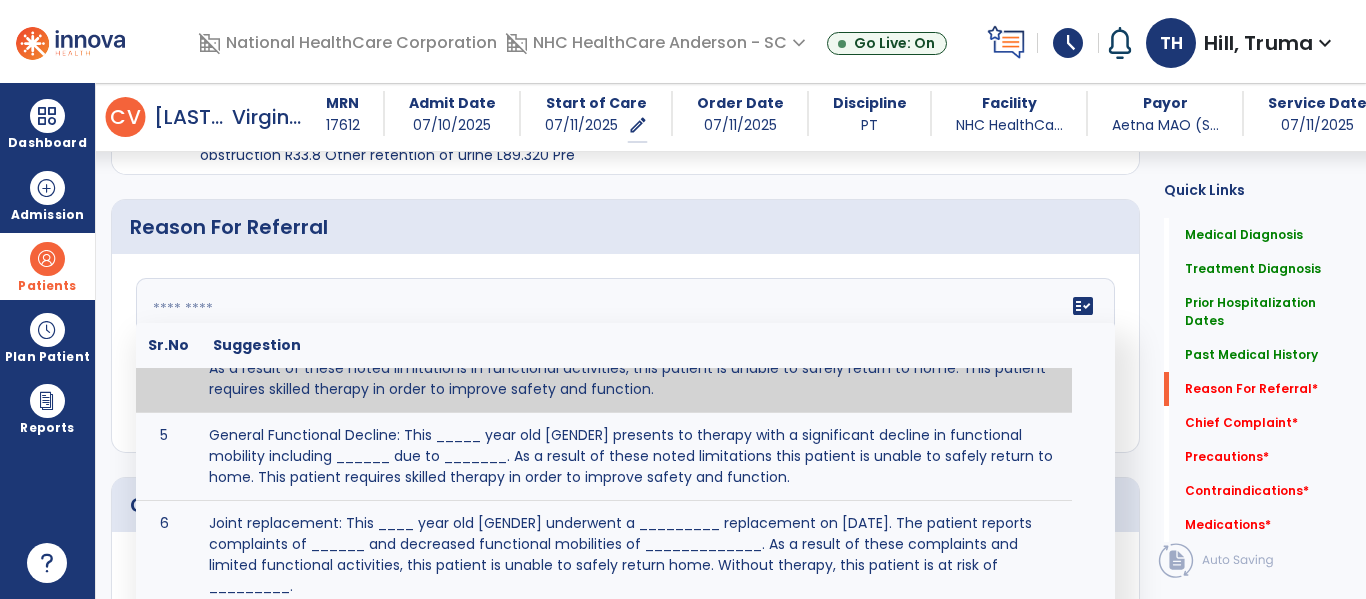 scroll, scrollTop: 300, scrollLeft: 0, axis: vertical 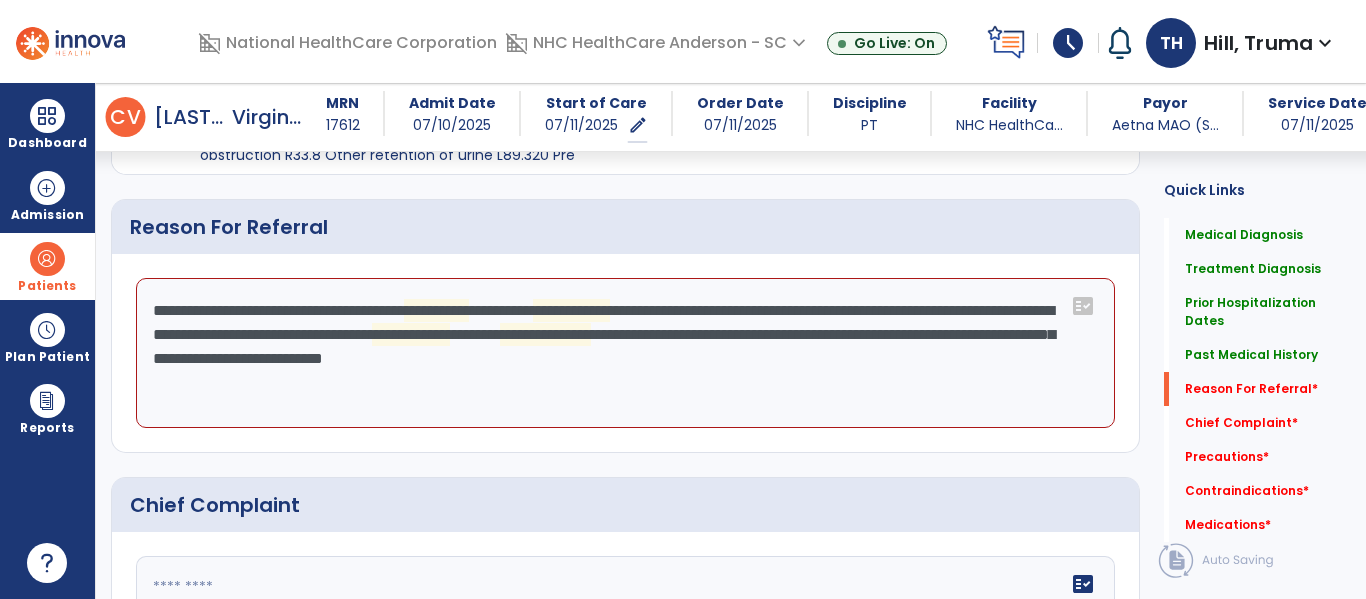 click on "**********" 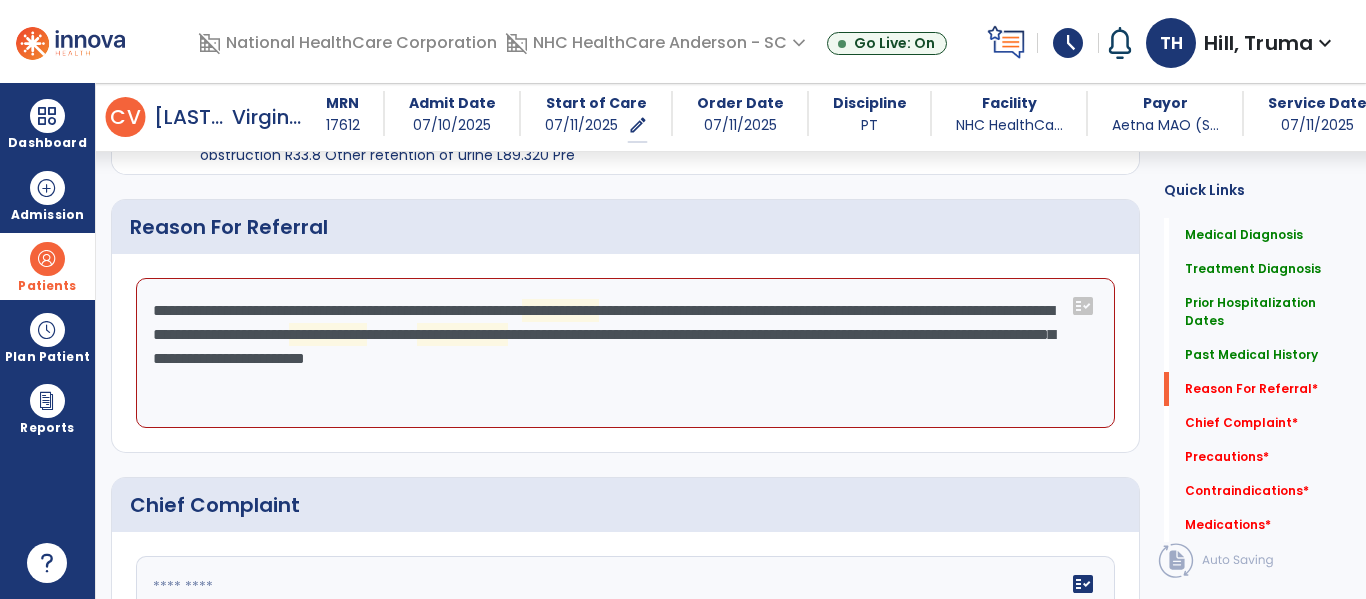 click on "**********" 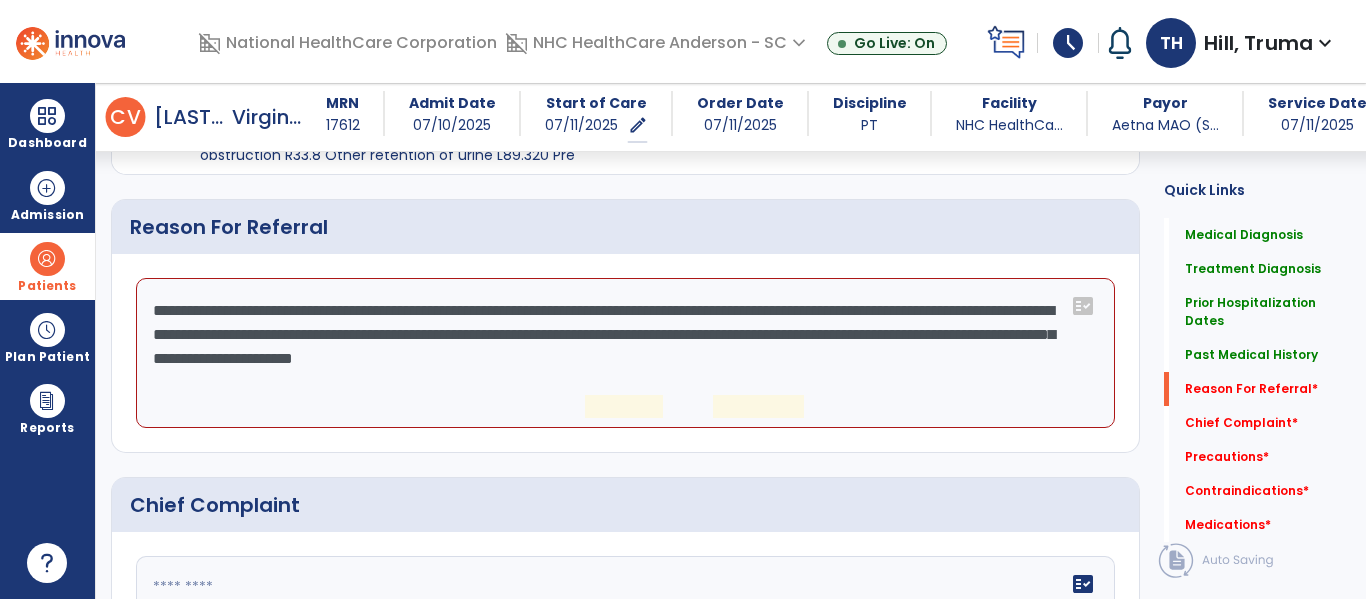 drag, startPoint x: 312, startPoint y: 347, endPoint x: 325, endPoint y: 339, distance: 15.264338 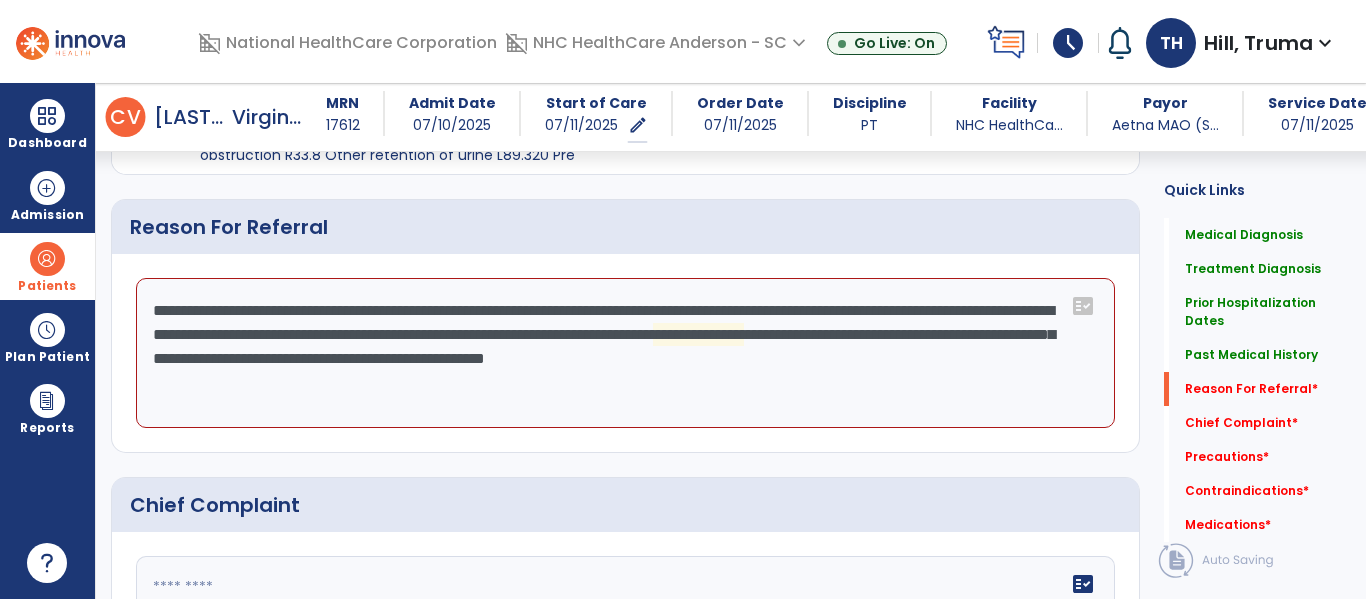 click on "**********" 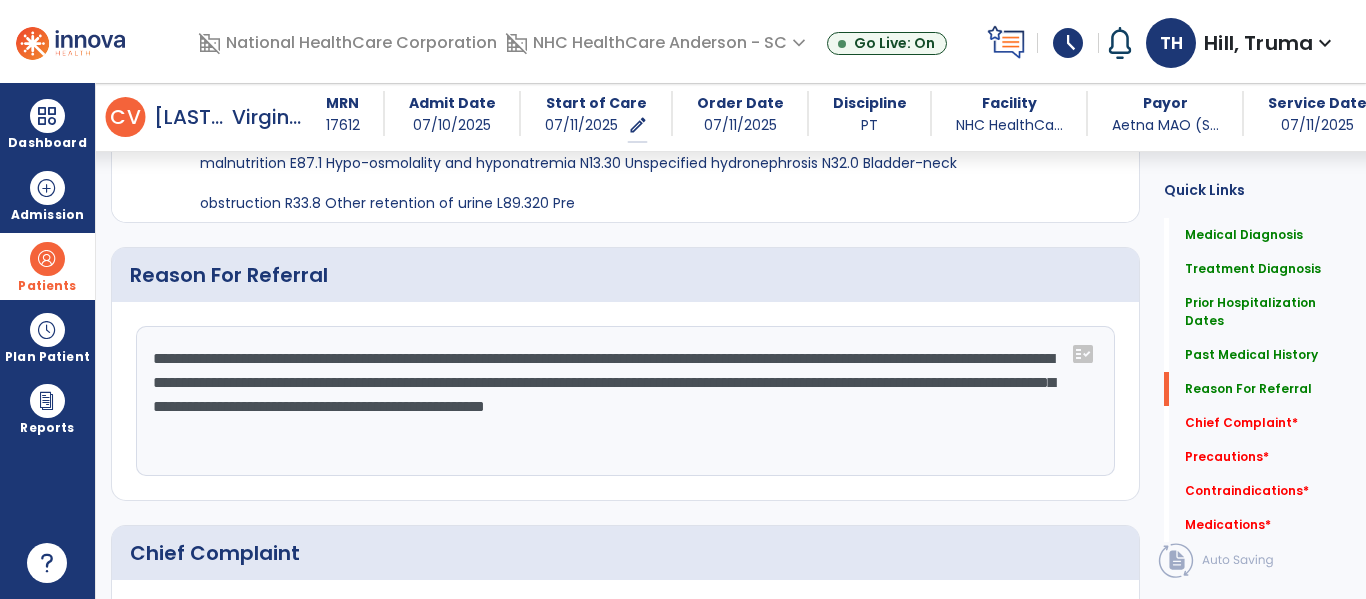 scroll, scrollTop: 1513, scrollLeft: 0, axis: vertical 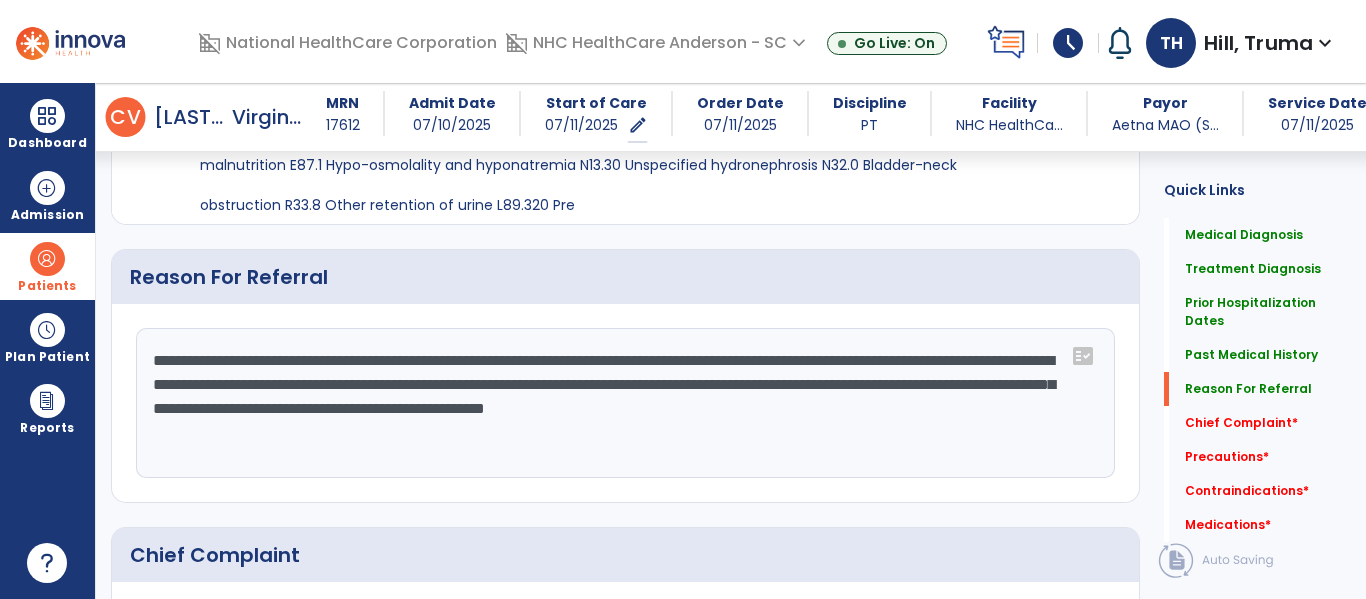 click on "**********" 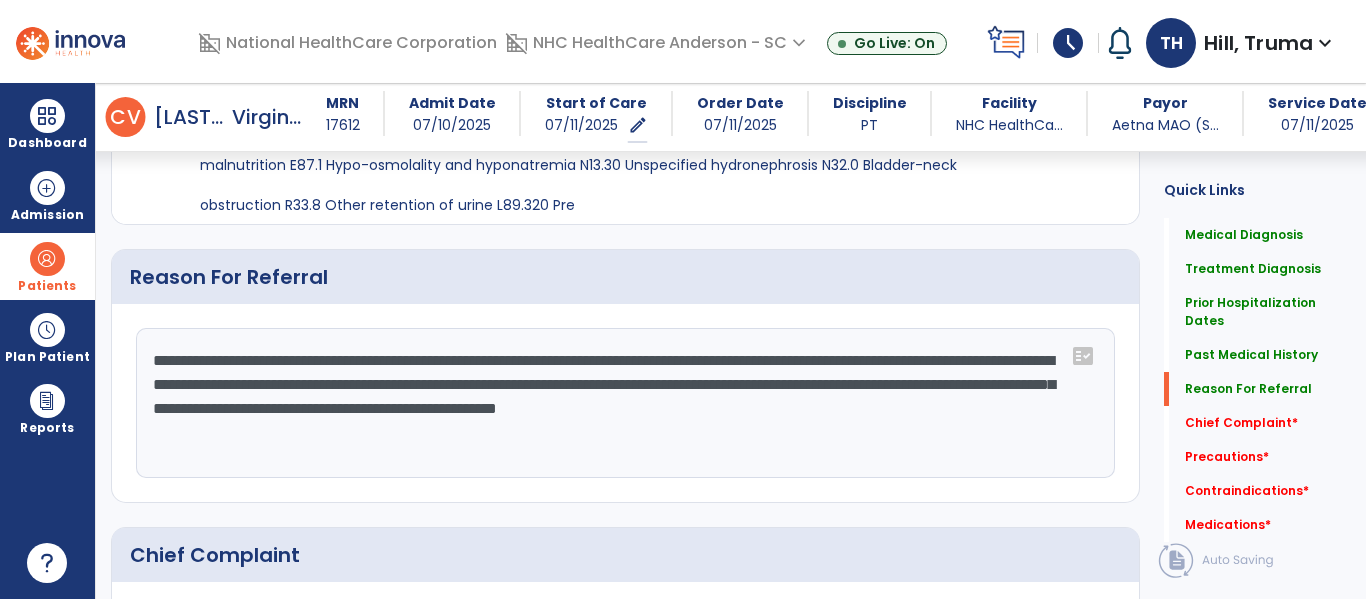 click on "**********" 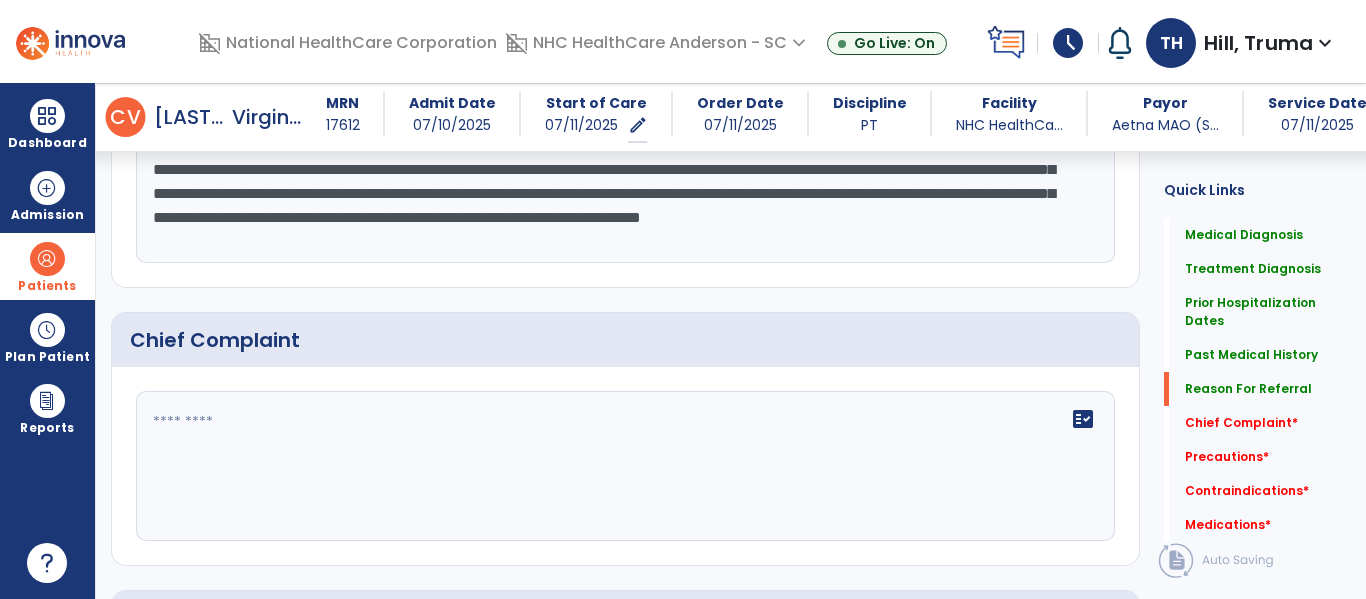 scroll, scrollTop: 1763, scrollLeft: 0, axis: vertical 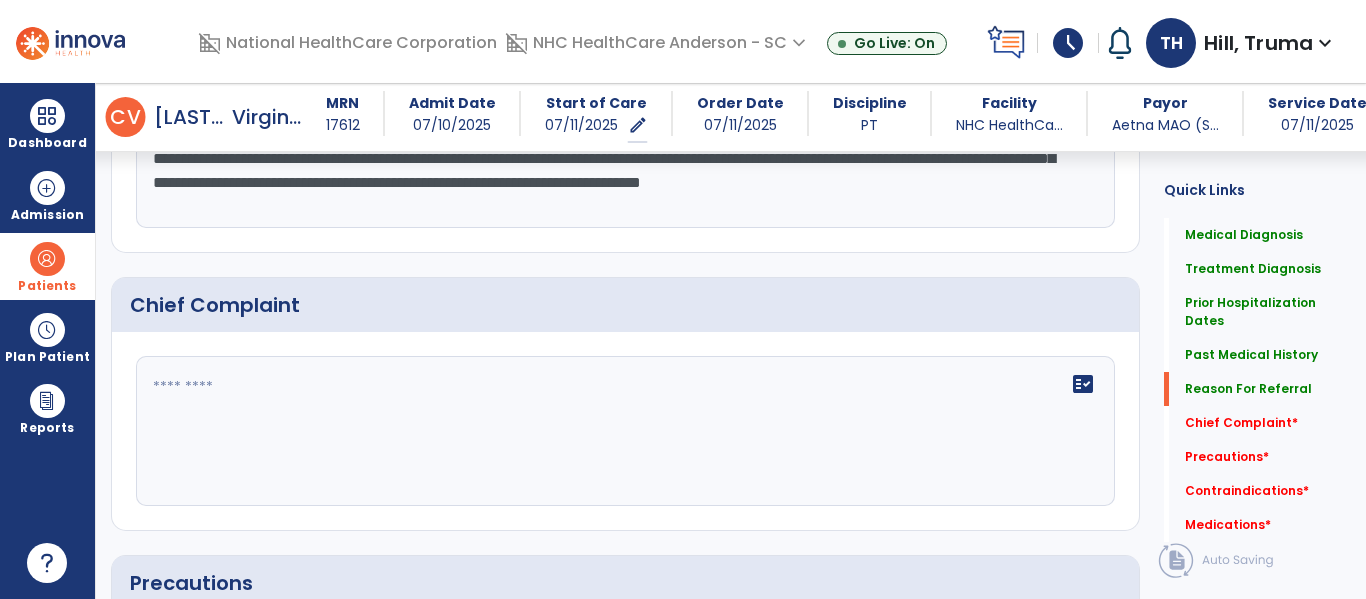type on "**********" 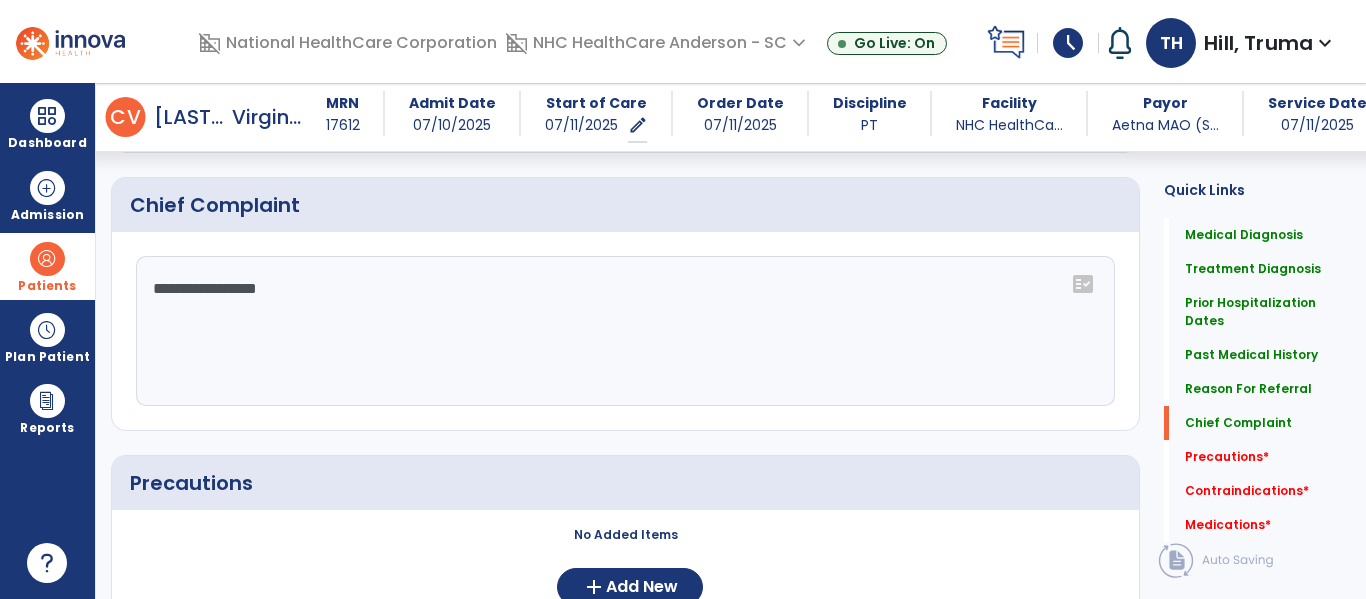 scroll, scrollTop: 2063, scrollLeft: 0, axis: vertical 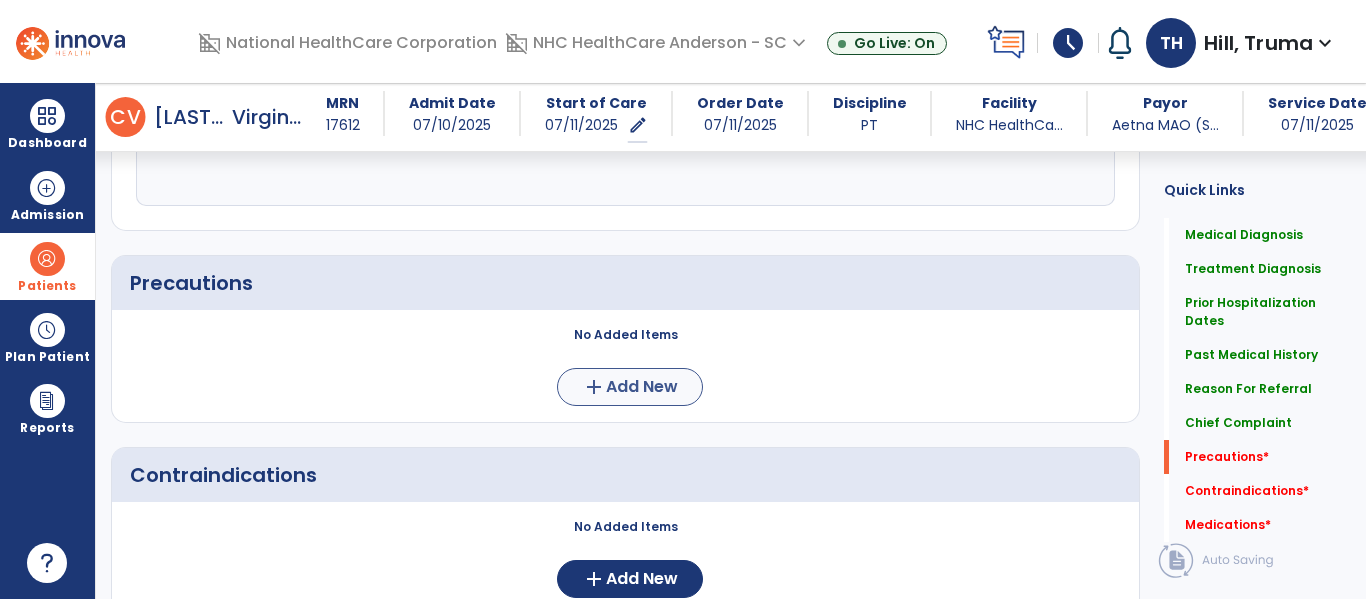 type on "**********" 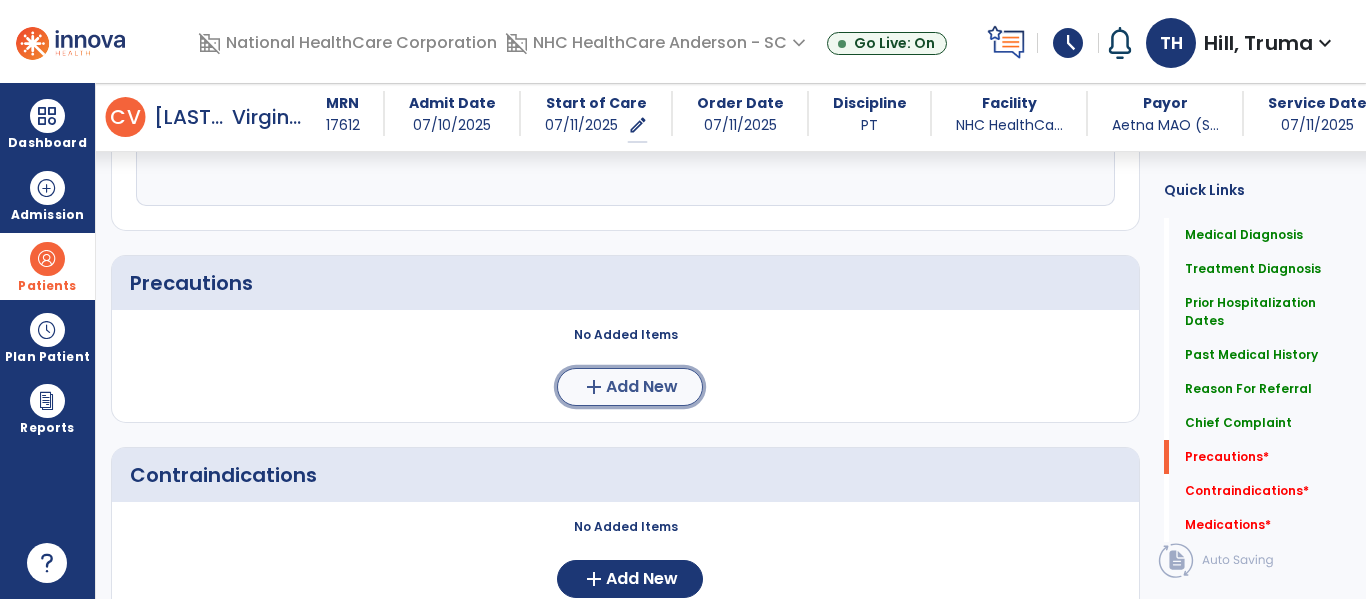 click on "Add New" 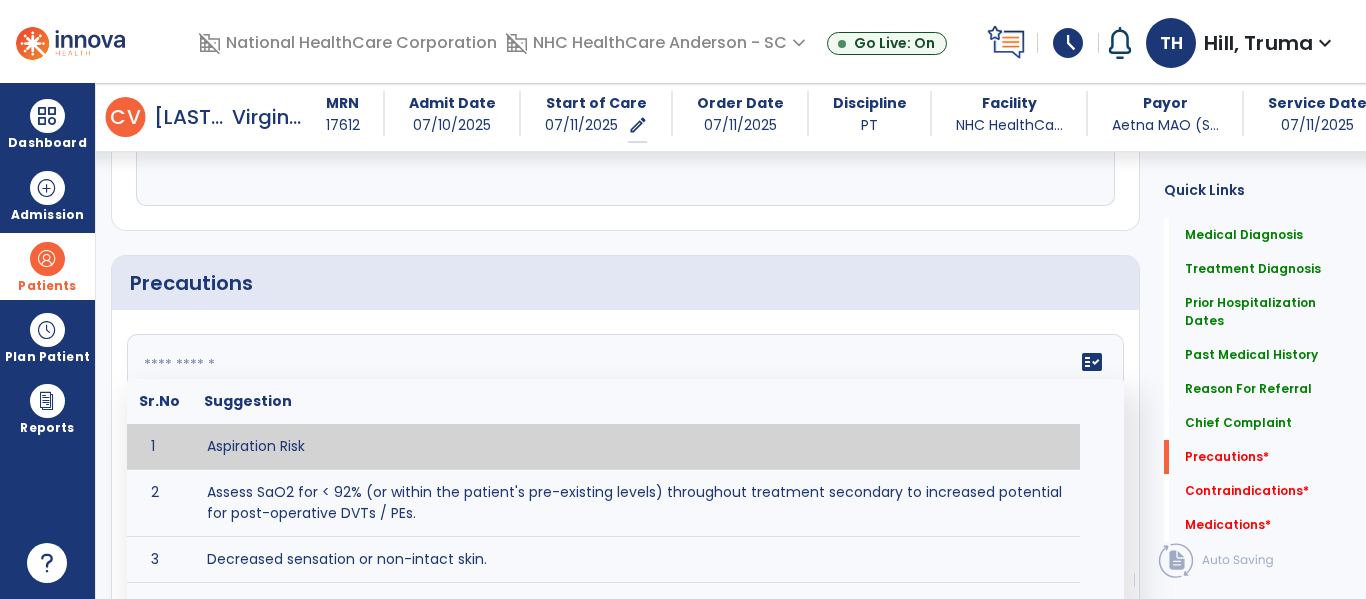 click 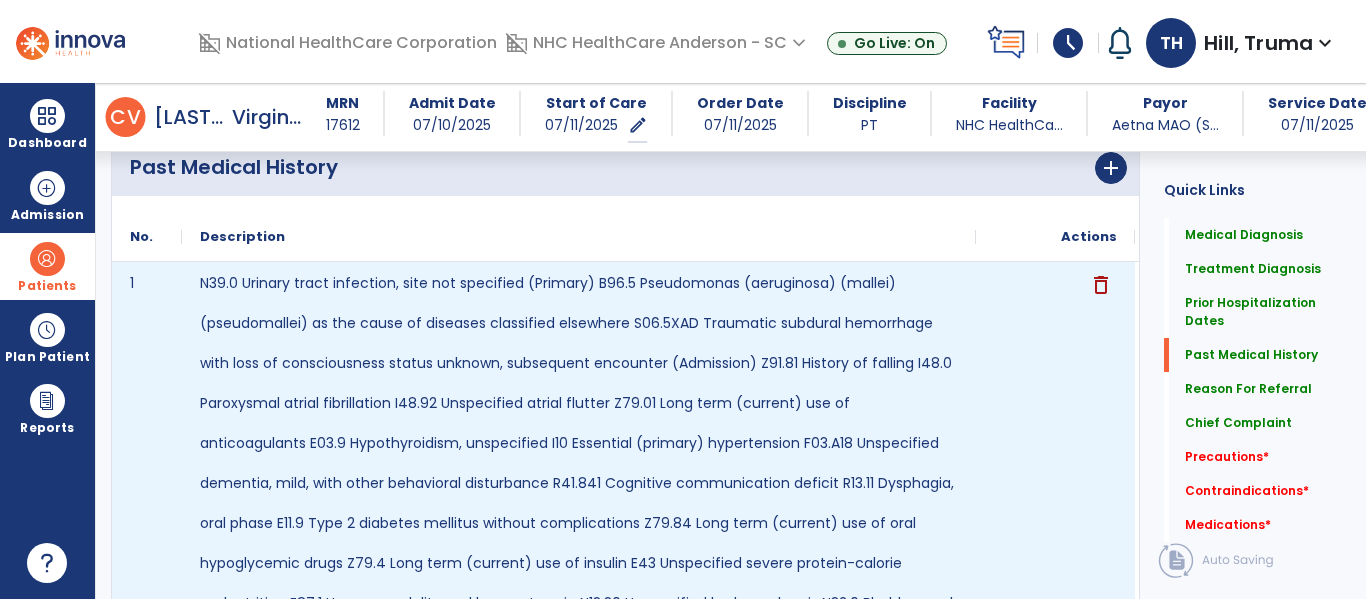 scroll, scrollTop: 1063, scrollLeft: 0, axis: vertical 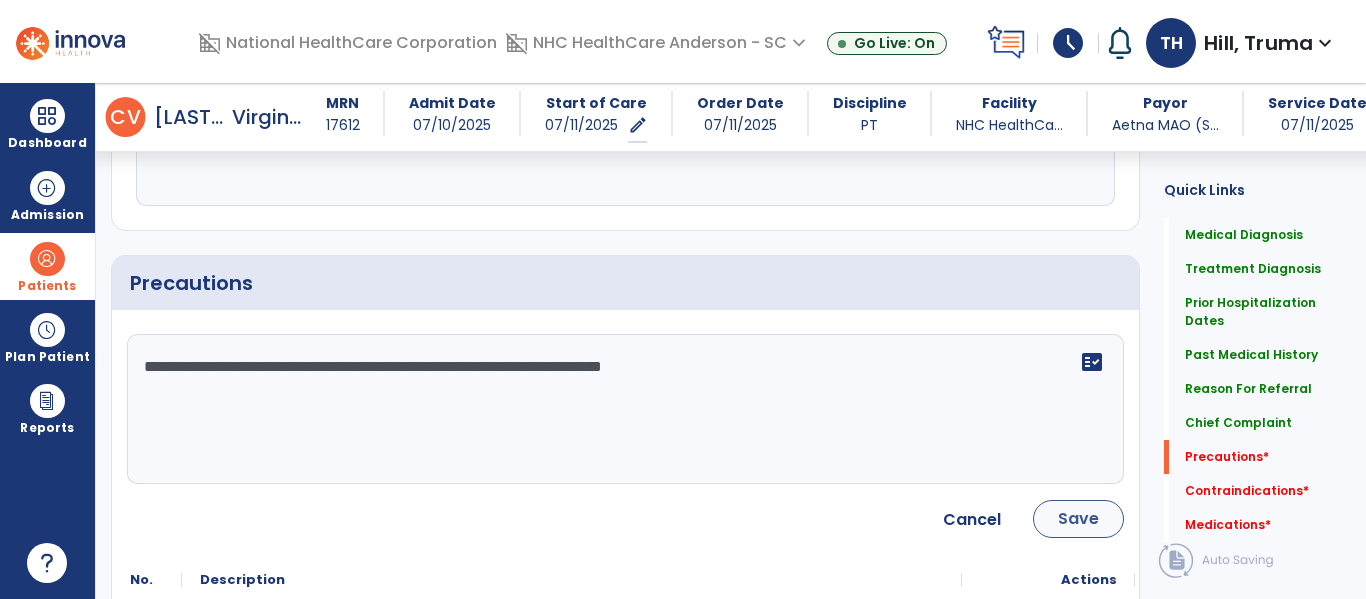 type on "**********" 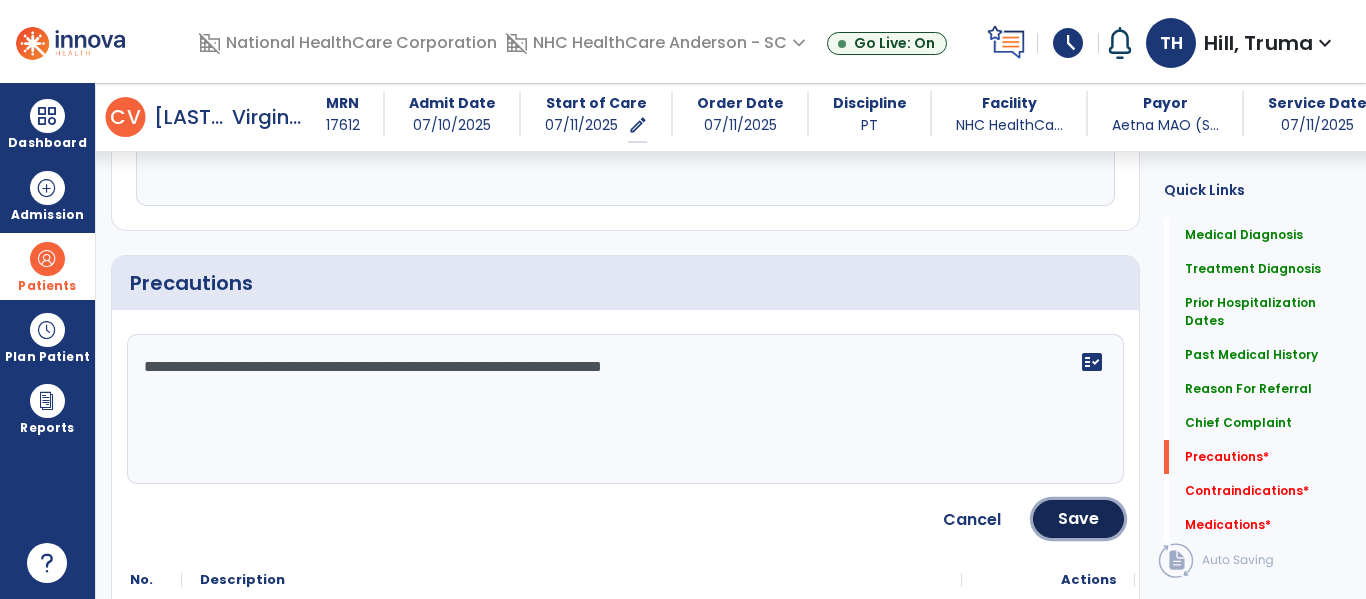 click on "Save" 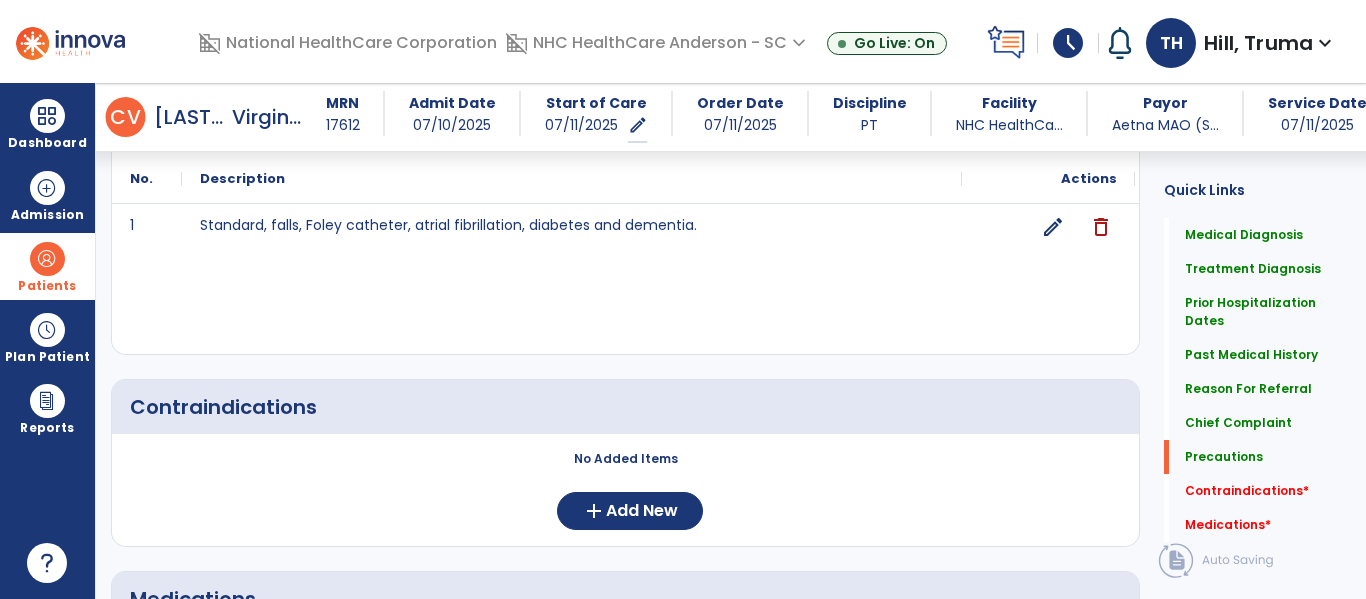 scroll, scrollTop: 2263, scrollLeft: 0, axis: vertical 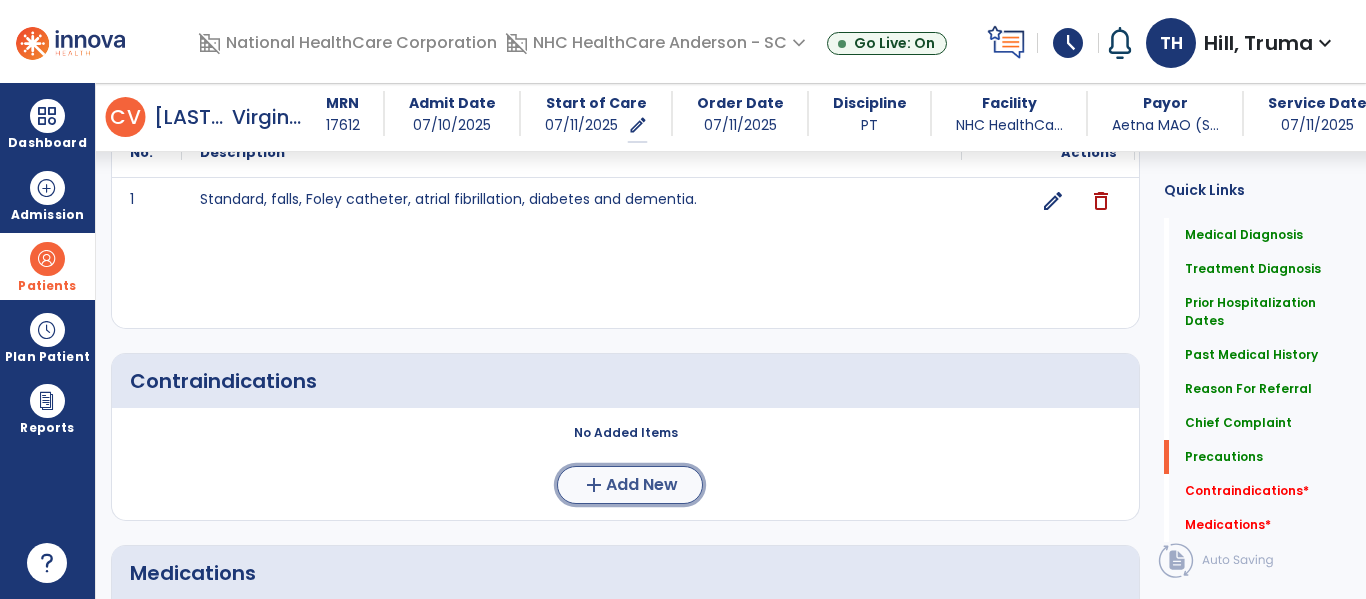 click on "Add New" 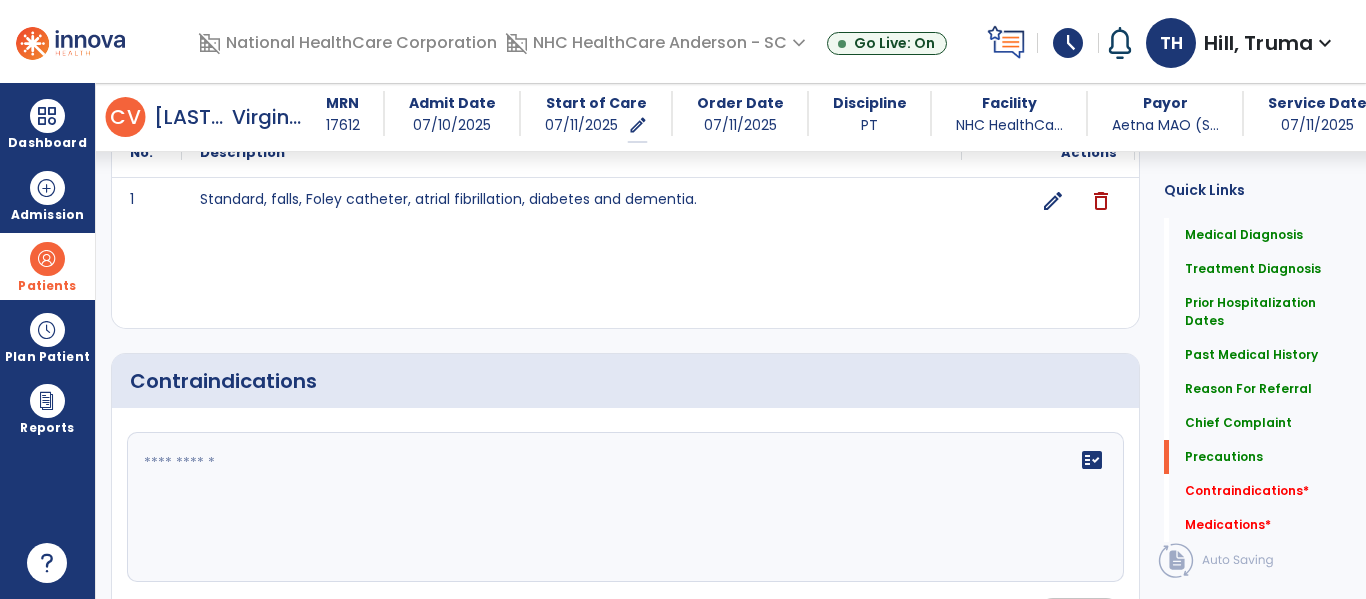 click on "fact_check" 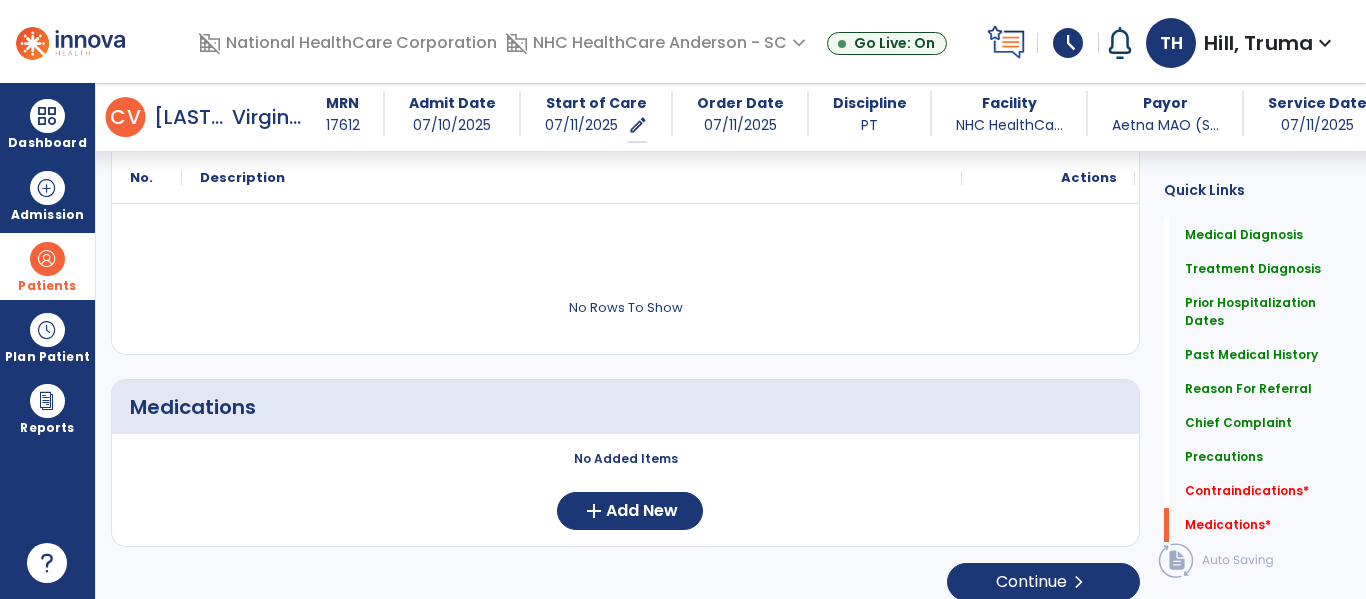scroll, scrollTop: 2663, scrollLeft: 0, axis: vertical 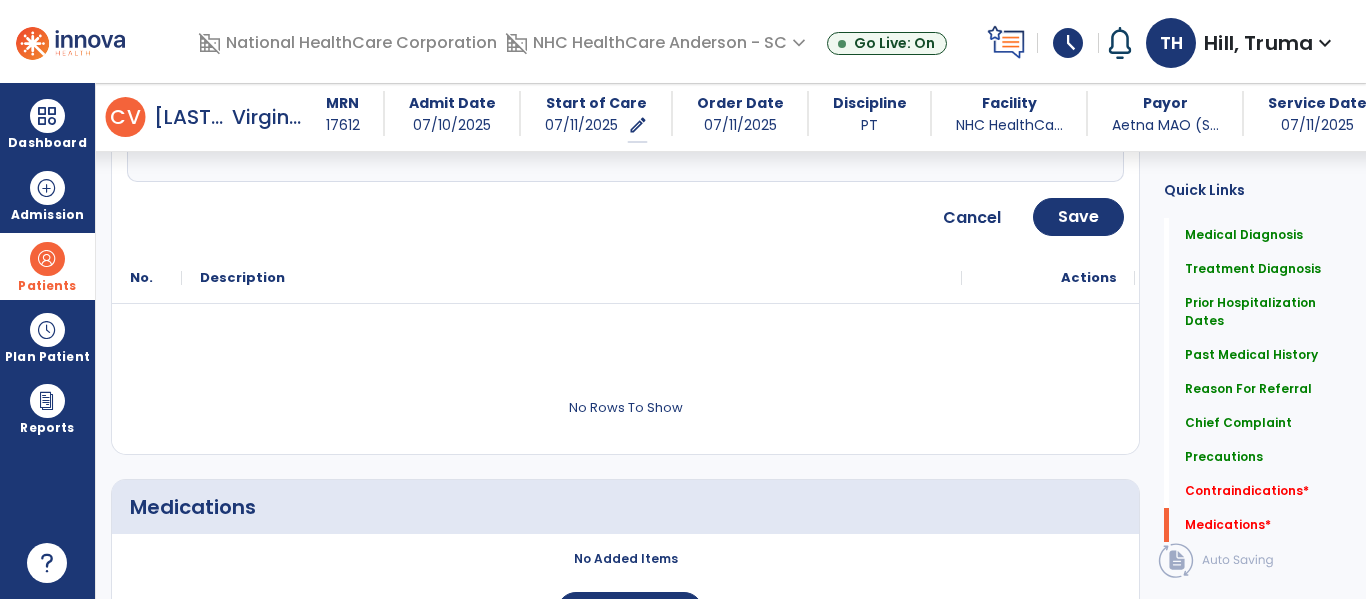 type on "**********" 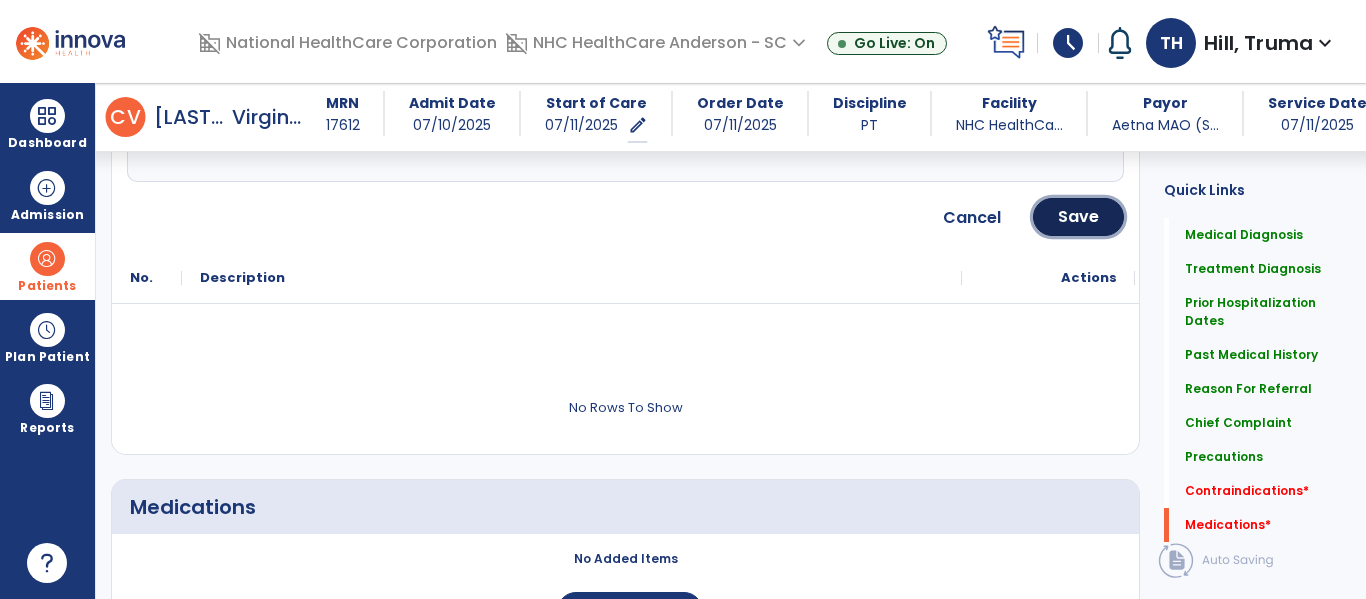 drag, startPoint x: 1095, startPoint y: 210, endPoint x: 1080, endPoint y: 220, distance: 18.027756 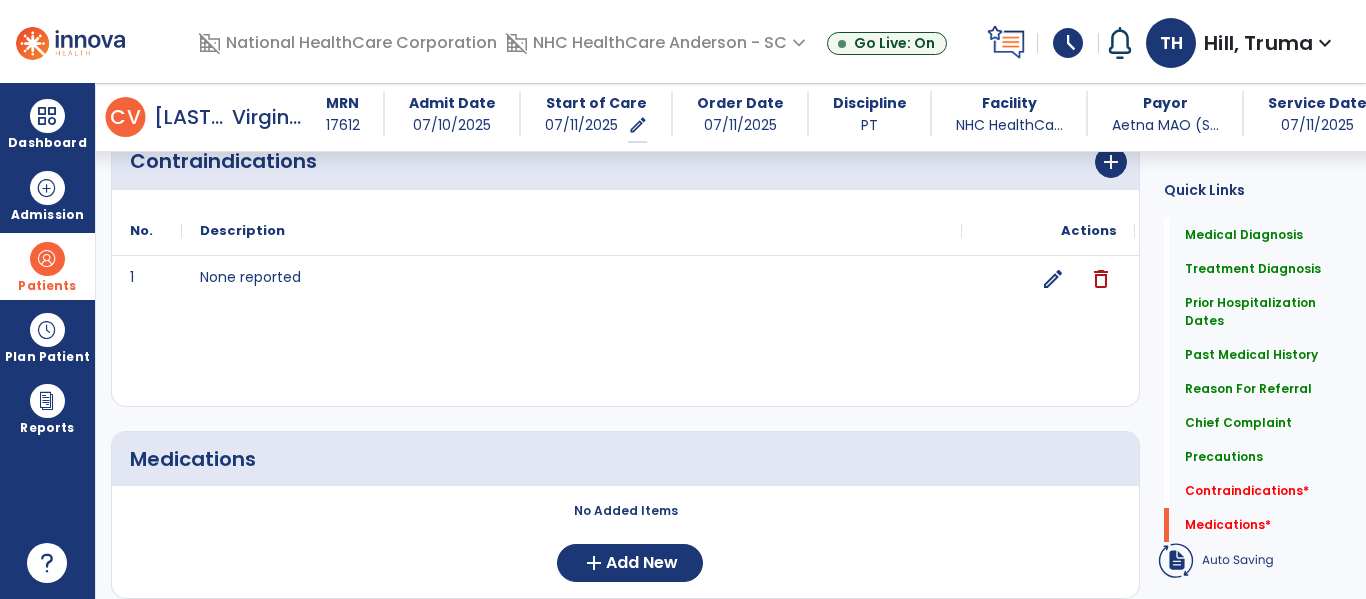 scroll, scrollTop: 2483, scrollLeft: 0, axis: vertical 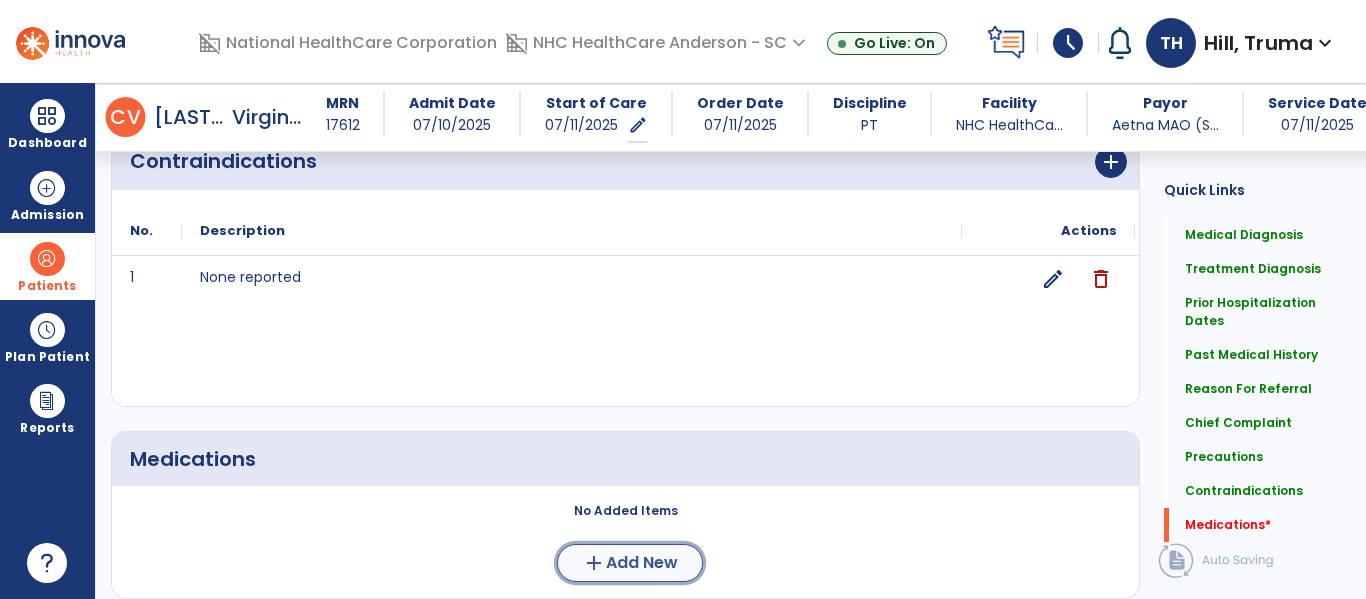 click on "Add New" 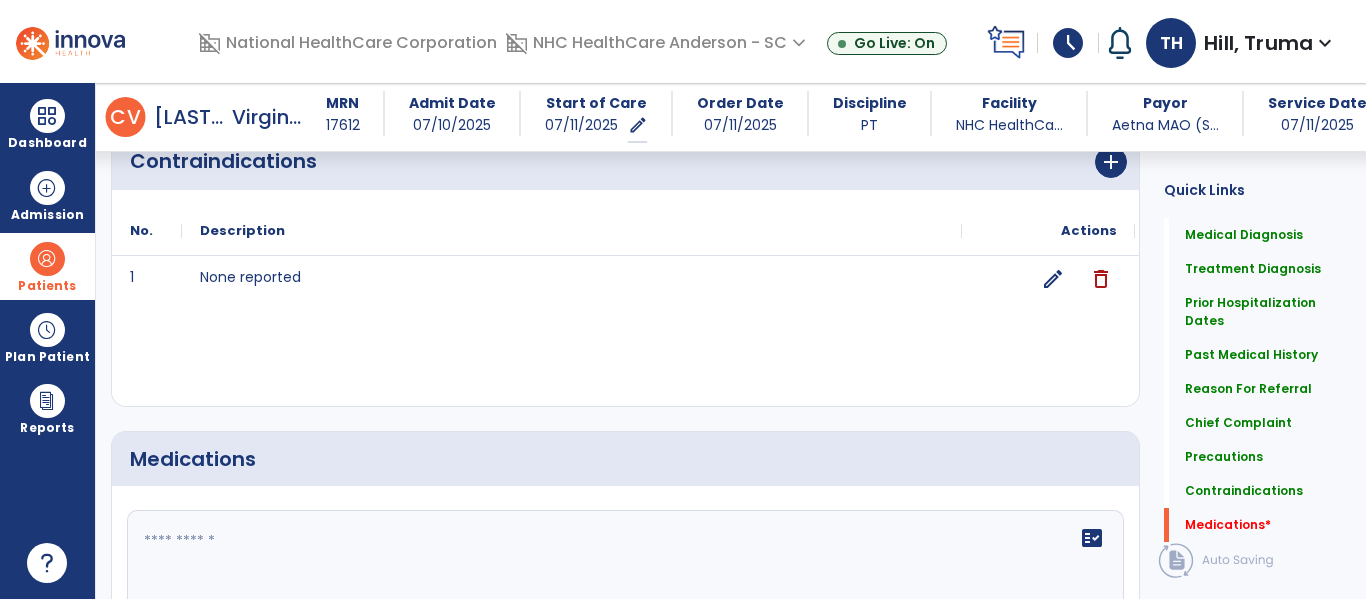 click on "fact_check" 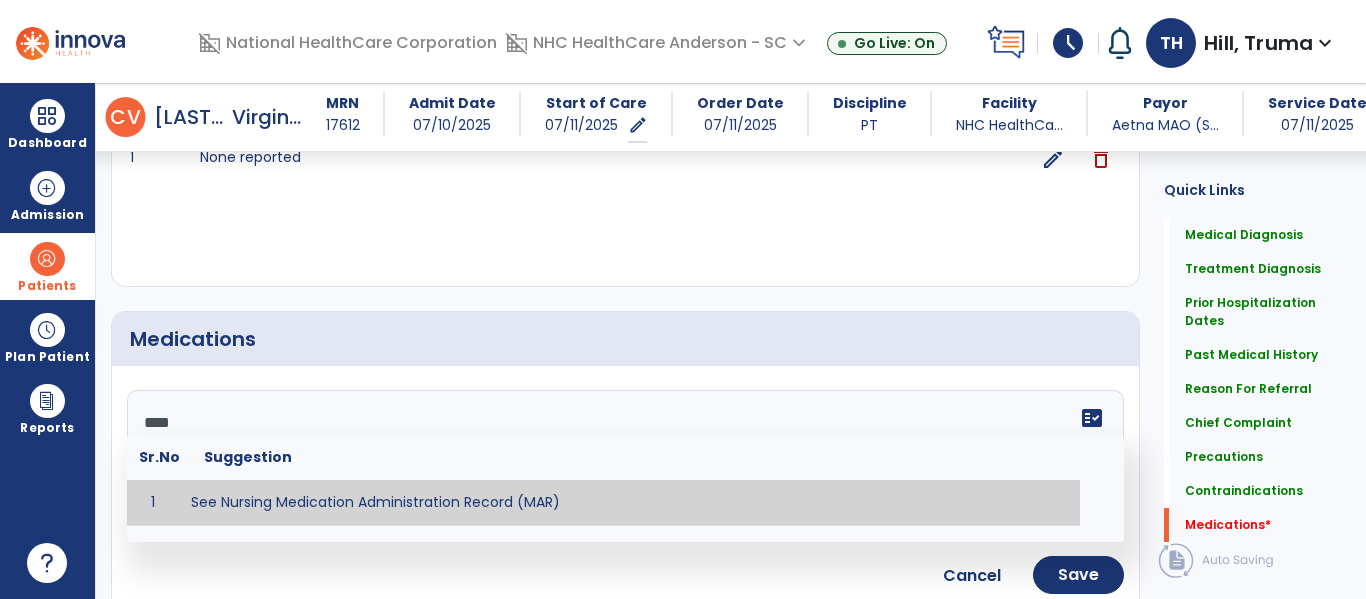 scroll, scrollTop: 2683, scrollLeft: 0, axis: vertical 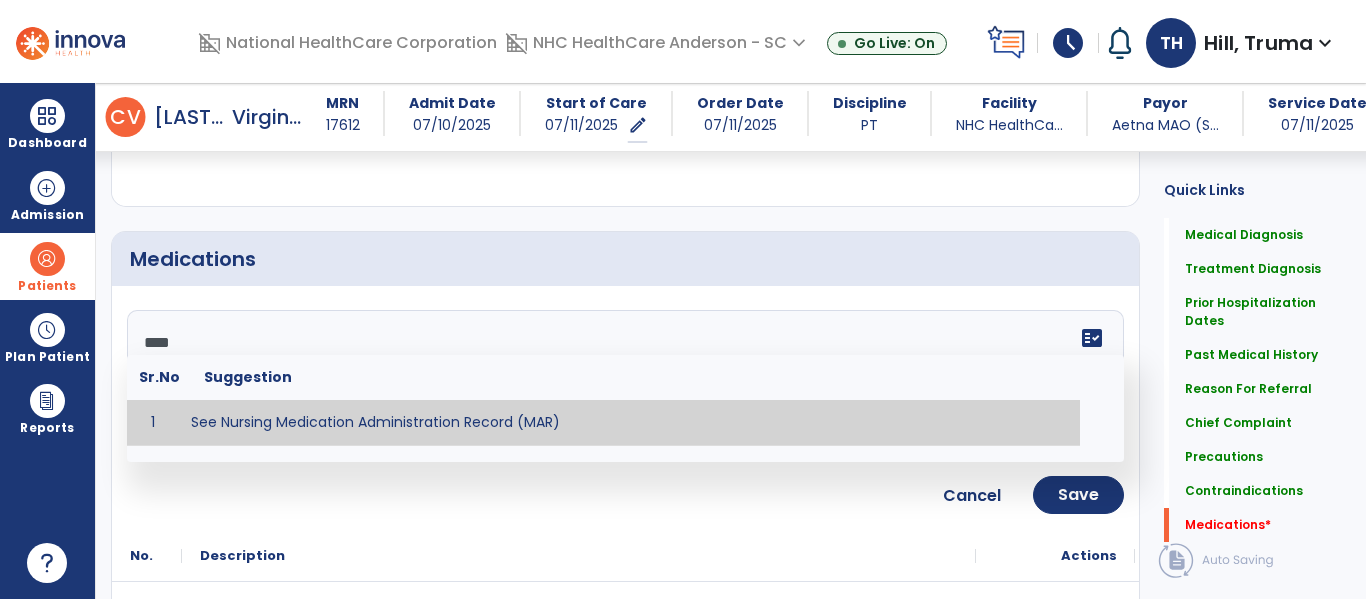 type on "**********" 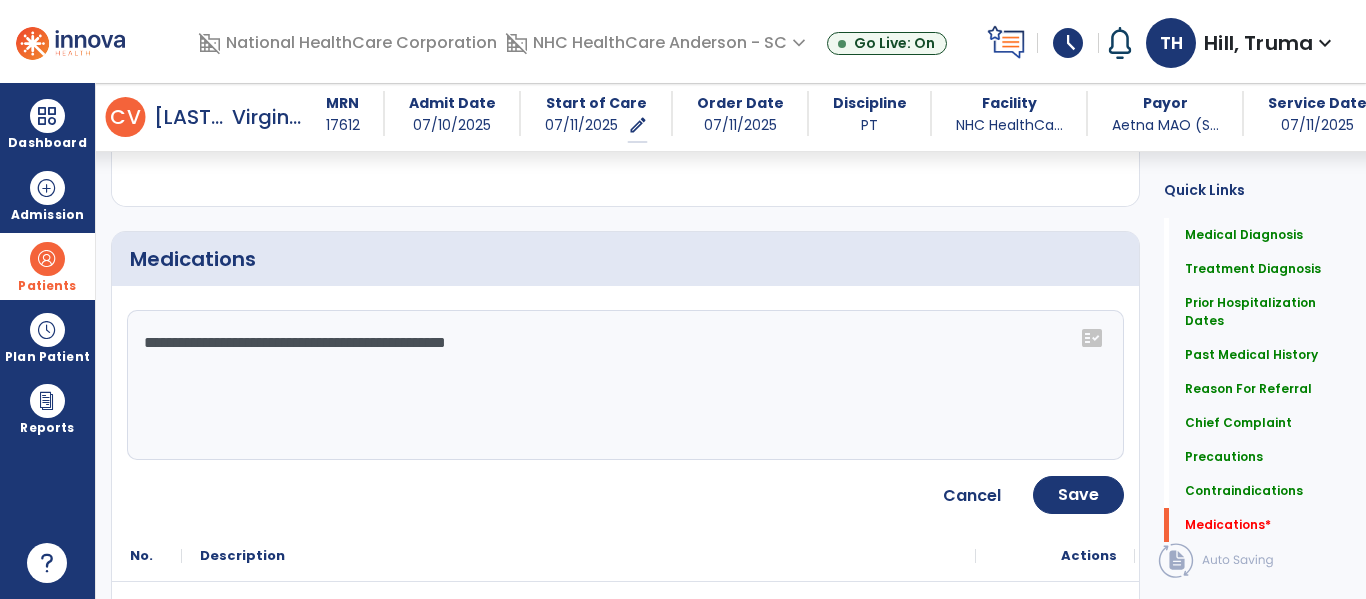 drag, startPoint x: 421, startPoint y: 416, endPoint x: 487, endPoint y: 398, distance: 68.41052 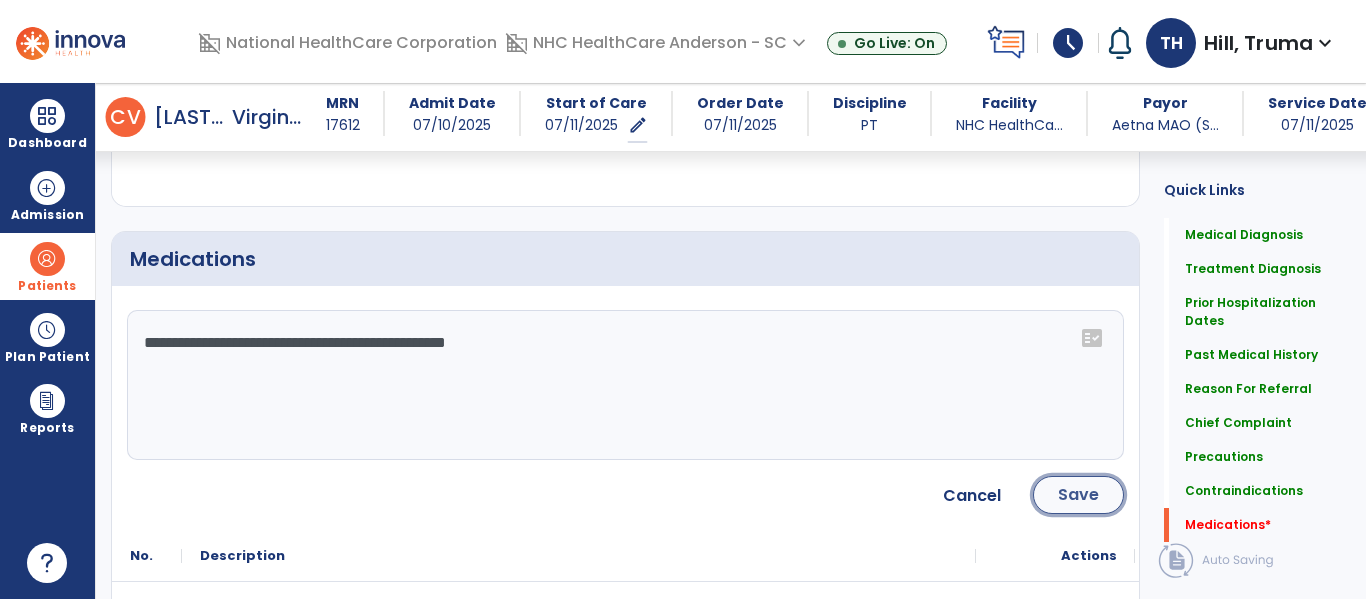 click on "Save" 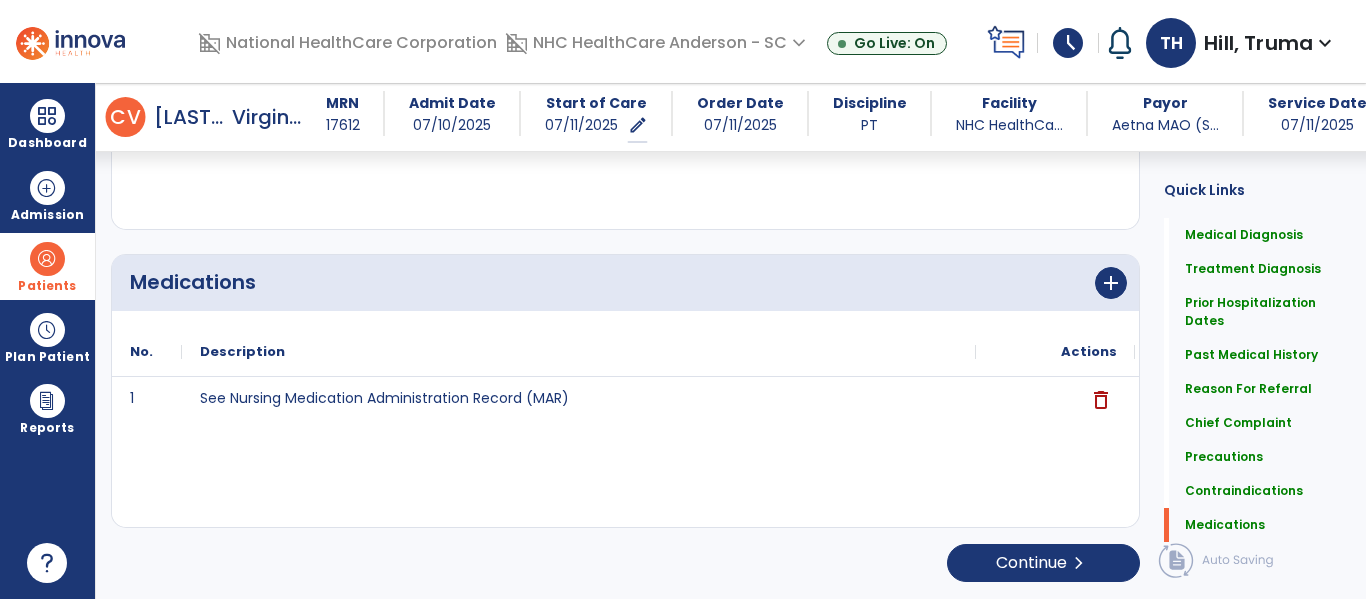 scroll, scrollTop: 2659, scrollLeft: 0, axis: vertical 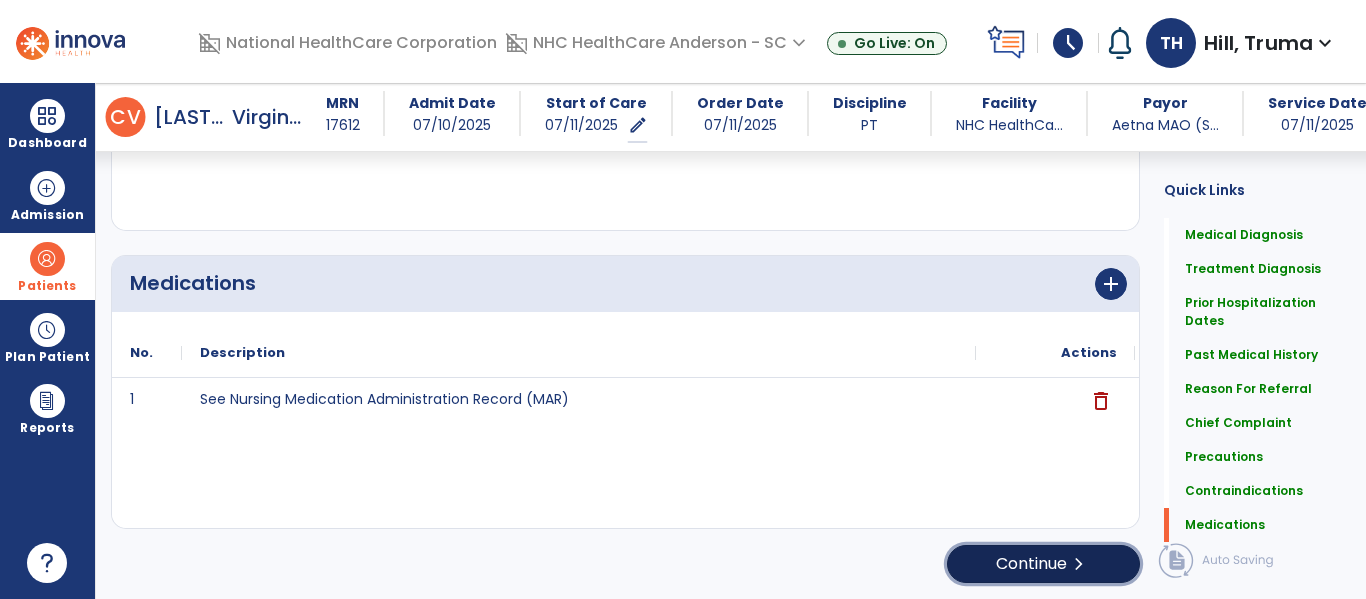 click on "Continue  chevron_right" 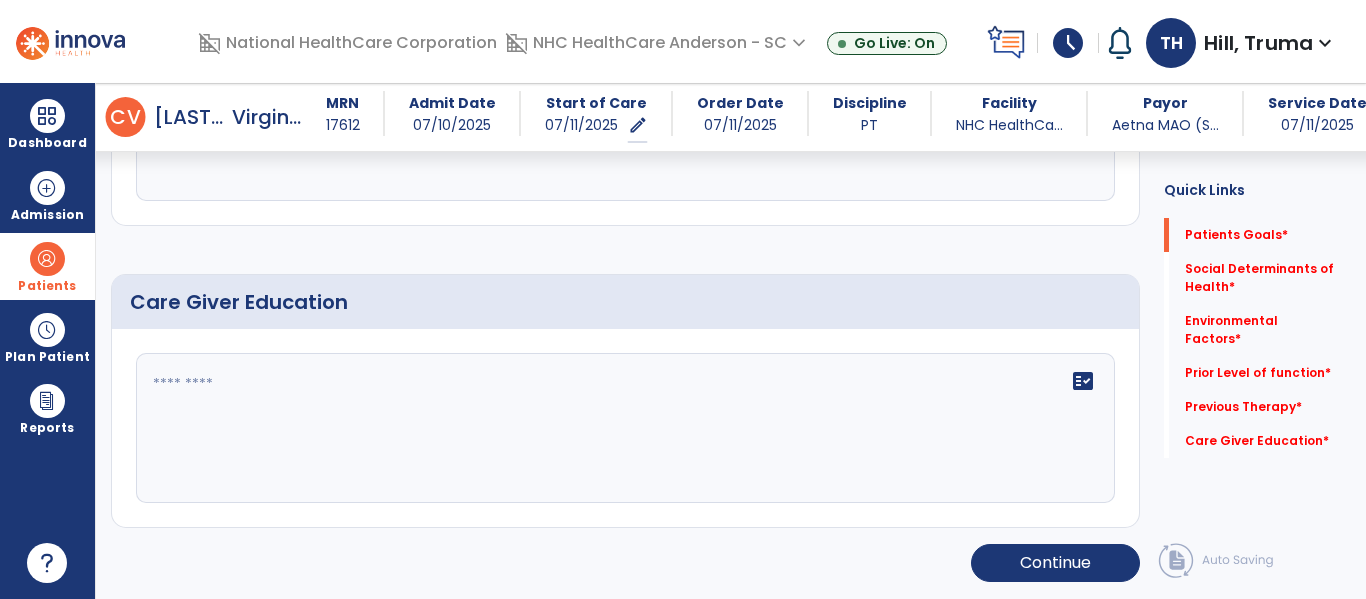 scroll, scrollTop: 105, scrollLeft: 0, axis: vertical 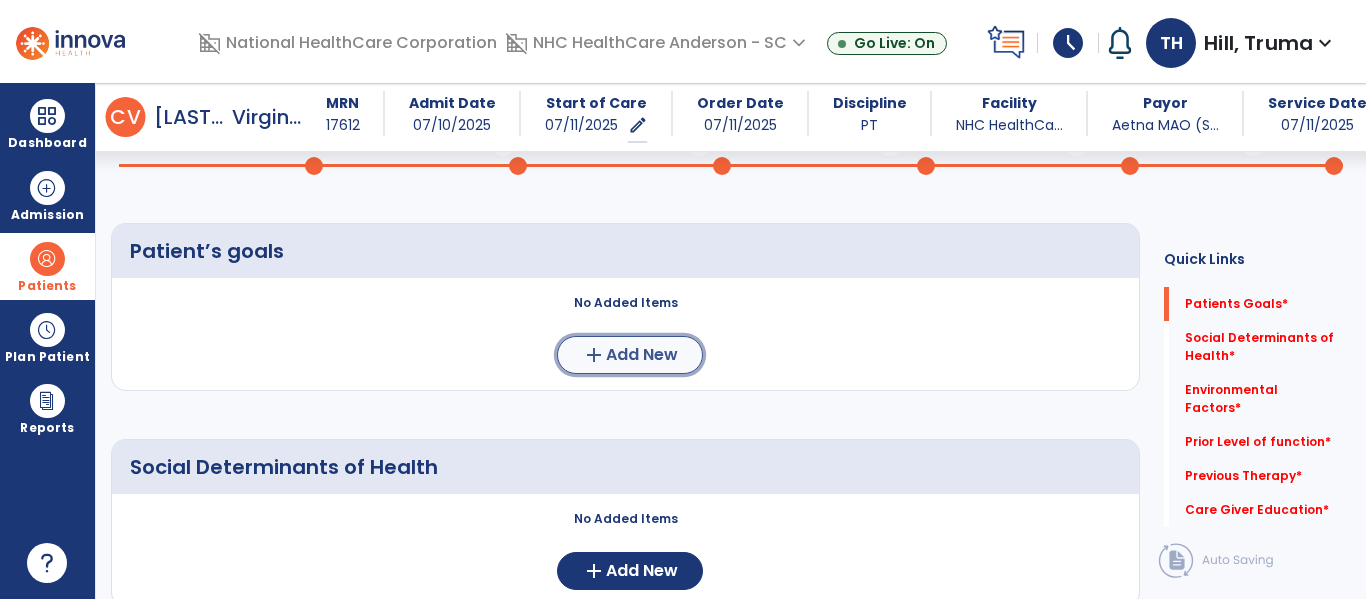 click on "add  Add New" 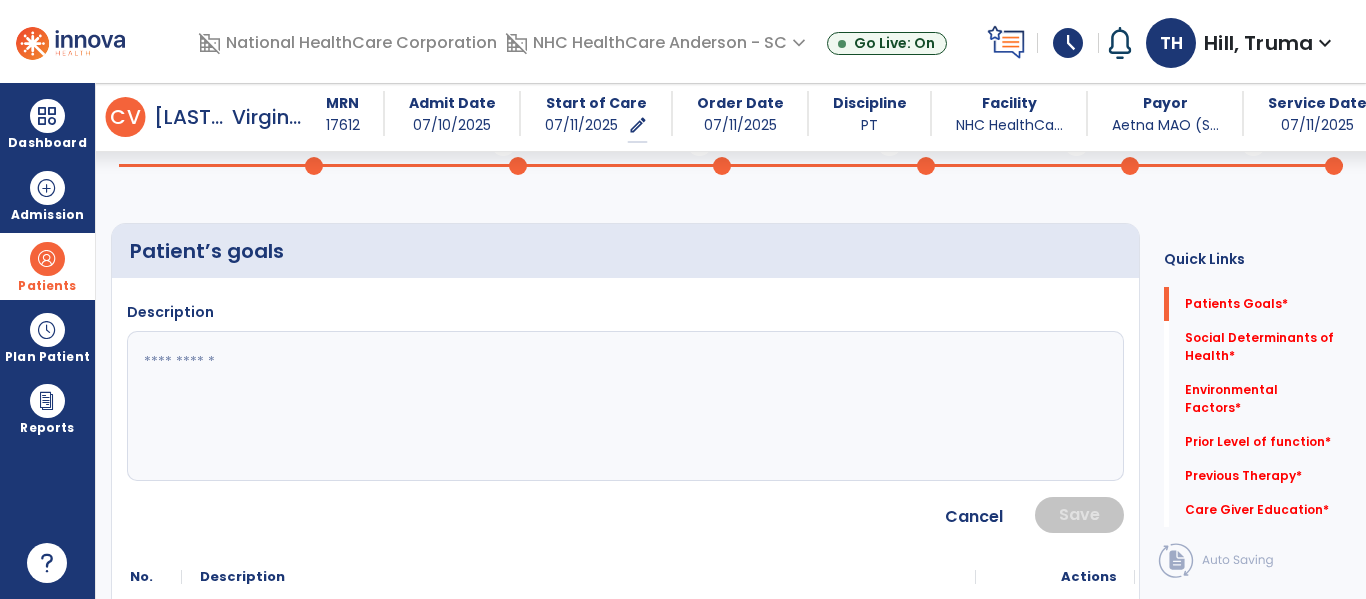 click 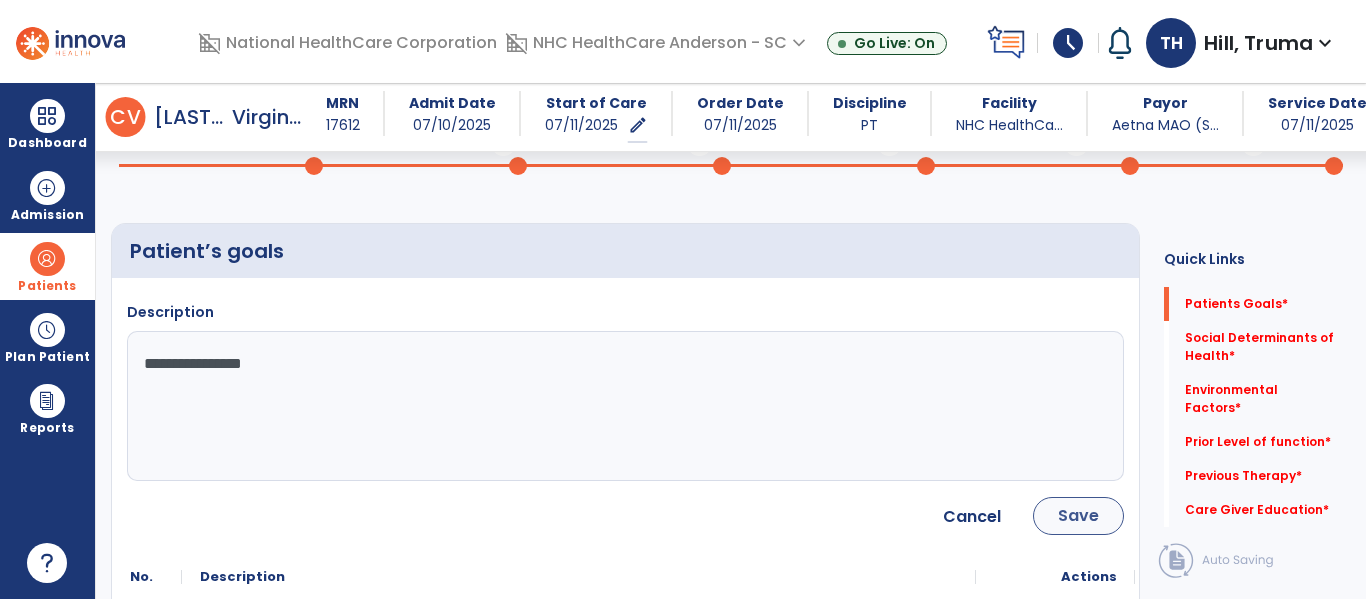 type on "**********" 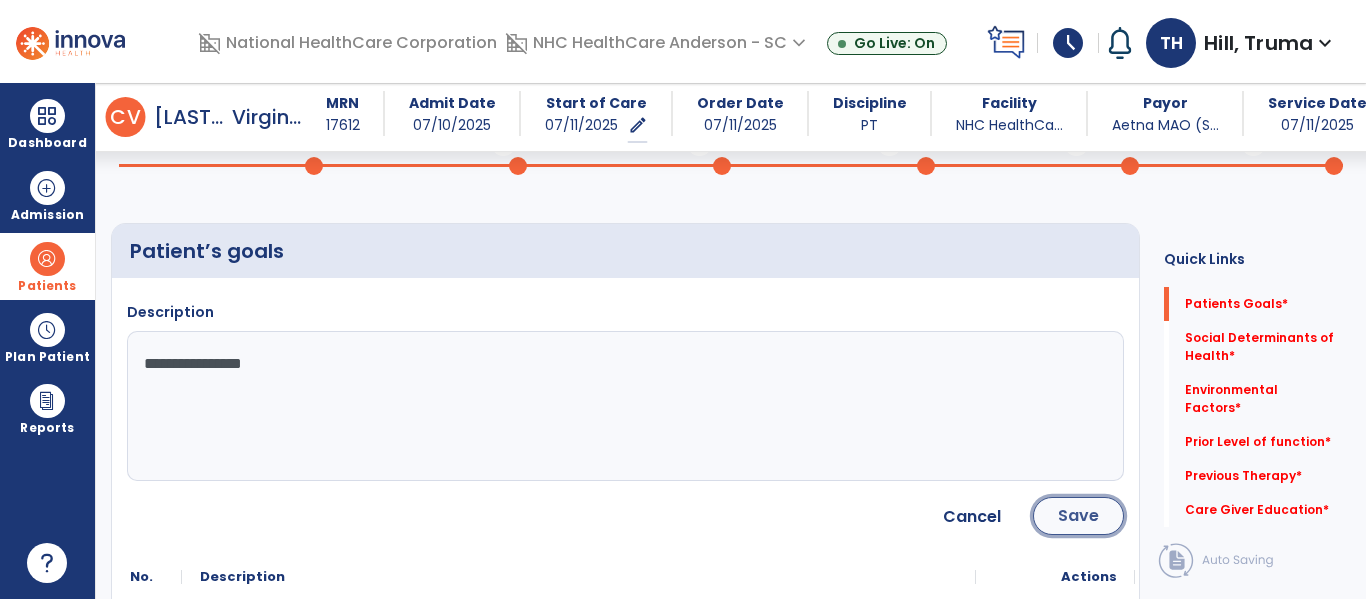 click on "Save" 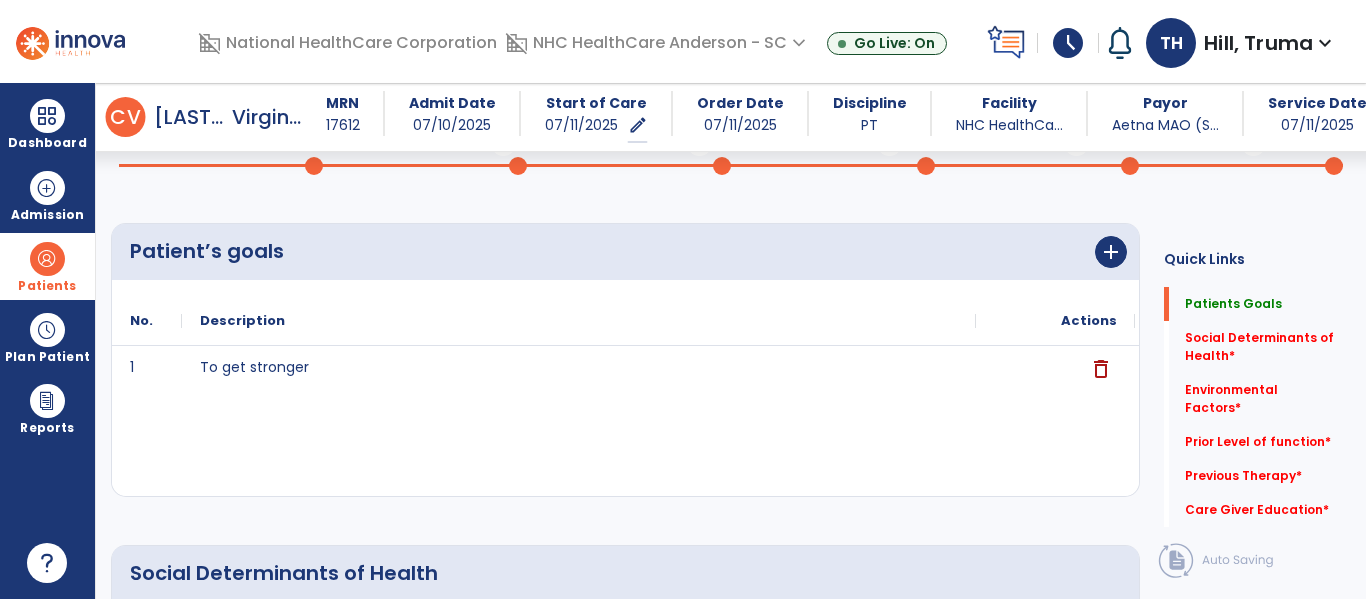 scroll, scrollTop: 405, scrollLeft: 0, axis: vertical 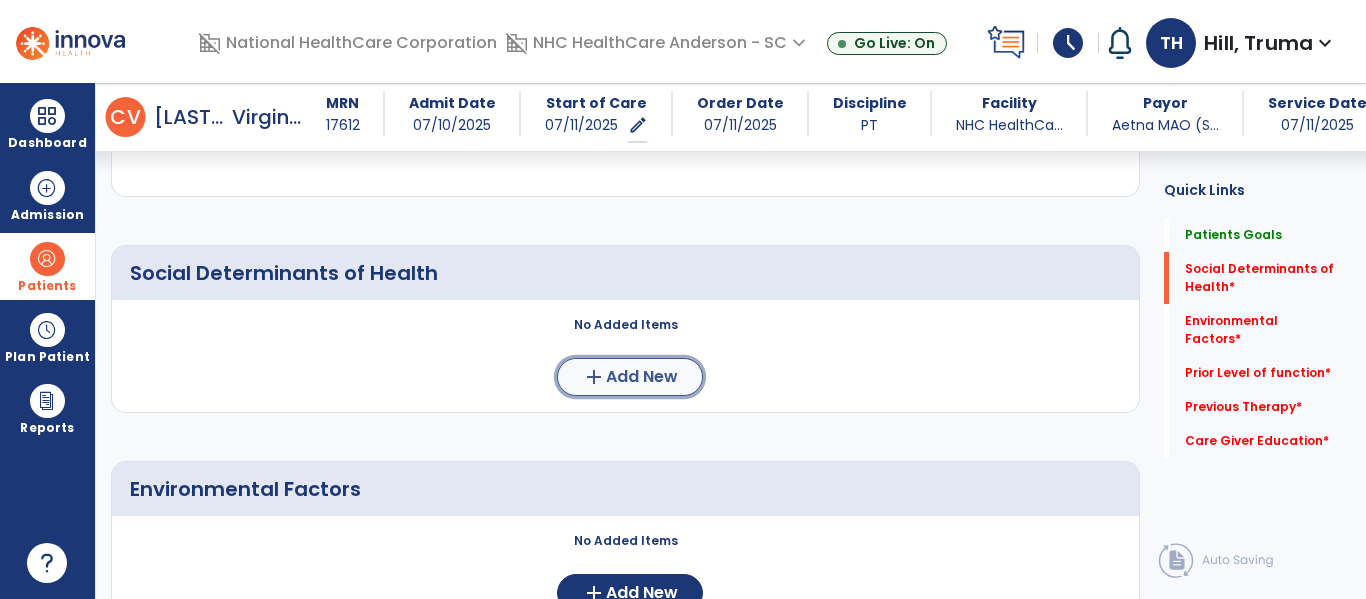 click on "Add New" 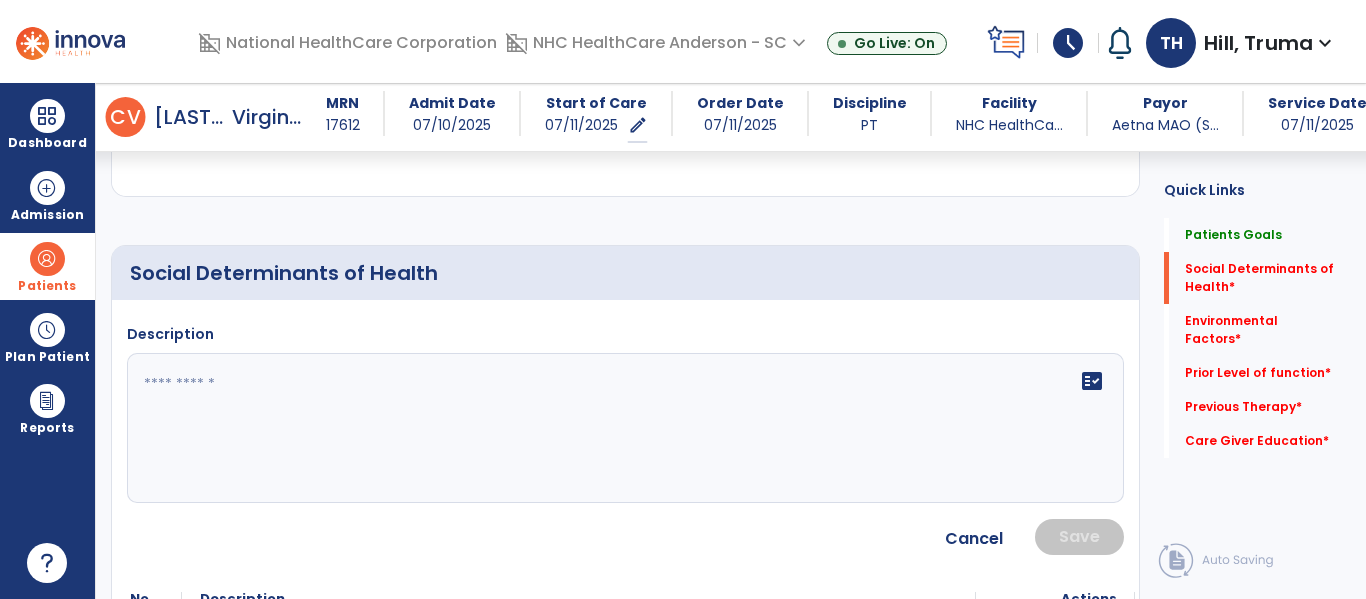 click 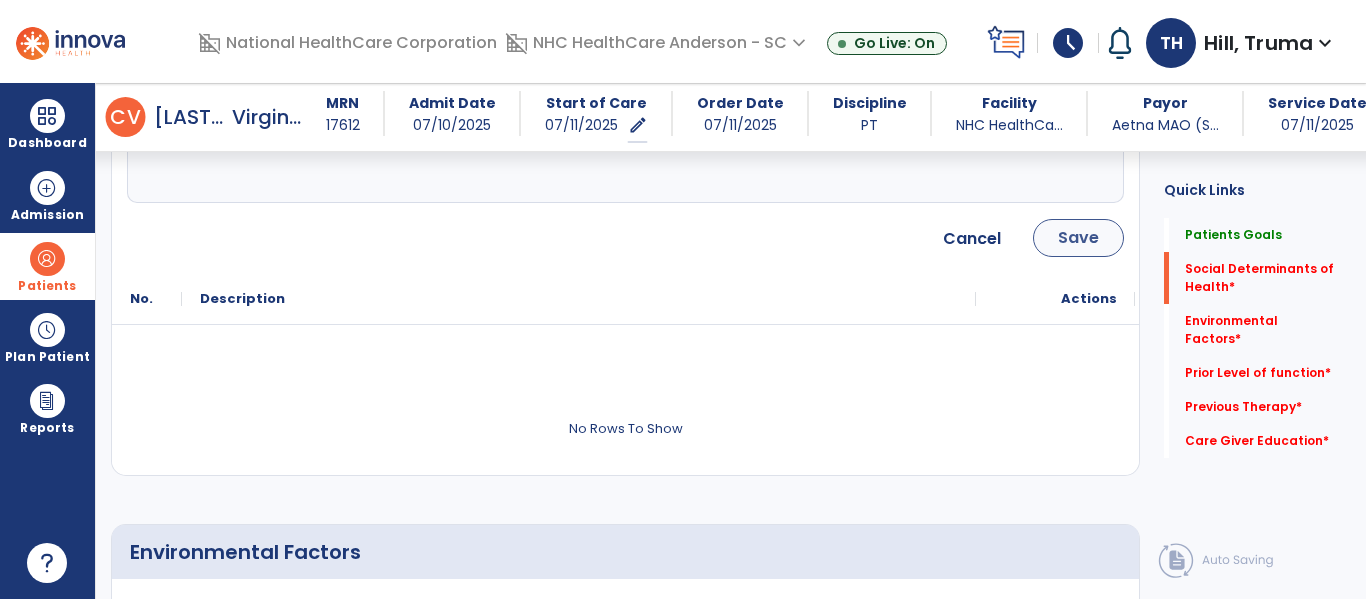 type on "**********" 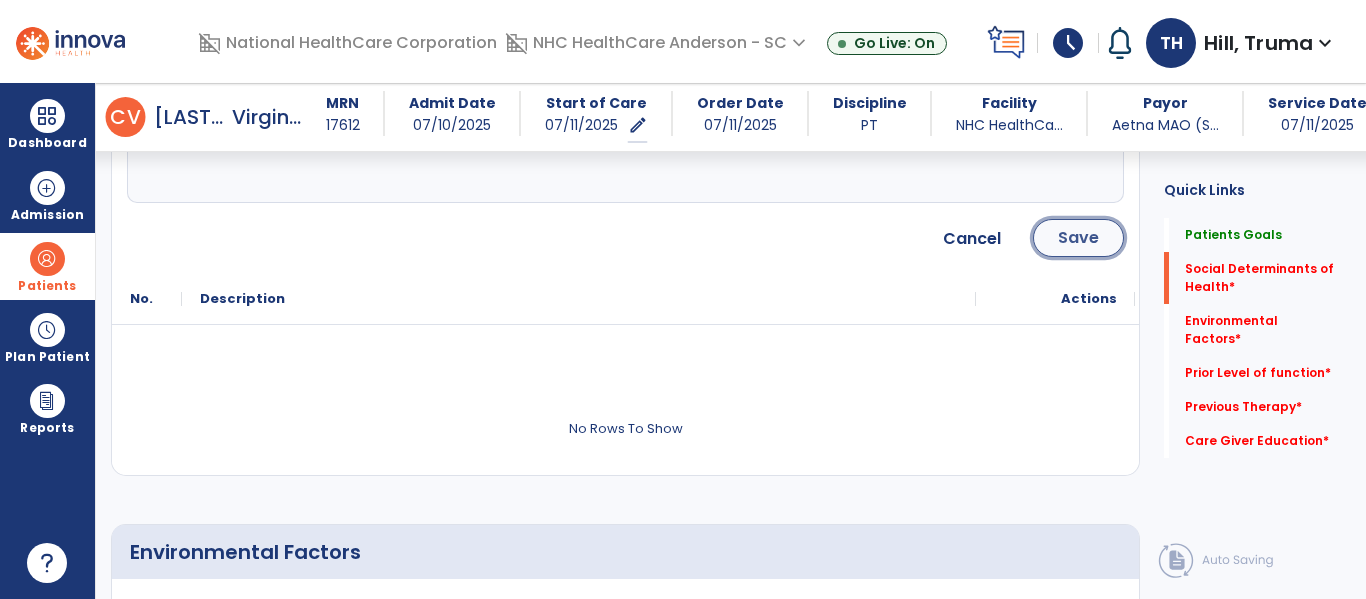 click on "Save" 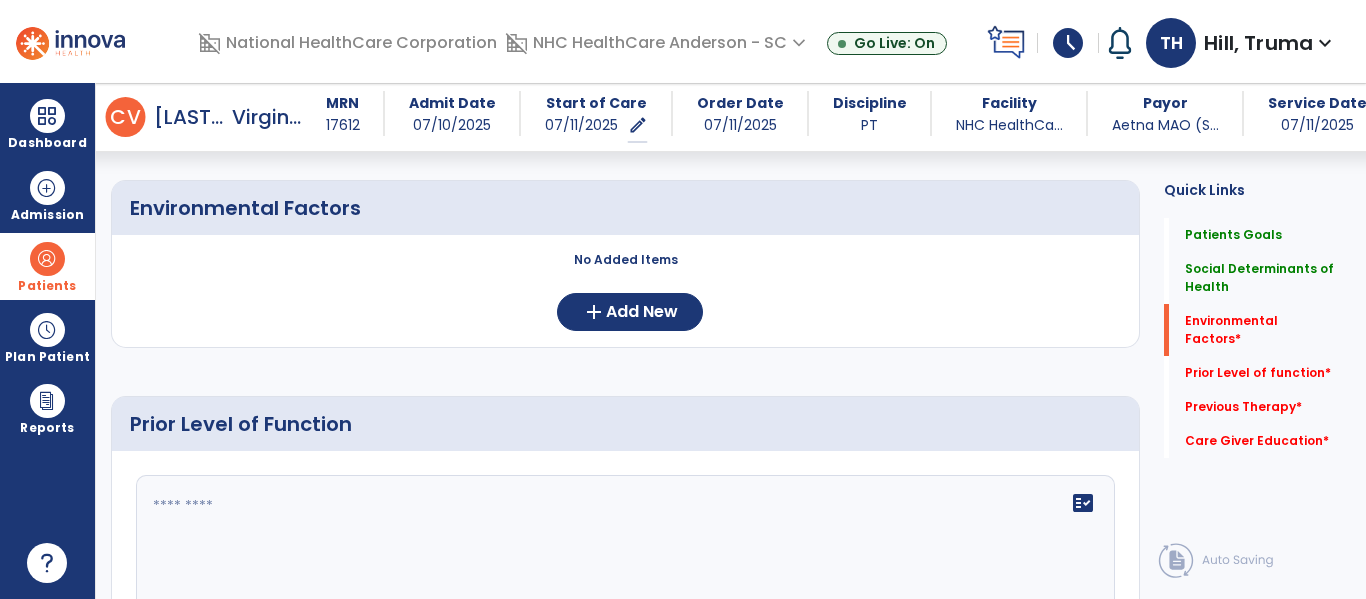 scroll, scrollTop: 796, scrollLeft: 0, axis: vertical 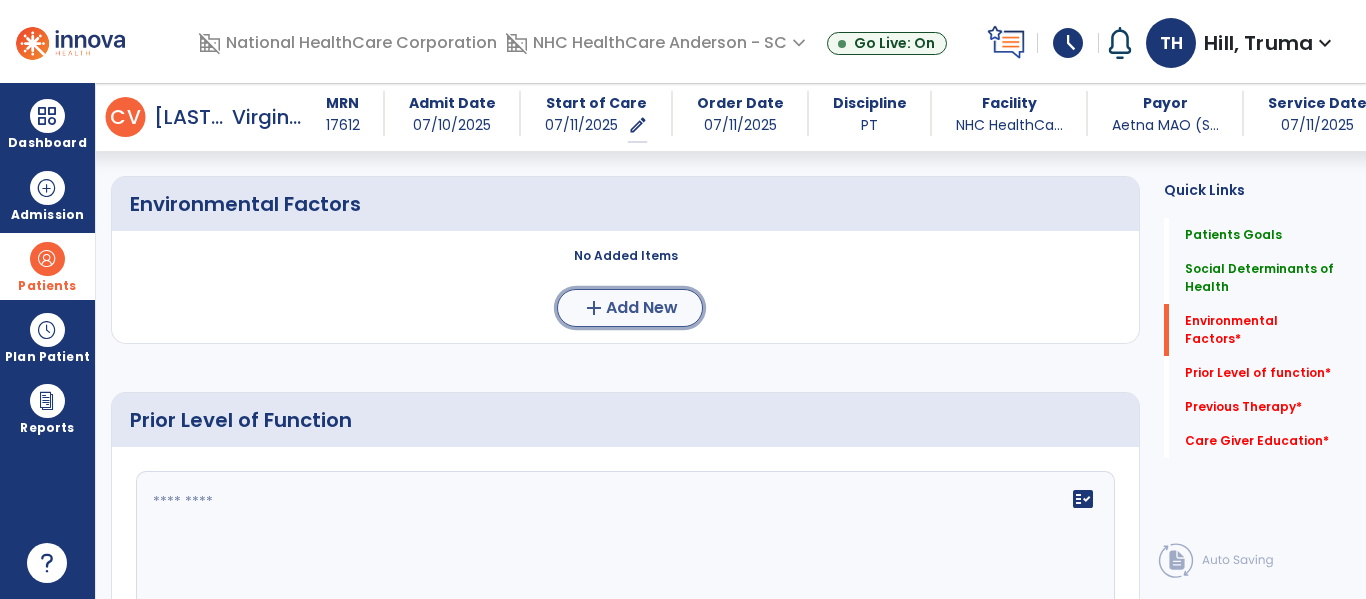 click on "Add New" 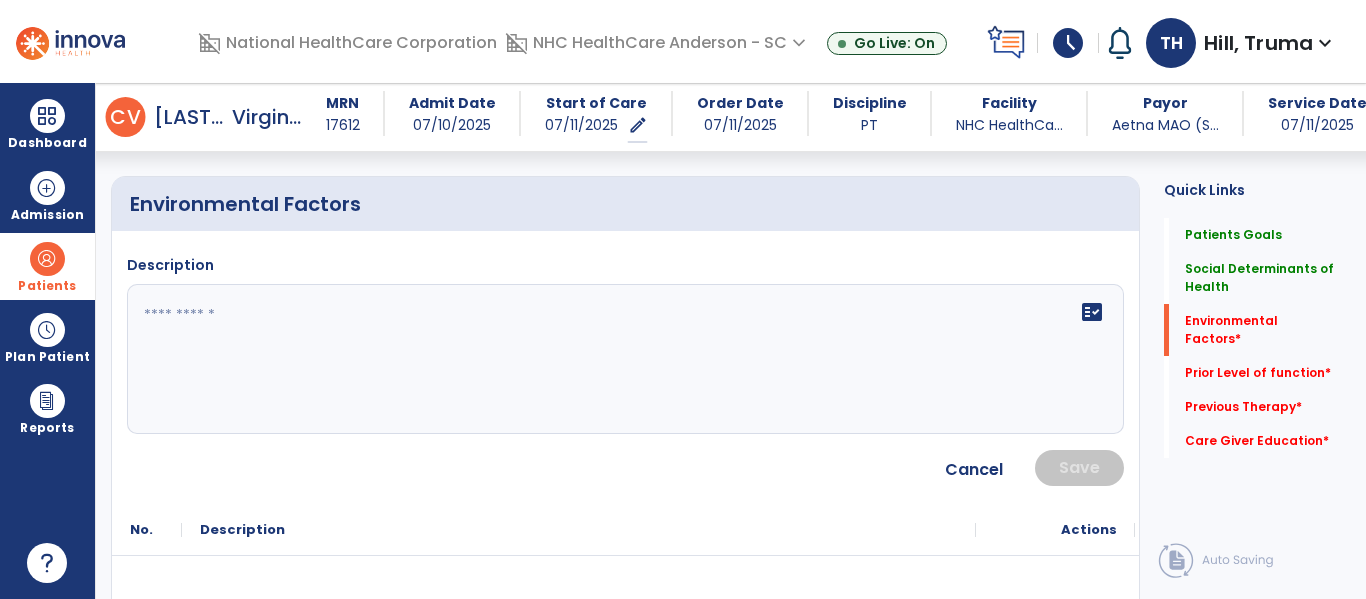 click on "fact_check" 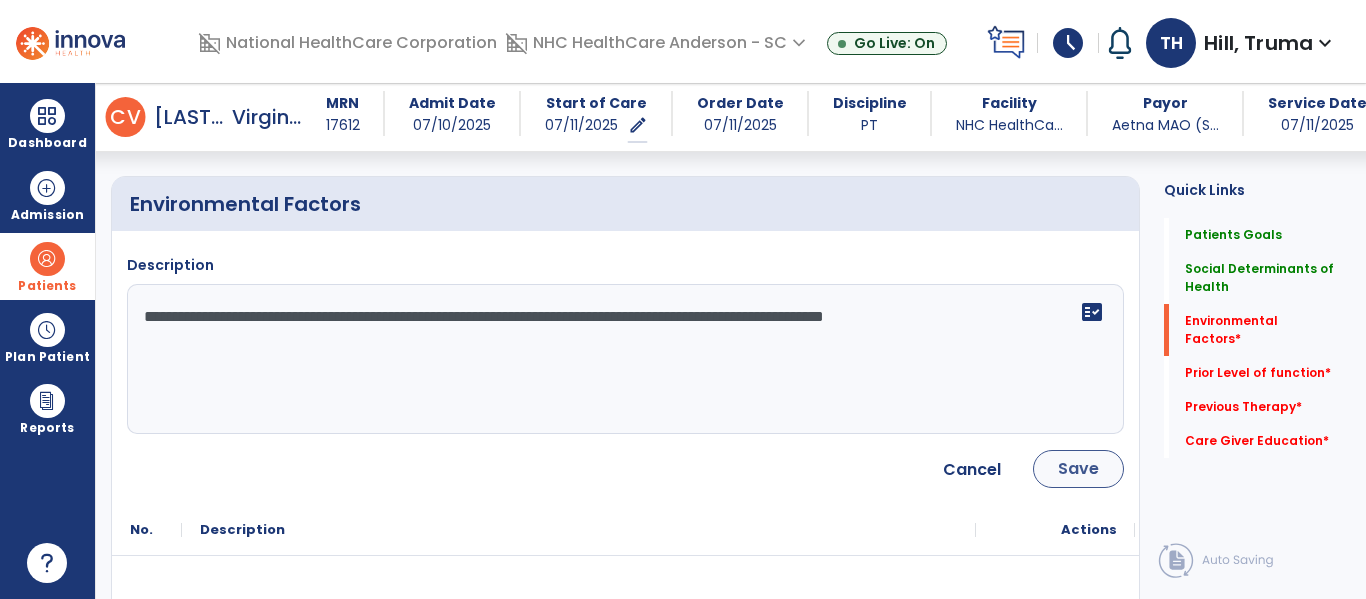type on "**********" 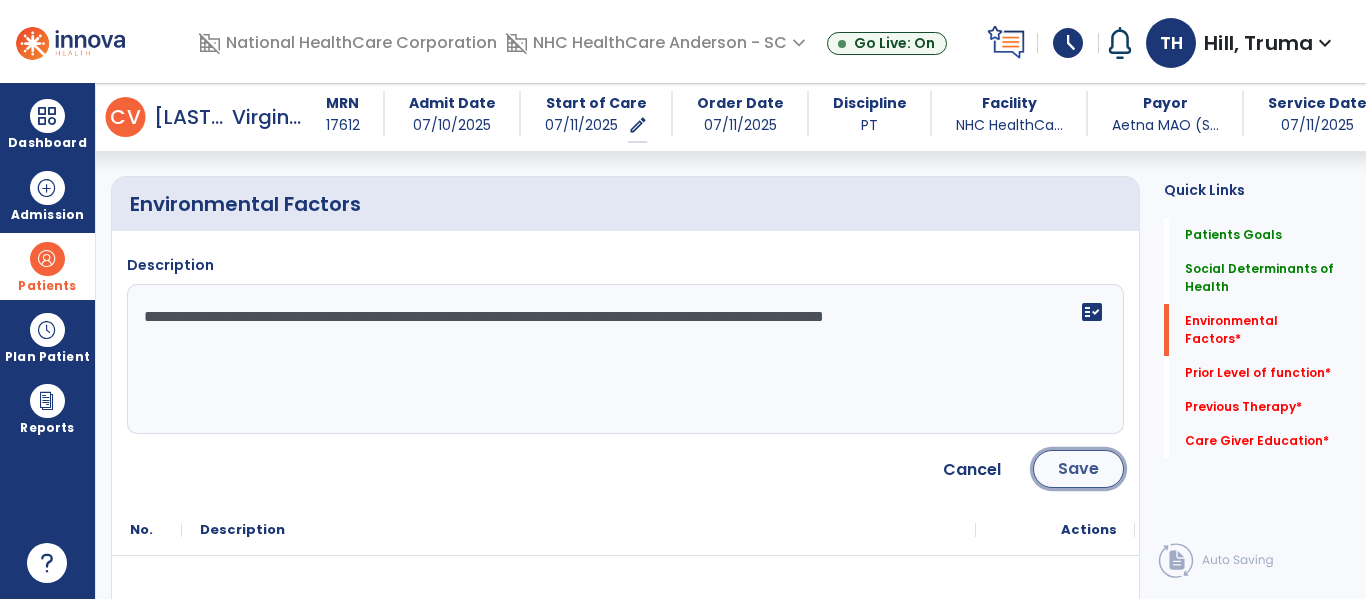 click on "Save" 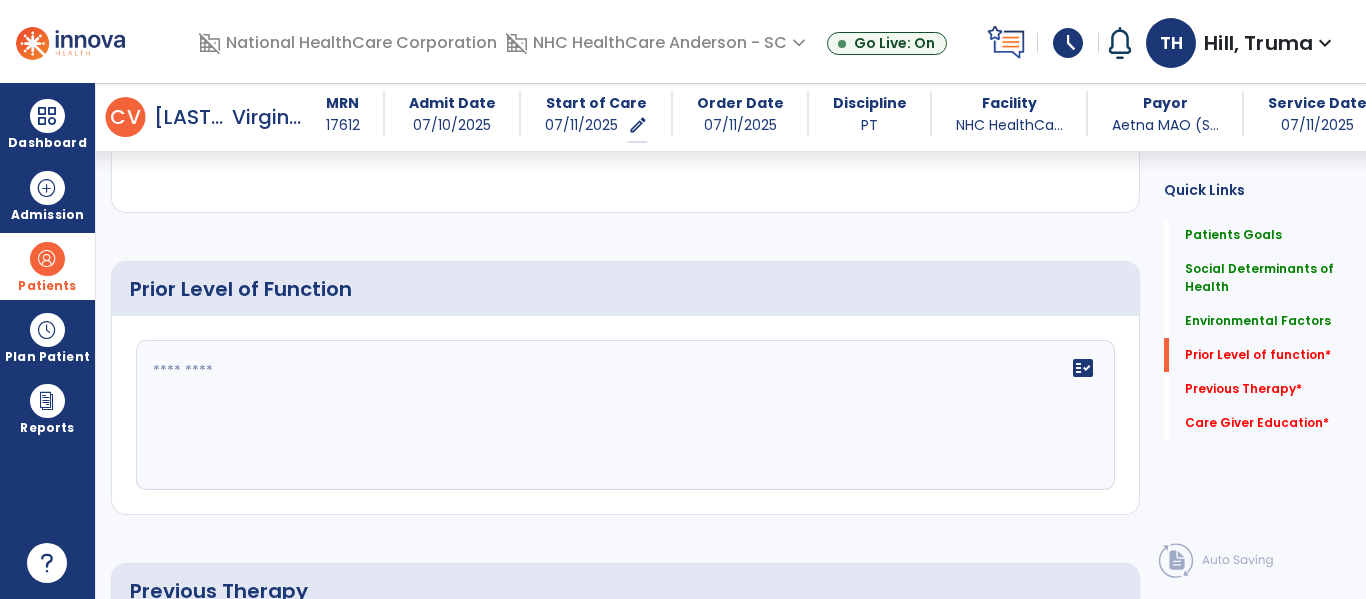 scroll, scrollTop: 1096, scrollLeft: 0, axis: vertical 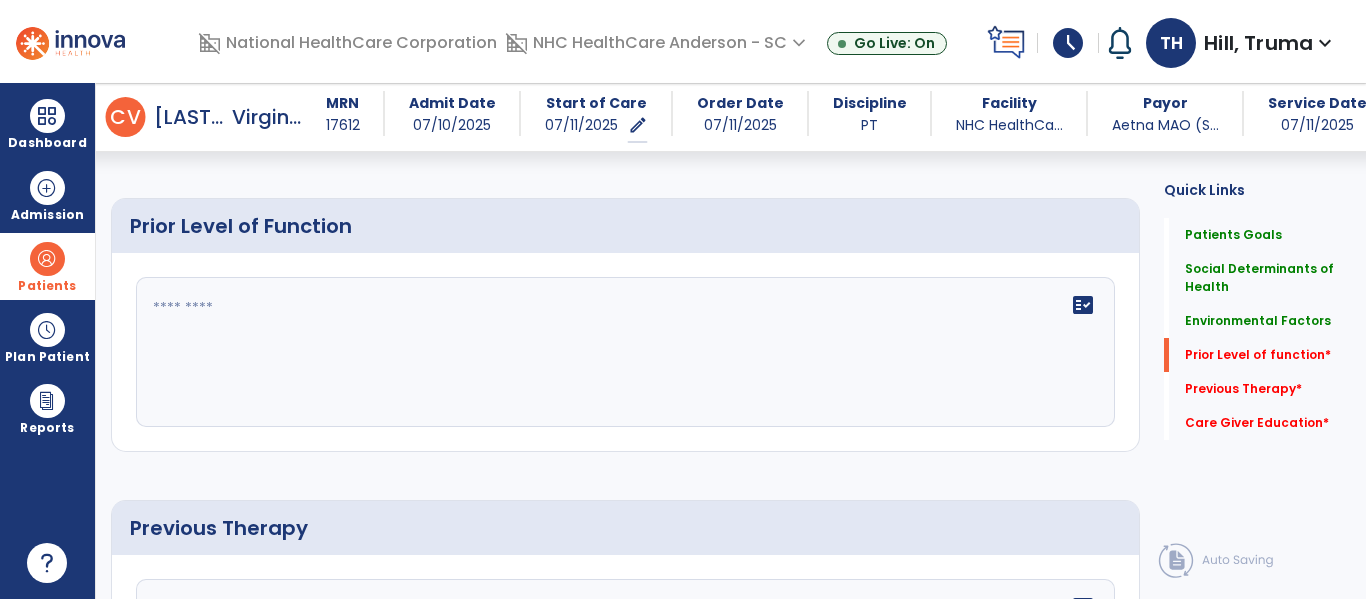click 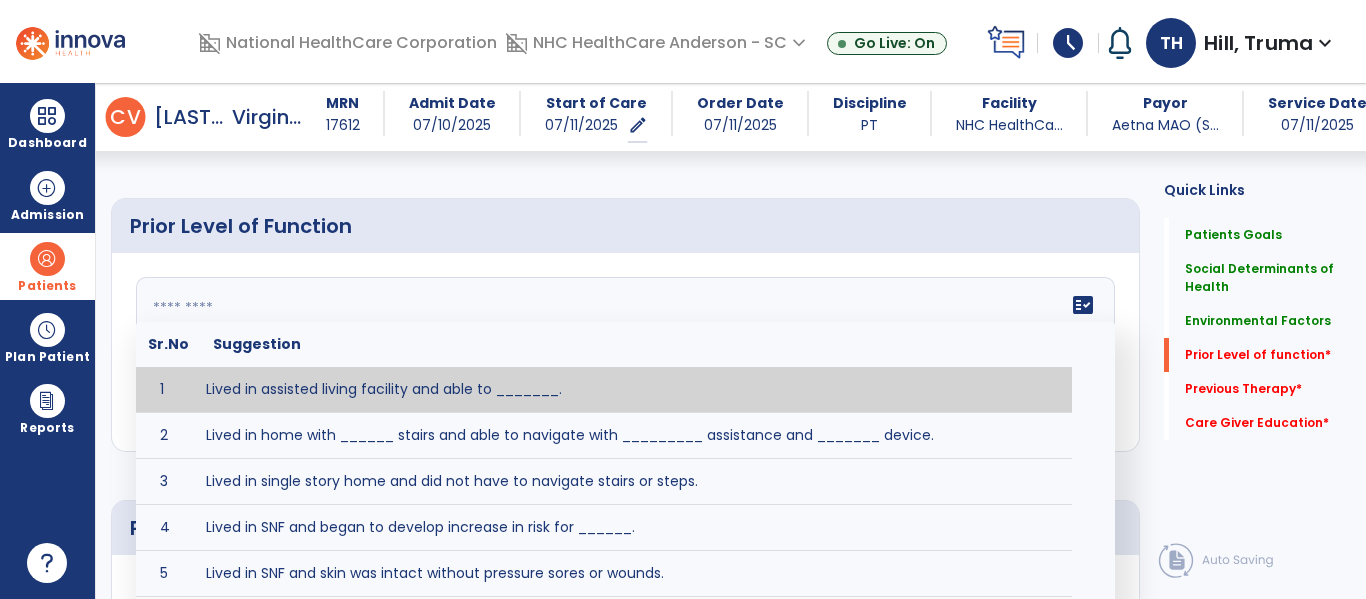 click 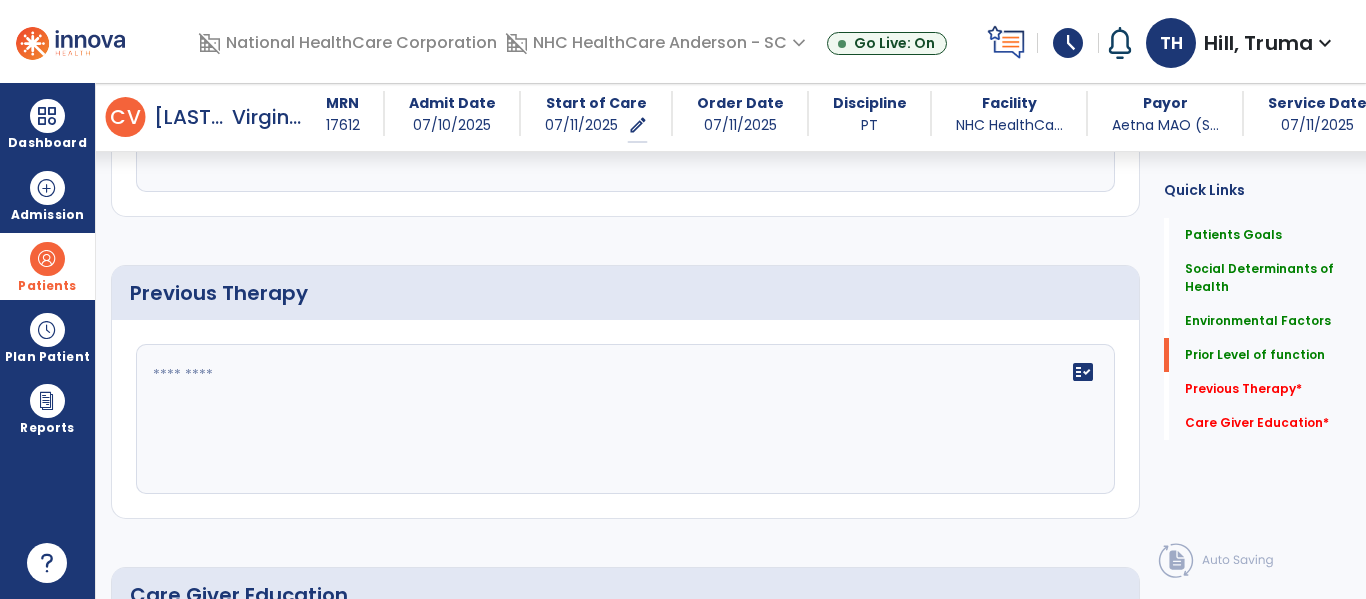scroll, scrollTop: 1396, scrollLeft: 0, axis: vertical 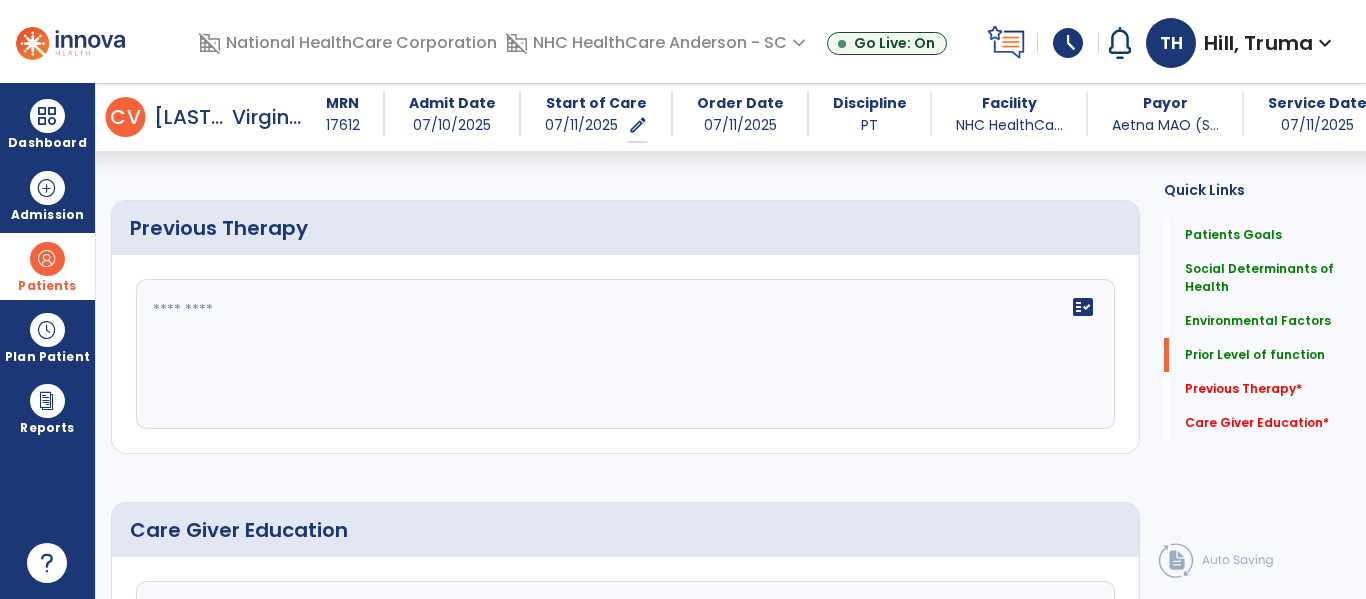 type on "**********" 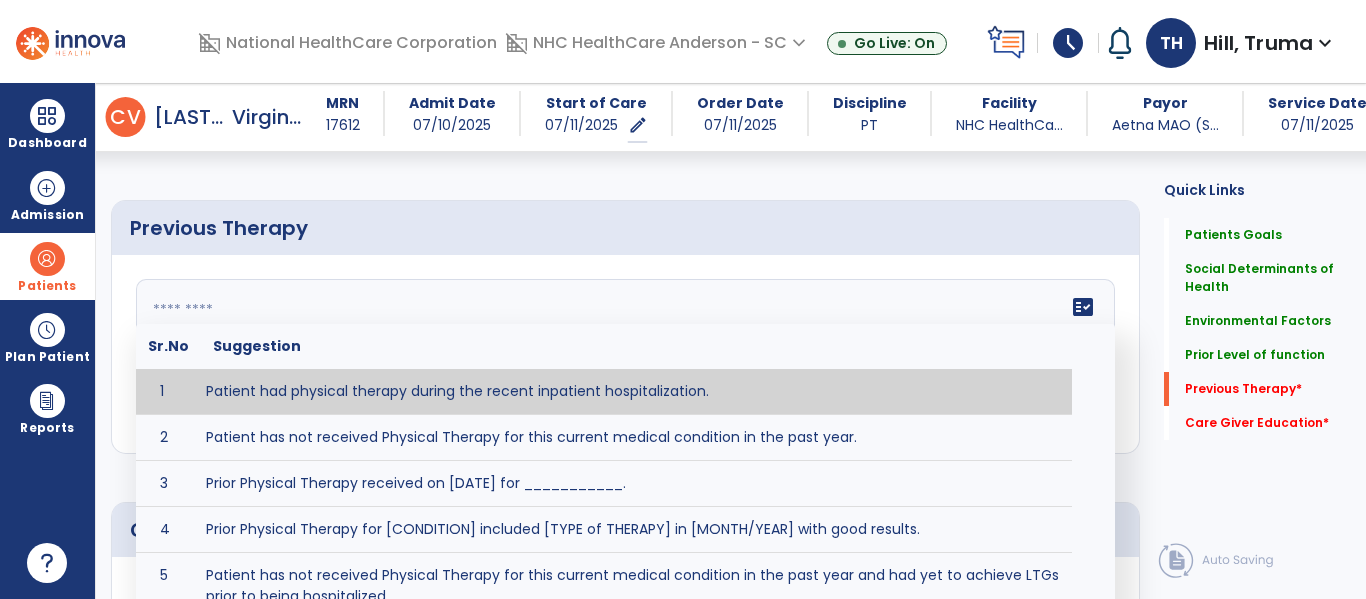 click on "fact_check  Sr.No Suggestion 1 Patient had physical therapy during the recent inpatient hospitalization. 2 Patient has not received Physical Therapy for this current medical condition in the past year. 3 Prior Physical Therapy received on [DATE] for ___________. 4 Prior Physical Therapy for [CONDITION] included [TYPE of THERAPY] in [MONTH/YEAR] with good results. 5 Patient has not received Physical Therapy for this current medical condition in the past year and had yet to achieve LTGs prior to being hospitalized. 6 Prior to this recent hospitalization, the patient had been on therapy case load for [TIME]and was still working to achieve LTGs before being hospitalized." 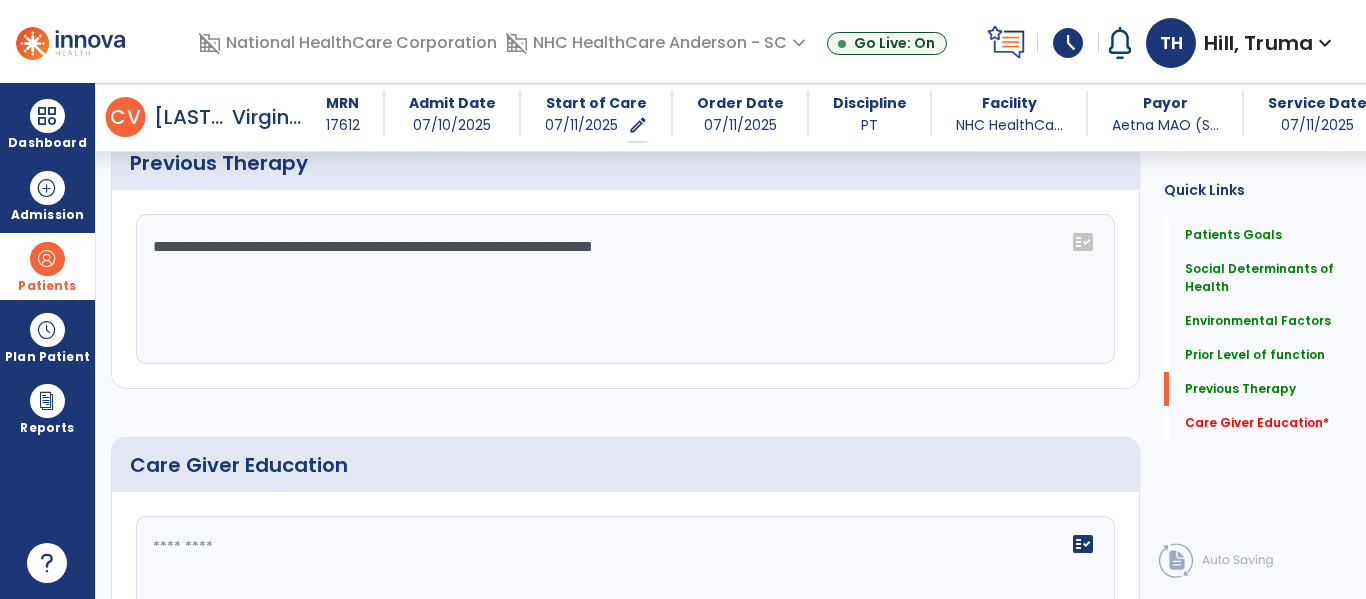 scroll, scrollTop: 1496, scrollLeft: 0, axis: vertical 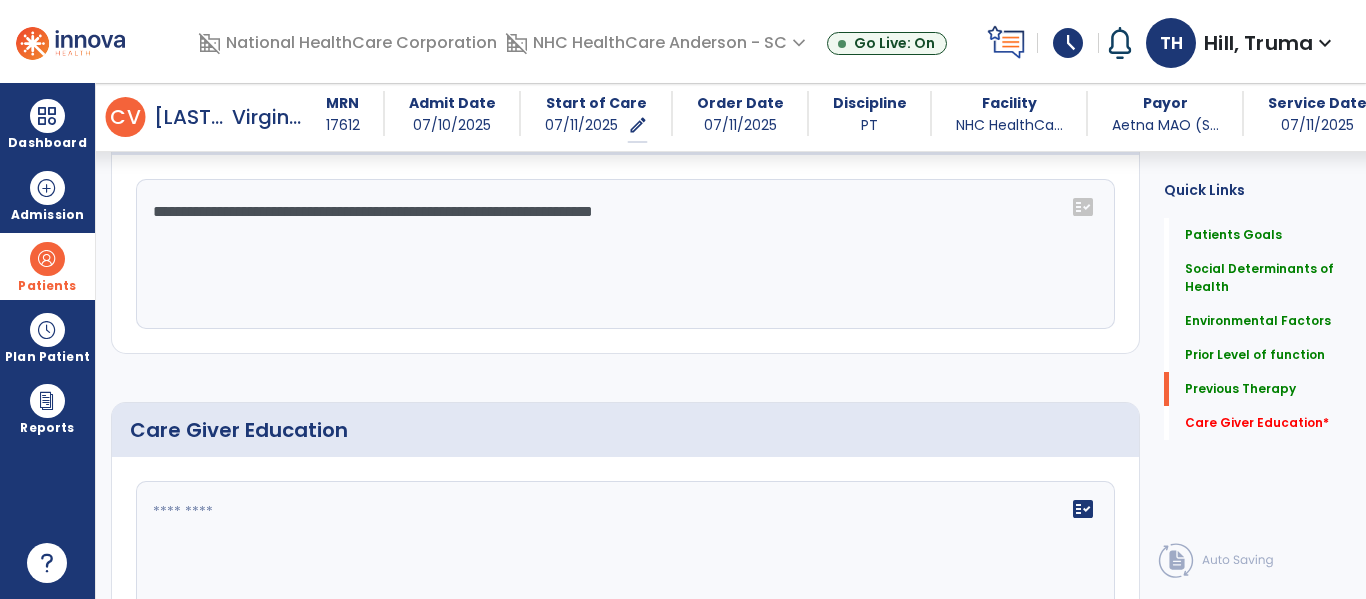drag, startPoint x: 840, startPoint y: 222, endPoint x: 809, endPoint y: 232, distance: 32.572994 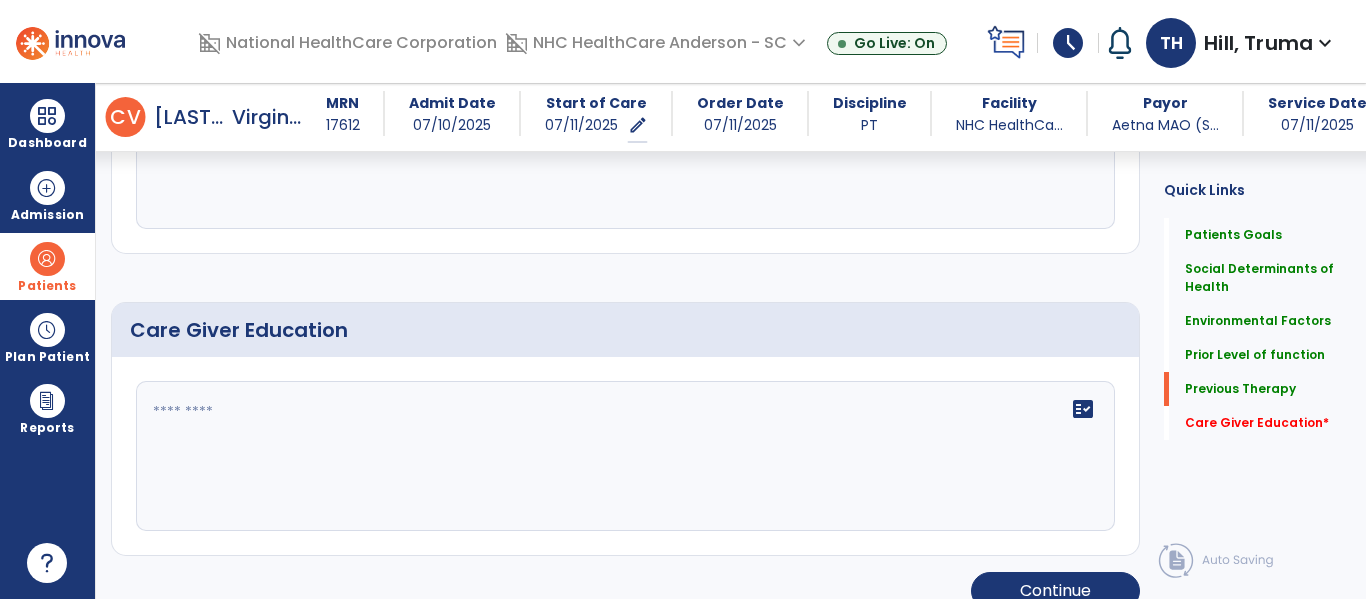 scroll, scrollTop: 1623, scrollLeft: 0, axis: vertical 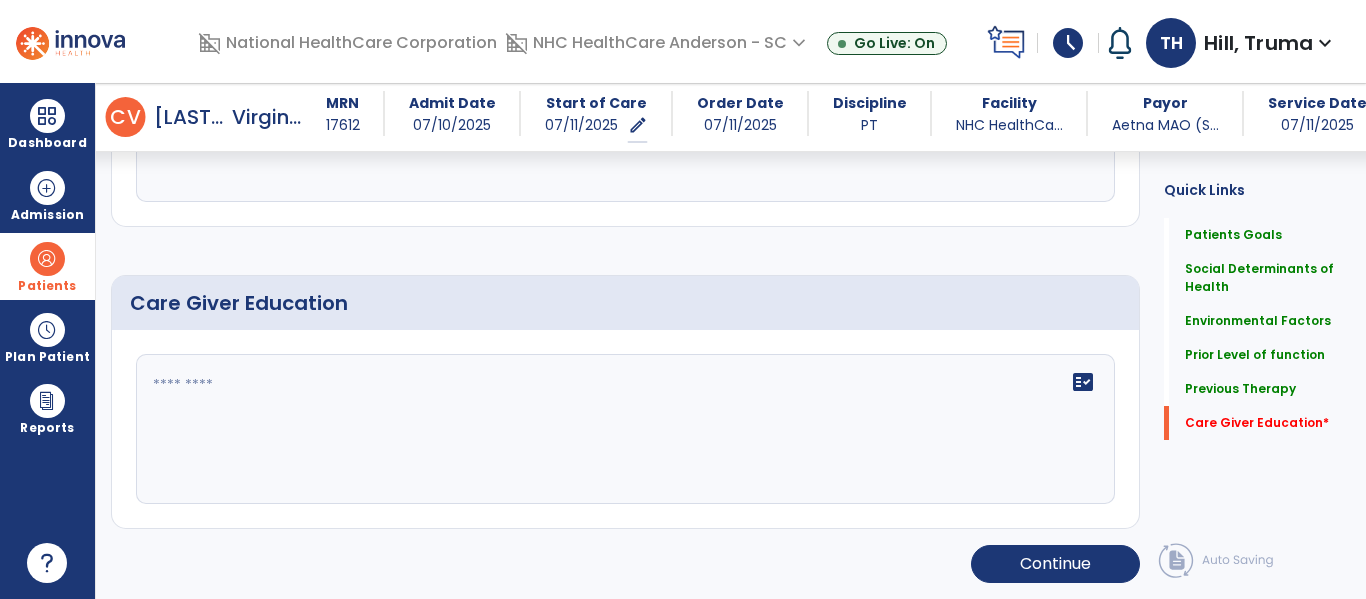 type on "**********" 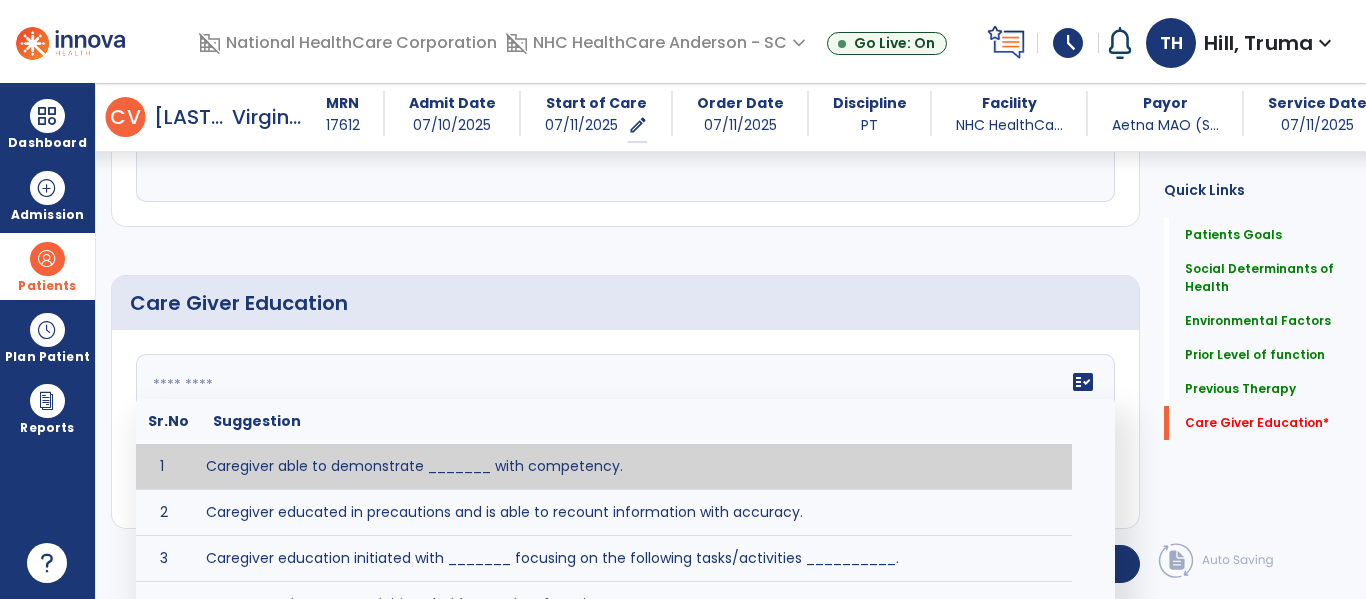 click on "fact_check  Sr.No Suggestion 1 Caregiver able to demonstrate _______ with competency. 2 Caregiver educated in precautions and is able to recount information with accuracy. 3 Caregiver education initiated with _______ focusing on the following tasks/activities __________. 4 Home exercise program initiated with caregiver focusing on __________. 5 Patient educated in precautions and is able to recount information with [VALUE]% accuracy." 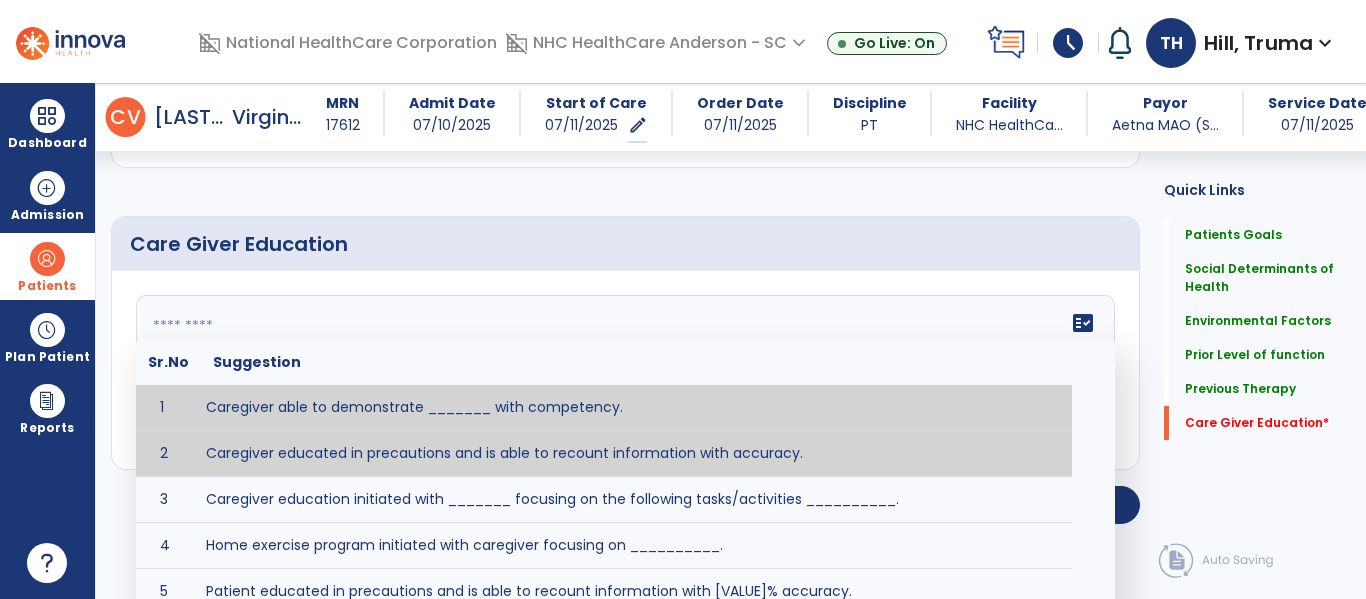 scroll, scrollTop: 1714, scrollLeft: 0, axis: vertical 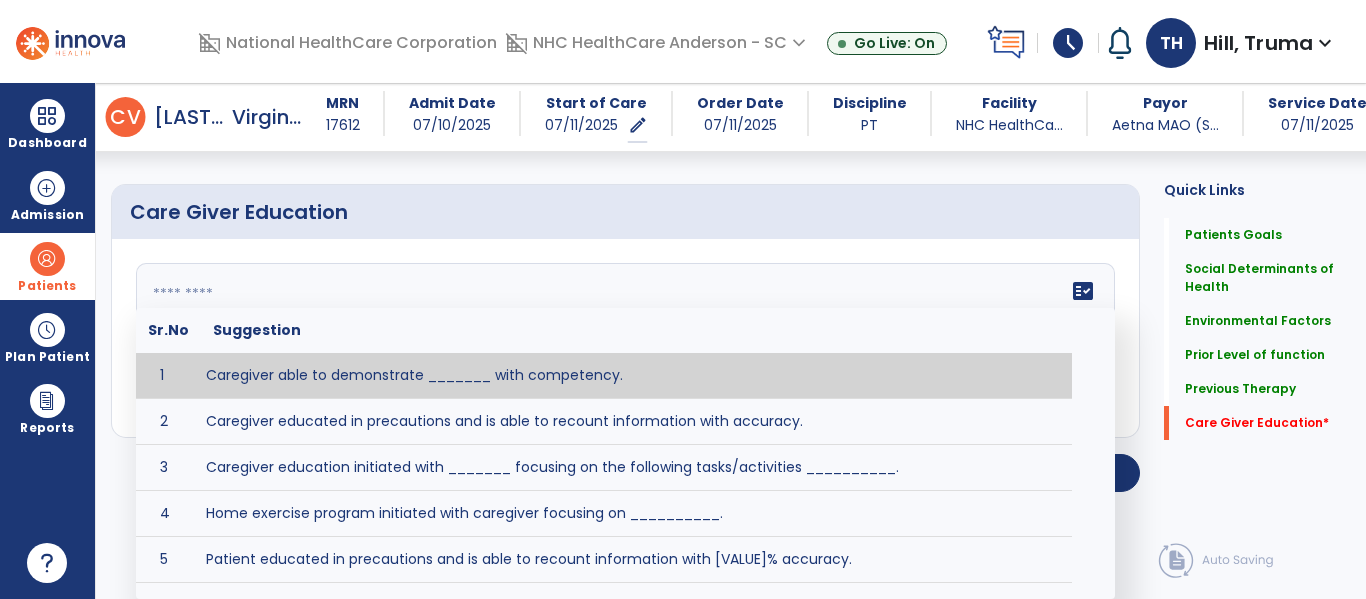 click 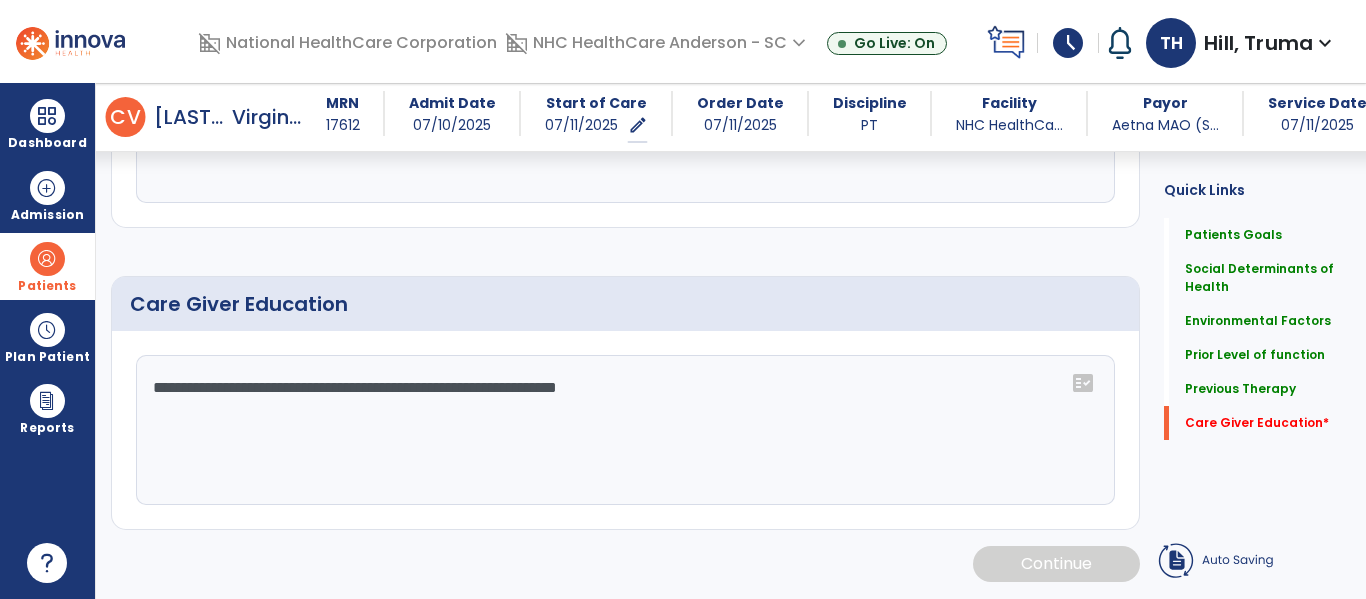 scroll, scrollTop: 1624, scrollLeft: 0, axis: vertical 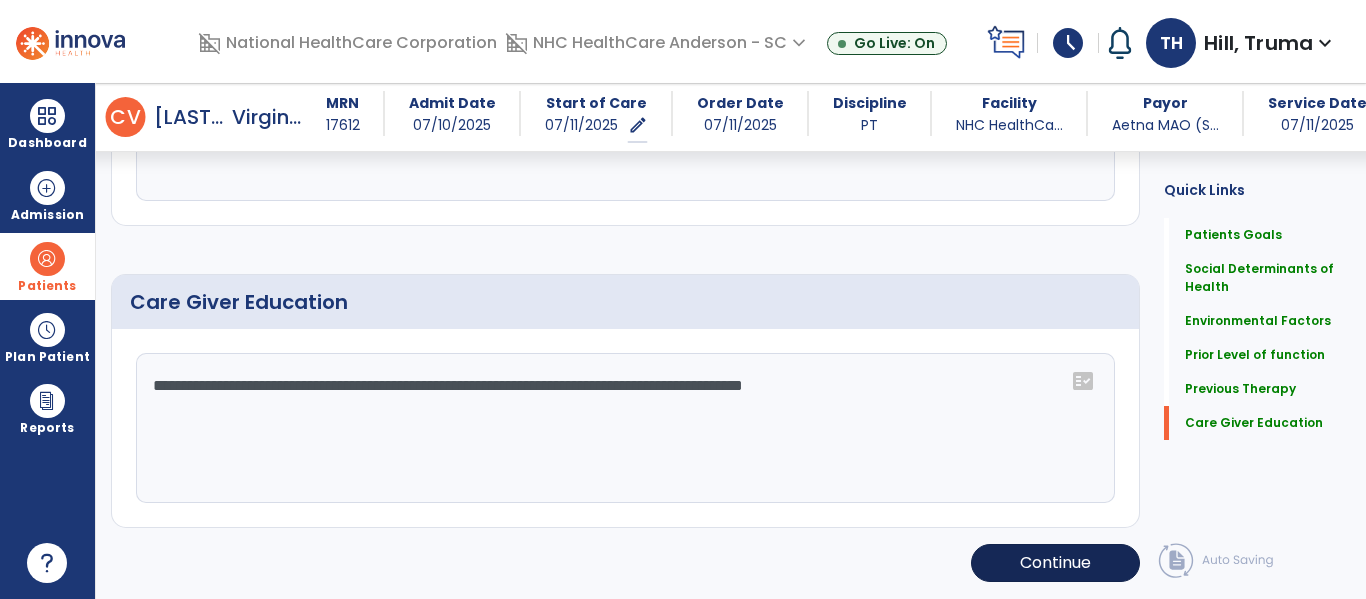 type on "**********" 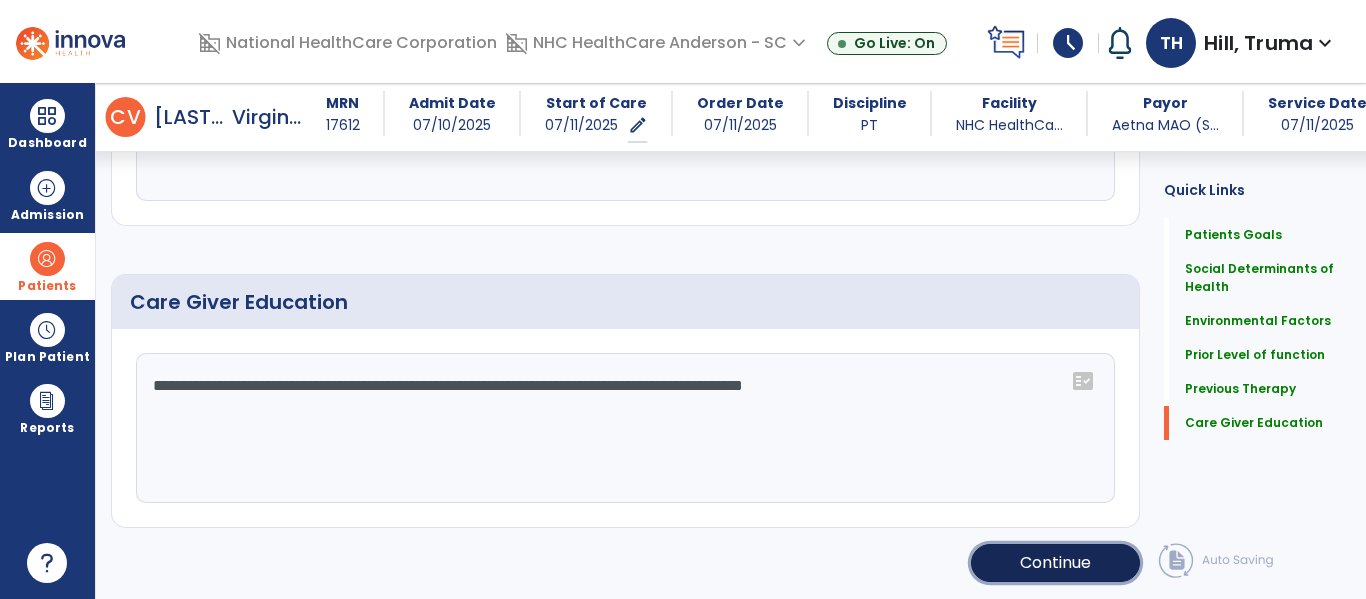 click on "Continue" 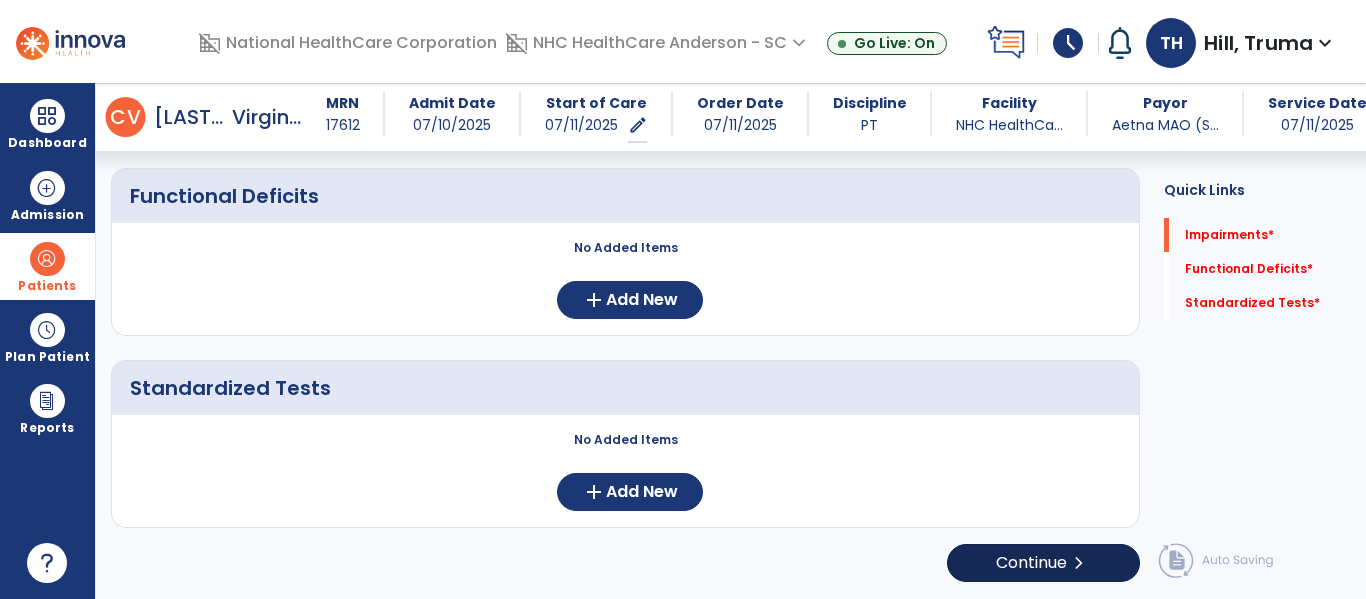 scroll, scrollTop: 352, scrollLeft: 0, axis: vertical 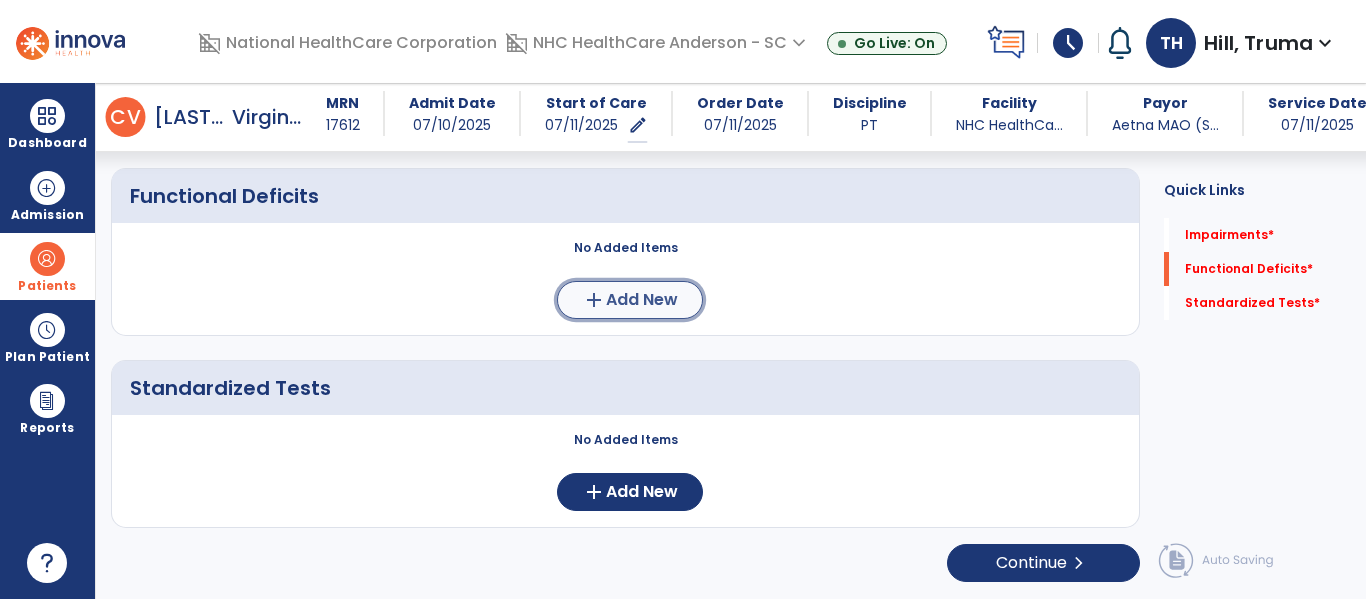 click on "Add New" 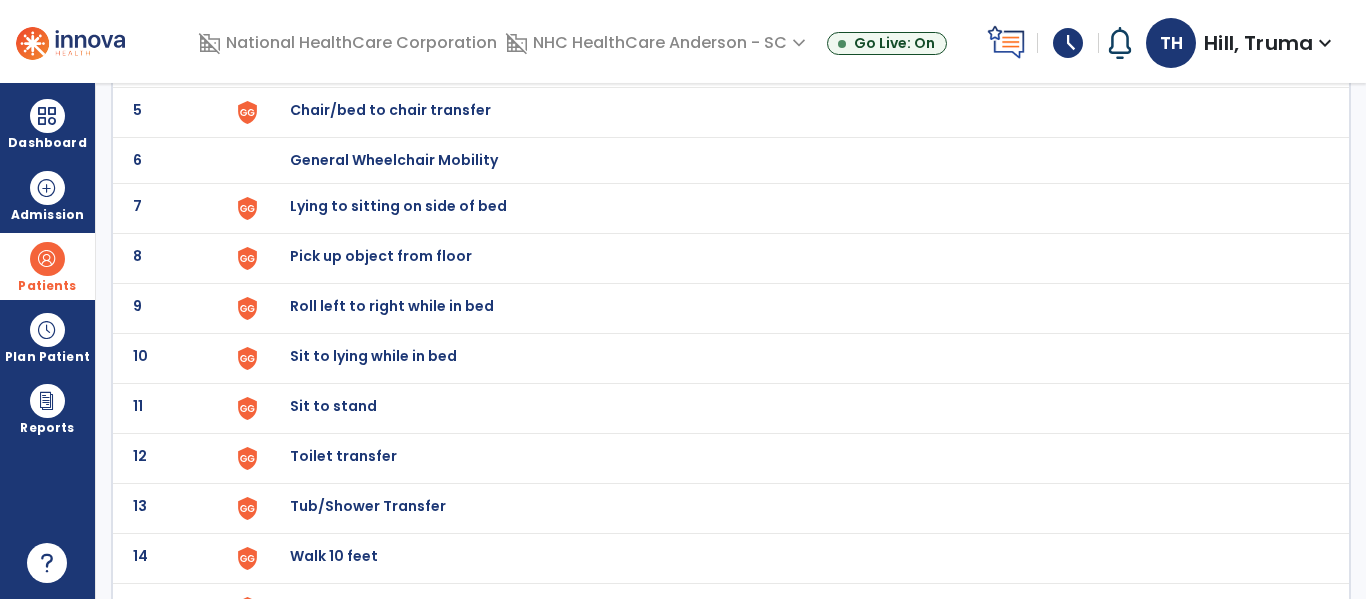 scroll, scrollTop: 0, scrollLeft: 0, axis: both 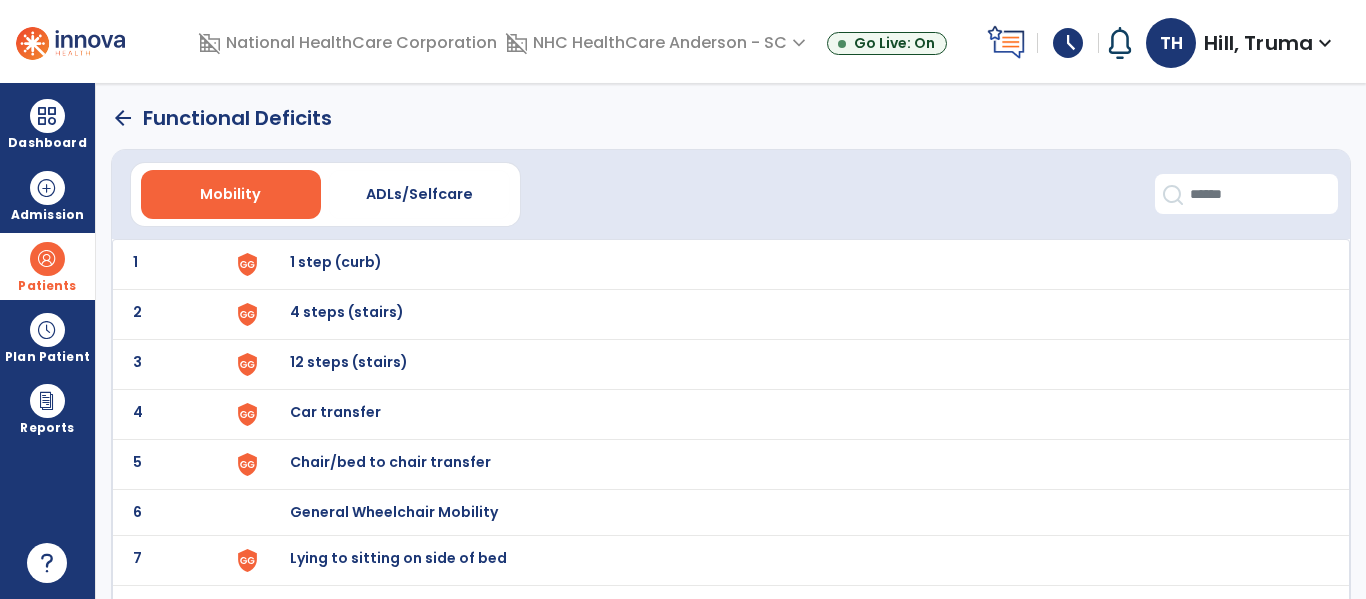 click on "Chair/bed to chair transfer" at bounding box center (336, 262) 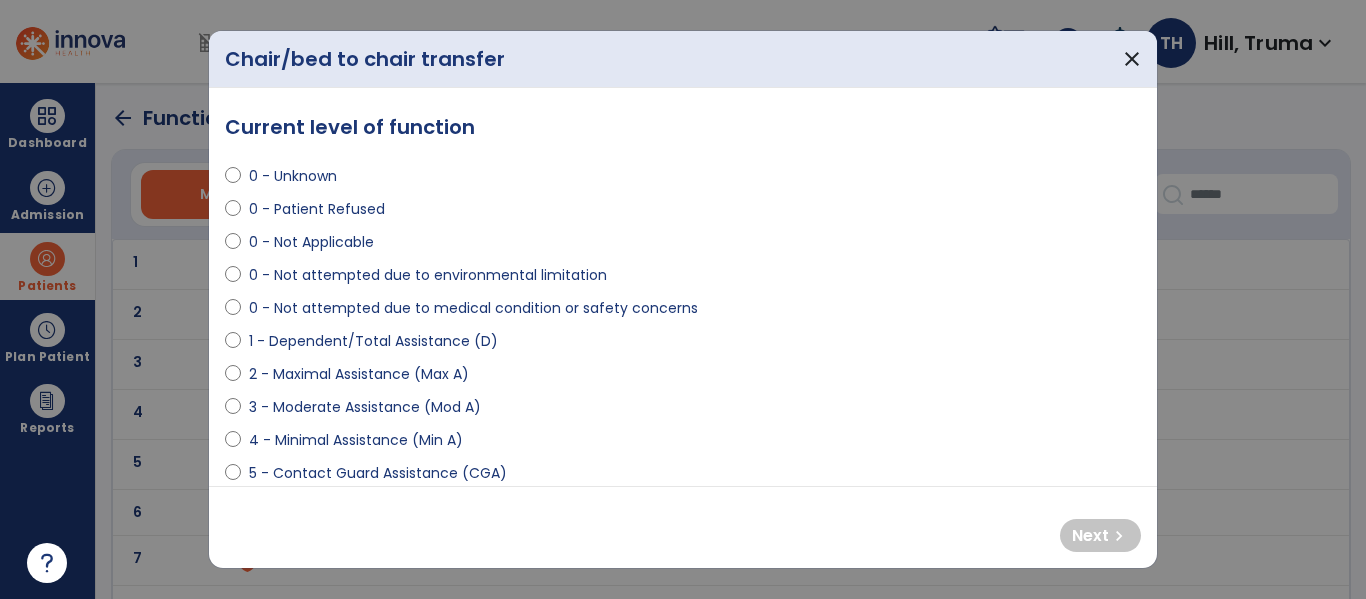 drag, startPoint x: 308, startPoint y: 406, endPoint x: 318, endPoint y: 405, distance: 10.049875 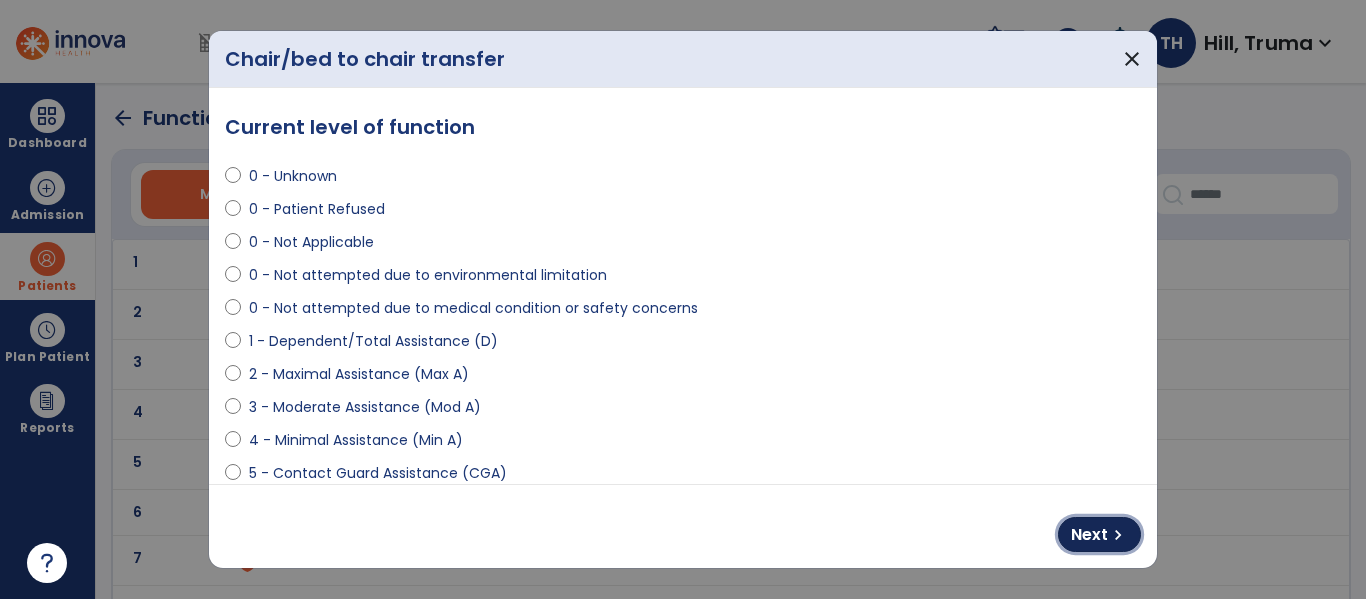 drag, startPoint x: 1128, startPoint y: 537, endPoint x: 953, endPoint y: 490, distance: 181.20154 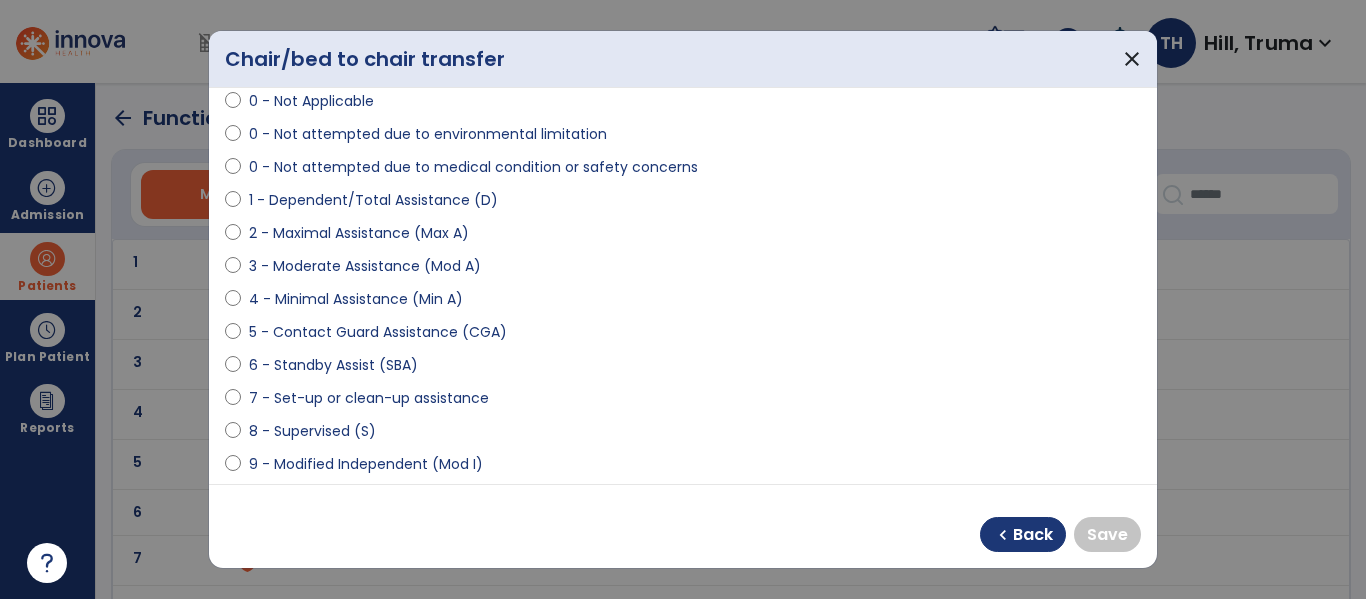 scroll, scrollTop: 200, scrollLeft: 0, axis: vertical 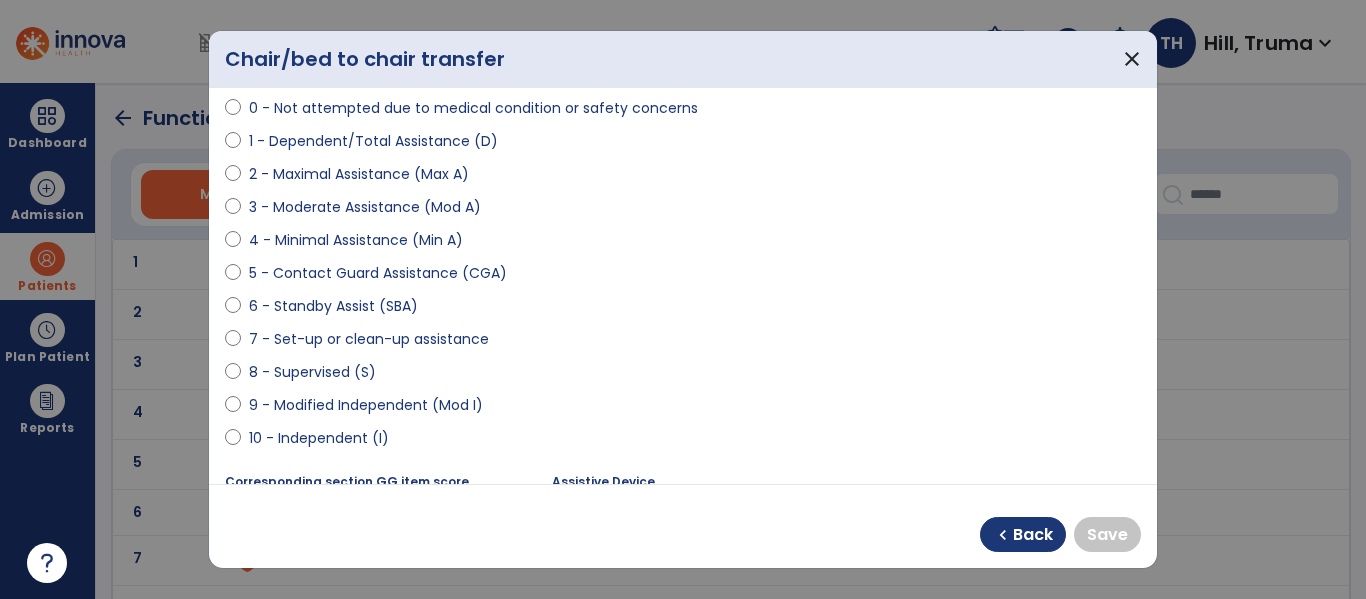 click on "9 - Modified Independent (Mod I)" at bounding box center (366, 405) 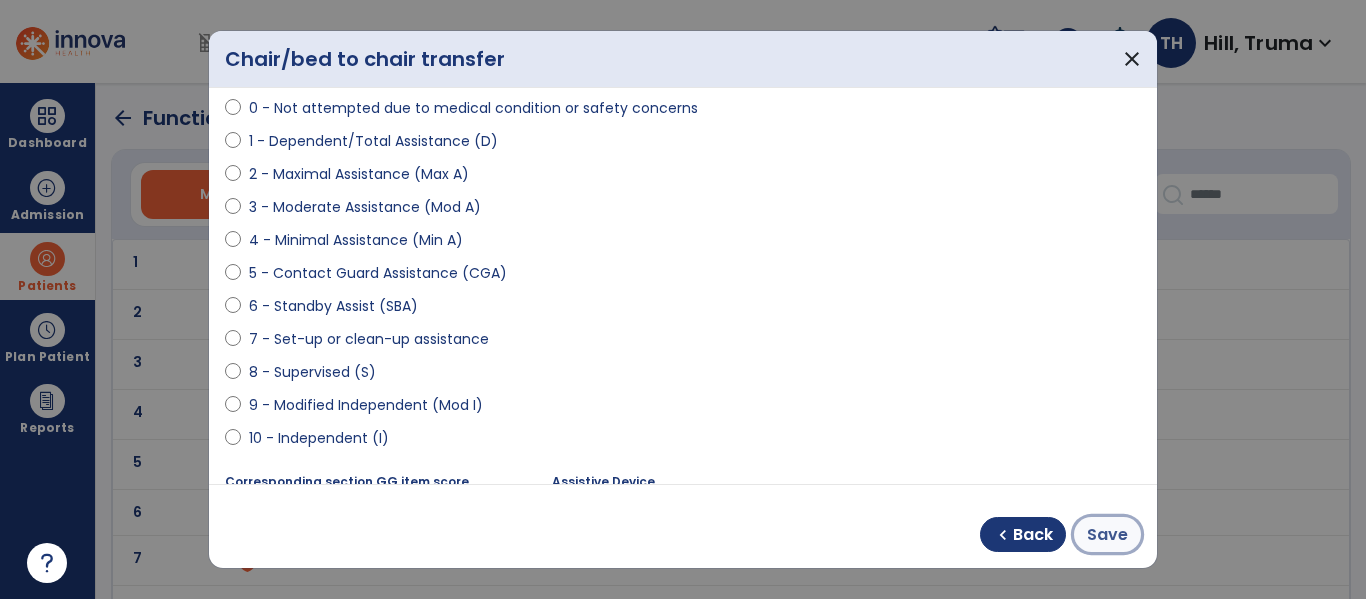 click on "Save" at bounding box center (1107, 535) 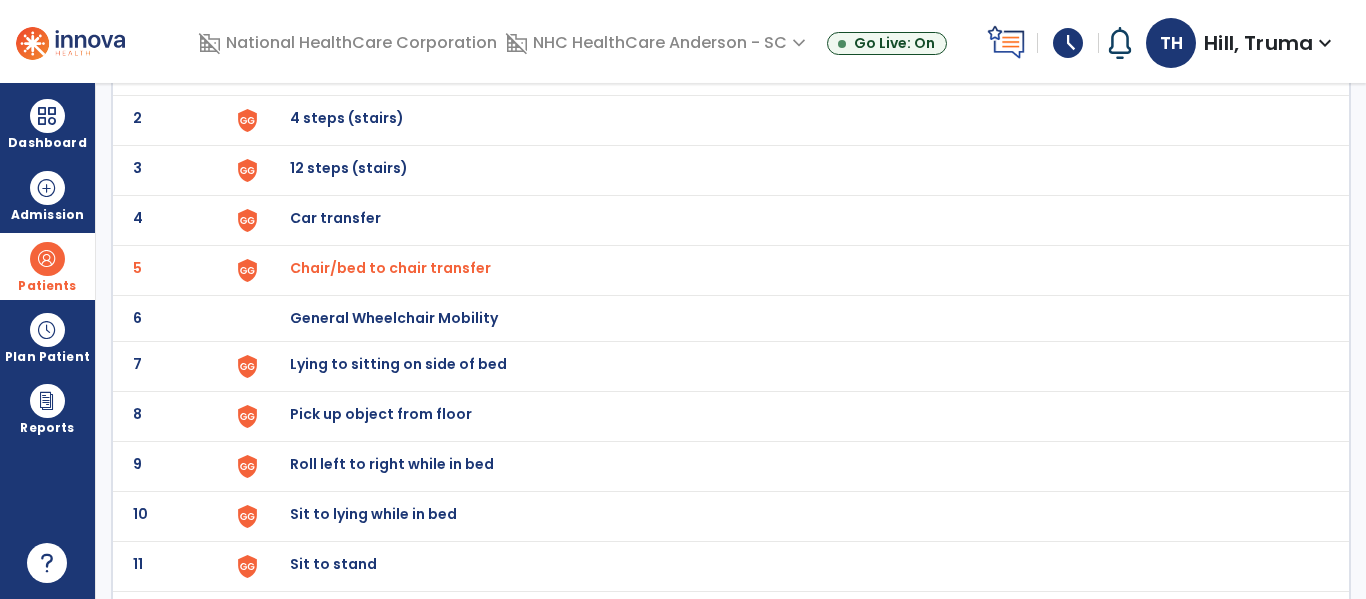 scroll, scrollTop: 200, scrollLeft: 0, axis: vertical 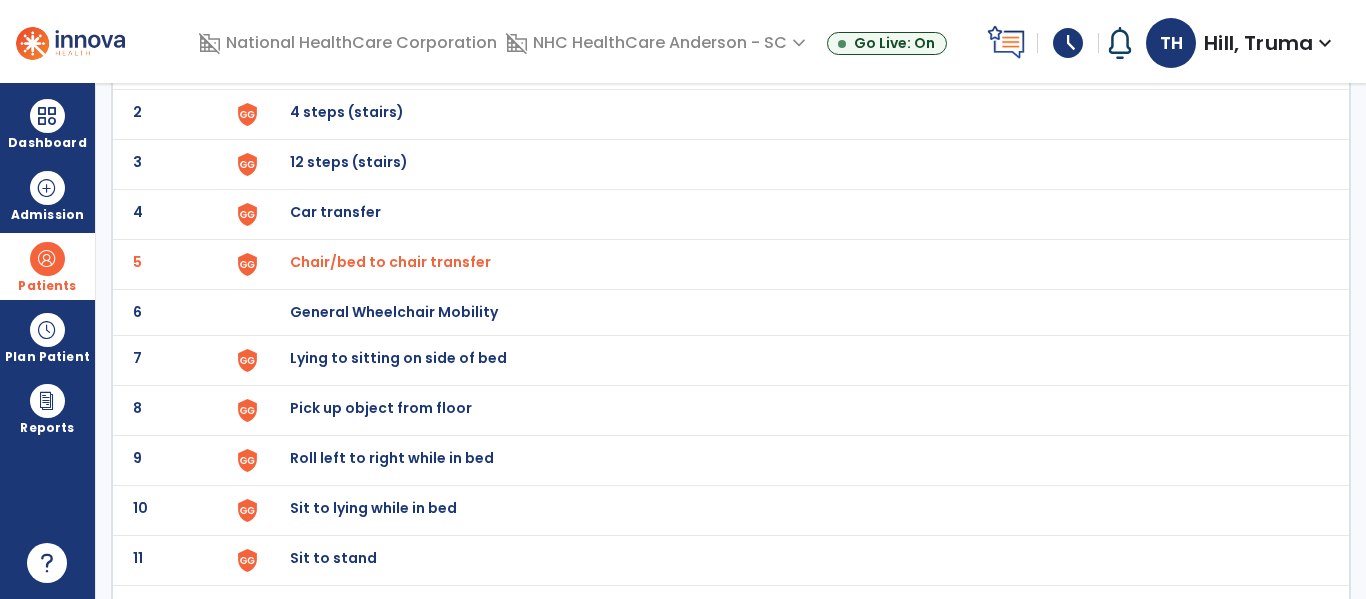 click on "Lying to sitting on side of bed" at bounding box center (336, 62) 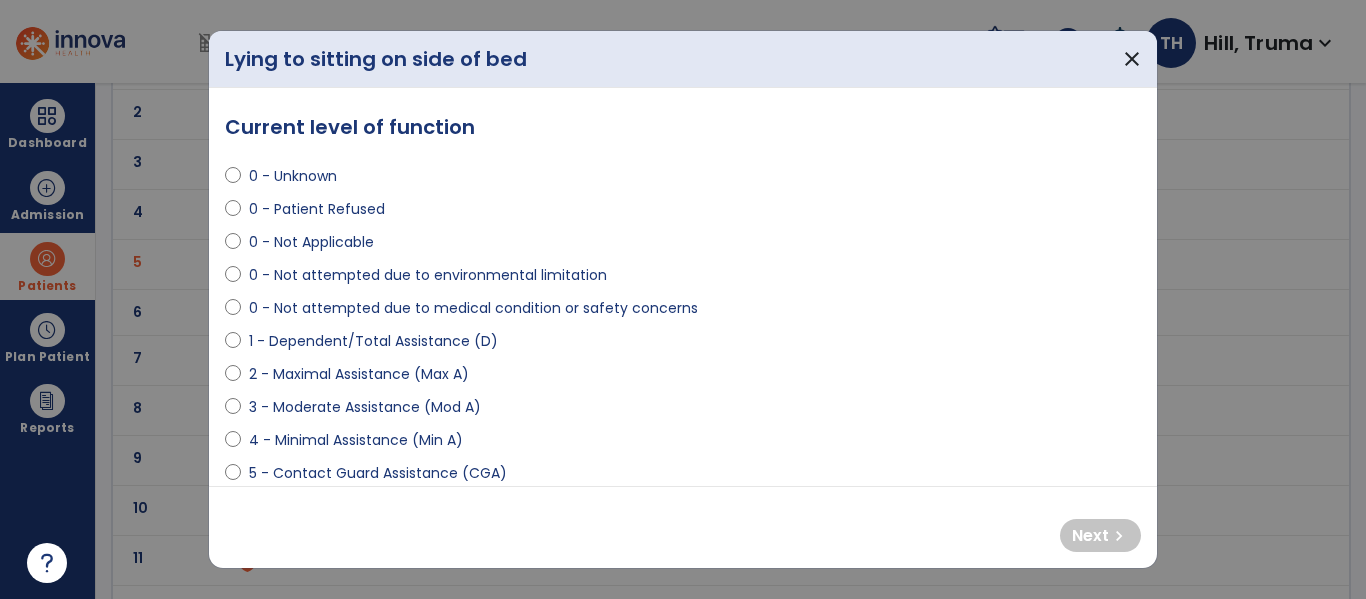 click on "3 - Moderate Assistance (Mod A)" at bounding box center [365, 407] 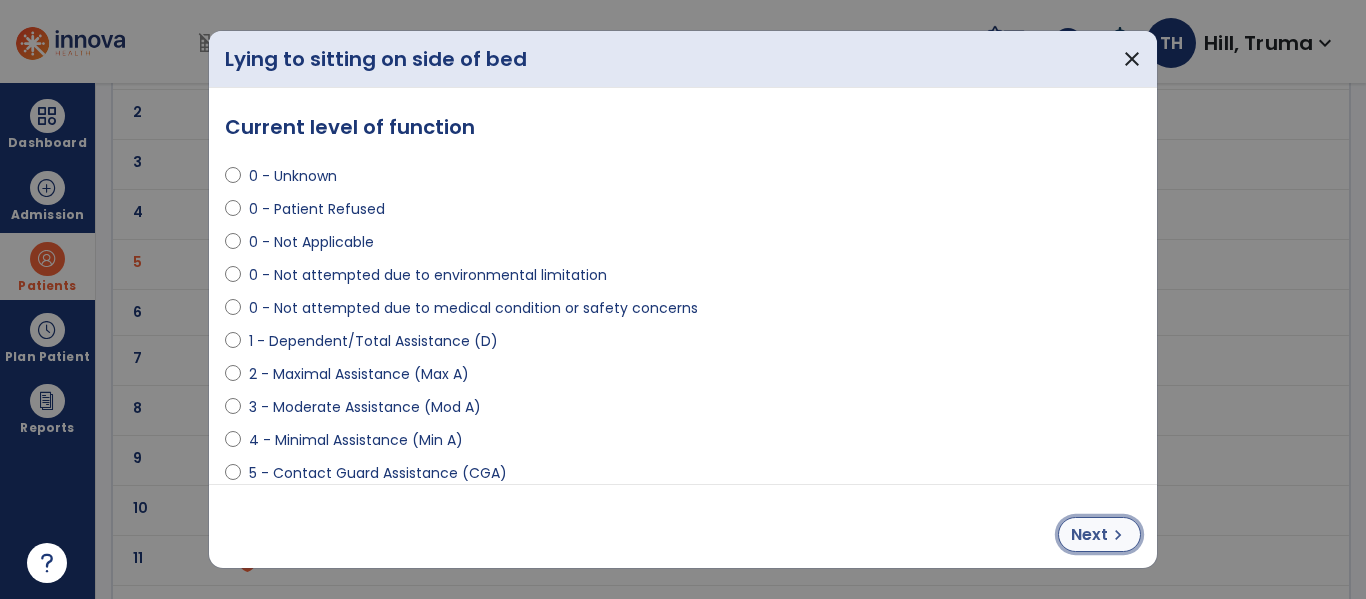 click on "Next" at bounding box center (1089, 535) 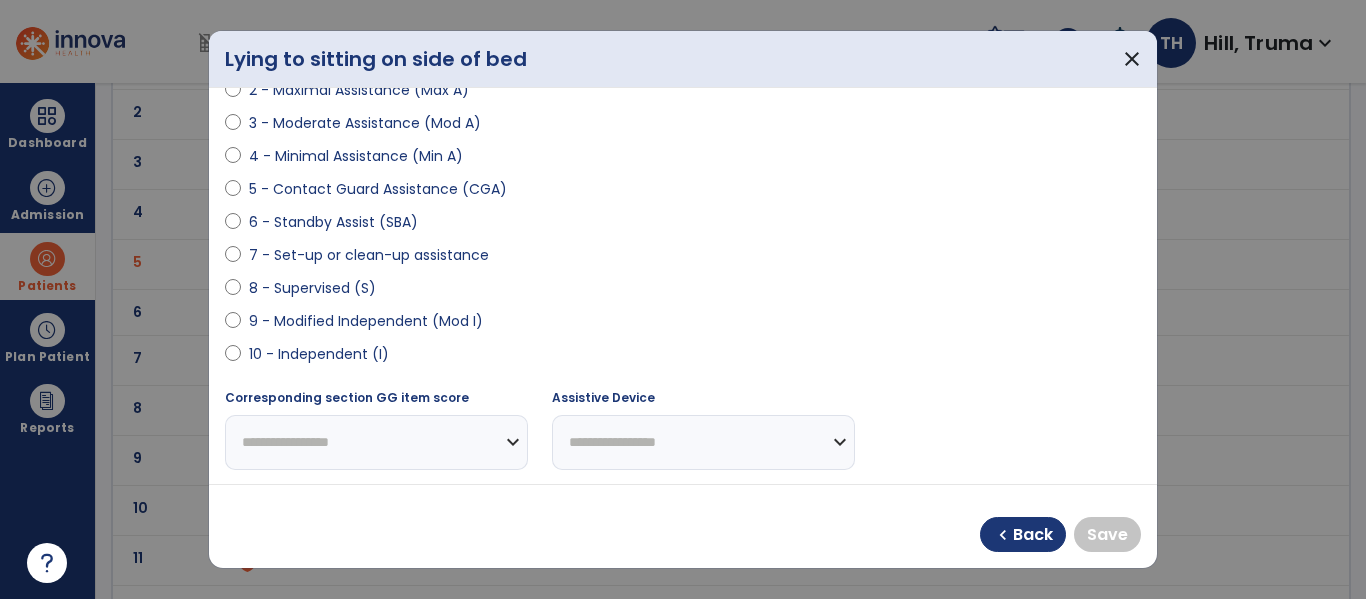 scroll, scrollTop: 300, scrollLeft: 0, axis: vertical 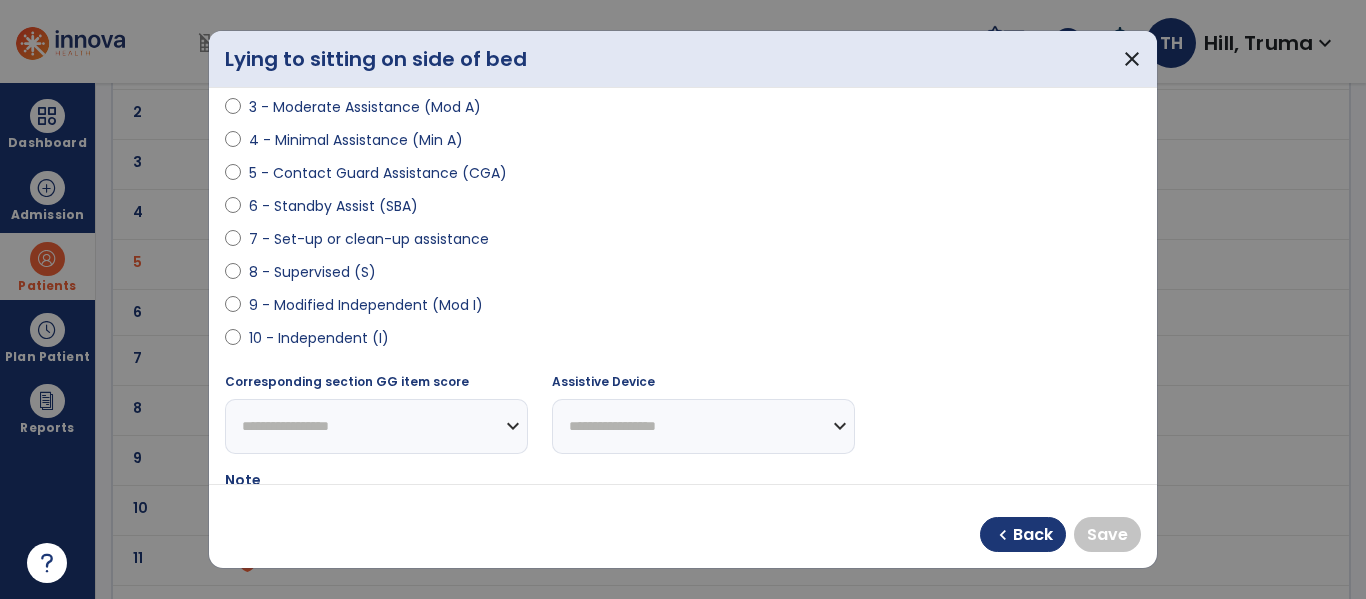 click on "9 - Modified Independent (Mod I)" at bounding box center [366, 305] 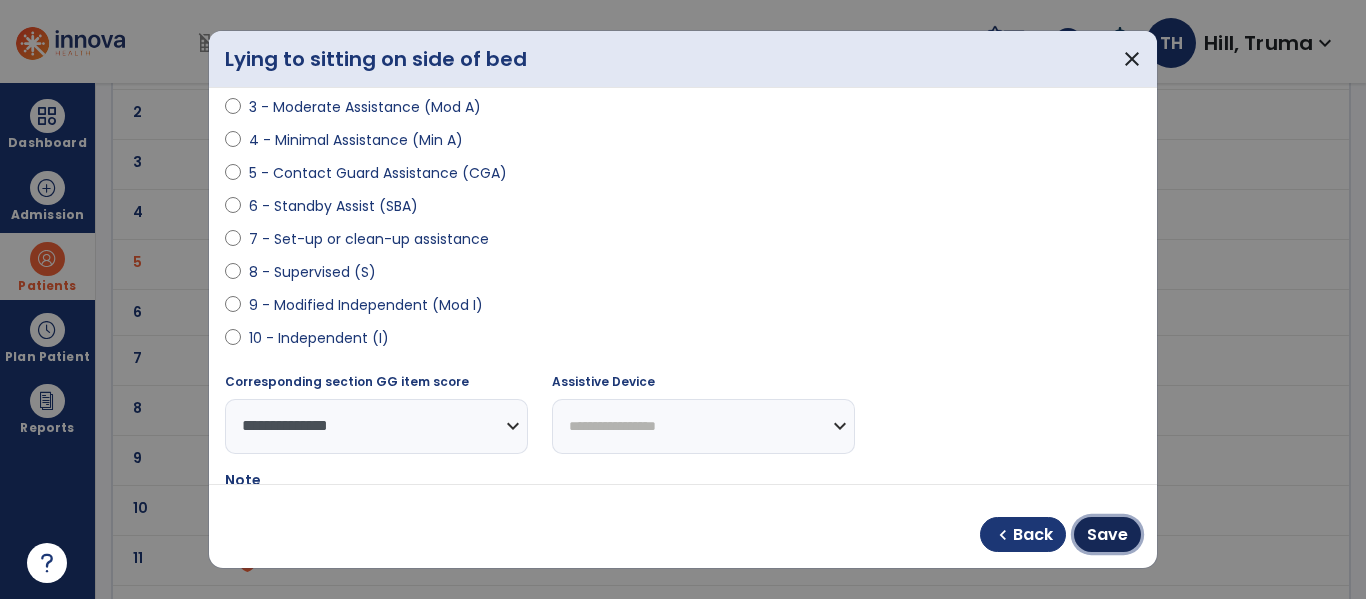 drag, startPoint x: 1108, startPoint y: 536, endPoint x: 856, endPoint y: 444, distance: 268.26852 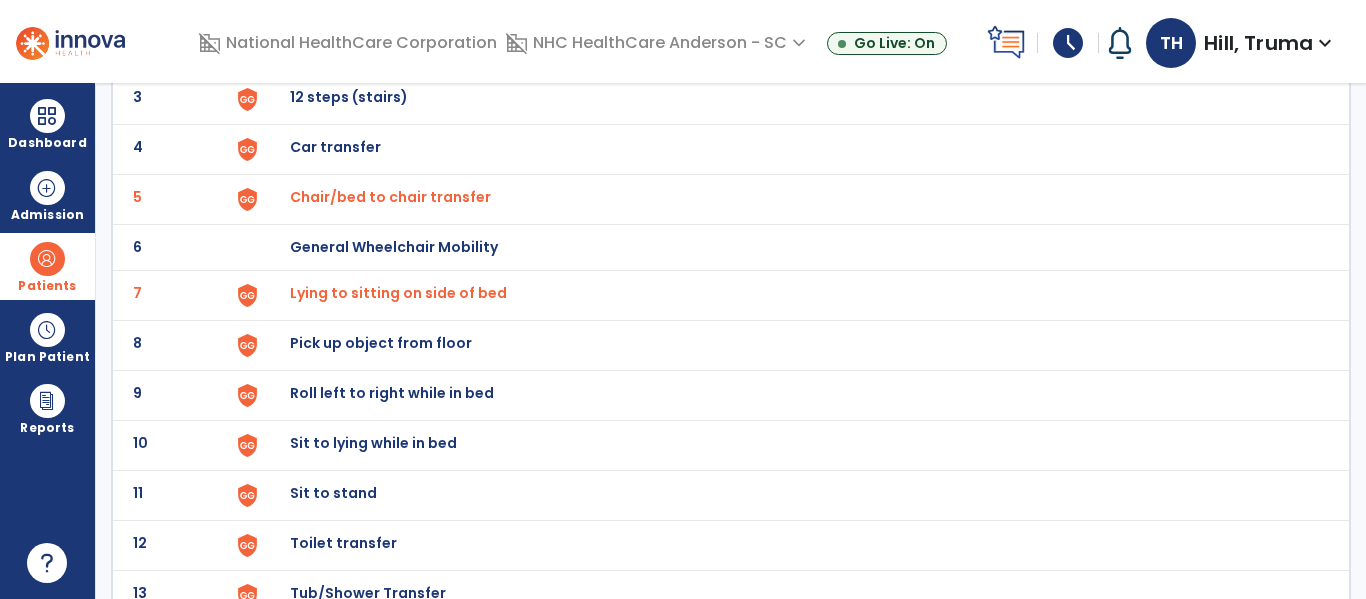 scroll, scrollTop: 300, scrollLeft: 0, axis: vertical 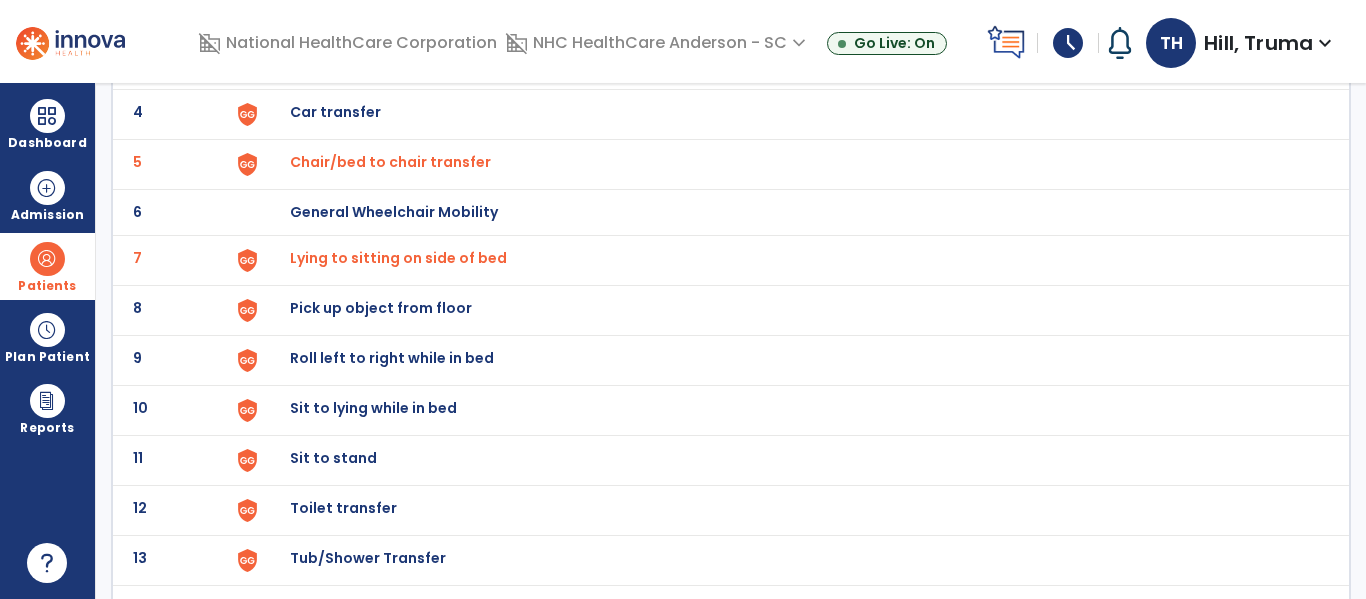 click on "Sit to stand" at bounding box center (336, -38) 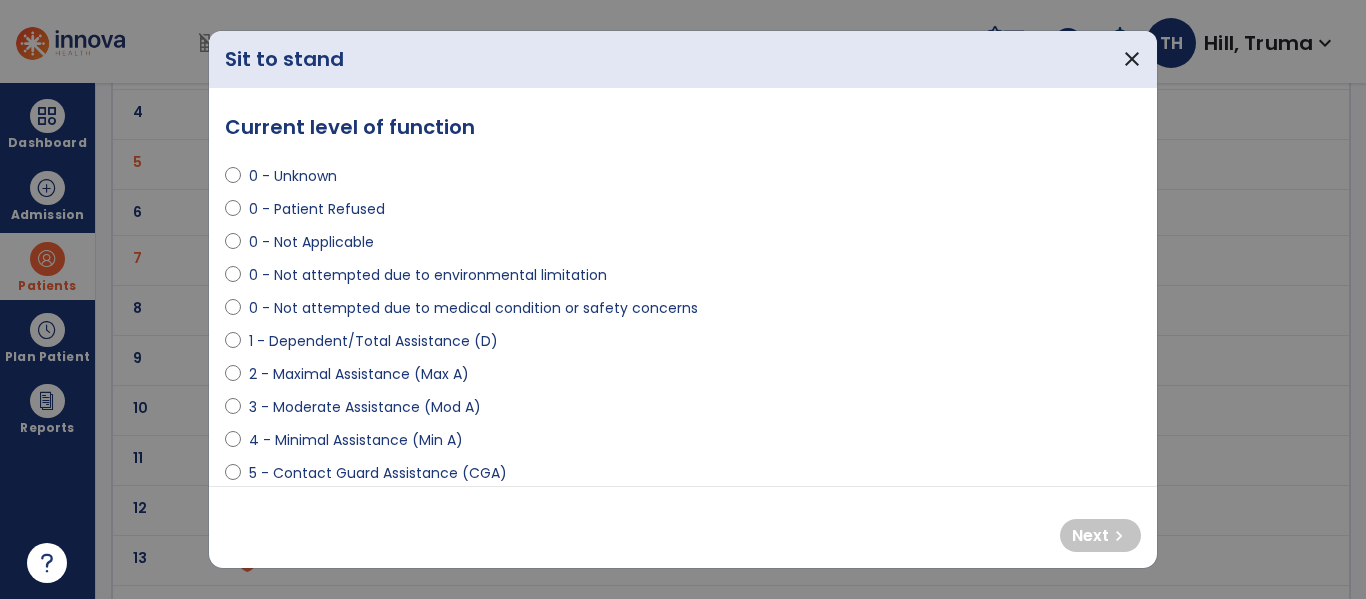 click on "2 - Maximal Assistance (Max A)" at bounding box center (359, 374) 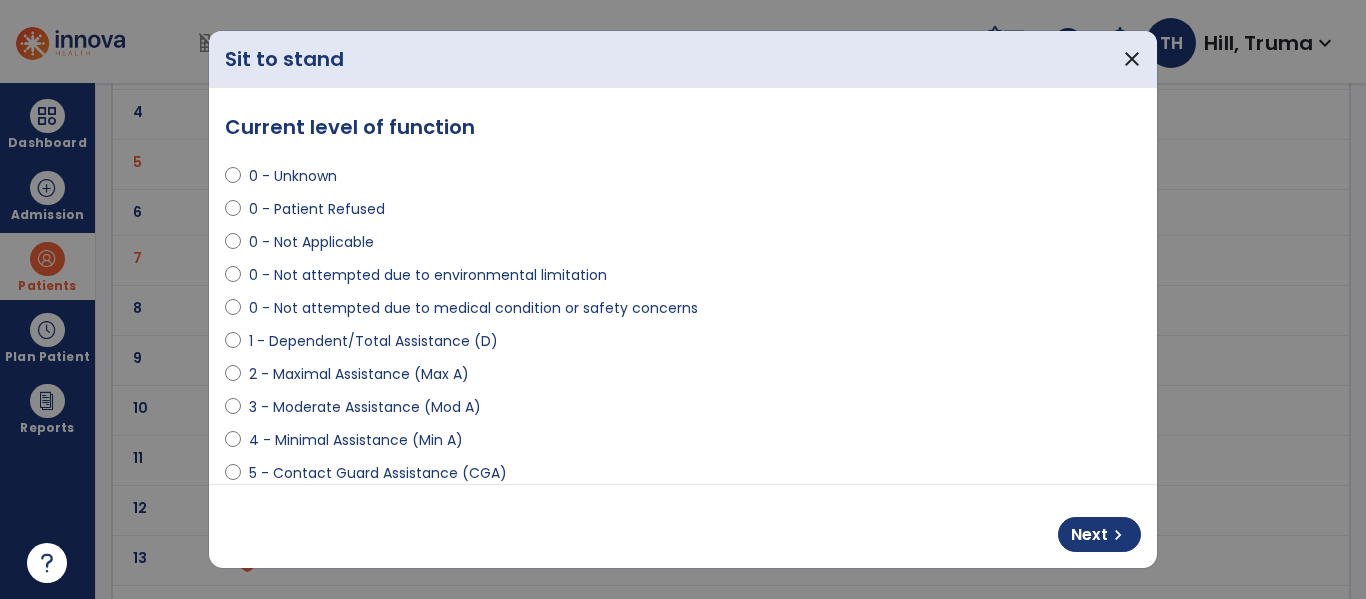 click on "3 - Moderate Assistance (Mod A)" at bounding box center [365, 407] 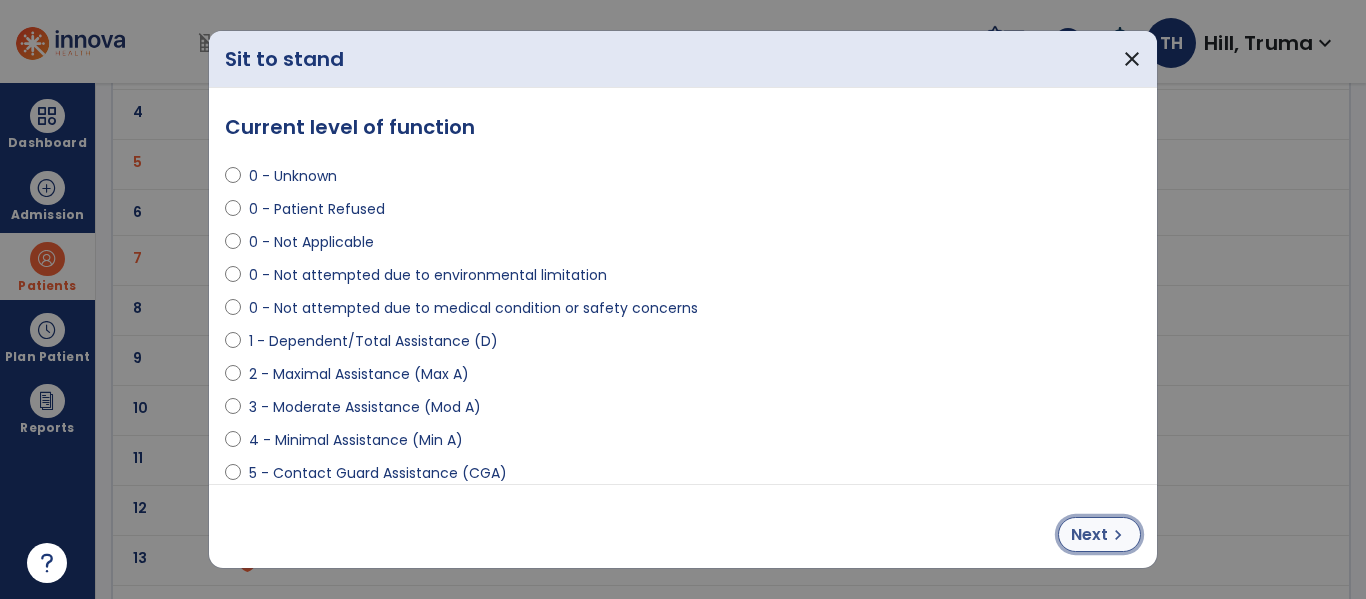 click on "chevron_right" at bounding box center (1118, 535) 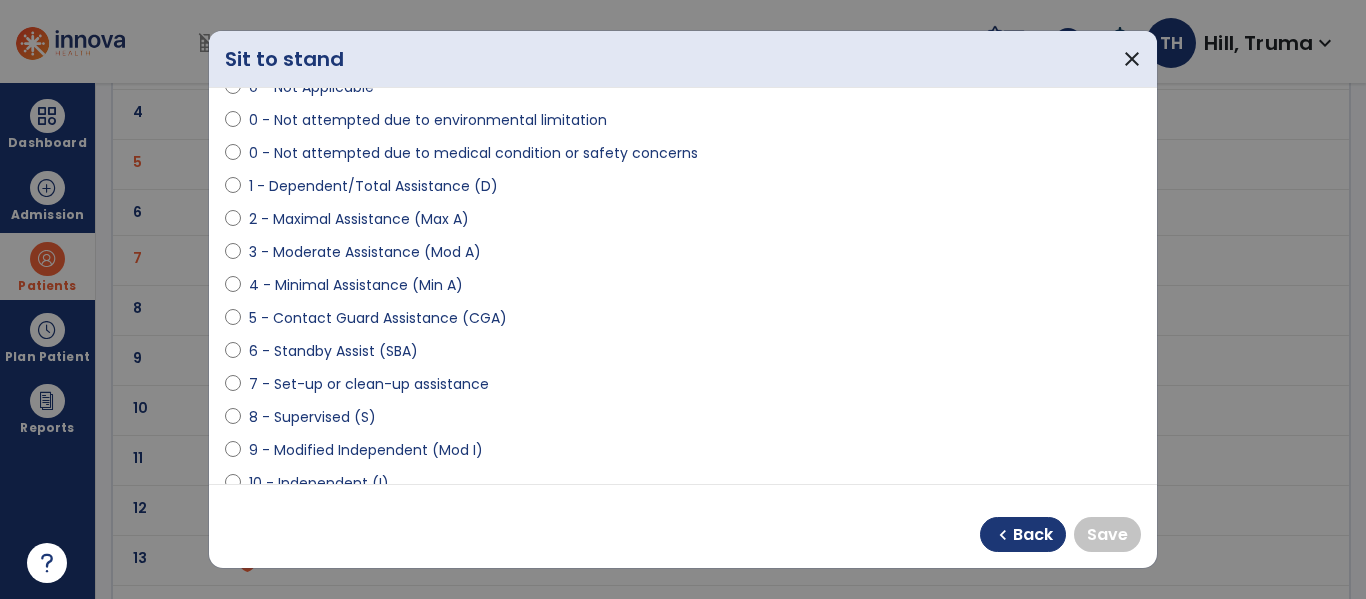 scroll, scrollTop: 200, scrollLeft: 0, axis: vertical 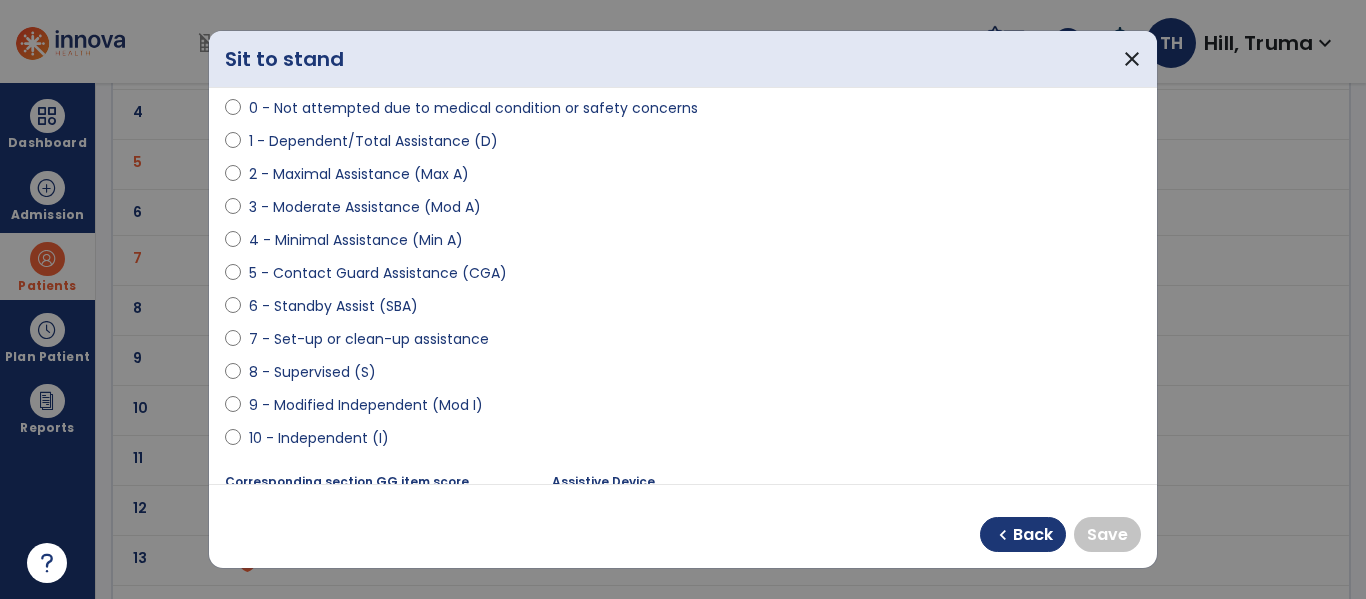 drag, startPoint x: 383, startPoint y: 405, endPoint x: 426, endPoint y: 398, distance: 43.56604 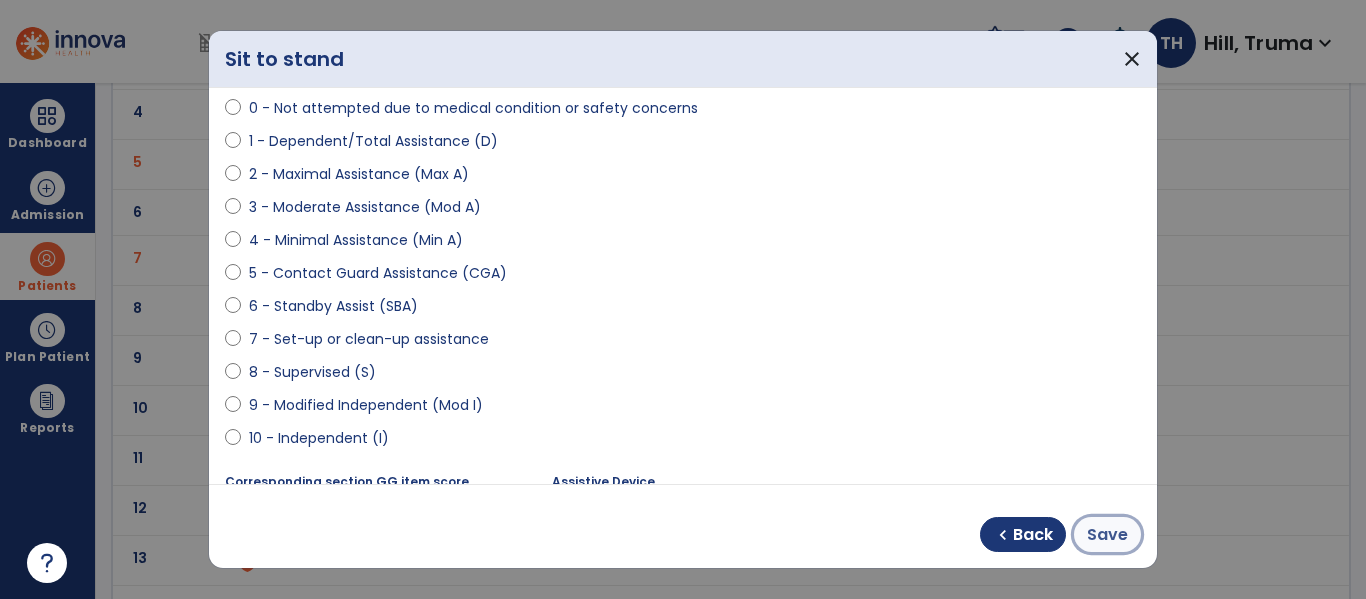 click on "Save" at bounding box center [1107, 535] 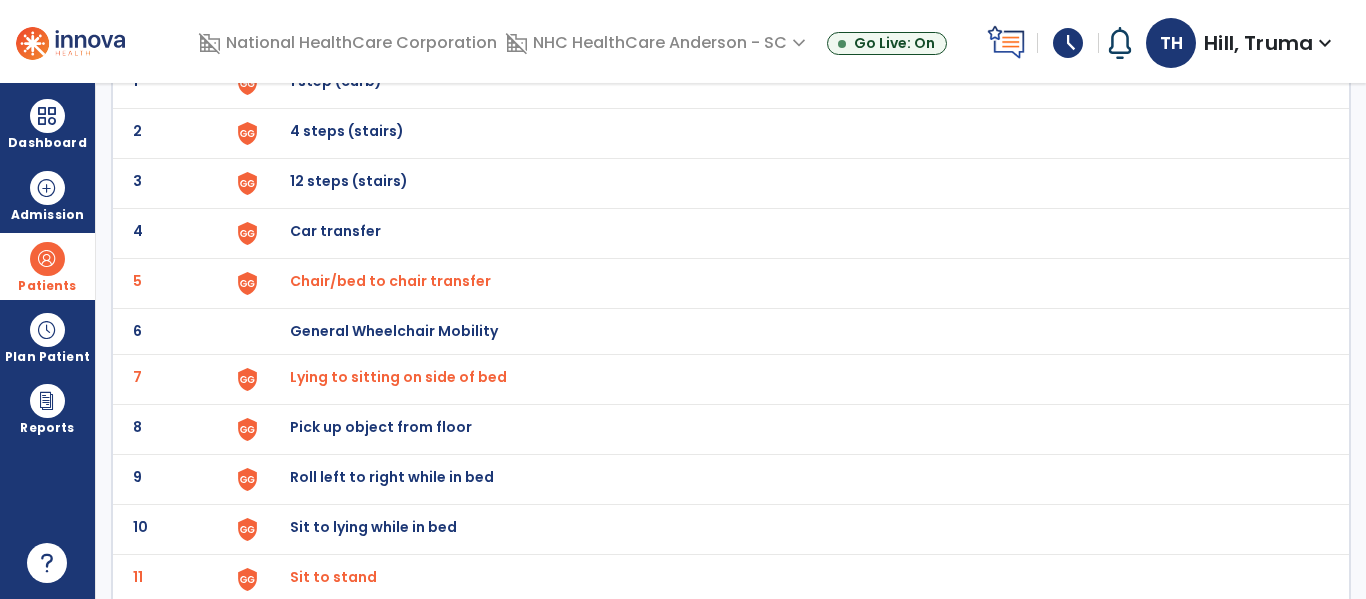 scroll, scrollTop: 0, scrollLeft: 0, axis: both 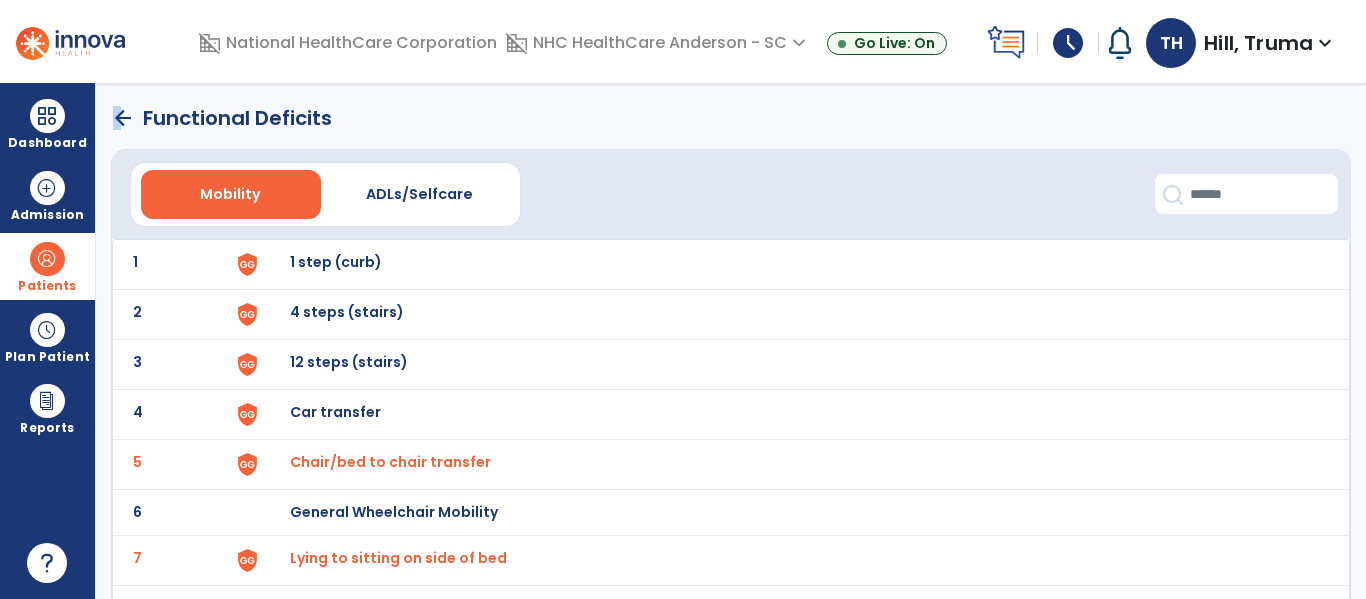 drag, startPoint x: 112, startPoint y: 121, endPoint x: 120, endPoint y: 131, distance: 12.806249 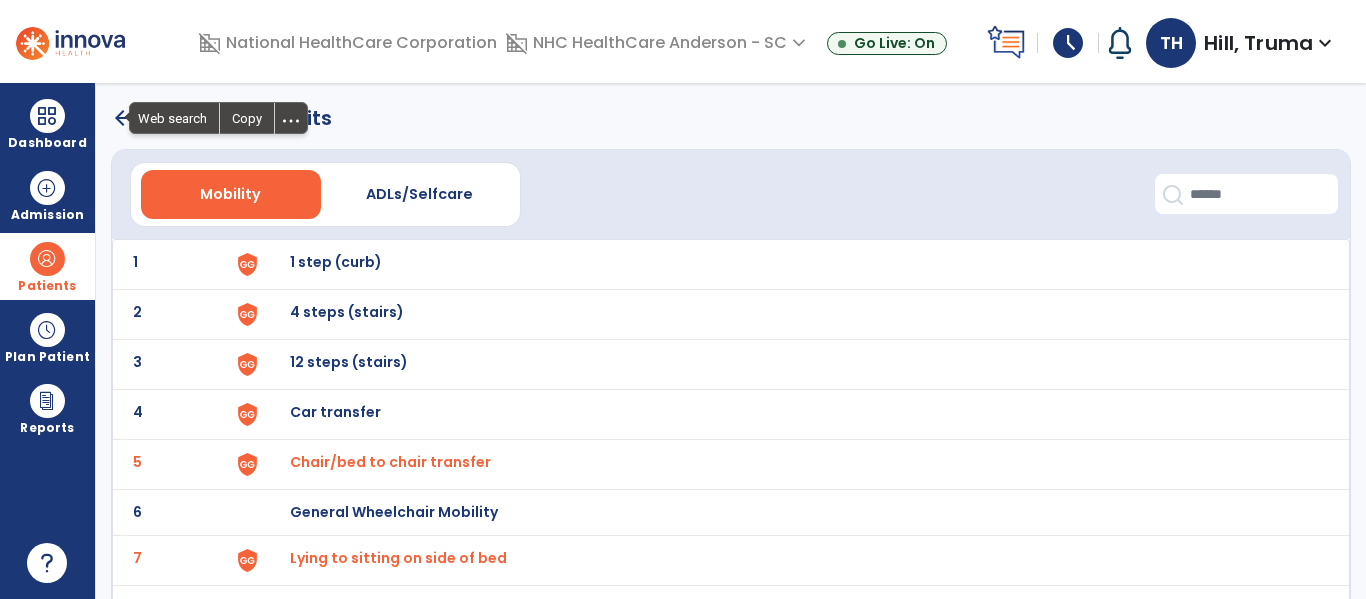 click on "arrow_back   Functional Deficits   Mobility   ADLs/Selfcare  1 1 step (curb) 2 4 steps (stairs) 3 12 steps (stairs) 4 Car transfer 5 Chair/bed to chair transfer 6 General Wheelchair Mobility 7 Lying to sitting on side of bed 8 Pick up object from floor 9 Roll left to right while in bed 10 Sit to lying while in bed 11 Sit to stand 12 Toilet transfer 13 Tub/Shower Transfer 14 Walk 10 feet 15 Walk 10 feet on uneven surfaces 16 Walk 50 feet 17 Walk 50 feet with two turns 18 Walk 100 feet 19 Walk 150 feet 20 Wheel 50 feet with two turns 21 Wheel 150 feet 22 Wheel long ramp (if using wheelchair) 23 Wheel short ramp (if using wheelchair)" at bounding box center [731, 341] 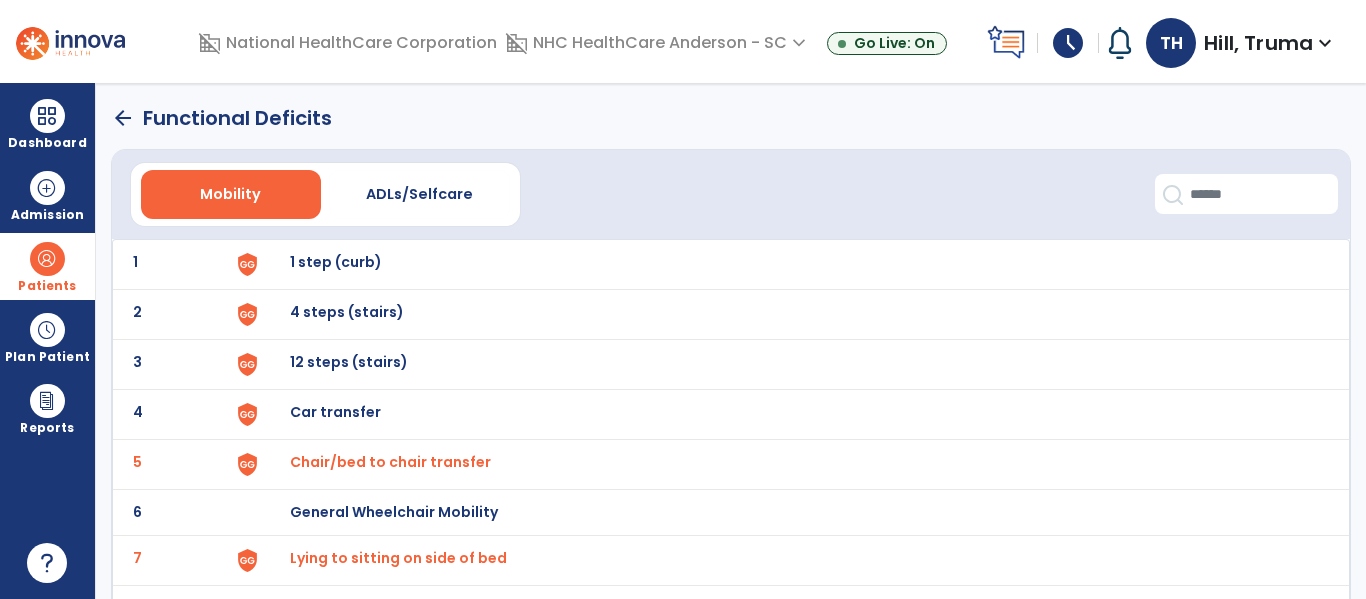 click on "arrow_back" 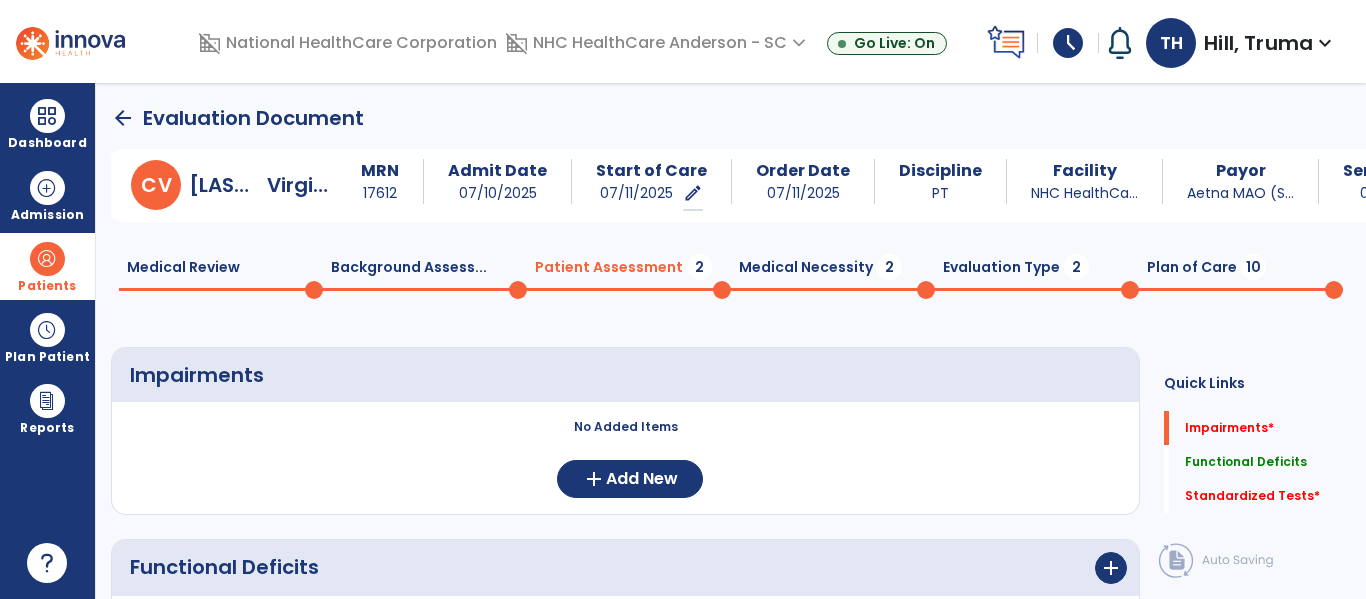 scroll, scrollTop: 20, scrollLeft: 0, axis: vertical 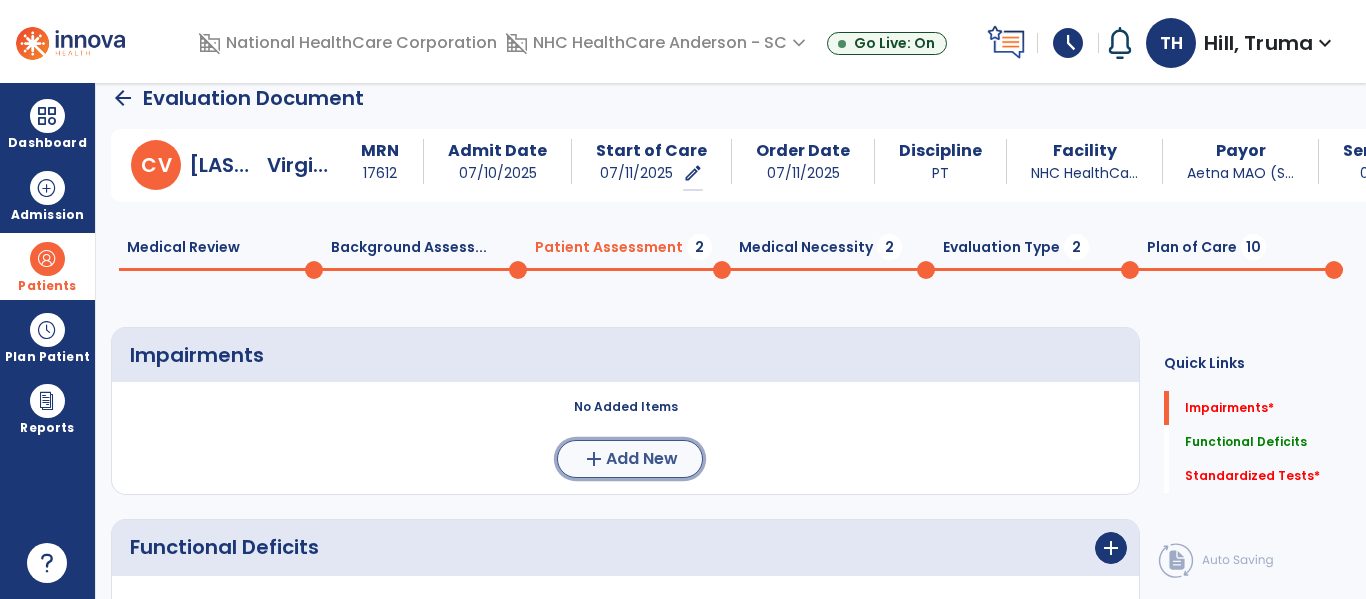 click on "Add New" 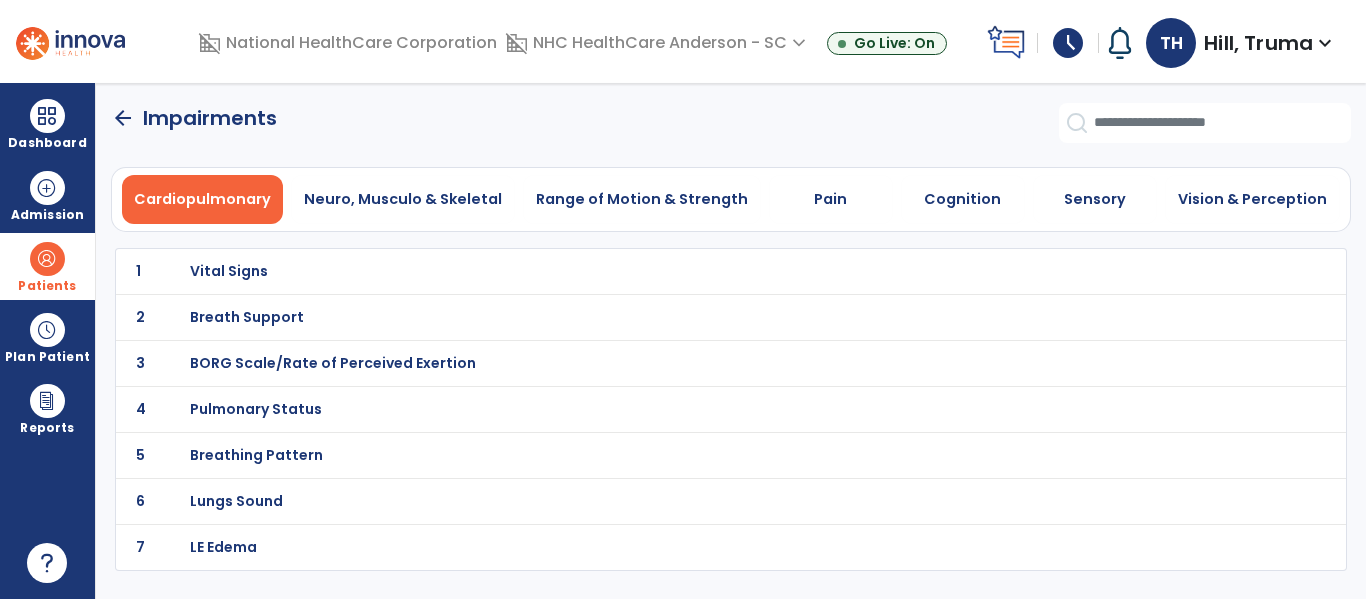 scroll, scrollTop: 0, scrollLeft: 0, axis: both 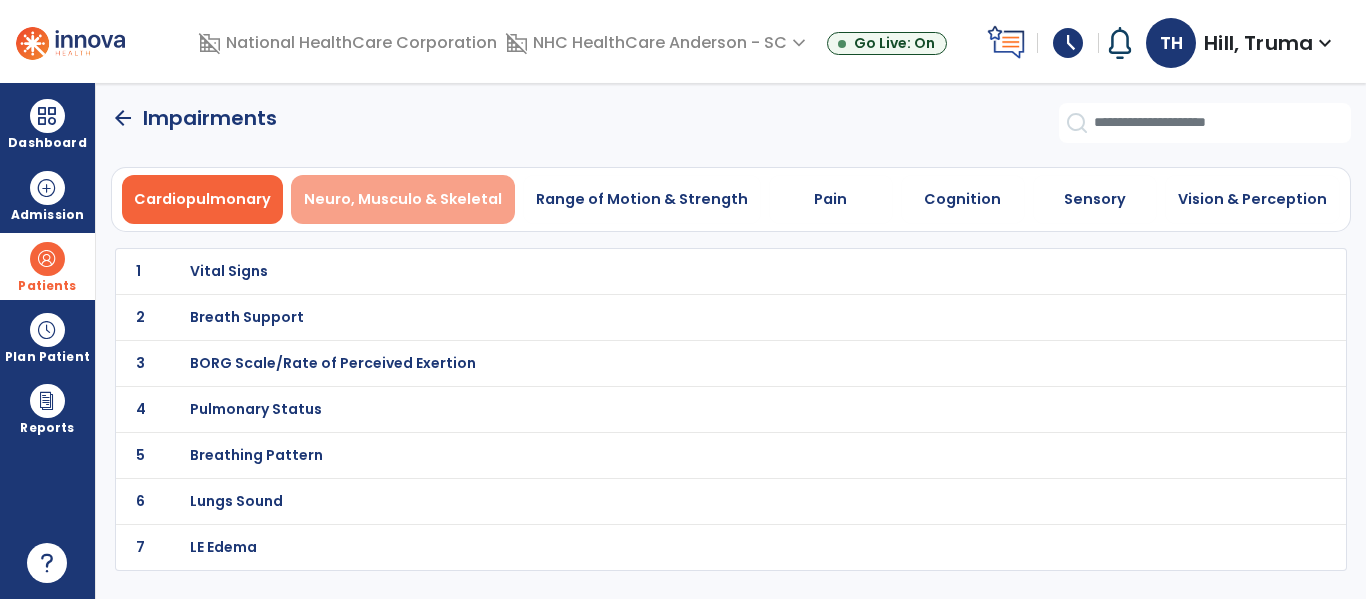 click on "Neuro, Musculo & Skeletal" at bounding box center [403, 199] 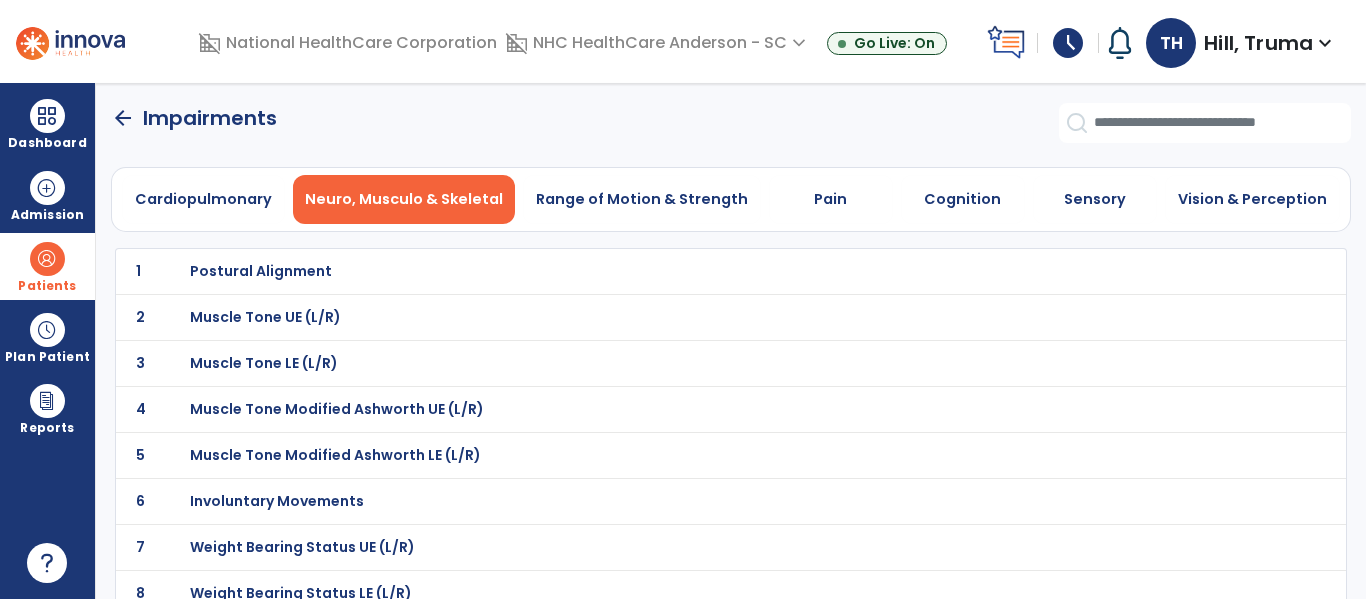click on "Postural Alignment" at bounding box center (261, 271) 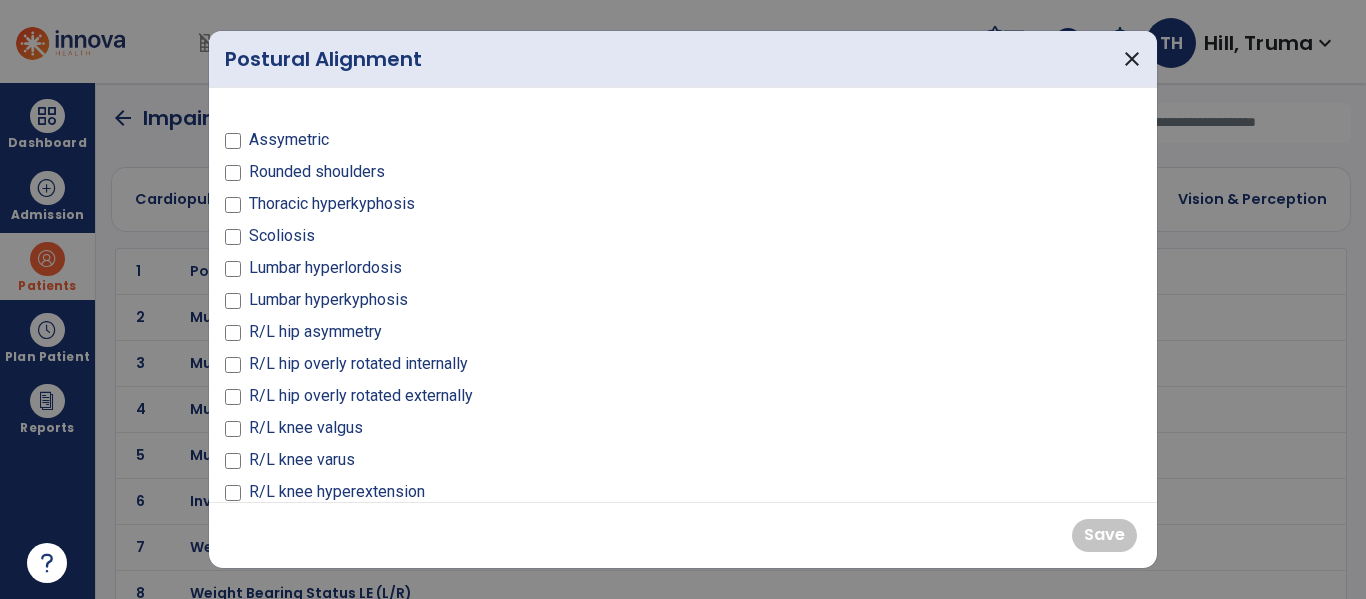 click on "Rounded shoulders" at bounding box center (317, 172) 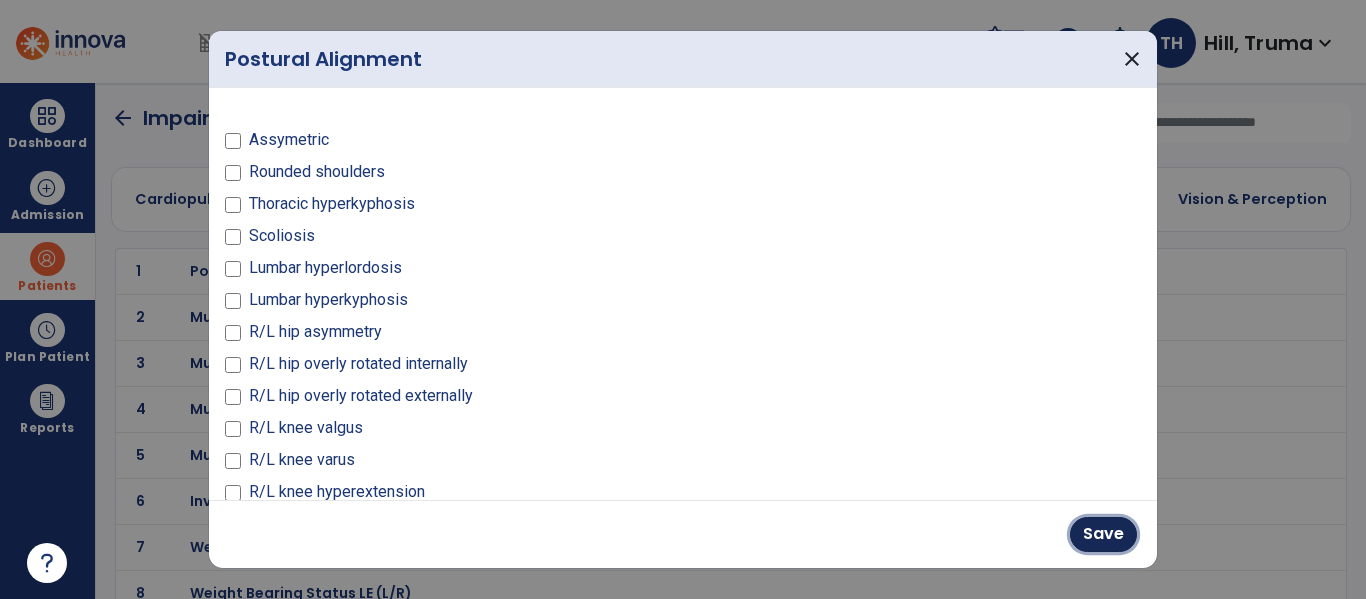 drag, startPoint x: 1116, startPoint y: 536, endPoint x: 817, endPoint y: 420, distance: 320.71326 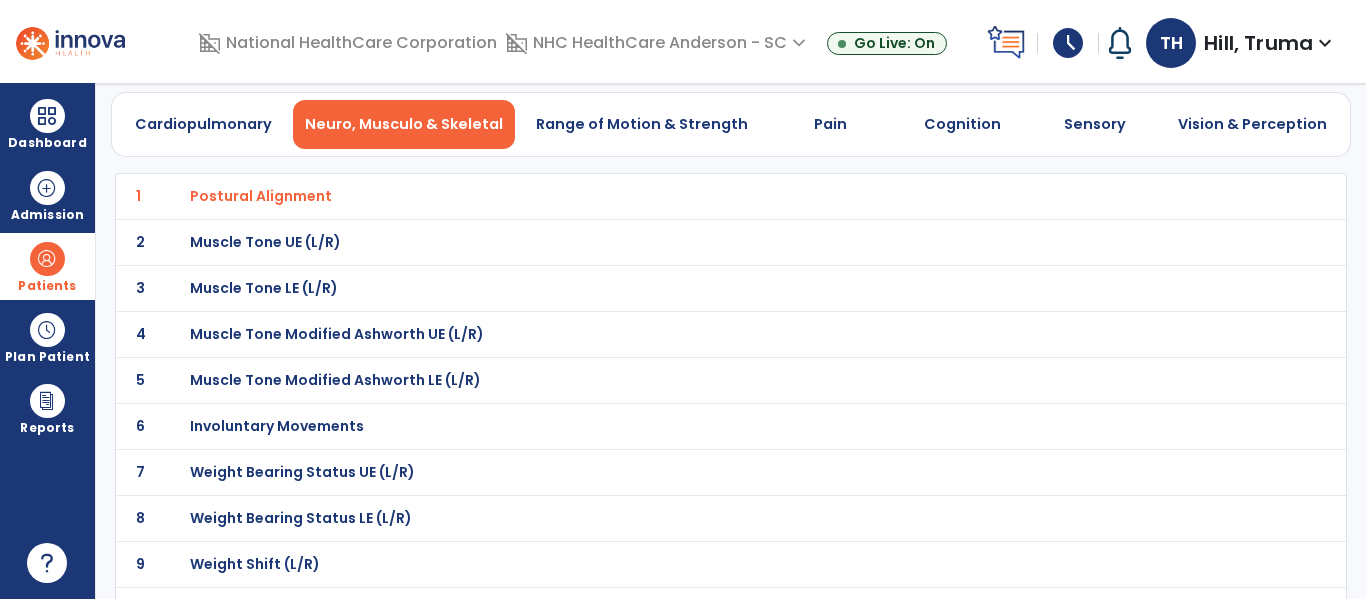 scroll, scrollTop: 200, scrollLeft: 0, axis: vertical 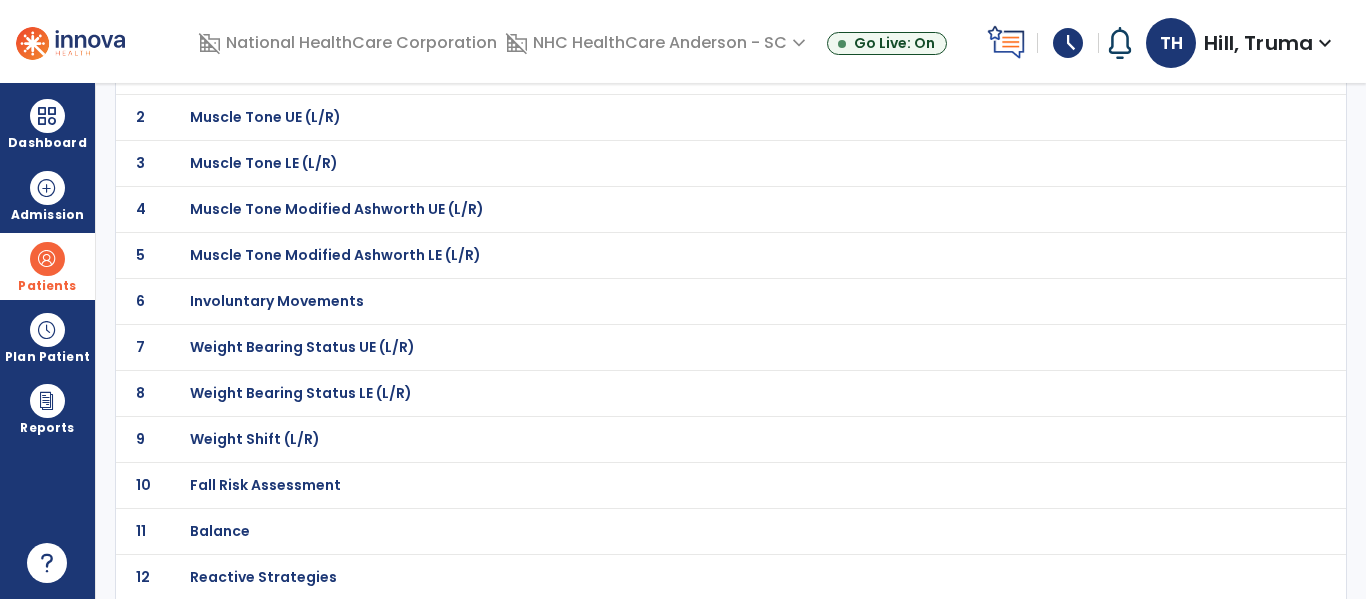 click on "Fall Risk Assessment" at bounding box center [261, 71] 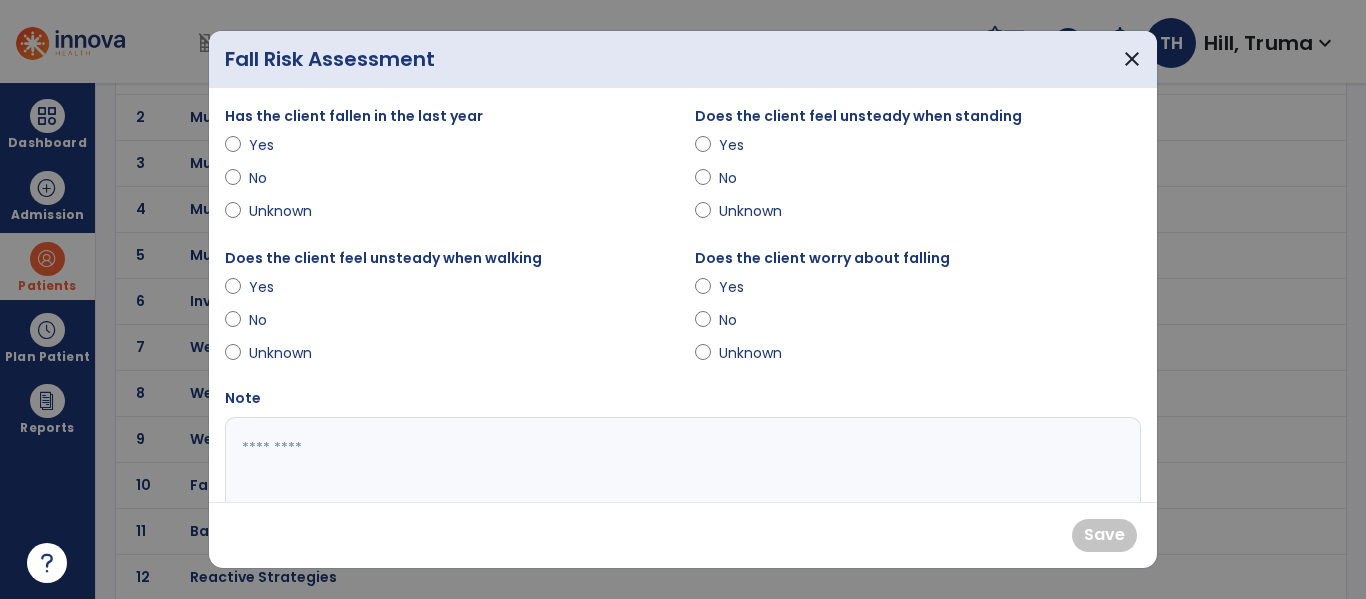 click on "Yes" at bounding box center (284, 145) 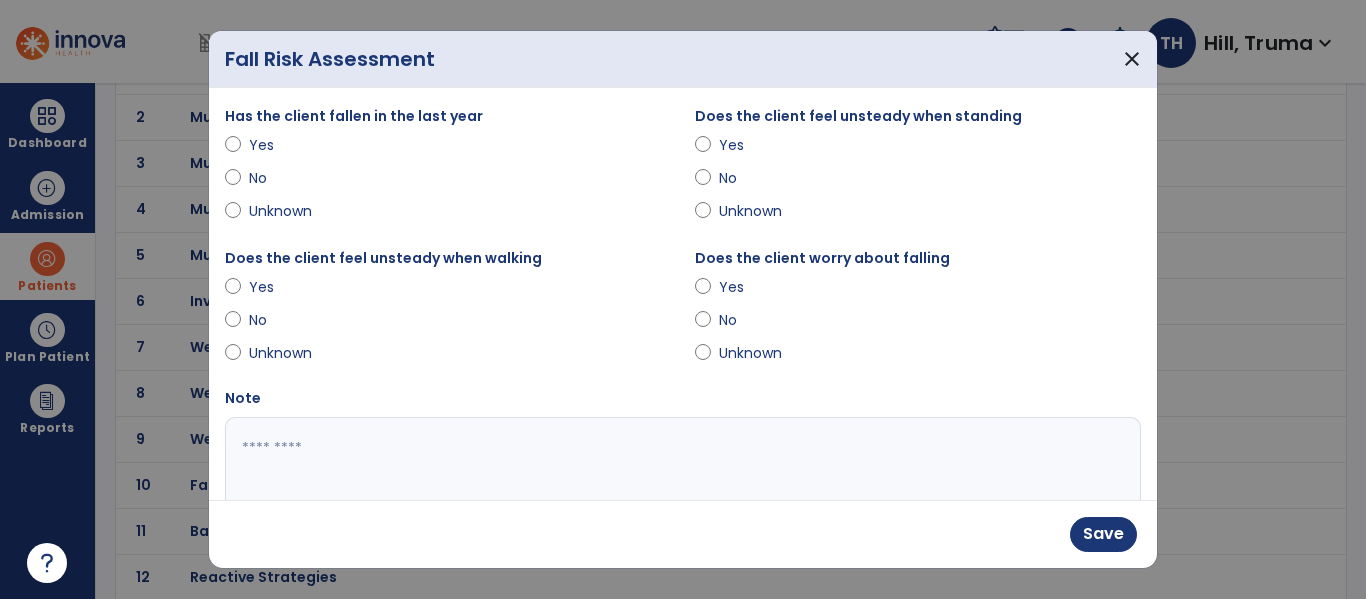 click on "Yes" at bounding box center [754, 145] 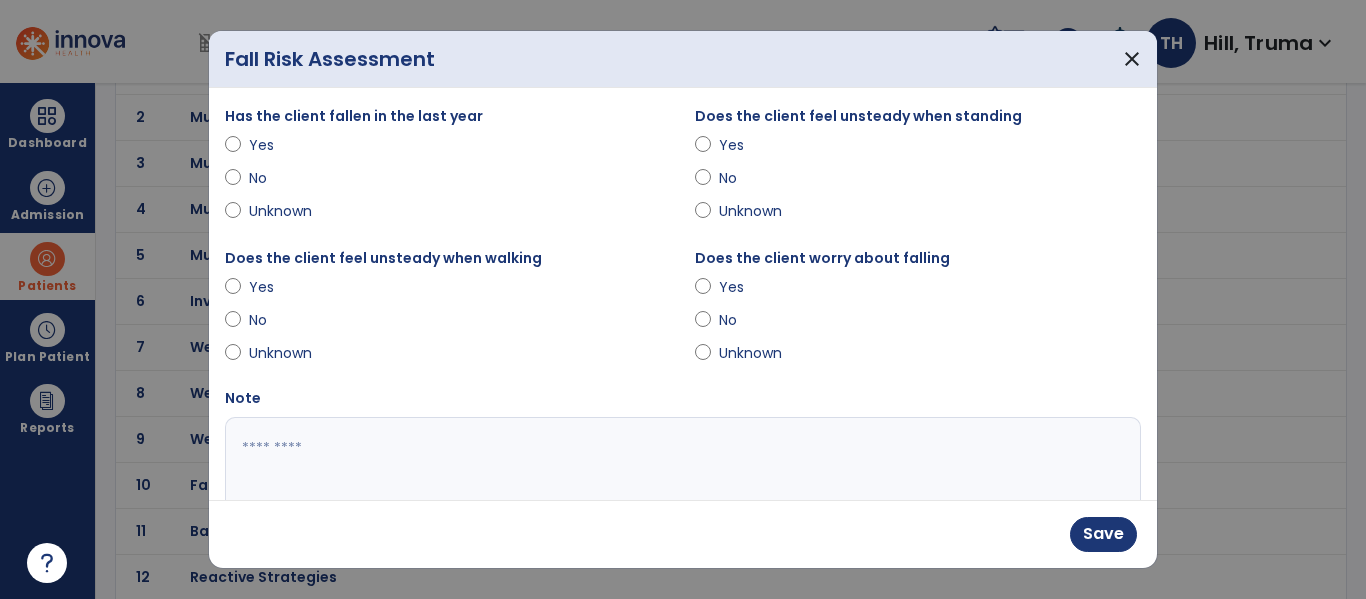 drag, startPoint x: 252, startPoint y: 285, endPoint x: 269, endPoint y: 283, distance: 17.117243 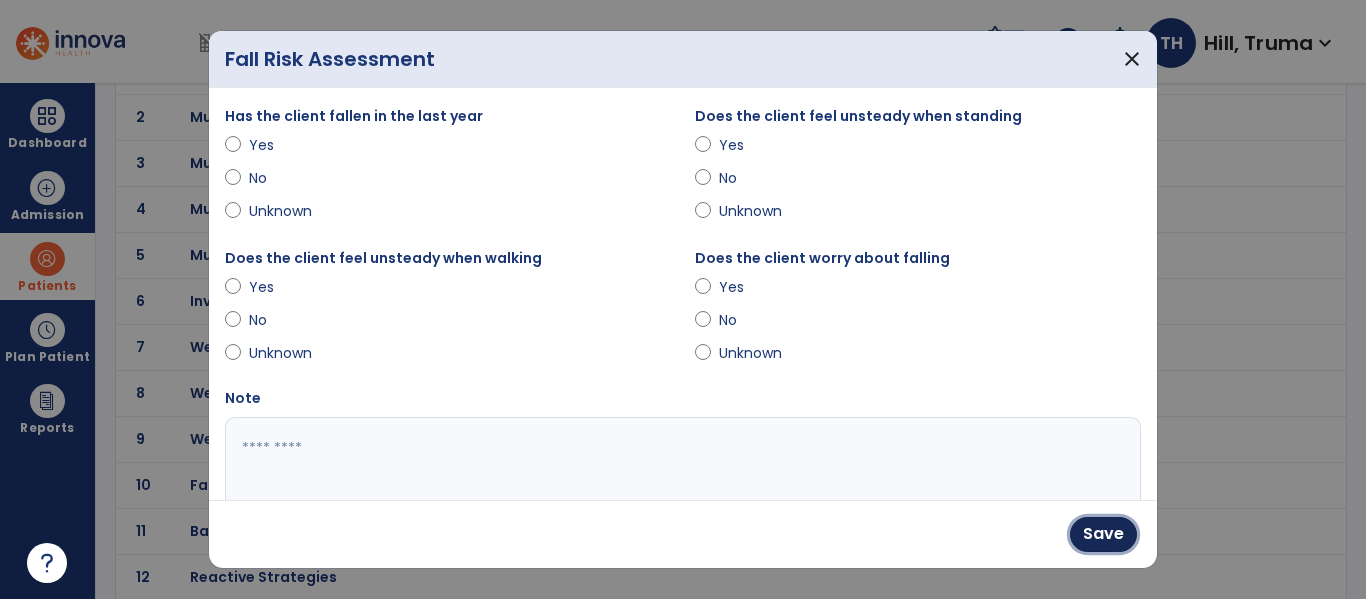 click on "Save" at bounding box center [1103, 534] 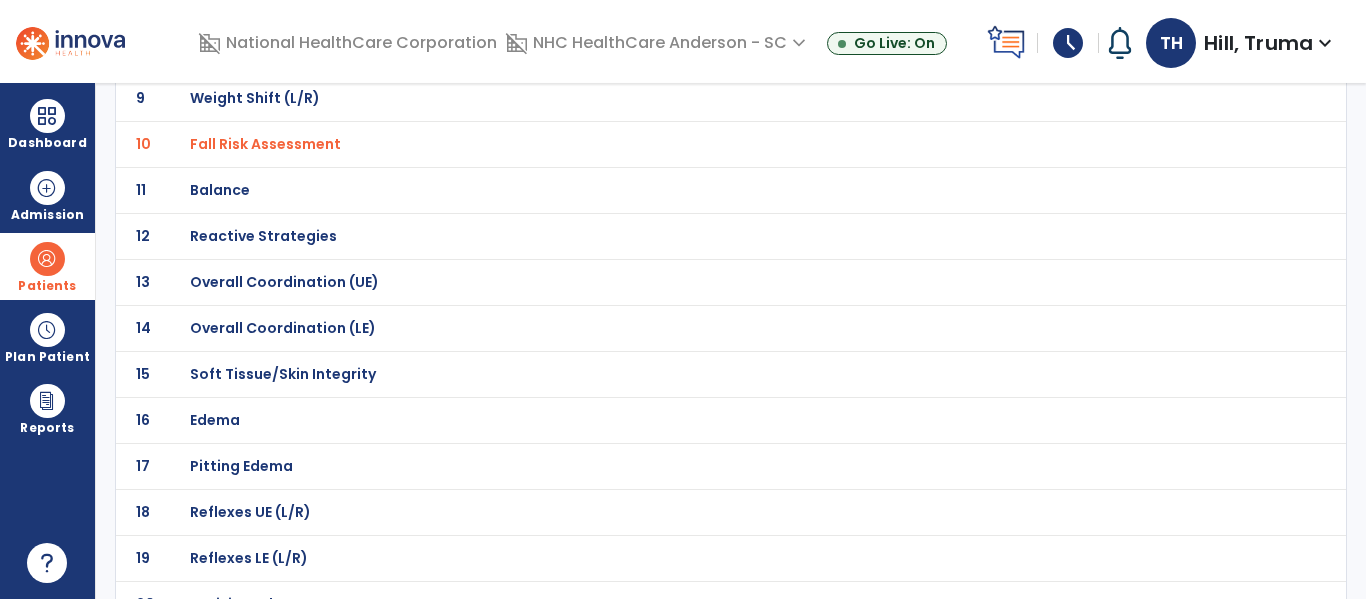 scroll, scrollTop: 600, scrollLeft: 0, axis: vertical 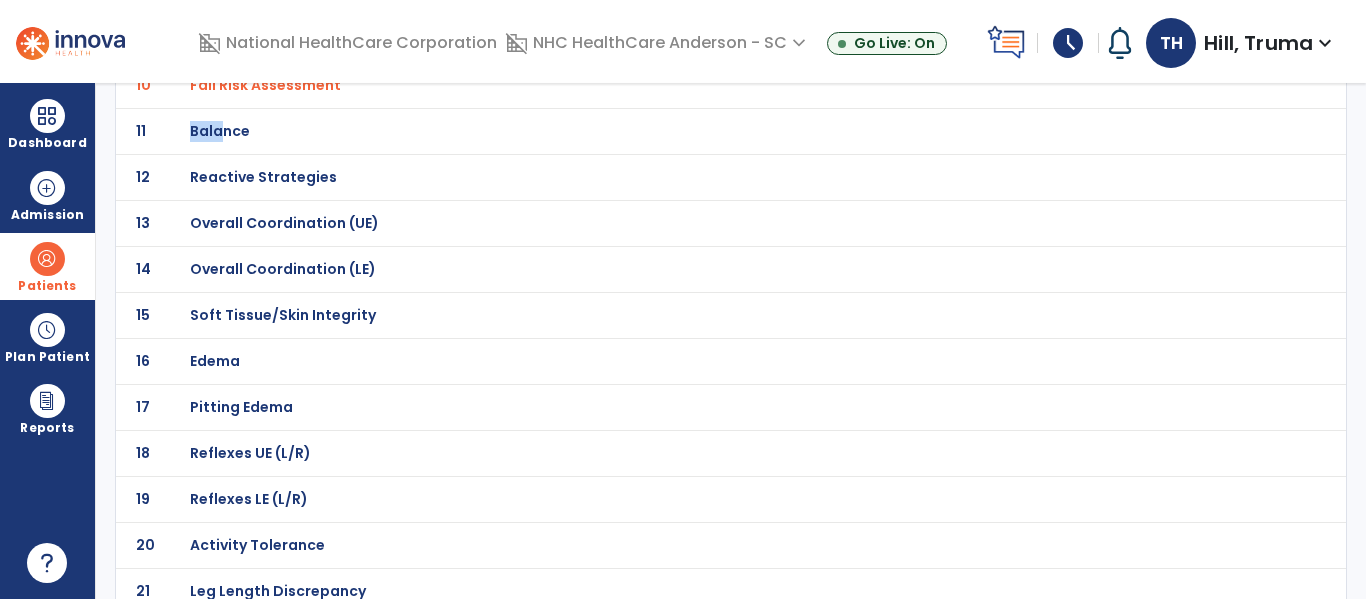 click on "11 Balance" 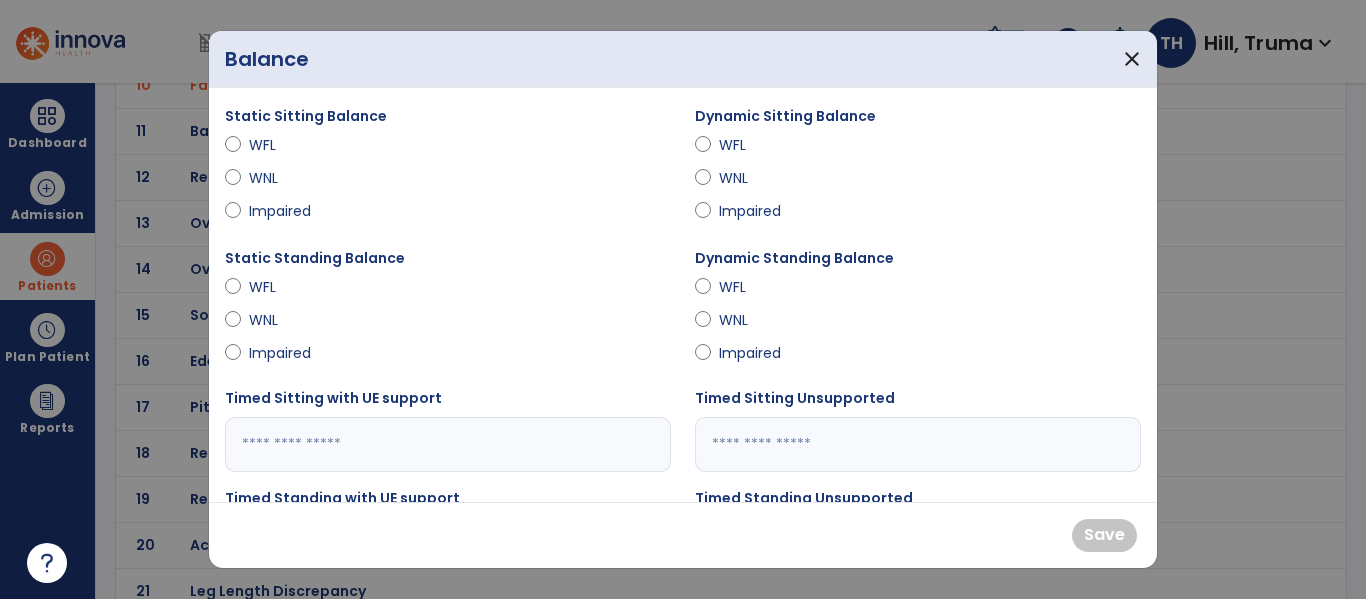 click on "WFL" at bounding box center (284, 145) 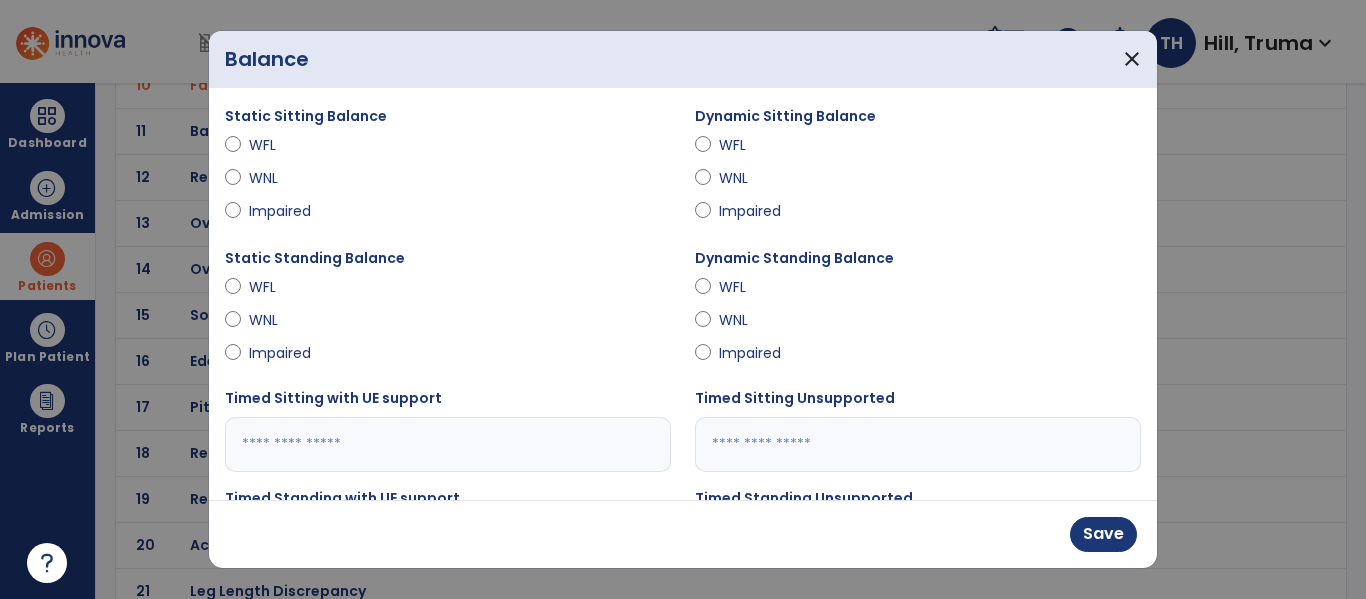 drag, startPoint x: 261, startPoint y: 181, endPoint x: 282, endPoint y: 178, distance: 21.213203 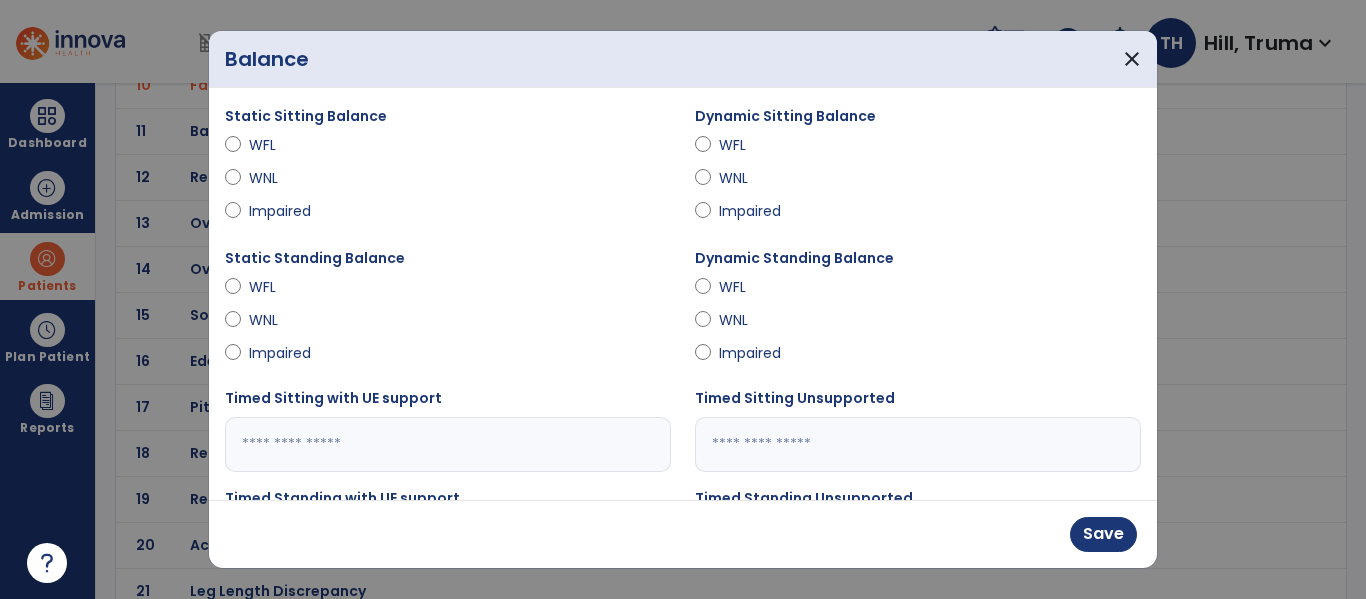 click on "WNL" at bounding box center (284, 178) 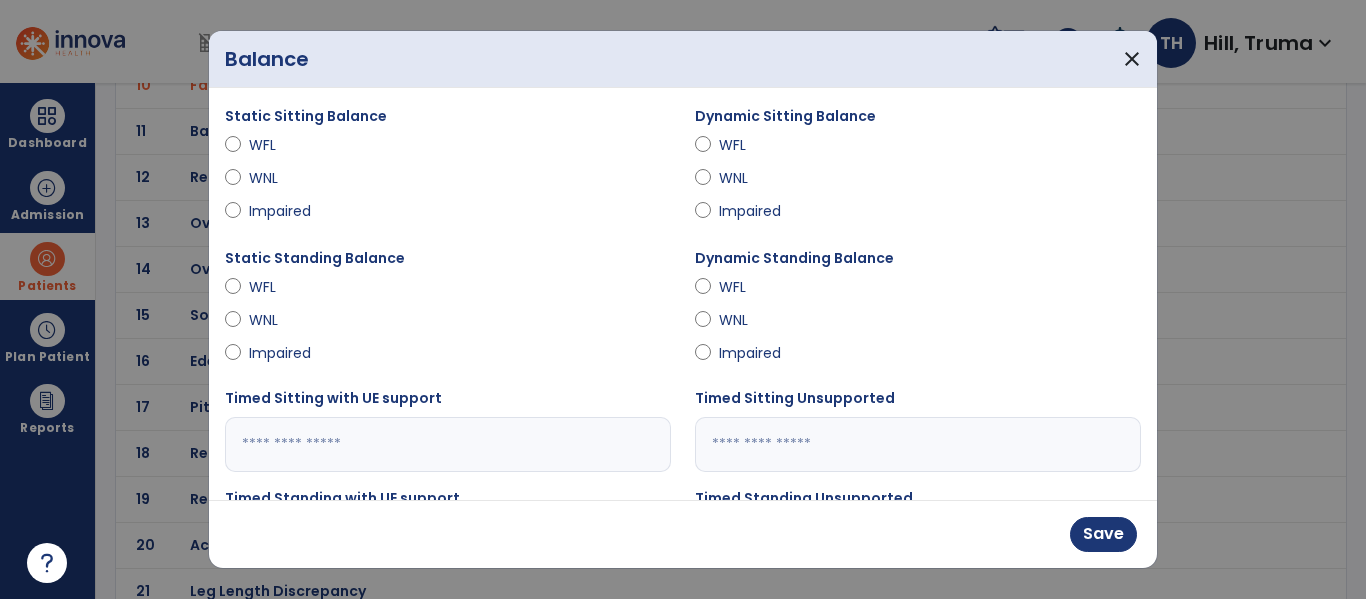 drag, startPoint x: 729, startPoint y: 205, endPoint x: 714, endPoint y: 209, distance: 15.524175 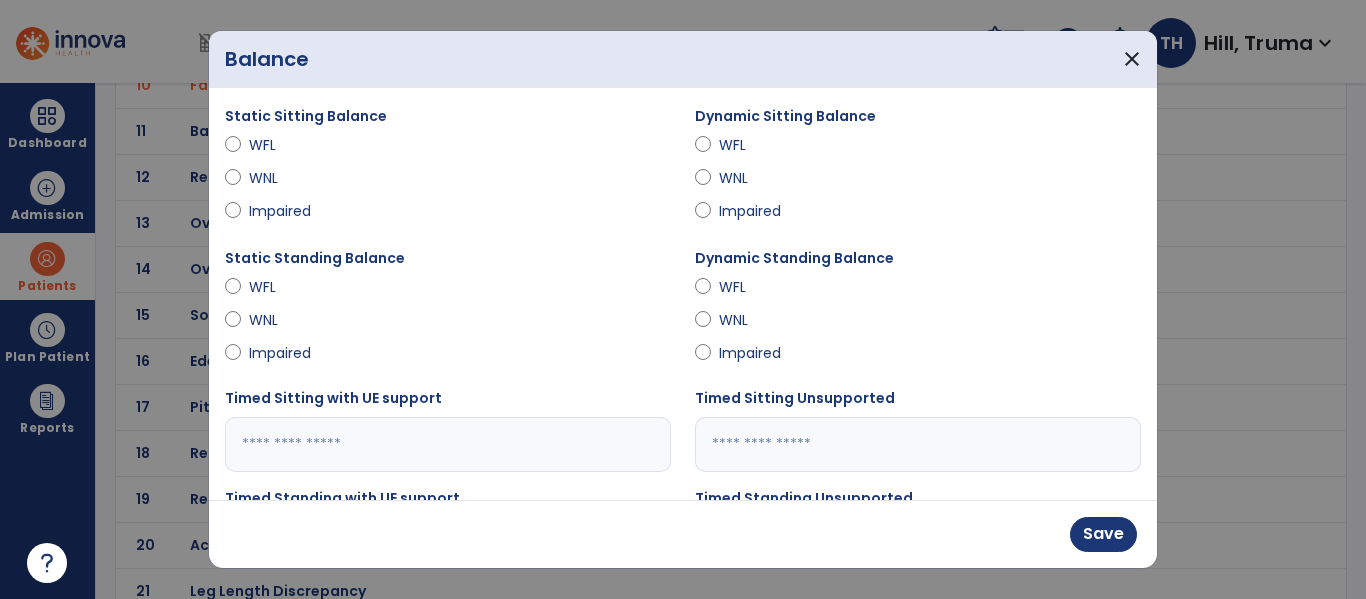 click on "Impaired" at bounding box center [754, 211] 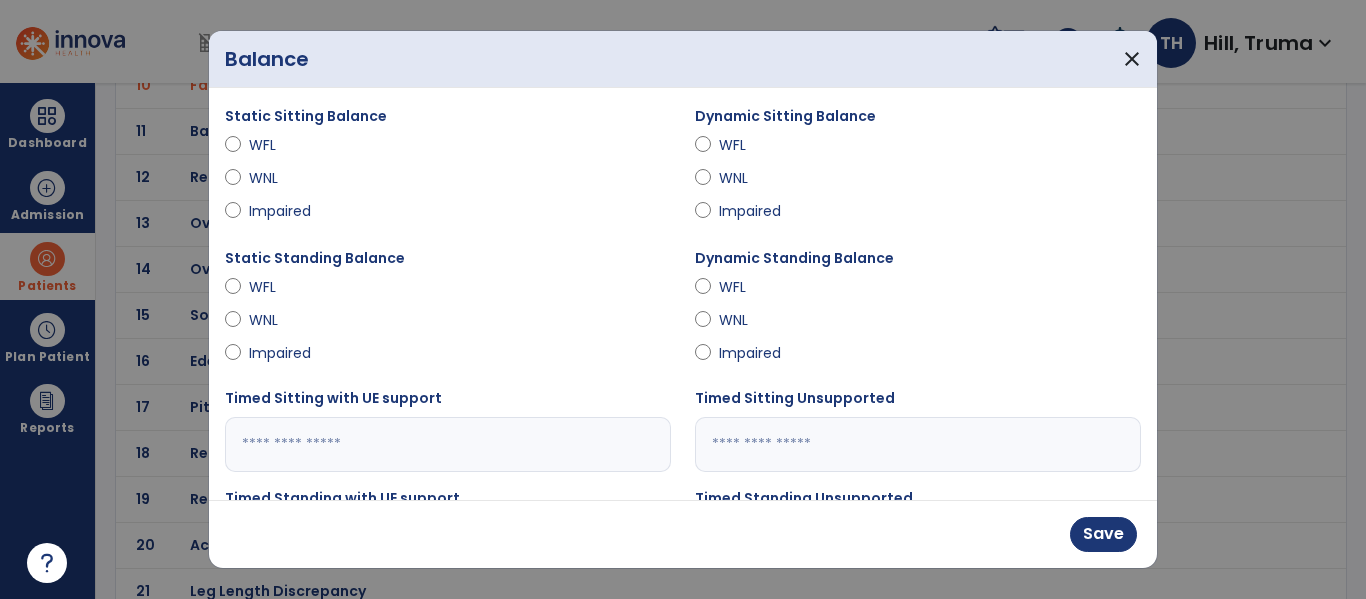click on "Static Standing Balance WFL WNL Impaired" at bounding box center [448, 309] 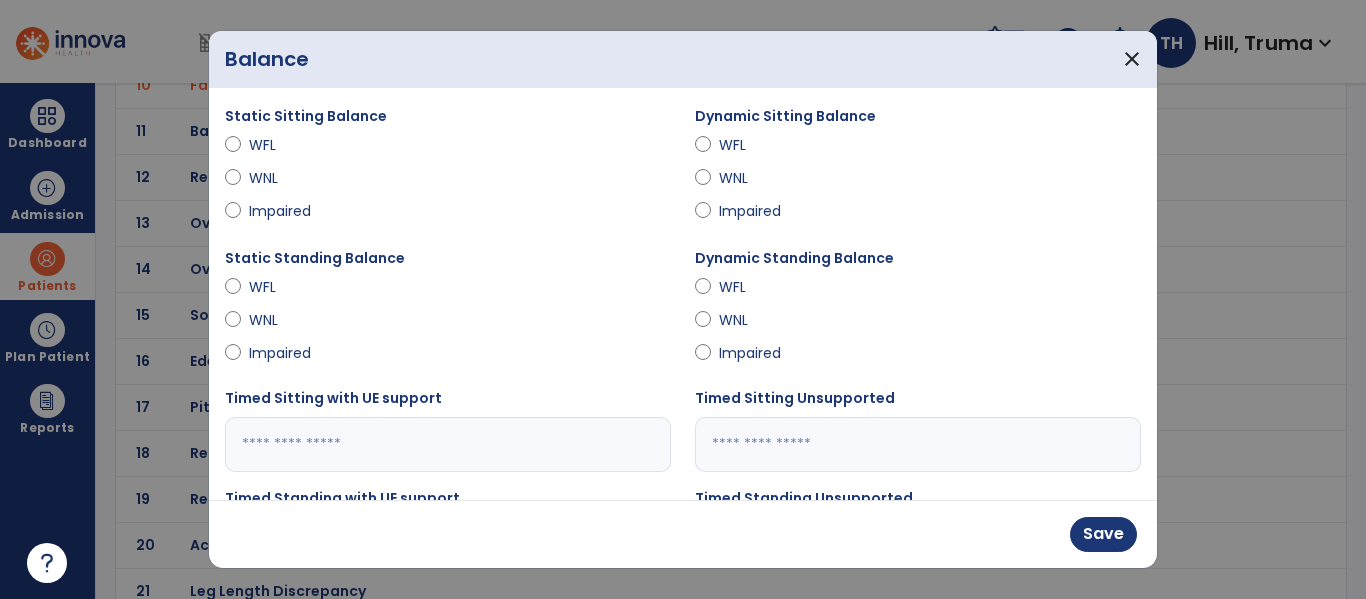 click on "Impaired" at bounding box center [284, 353] 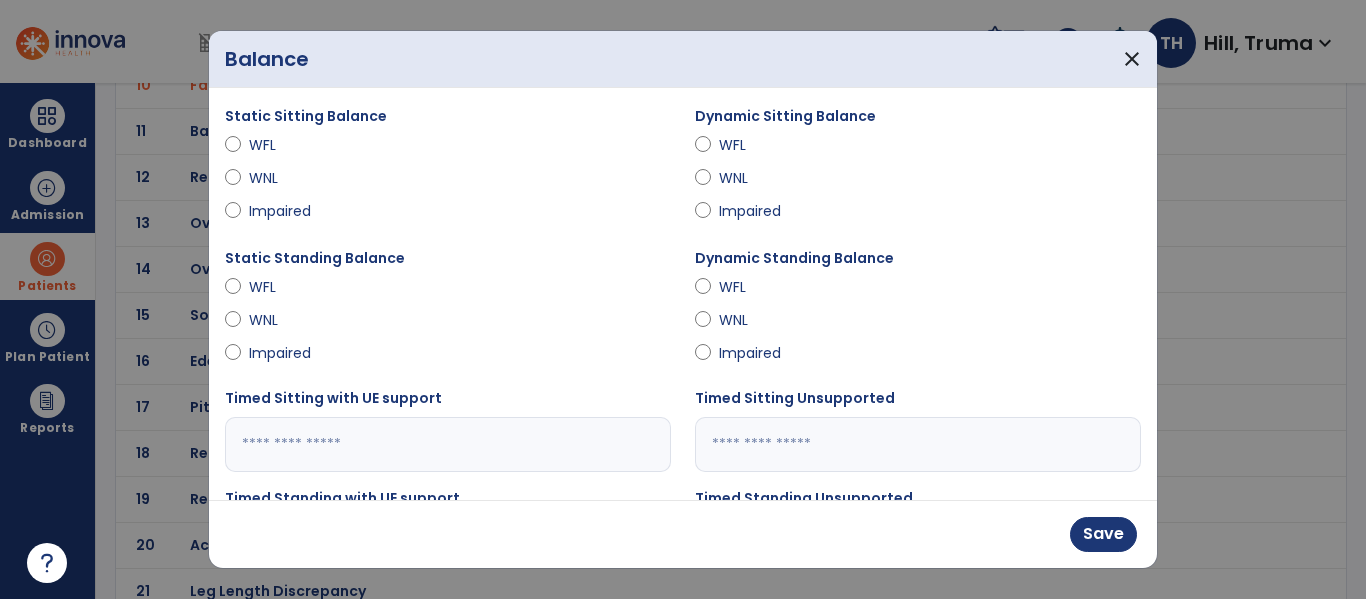click on "Dynamic Standing Balance WFL WNL Impaired" at bounding box center [918, 309] 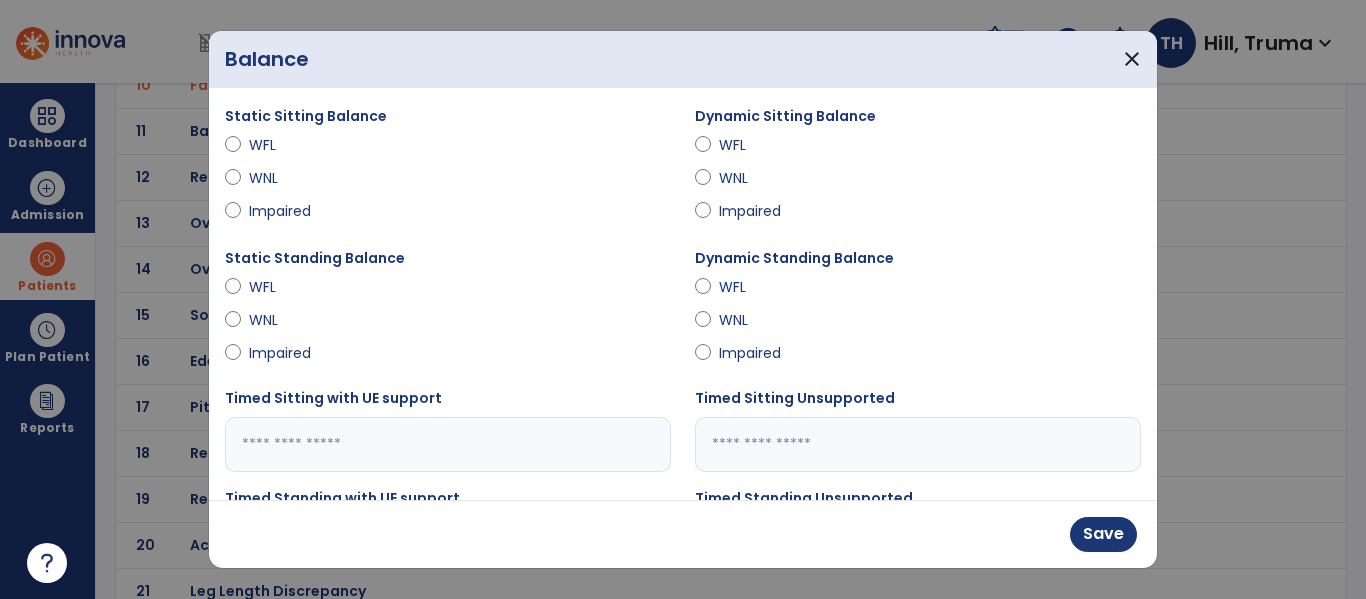 click on "Impaired" at bounding box center [754, 353] 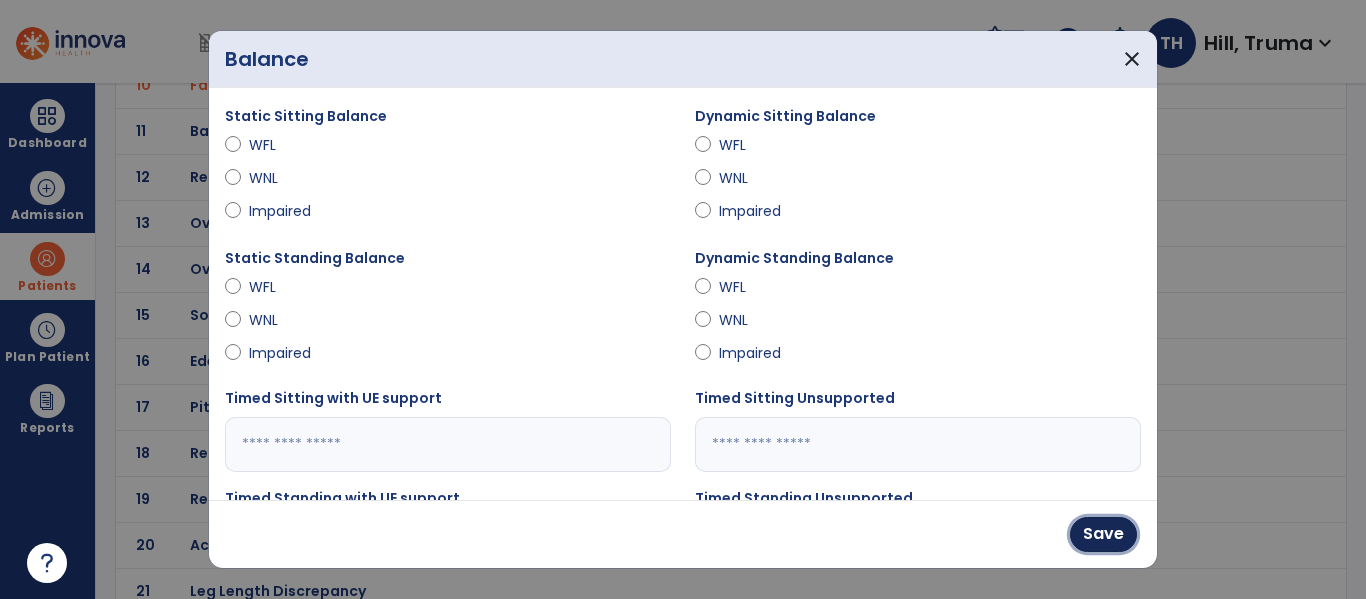 click on "Save" at bounding box center (1103, 534) 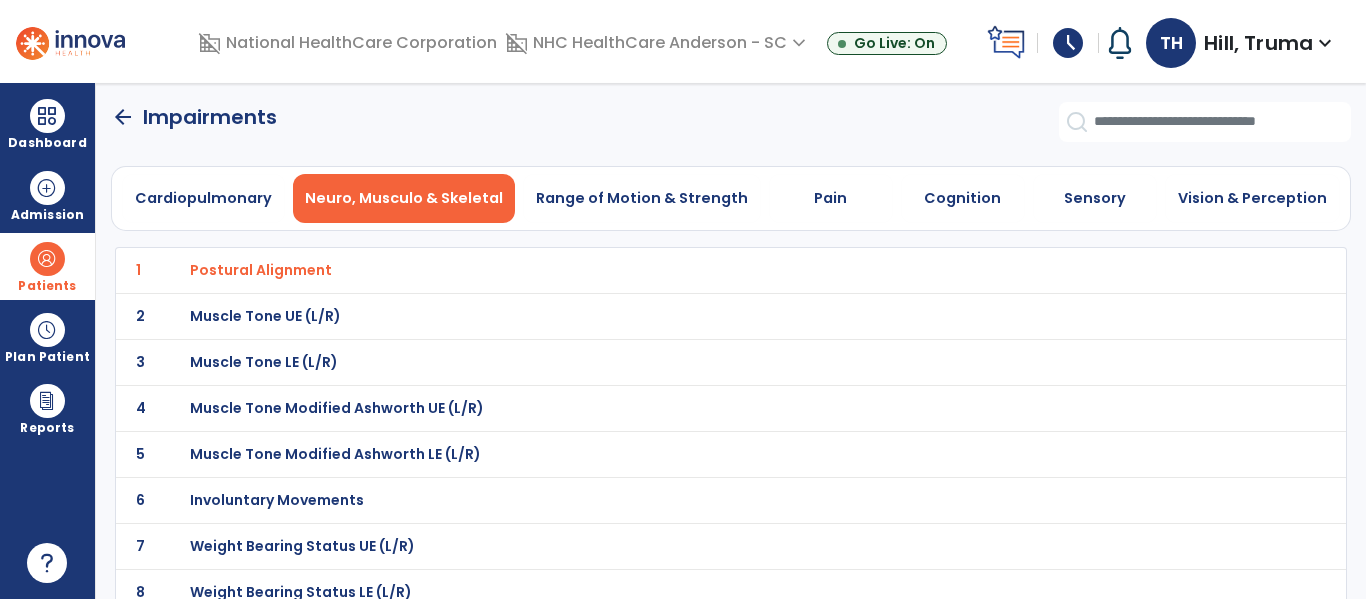 scroll, scrollTop: 0, scrollLeft: 0, axis: both 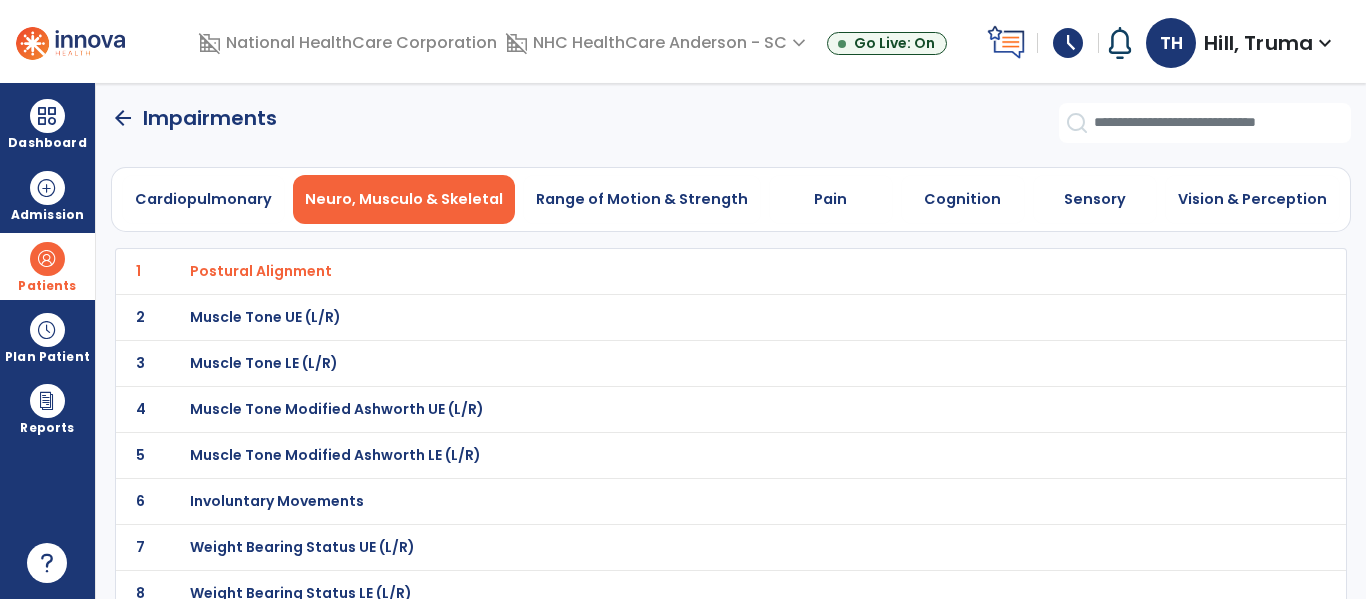 click on "arrow_back" 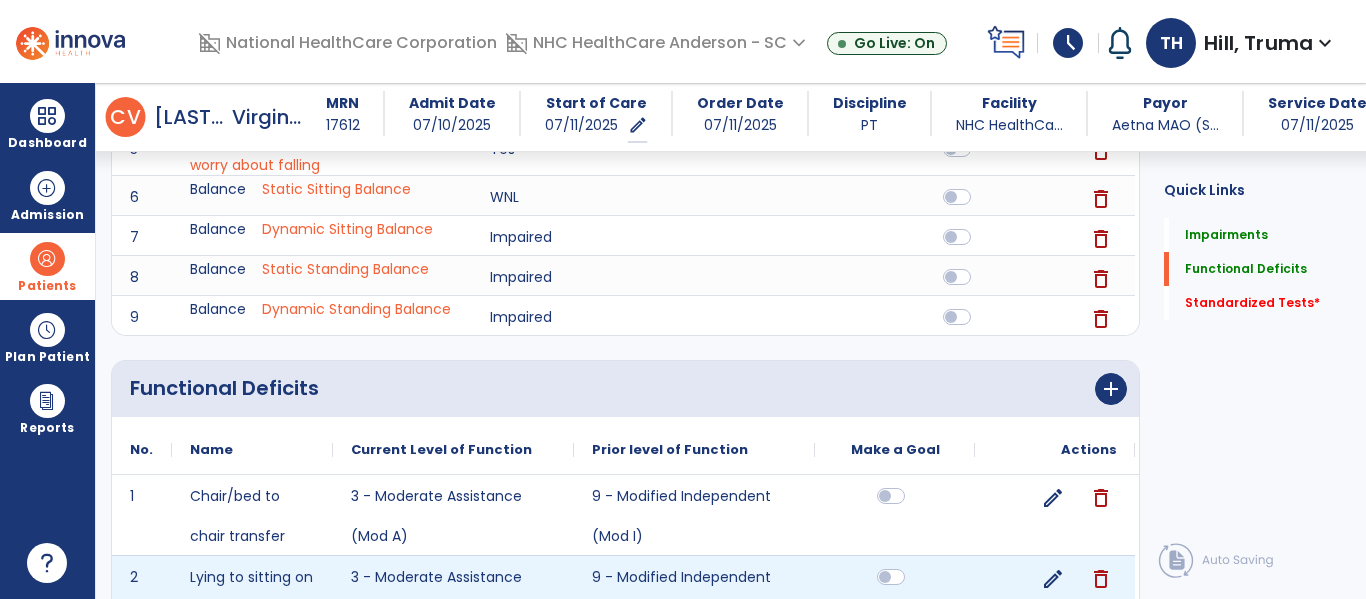 scroll, scrollTop: 879, scrollLeft: 0, axis: vertical 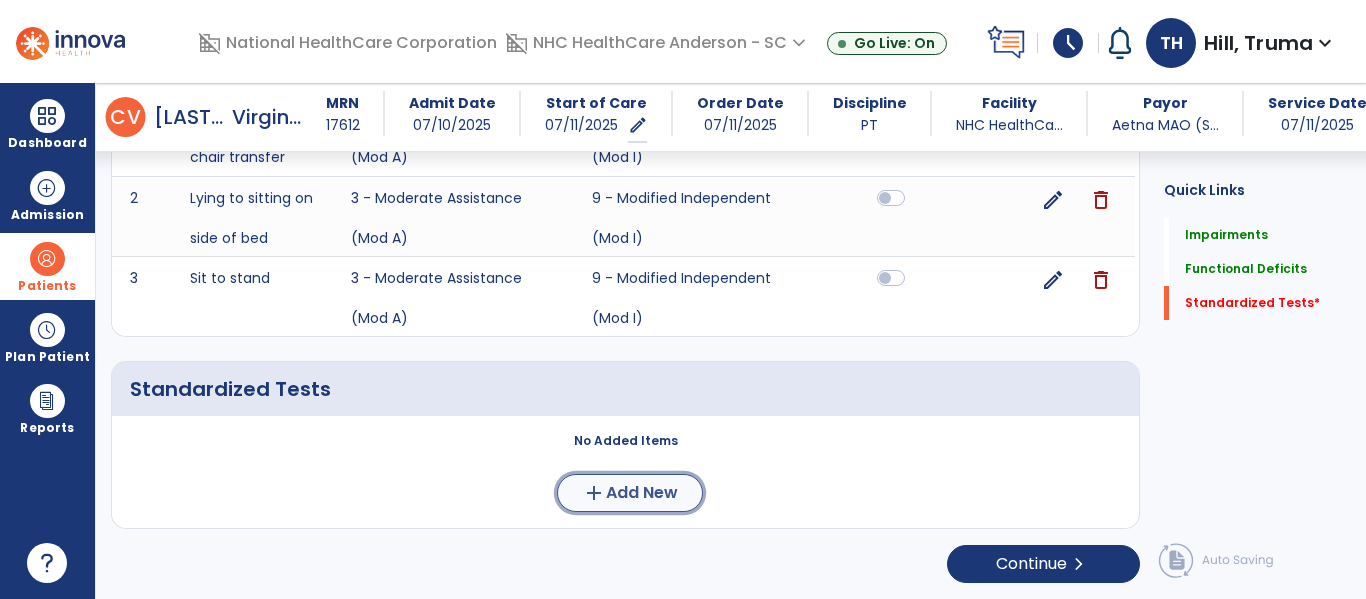 click on "add" 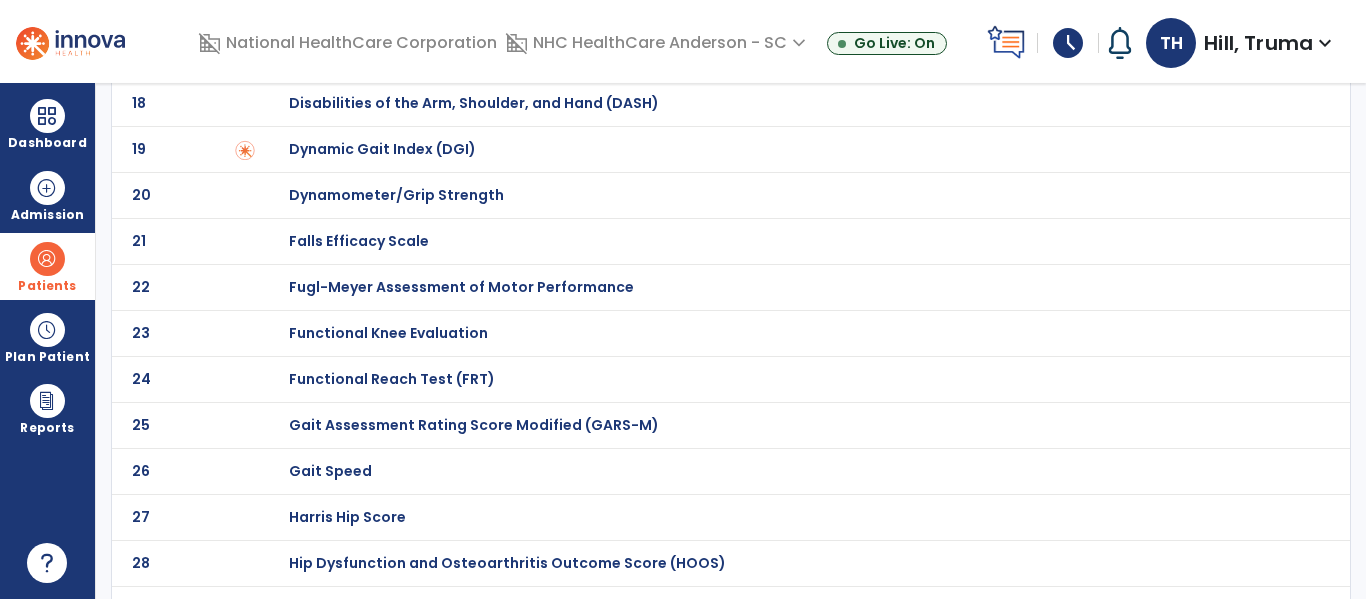 scroll, scrollTop: 0, scrollLeft: 0, axis: both 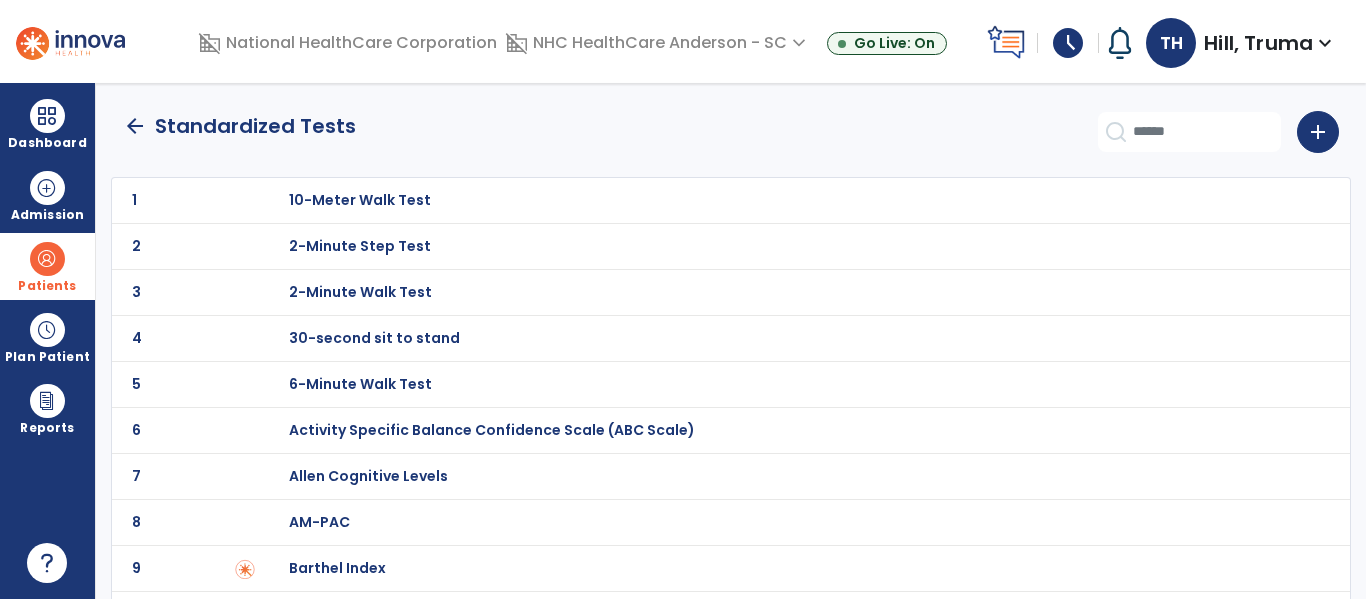 click on "30-second sit to stand" at bounding box center [360, 200] 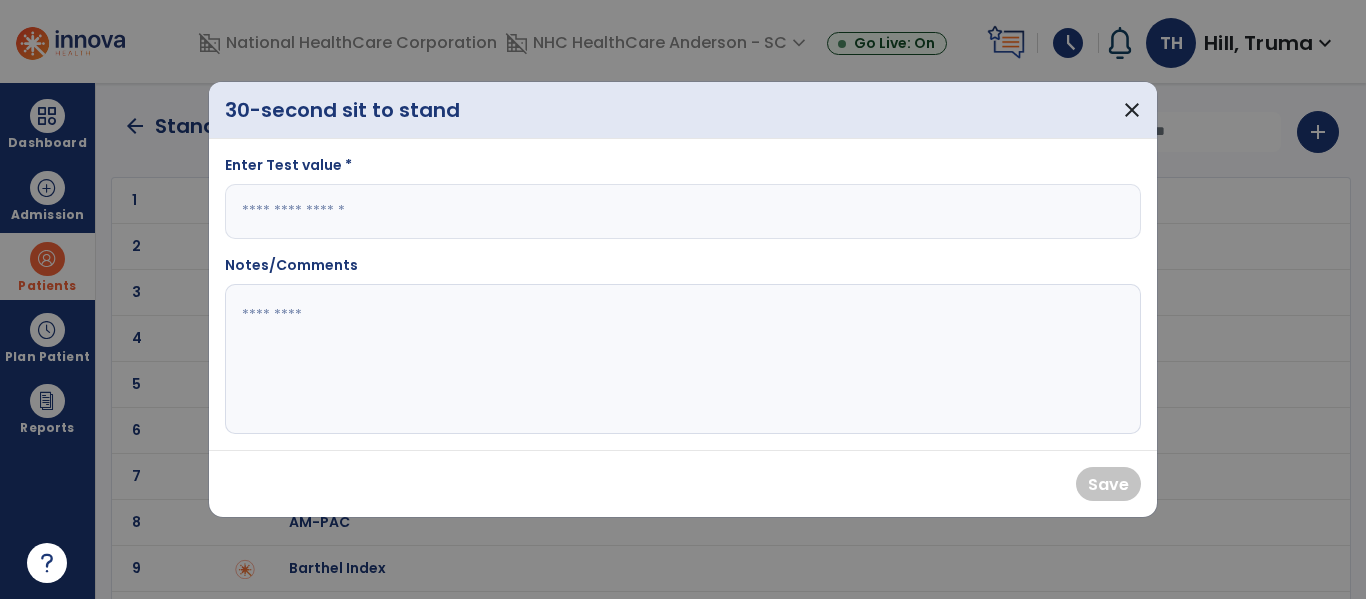 click at bounding box center (683, 211) 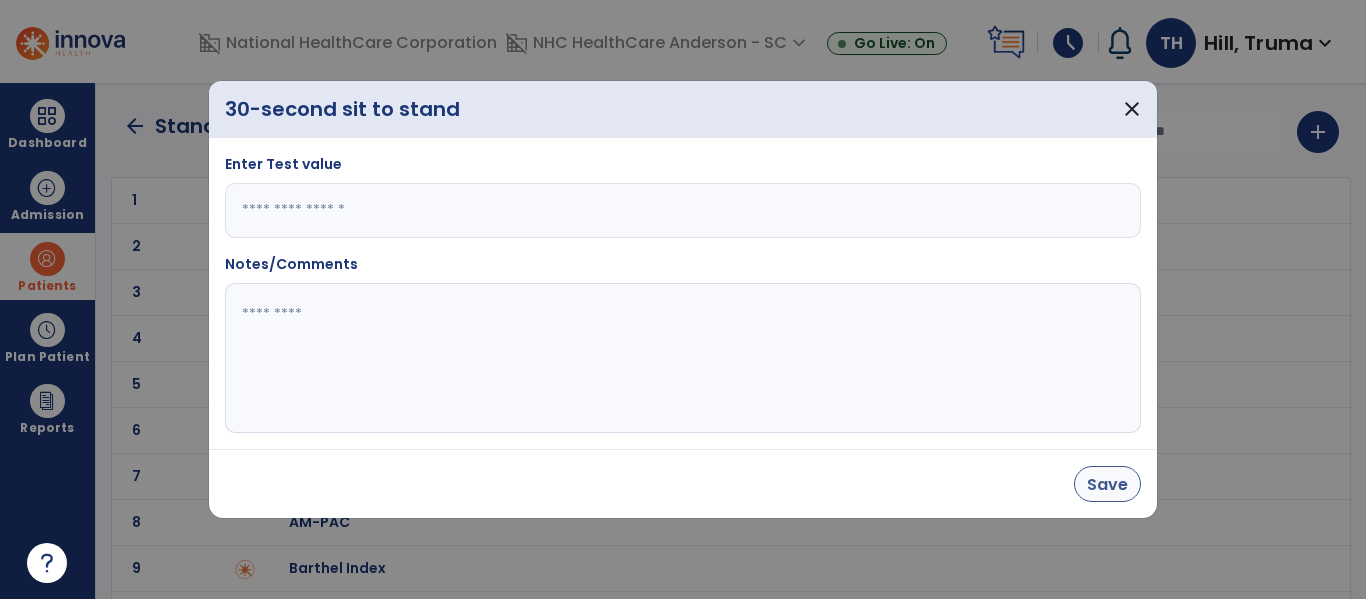 type on "*" 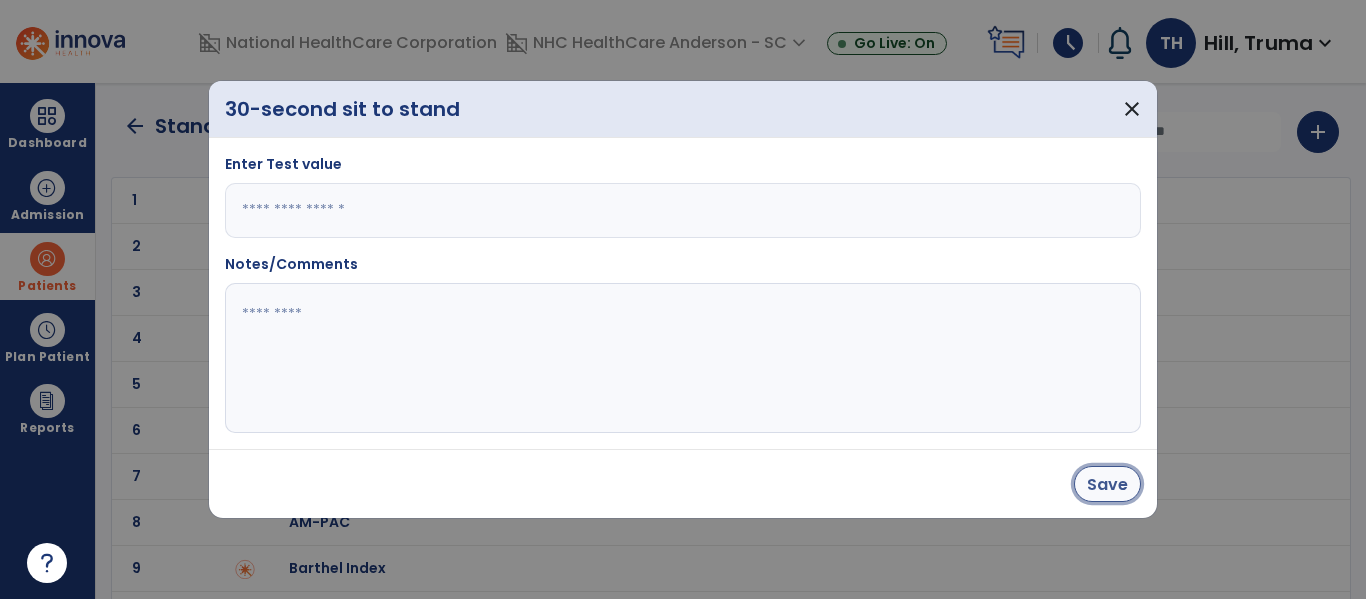 click on "Save" at bounding box center (1107, 484) 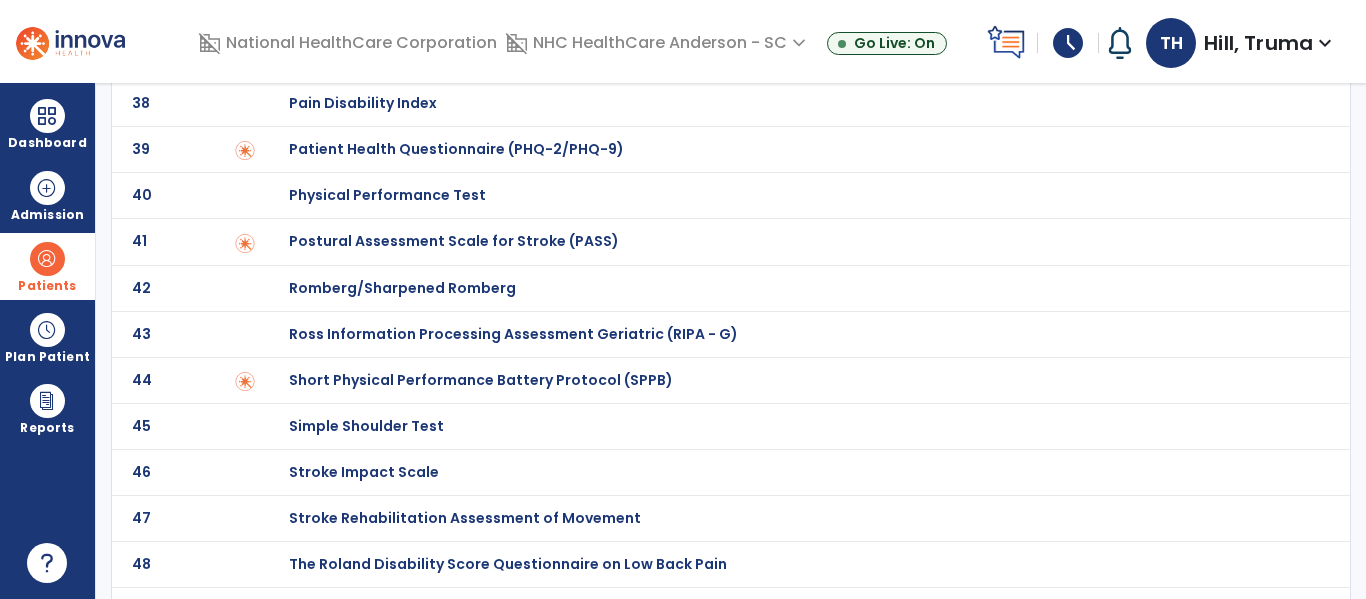 scroll, scrollTop: 1926, scrollLeft: 0, axis: vertical 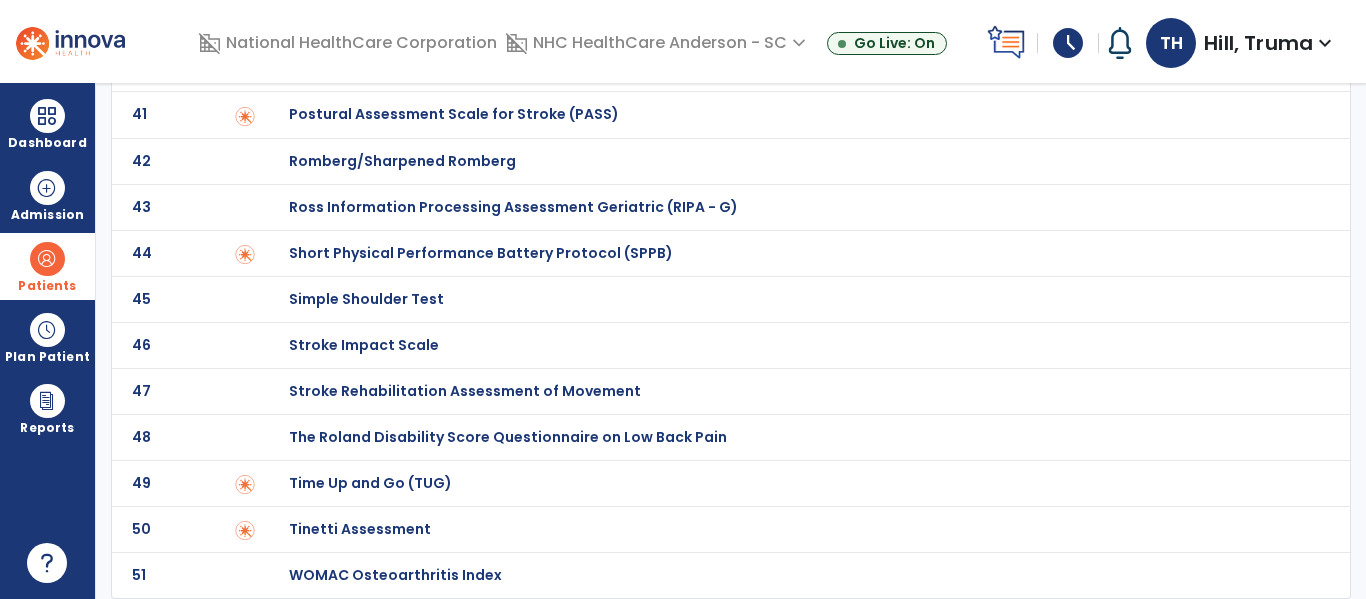 click on "Tinetti Assessment" at bounding box center [360, -1726] 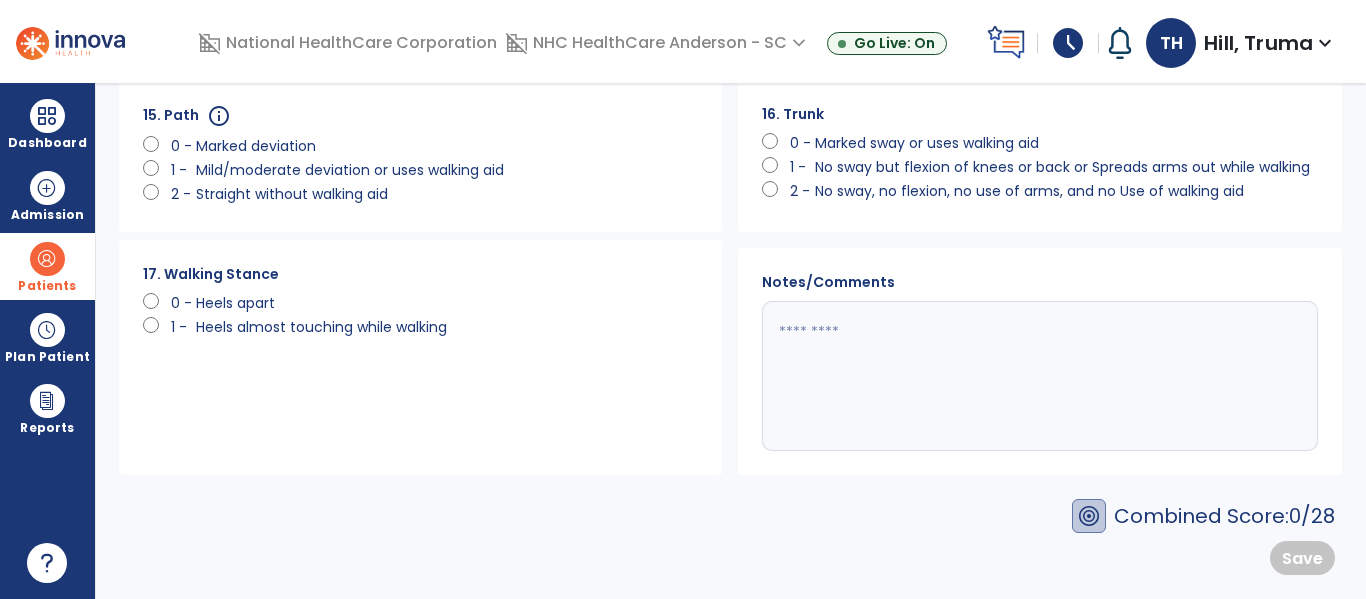 scroll, scrollTop: 0, scrollLeft: 0, axis: both 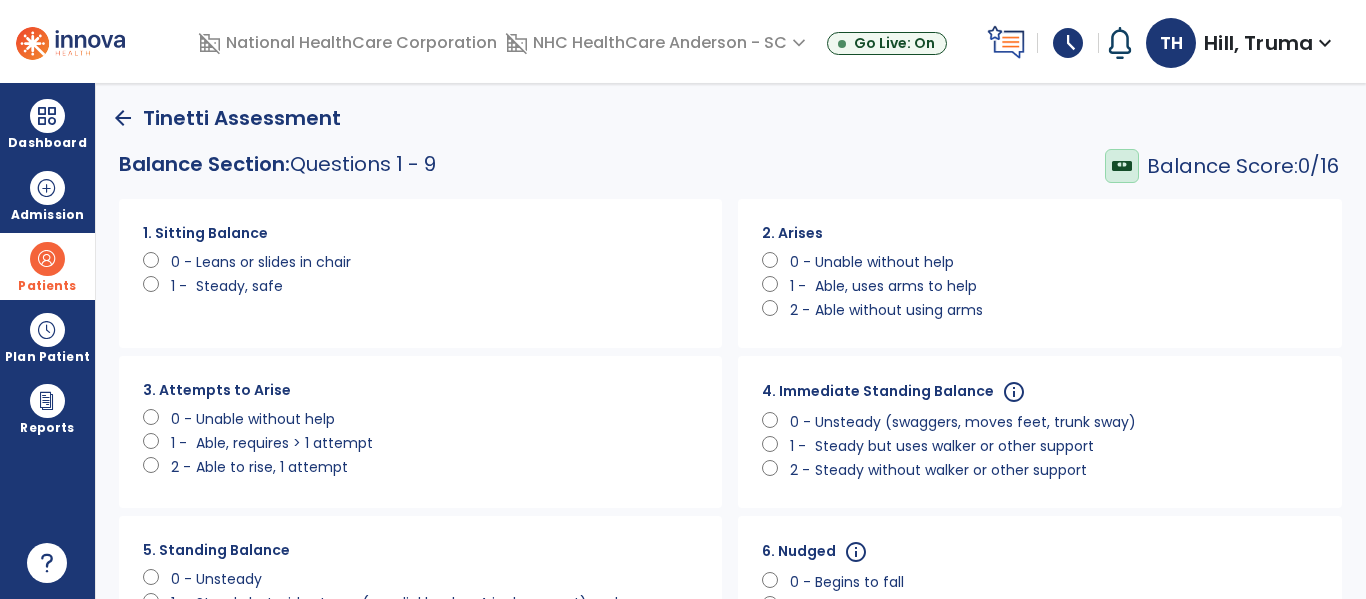 click on "Steady, safe" 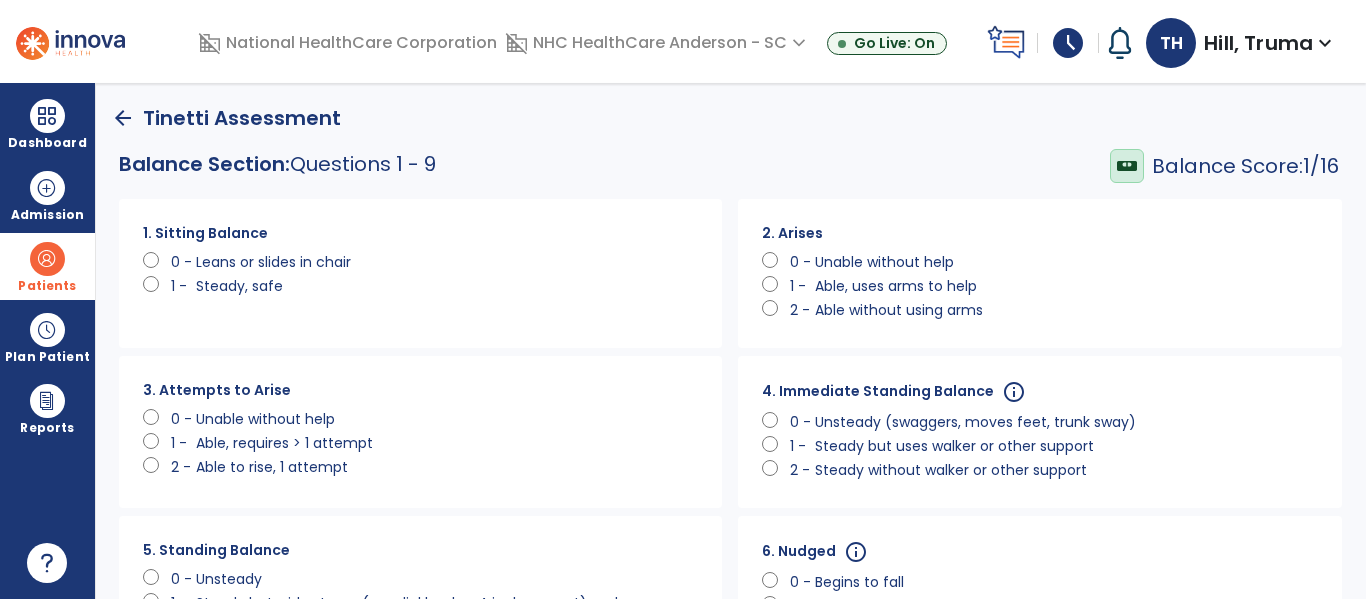 click on "Unable without help" 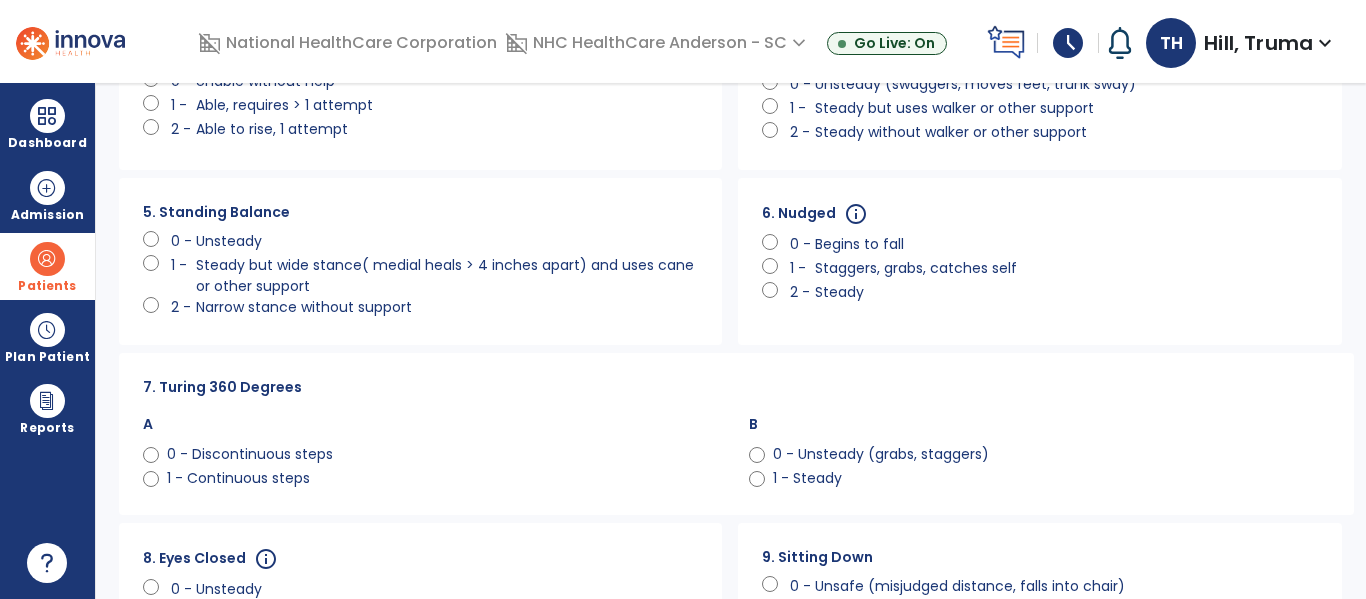 scroll, scrollTop: 400, scrollLeft: 0, axis: vertical 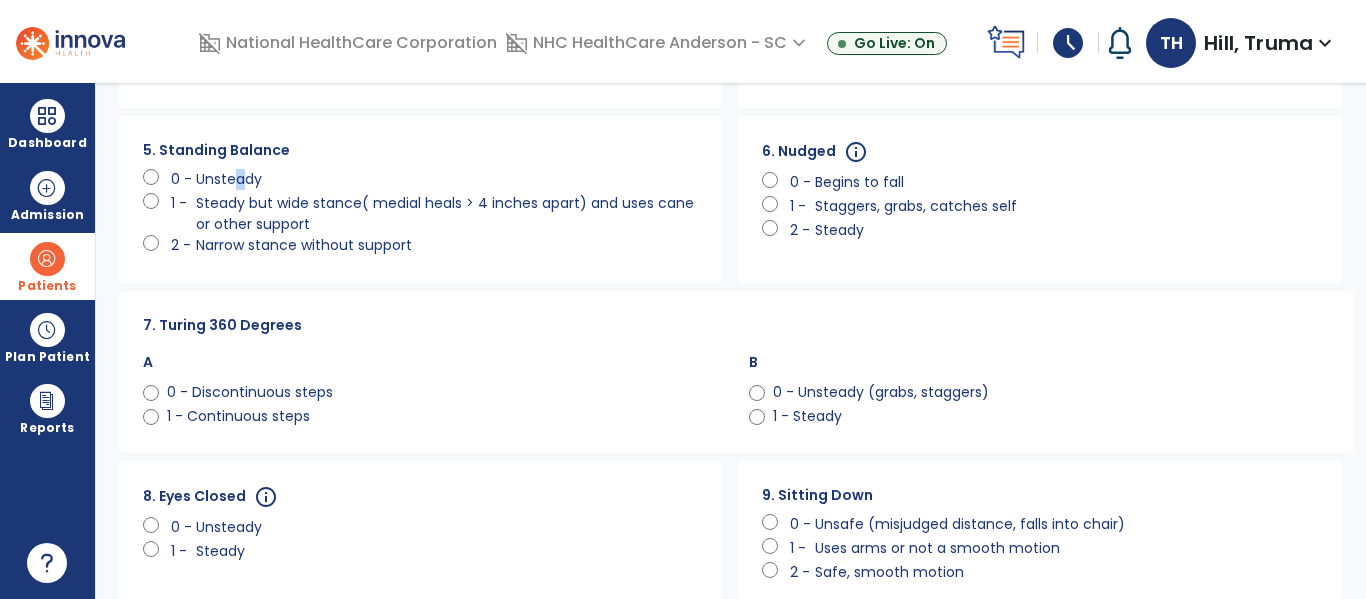 drag, startPoint x: 240, startPoint y: 177, endPoint x: 254, endPoint y: 180, distance: 14.3178215 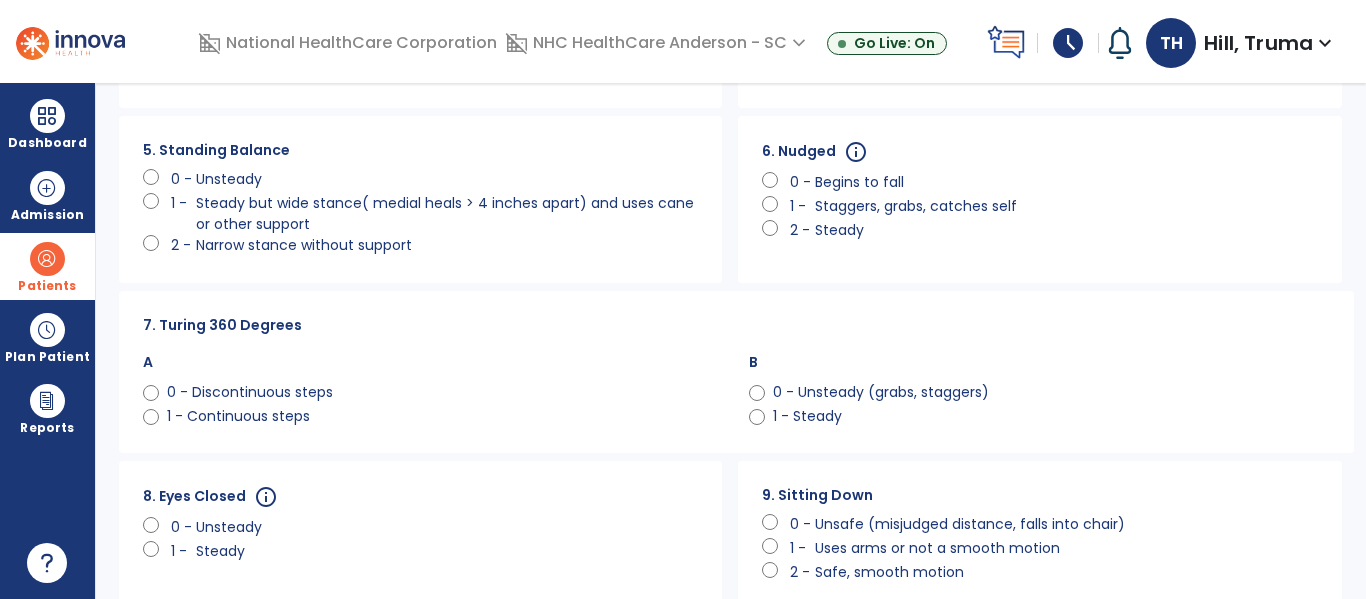click on "Staggers, grabs, catches self" 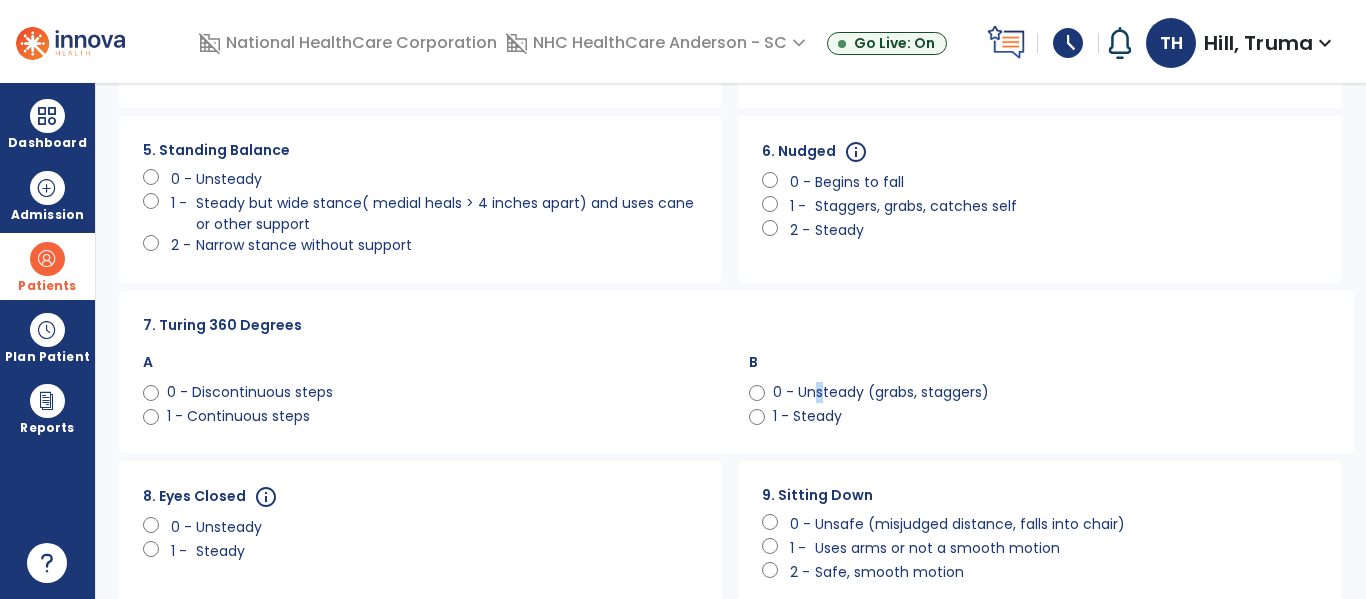 drag, startPoint x: 810, startPoint y: 382, endPoint x: 816, endPoint y: 391, distance: 10.816654 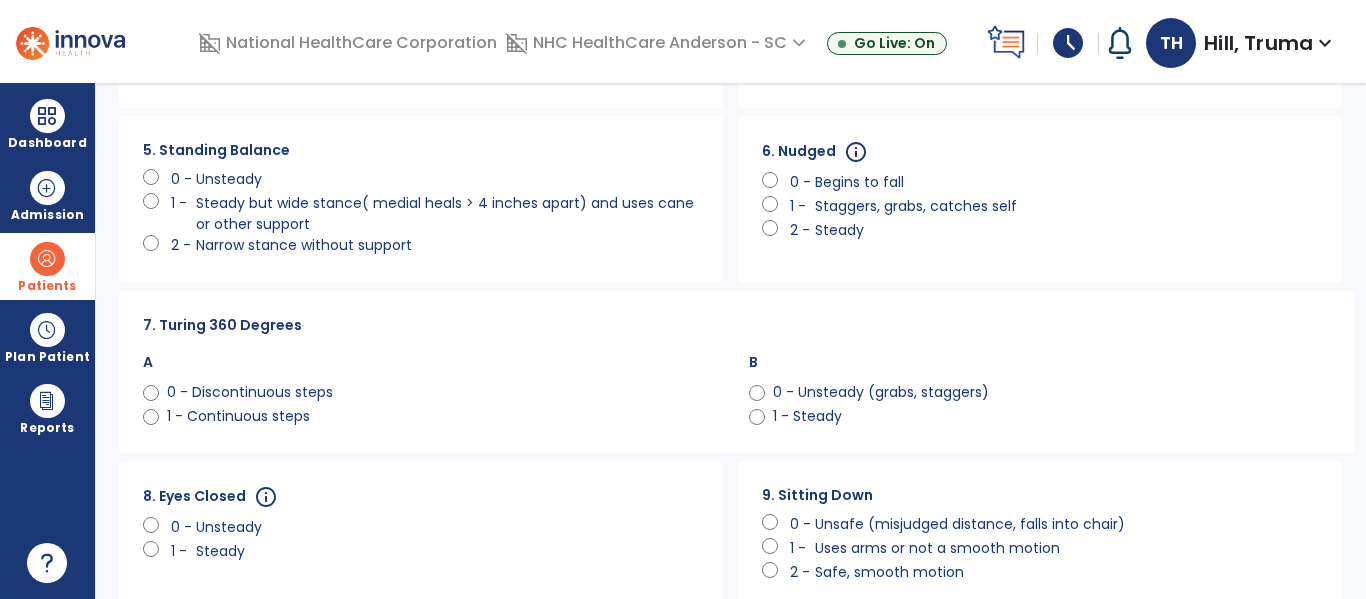 click on "0 - Unsteady (grabs, staggers)" 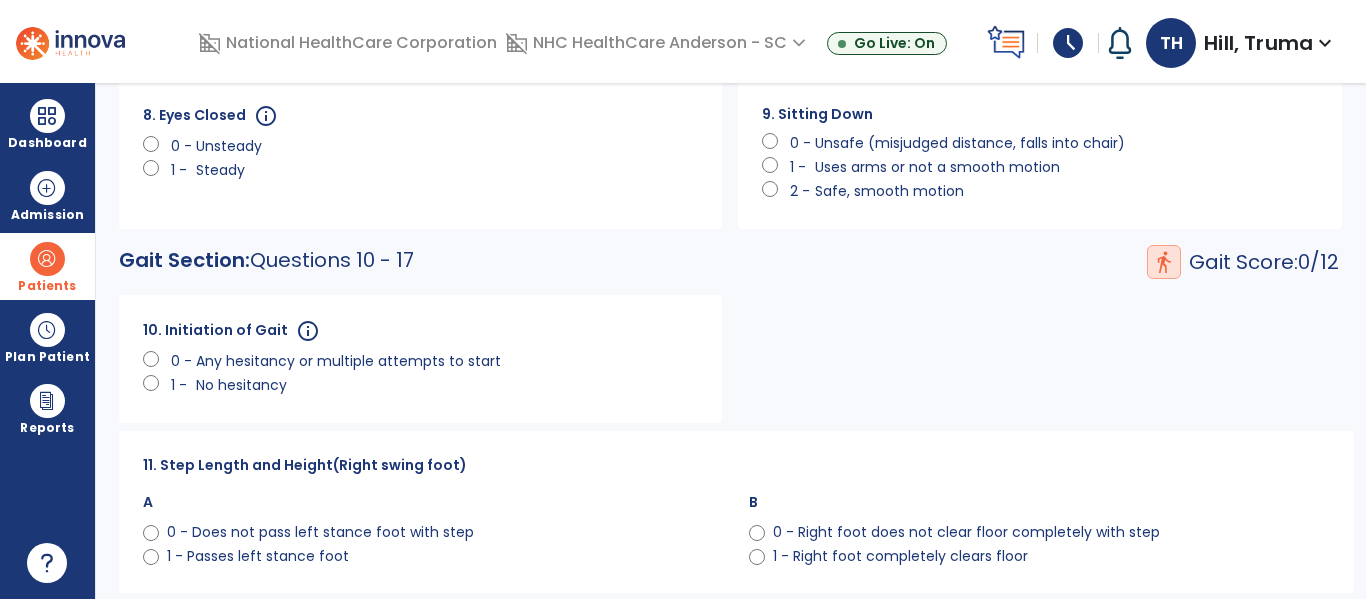 scroll, scrollTop: 800, scrollLeft: 0, axis: vertical 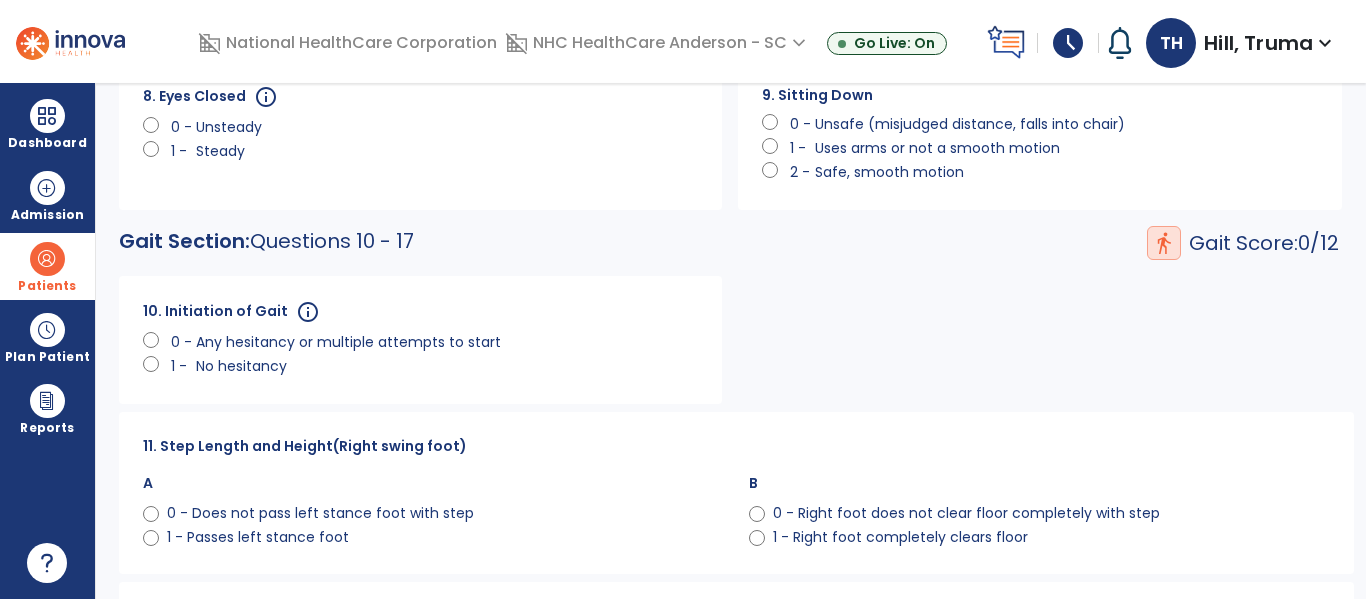 click on "No hesitancy" 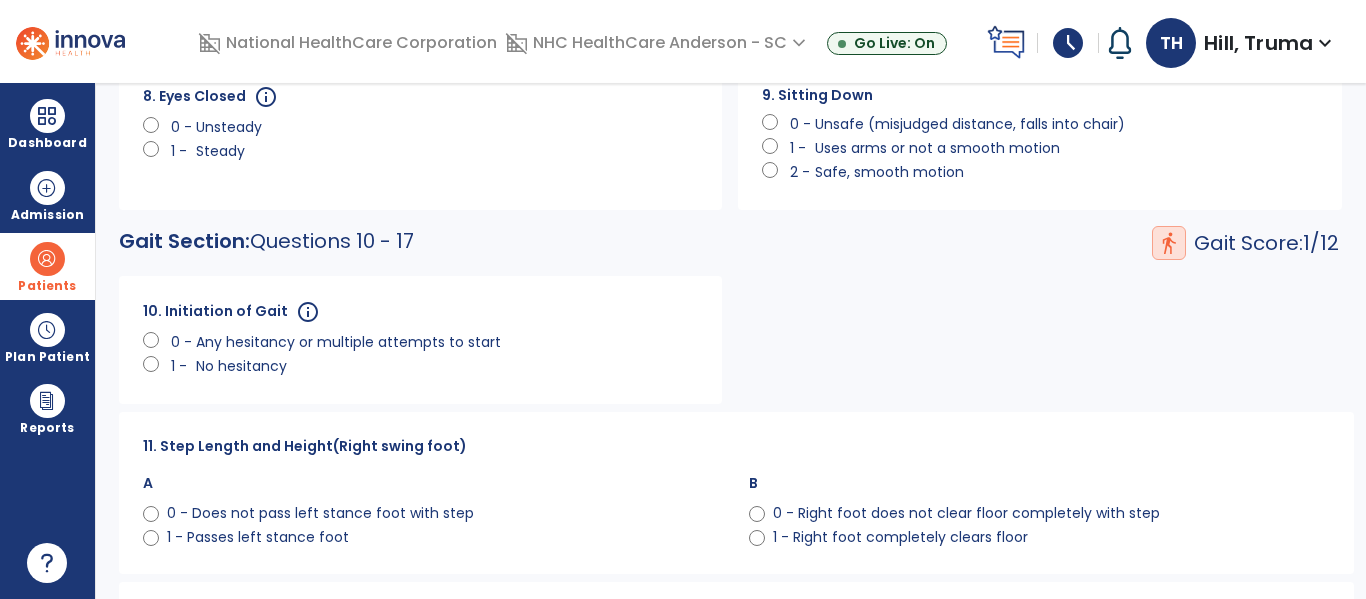 click on "0 - Does not pass left stance foot with step" 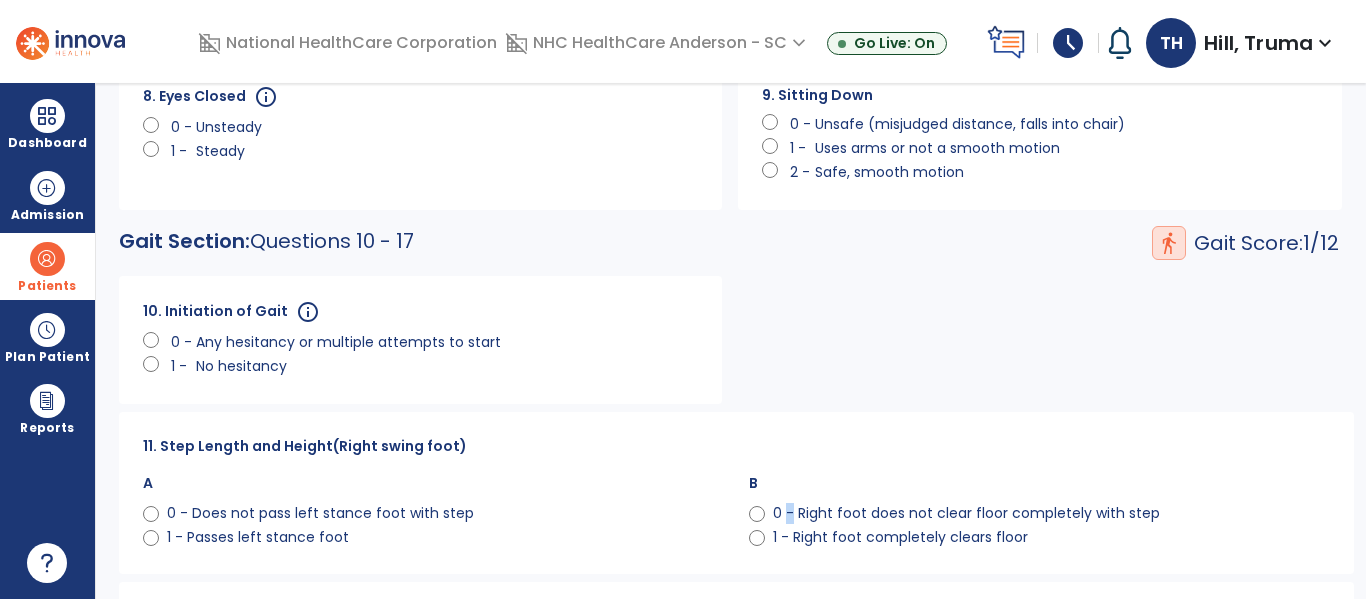 click on "0 - Right foot does not clear floor completely with step" 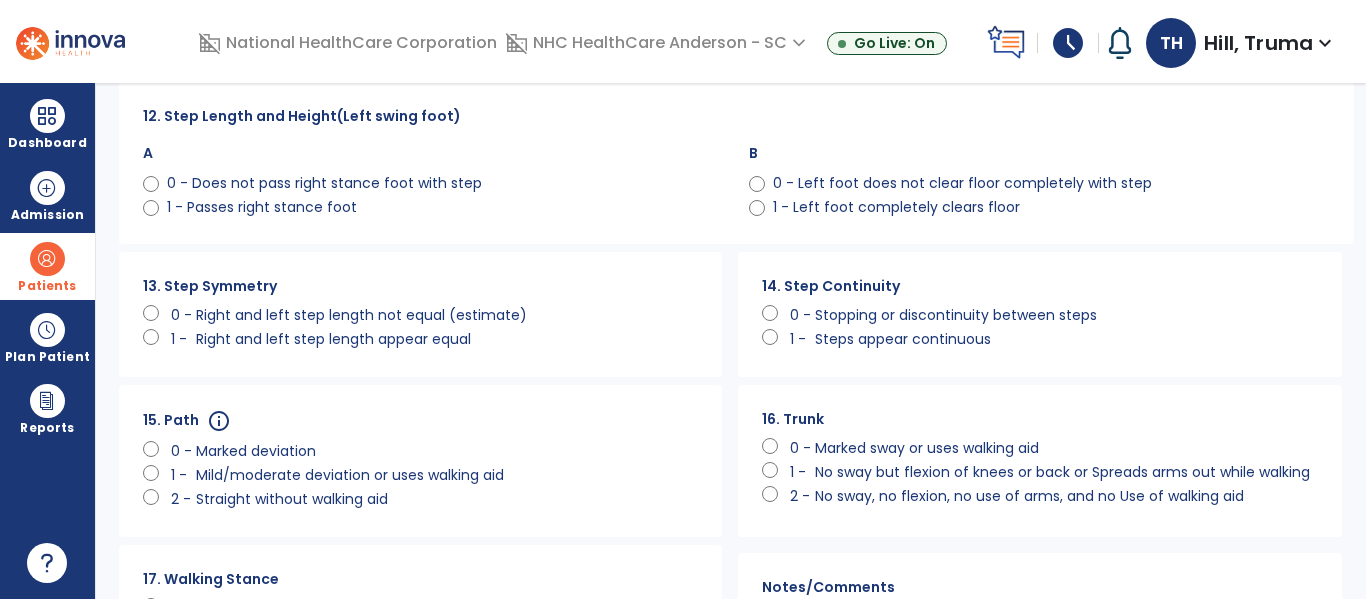 click on "0 - Does not pass right stance foot with step" 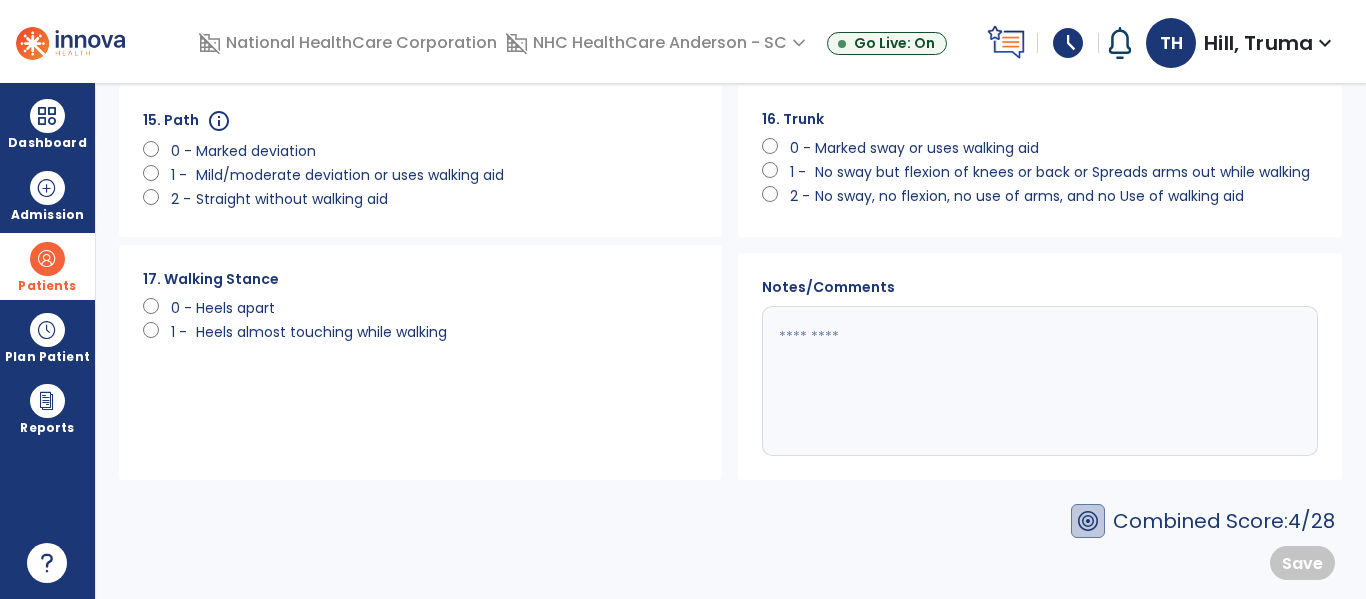 scroll, scrollTop: 1605, scrollLeft: 0, axis: vertical 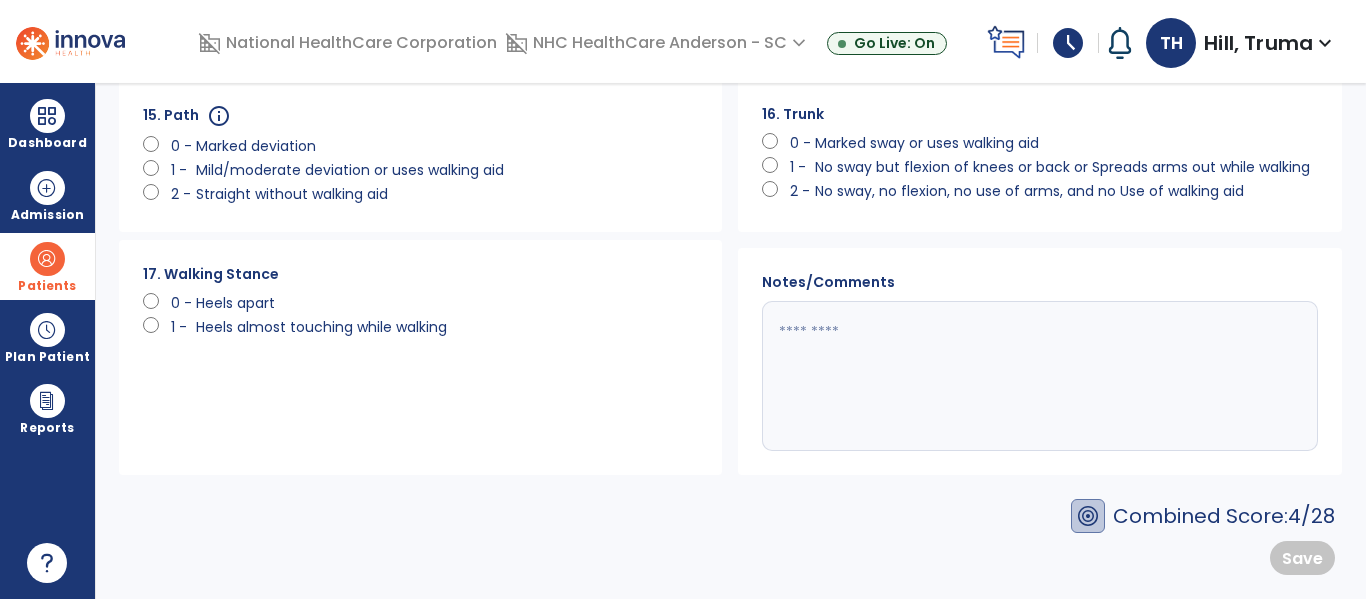 click on "Heels almost touching while walking" 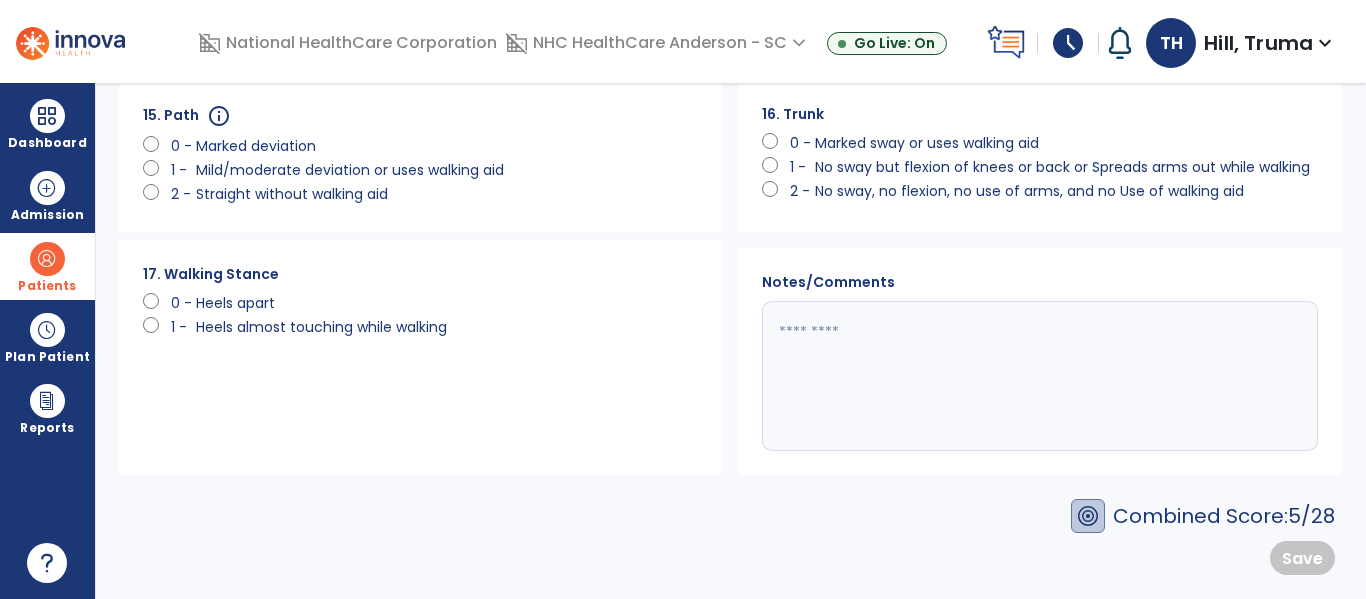 click 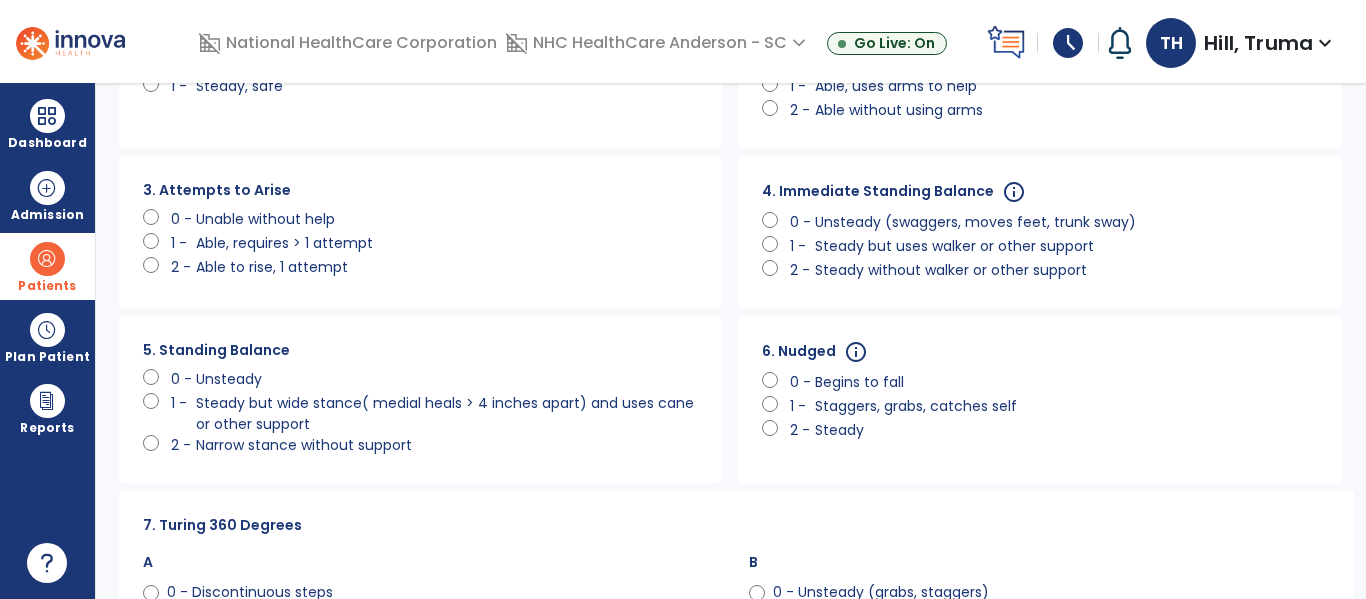 scroll, scrollTop: 300, scrollLeft: 0, axis: vertical 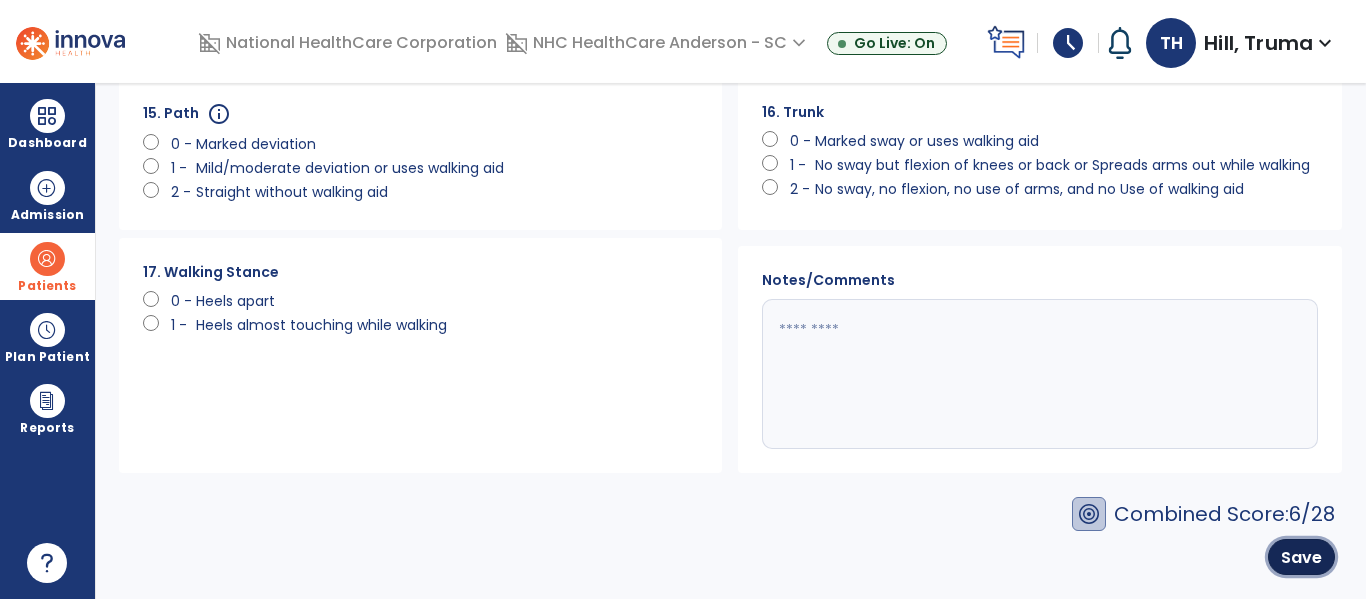 click on "Save" 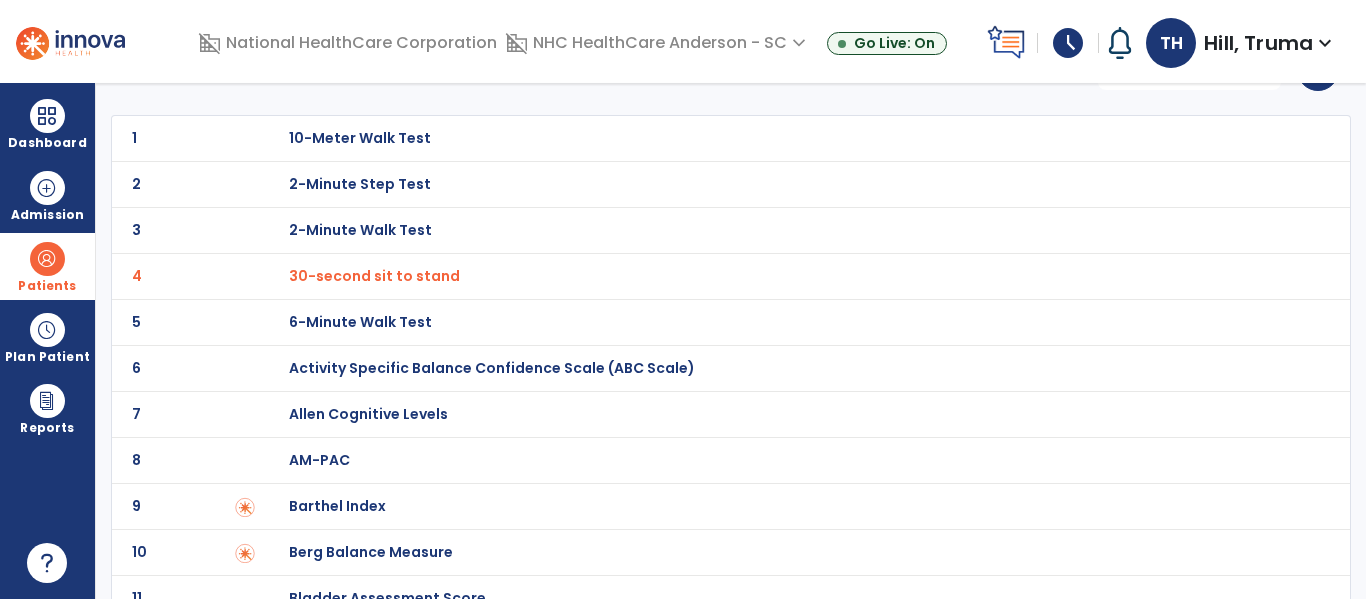 scroll, scrollTop: 0, scrollLeft: 0, axis: both 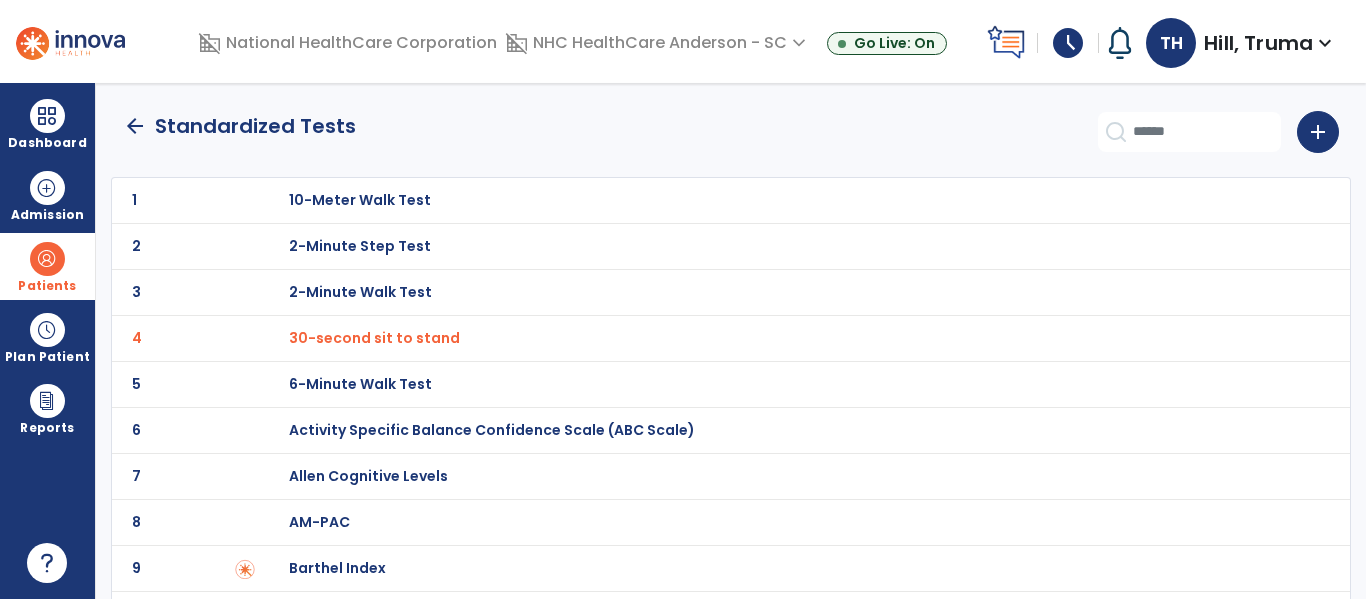 click on "arrow_back" 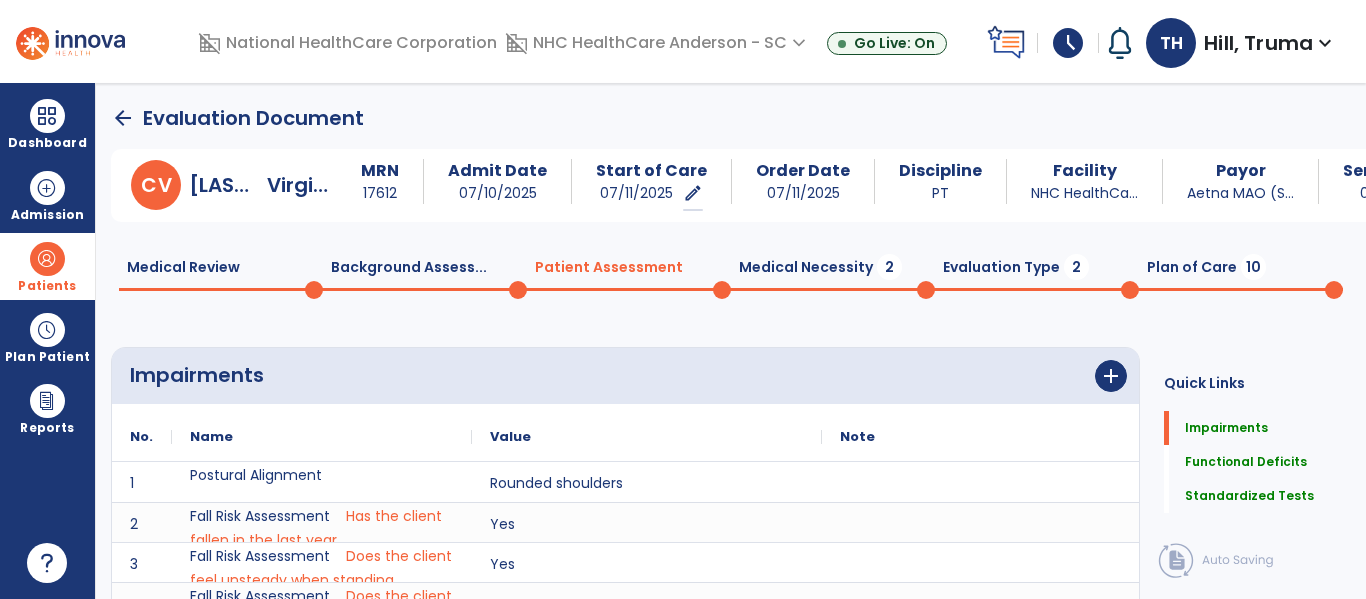 scroll, scrollTop: 20, scrollLeft: 0, axis: vertical 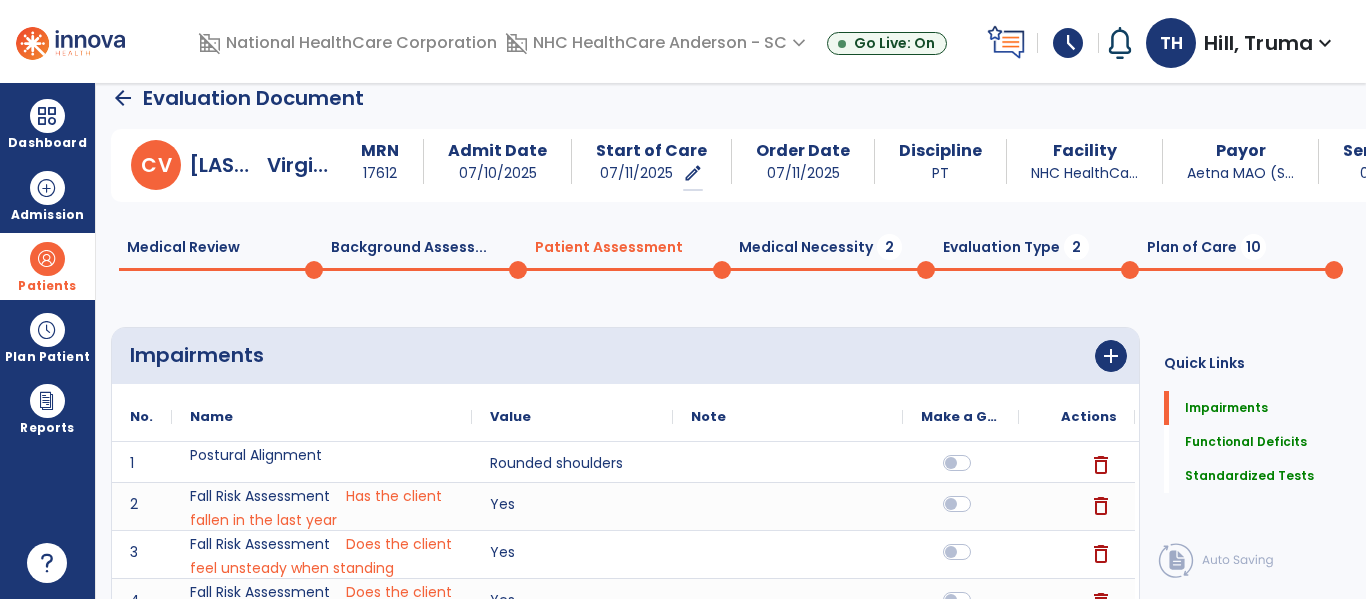 click on "Medical Necessity  2" 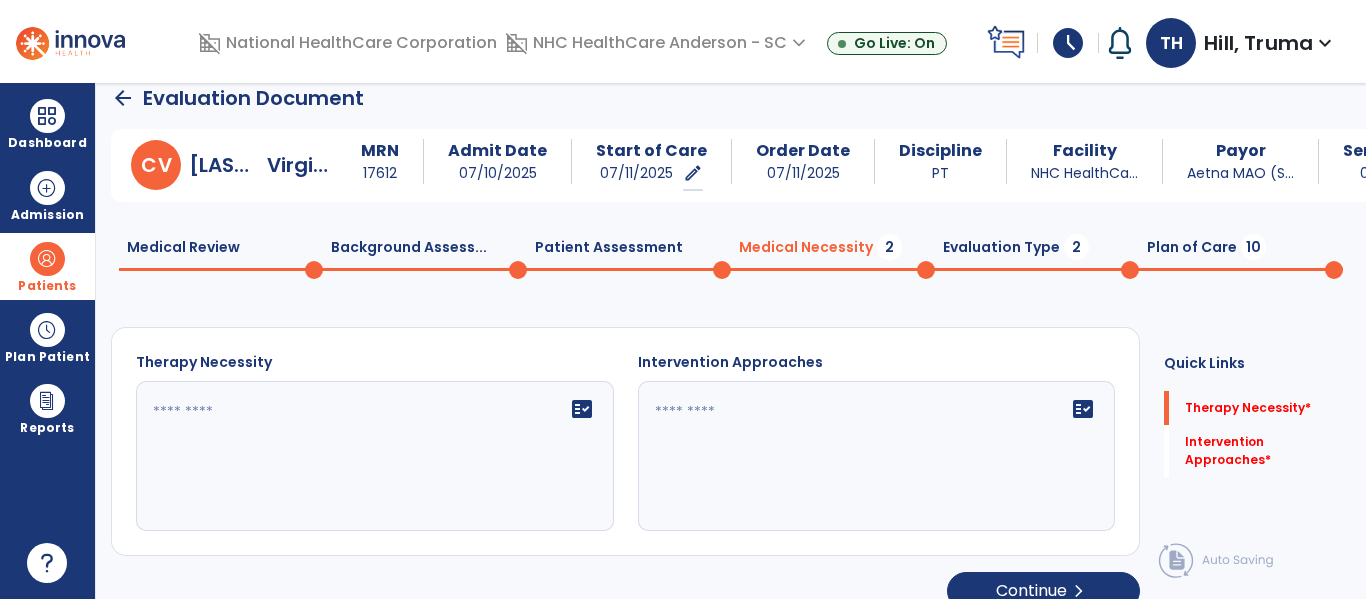 scroll, scrollTop: 47, scrollLeft: 0, axis: vertical 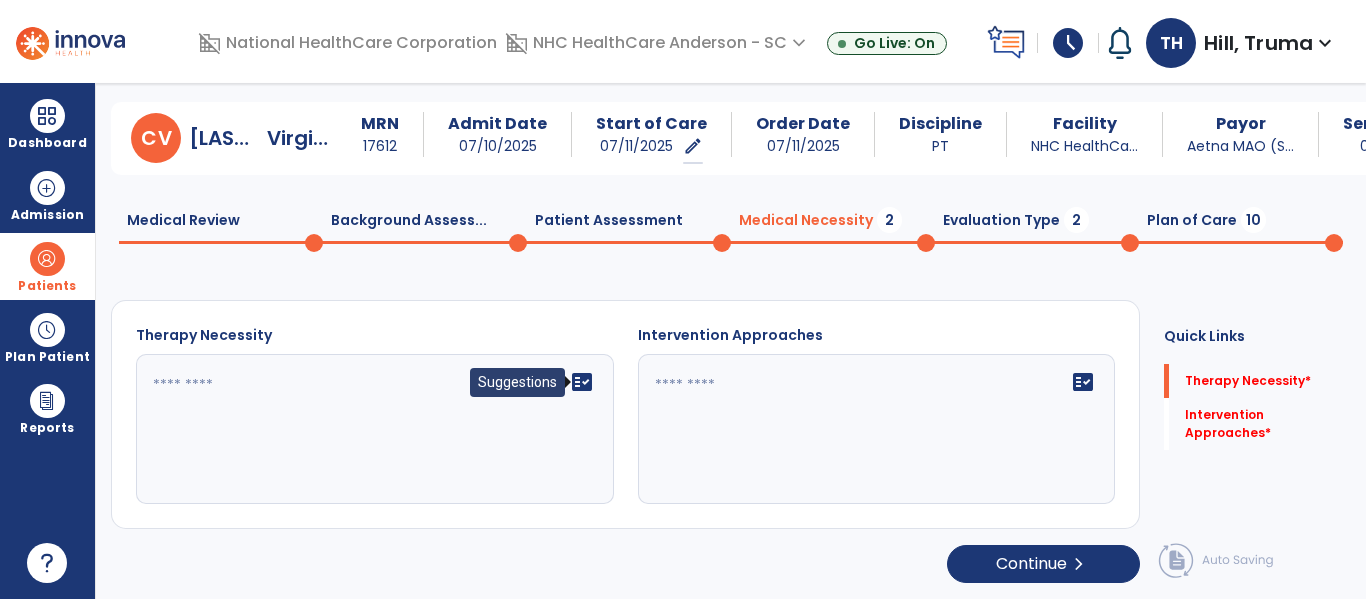 drag, startPoint x: 589, startPoint y: 381, endPoint x: 585, endPoint y: 363, distance: 18.439089 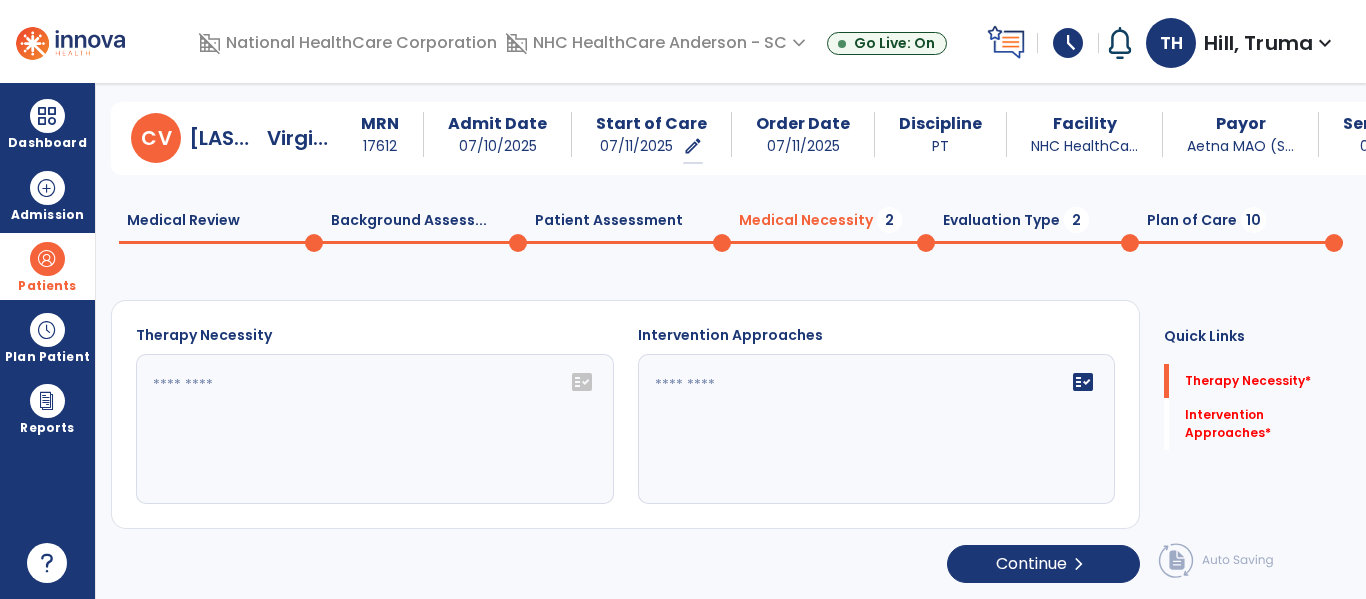 drag, startPoint x: 597, startPoint y: 380, endPoint x: 570, endPoint y: 383, distance: 27.166155 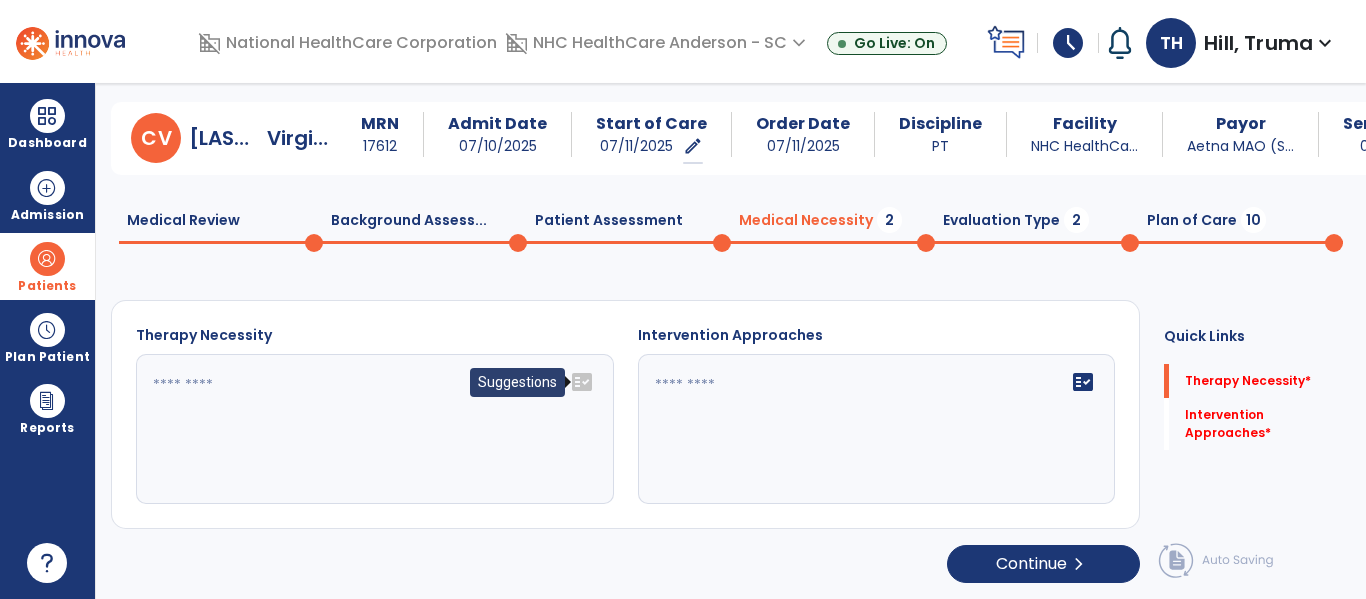 click on "fact_check" 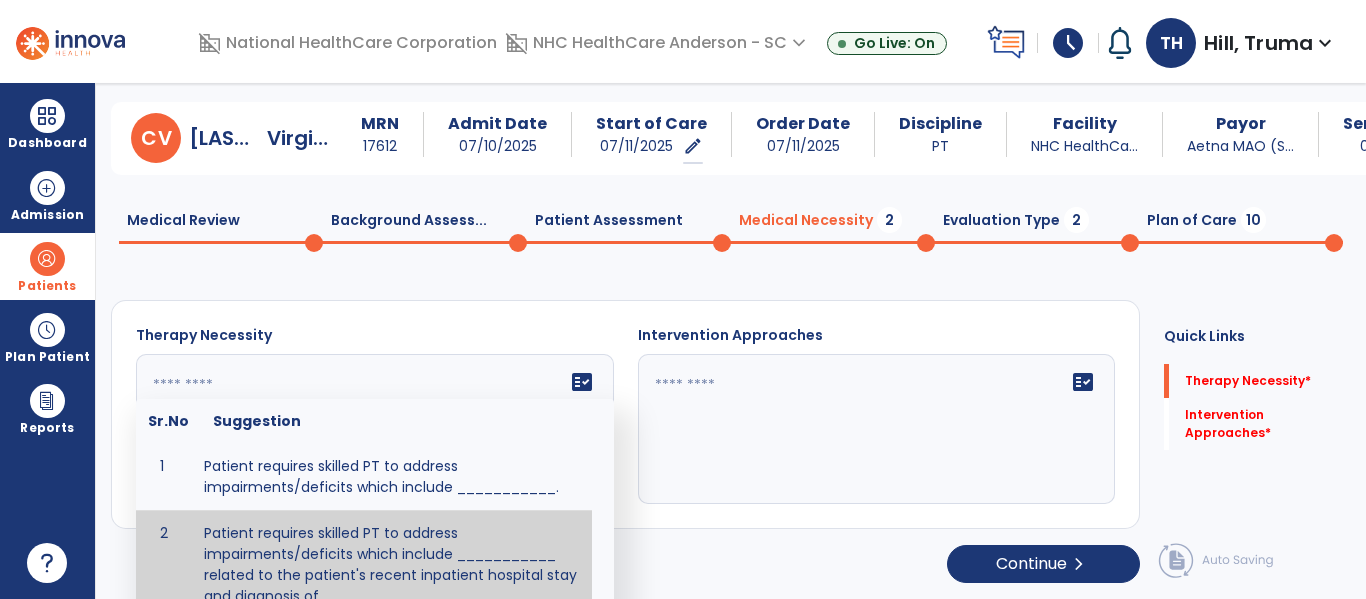 type on "**********" 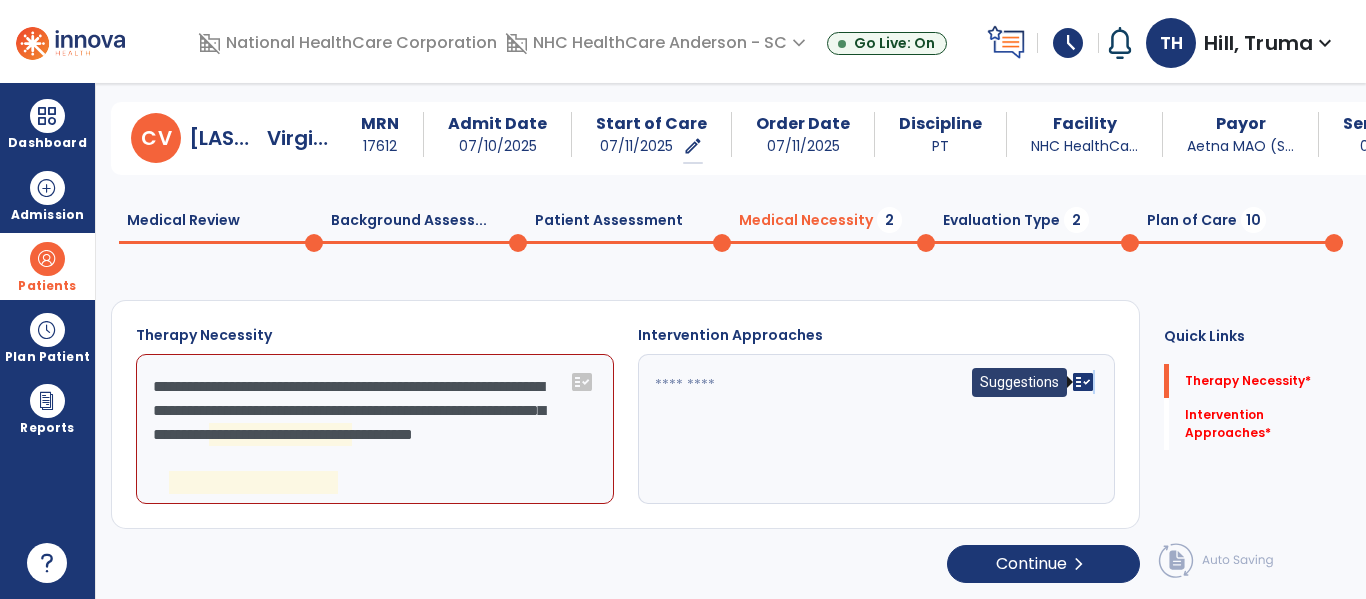 click on "fact_check" 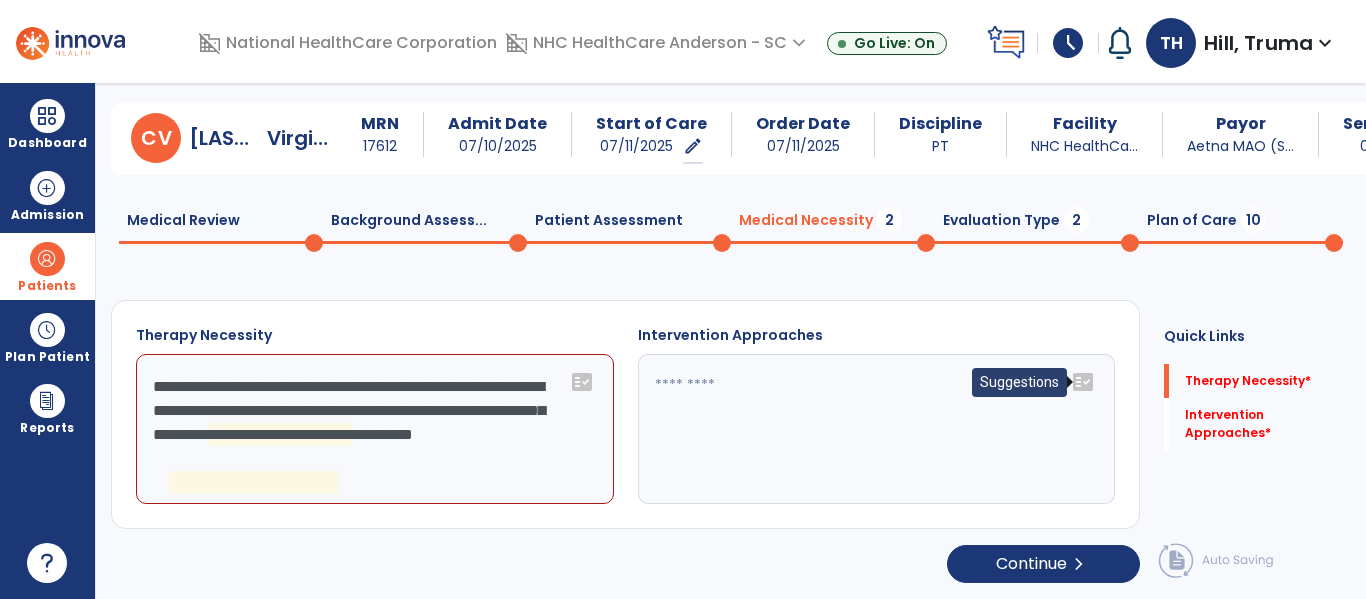click on "fact_check" 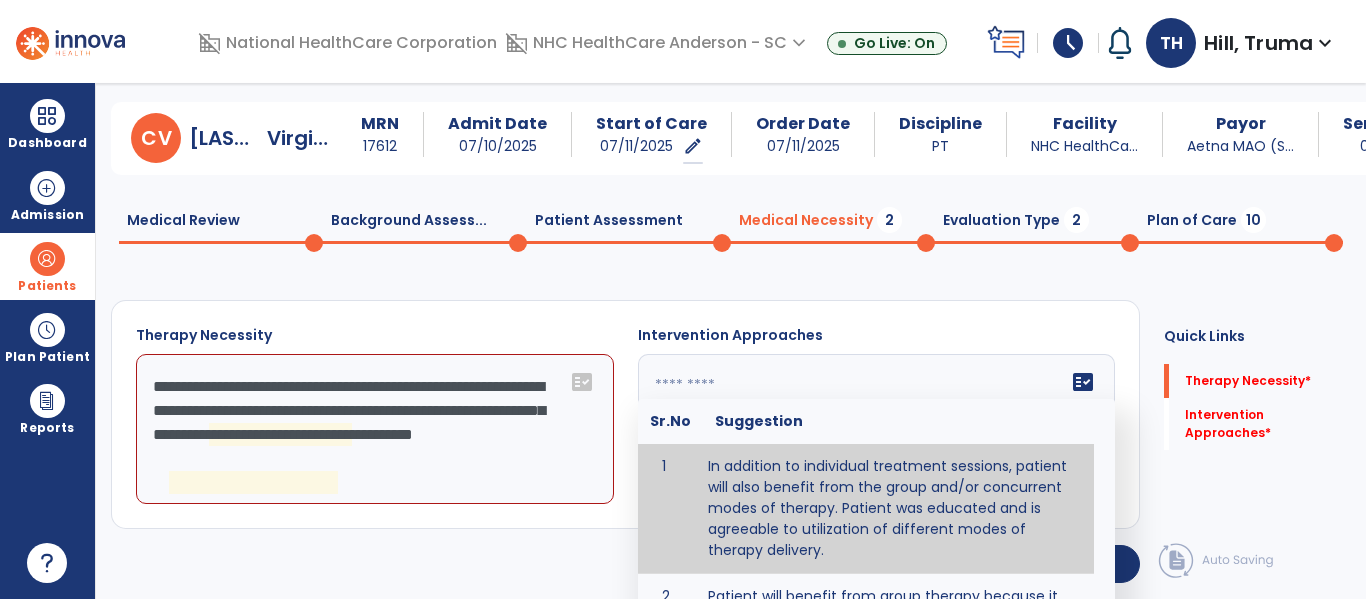 type on "**********" 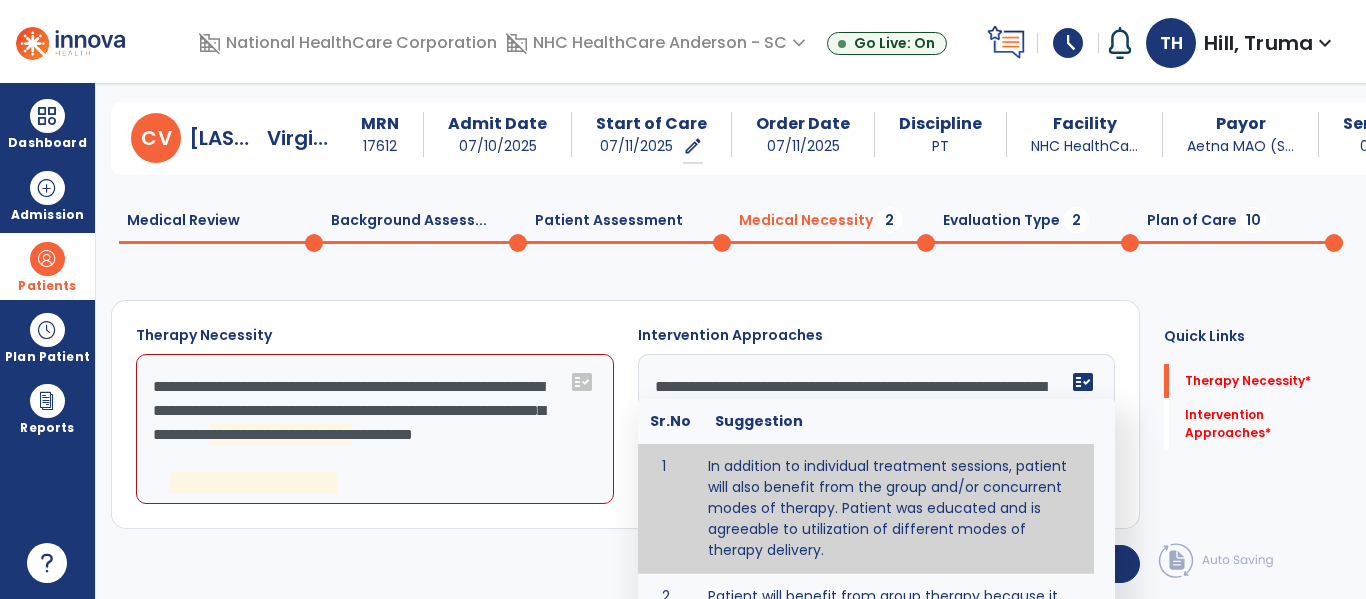 scroll, scrollTop: 46, scrollLeft: 0, axis: vertical 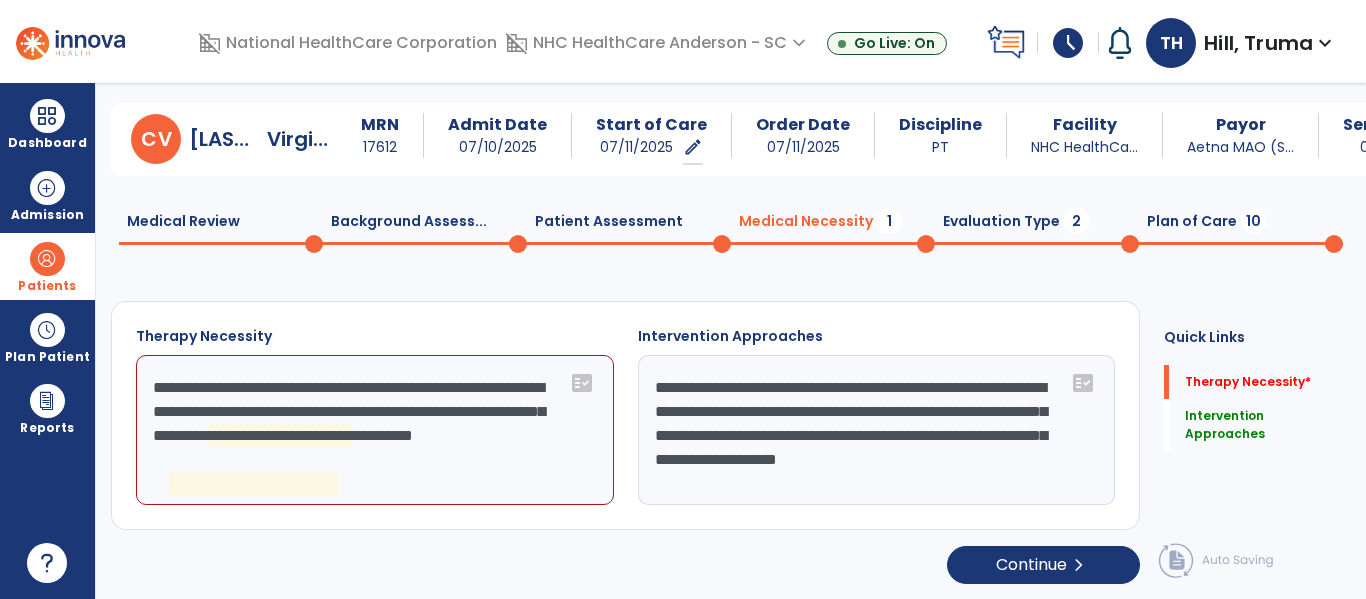 click on "**********" 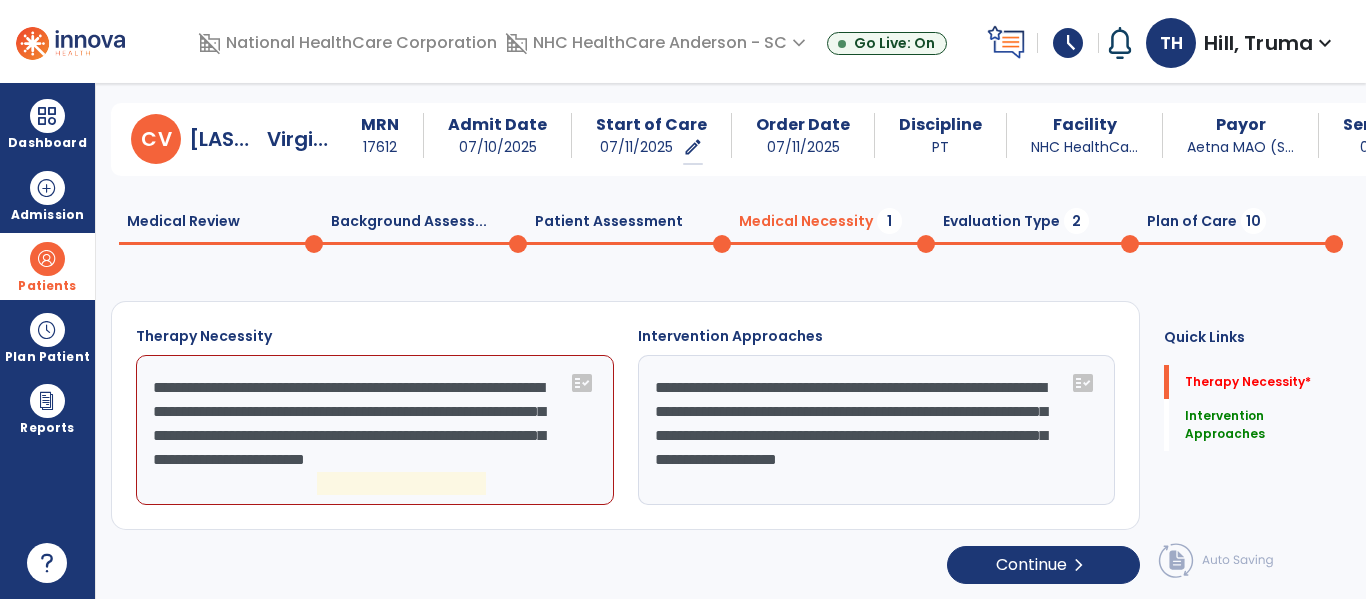 click on "**********" 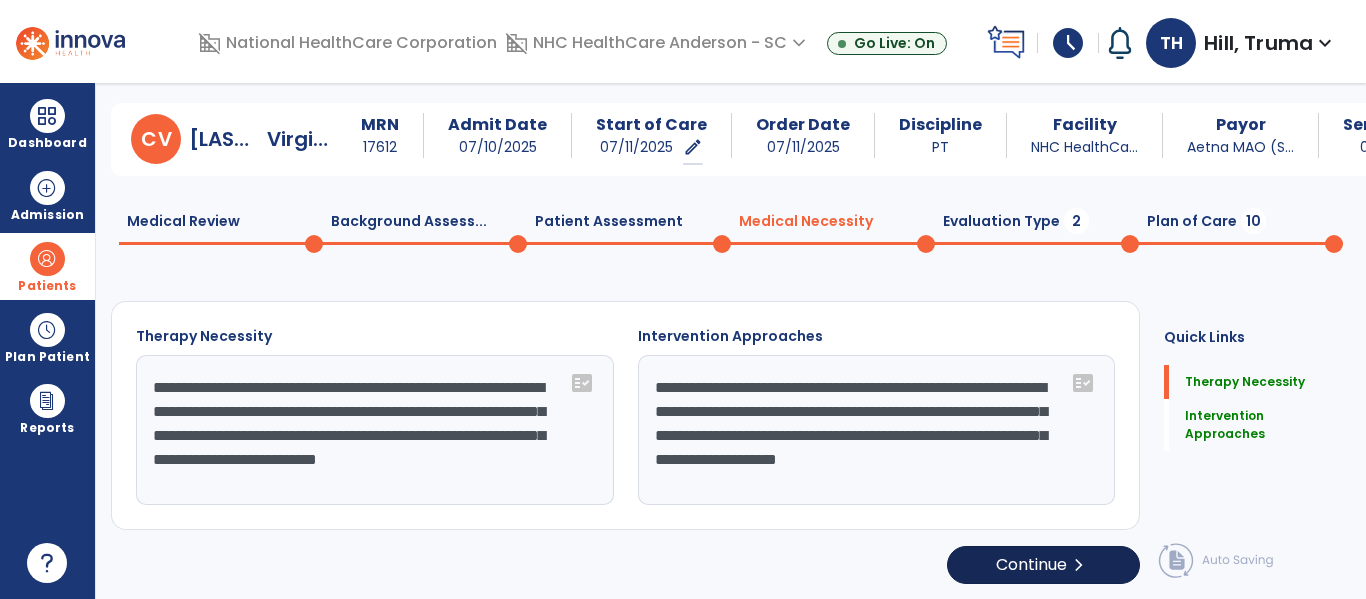 type on "**********" 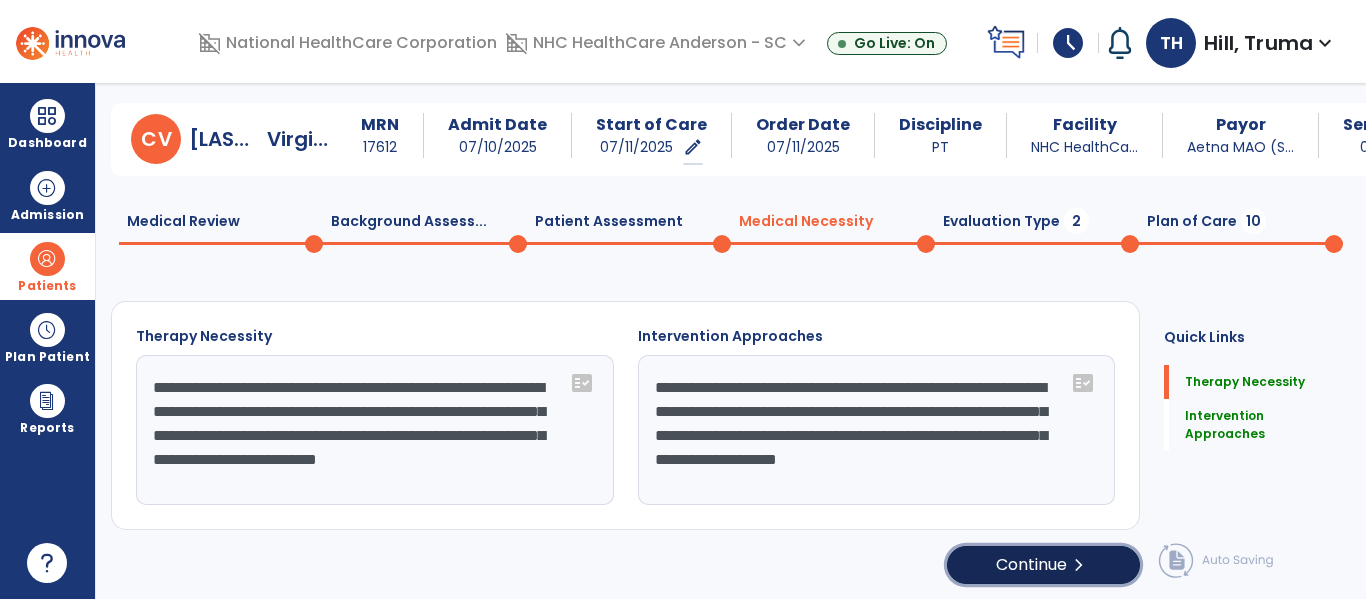 click on "Continue  chevron_right" 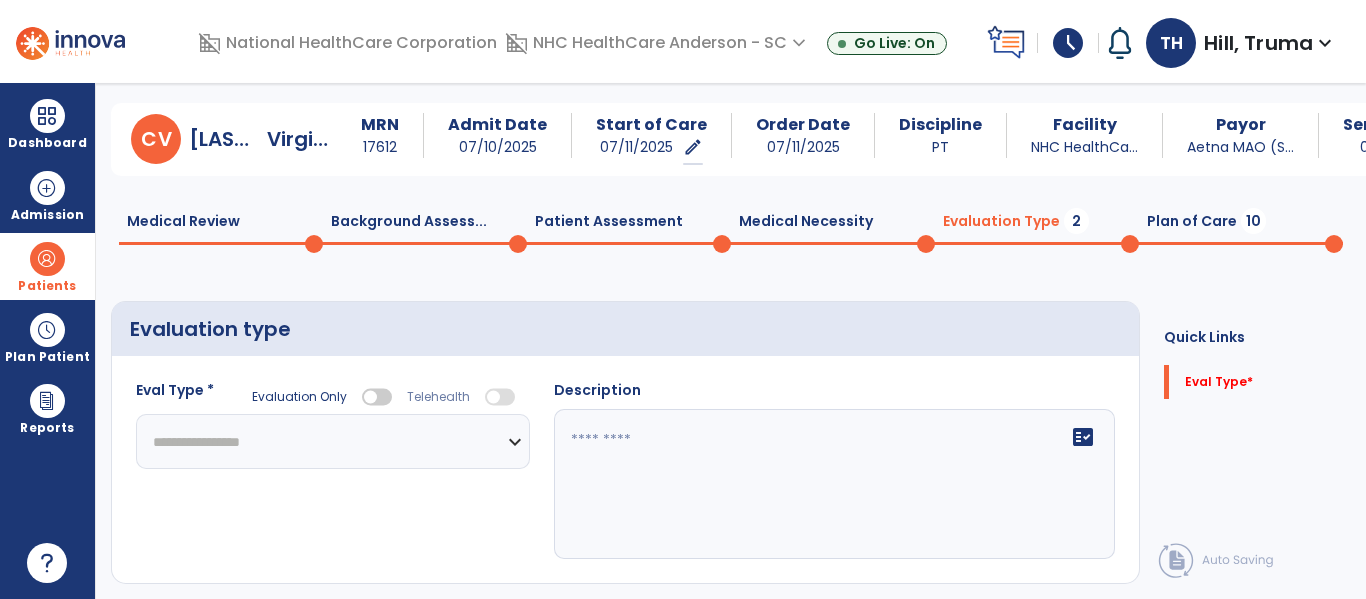 click on "**********" 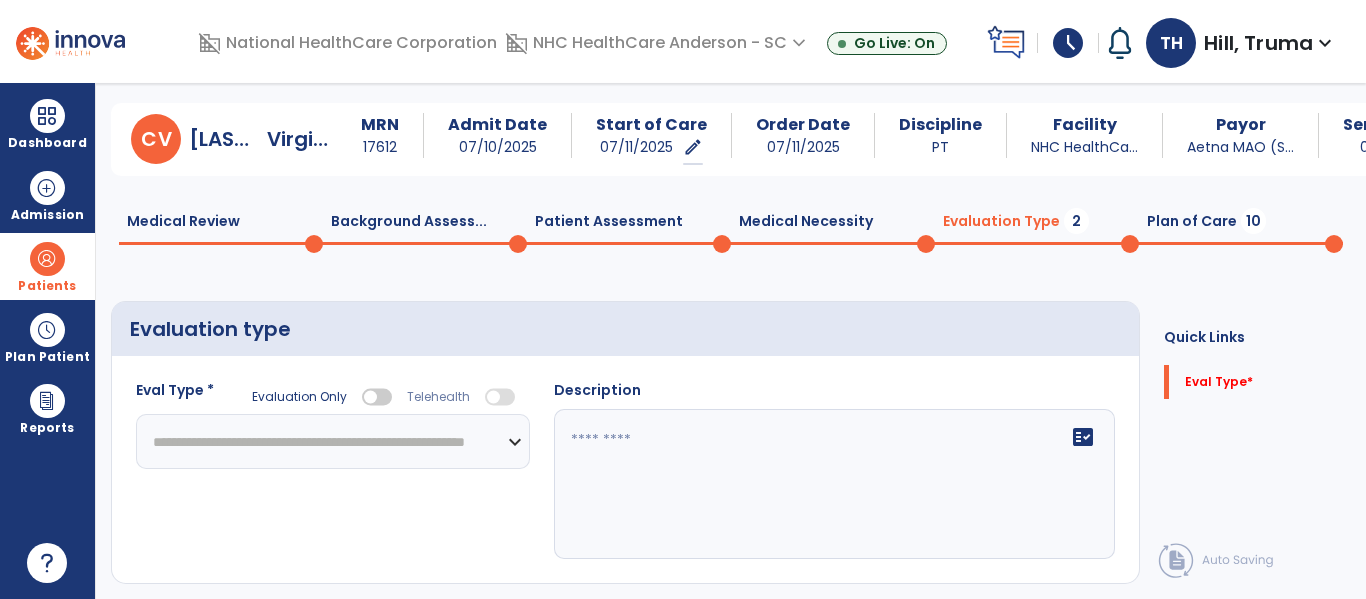 click on "**********" 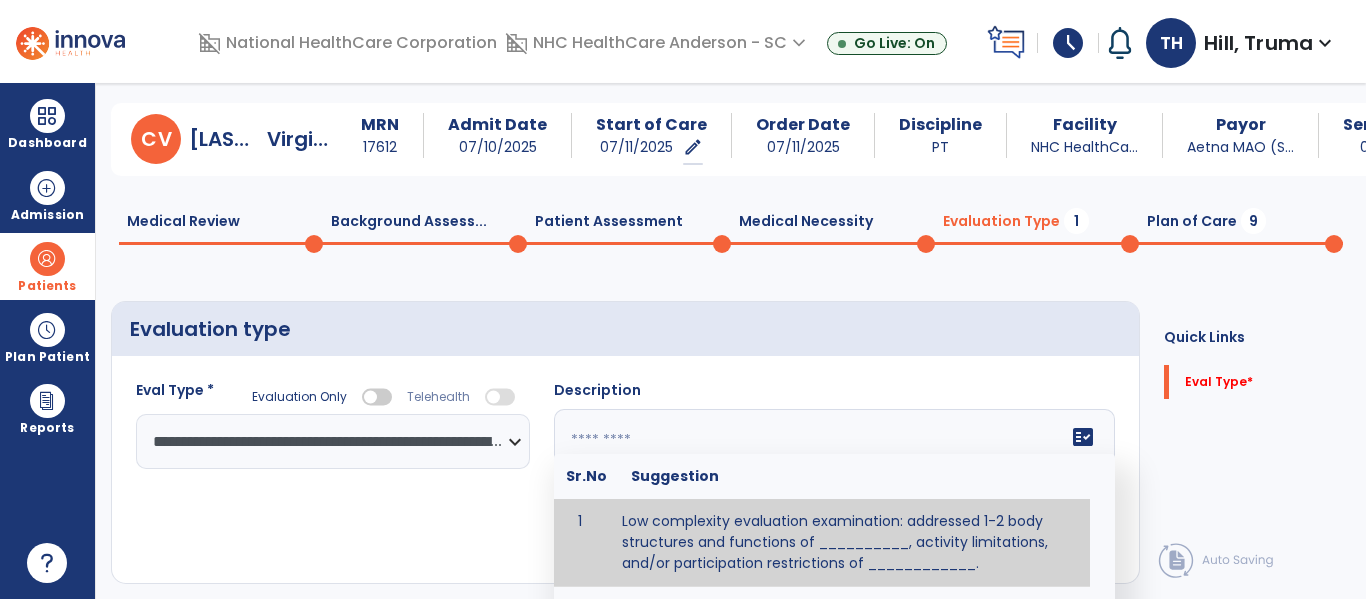 drag, startPoint x: 1098, startPoint y: 447, endPoint x: 1101, endPoint y: 469, distance: 22.203604 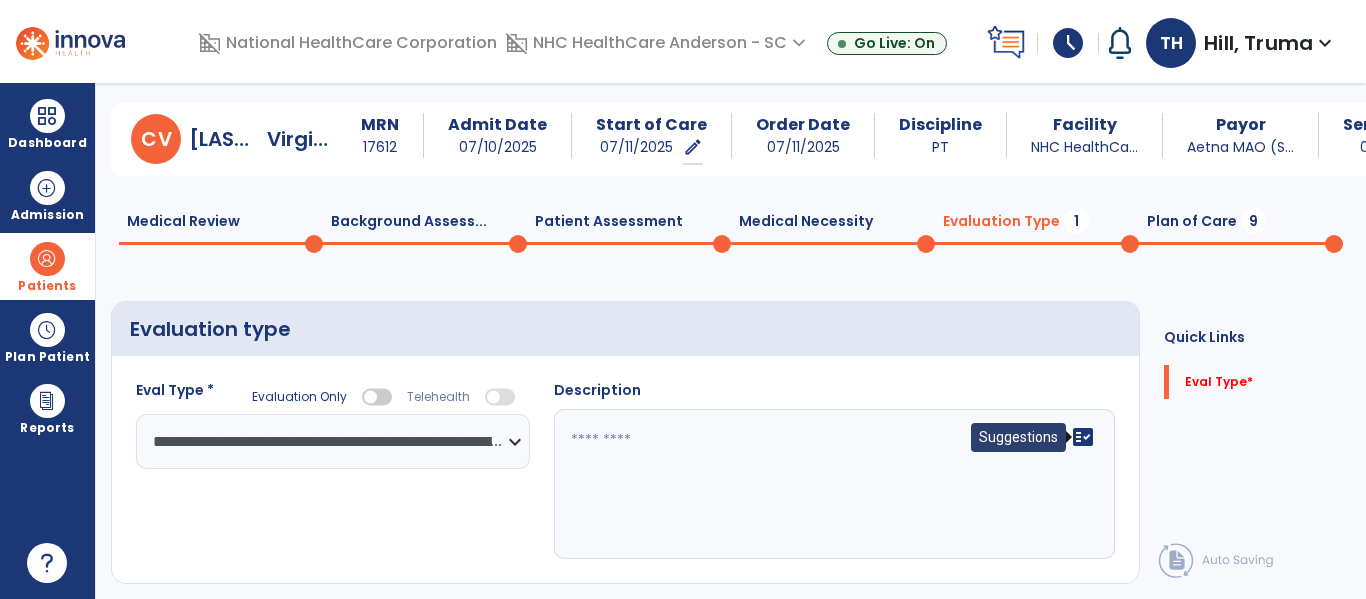 click on "fact_check" 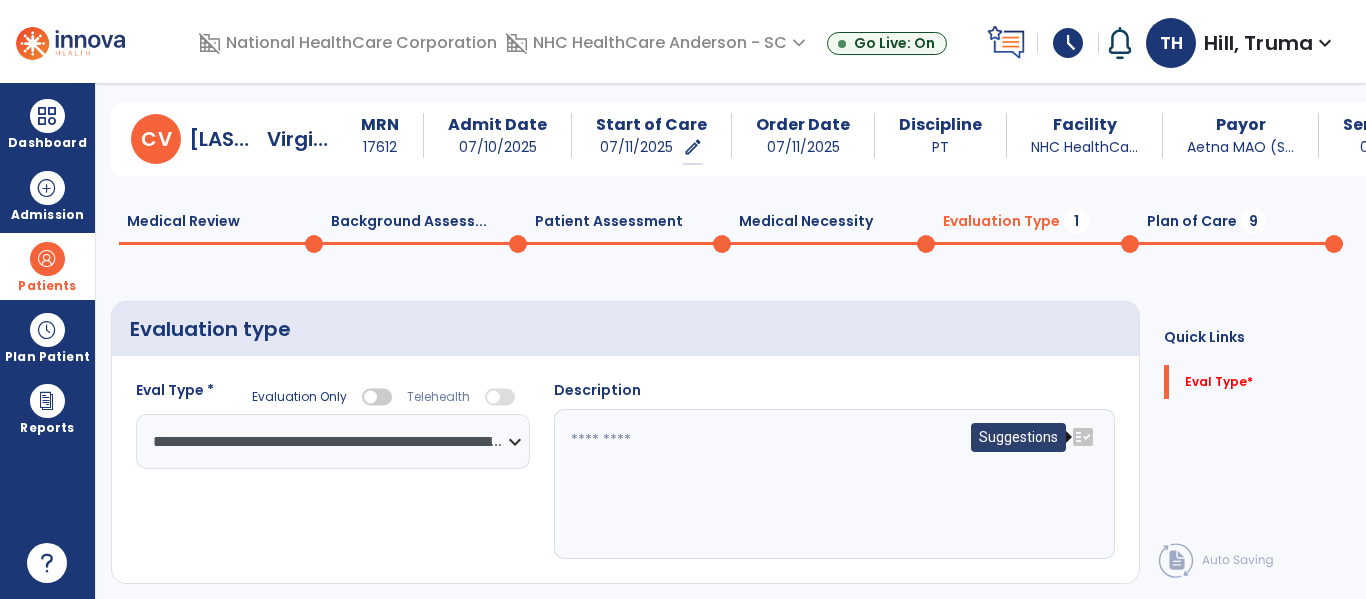 click on "fact_check" 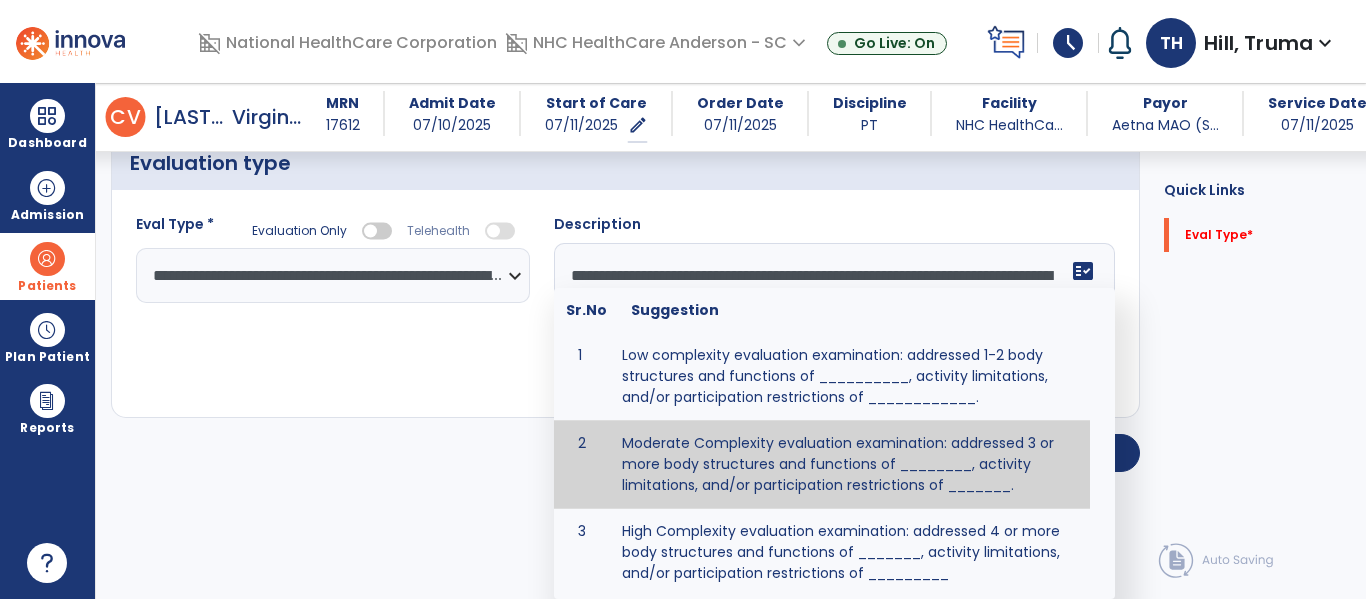 scroll, scrollTop: 83, scrollLeft: 0, axis: vertical 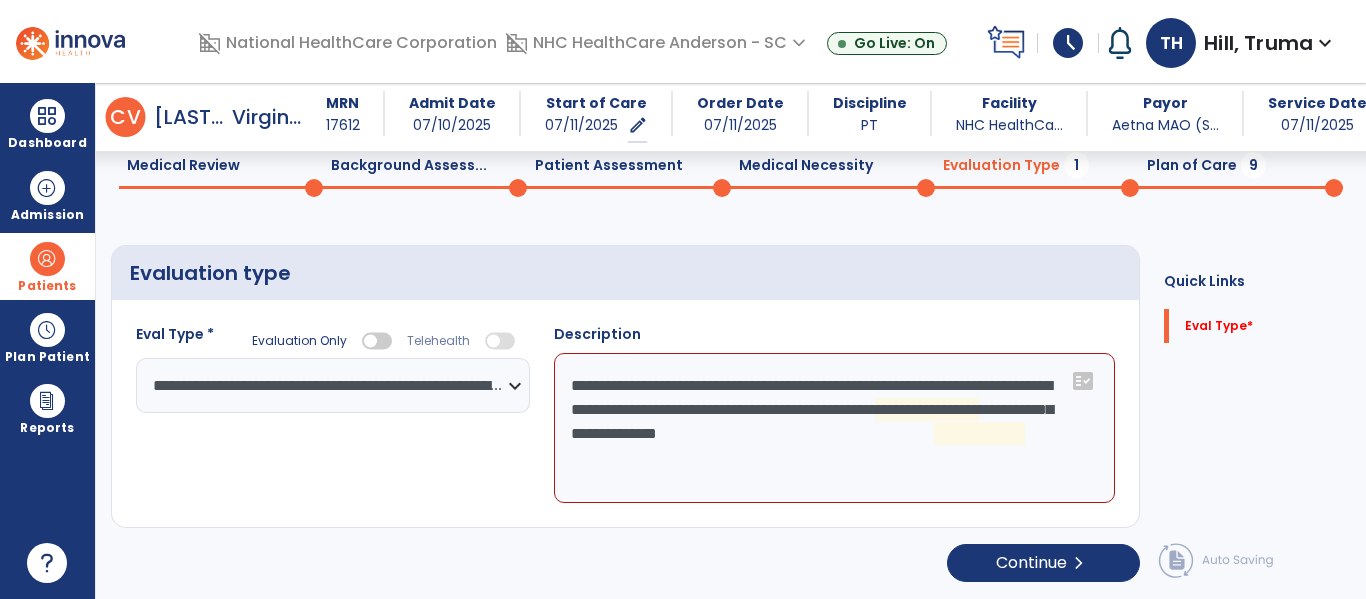 click on "**********" 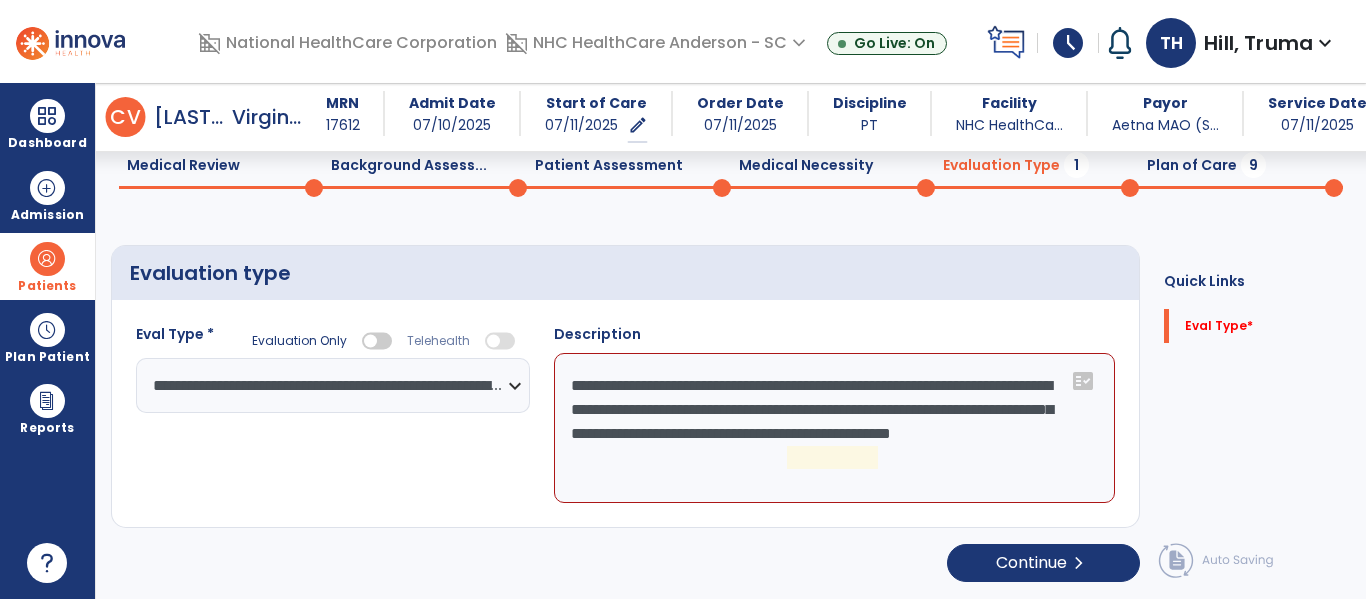click on "**********" 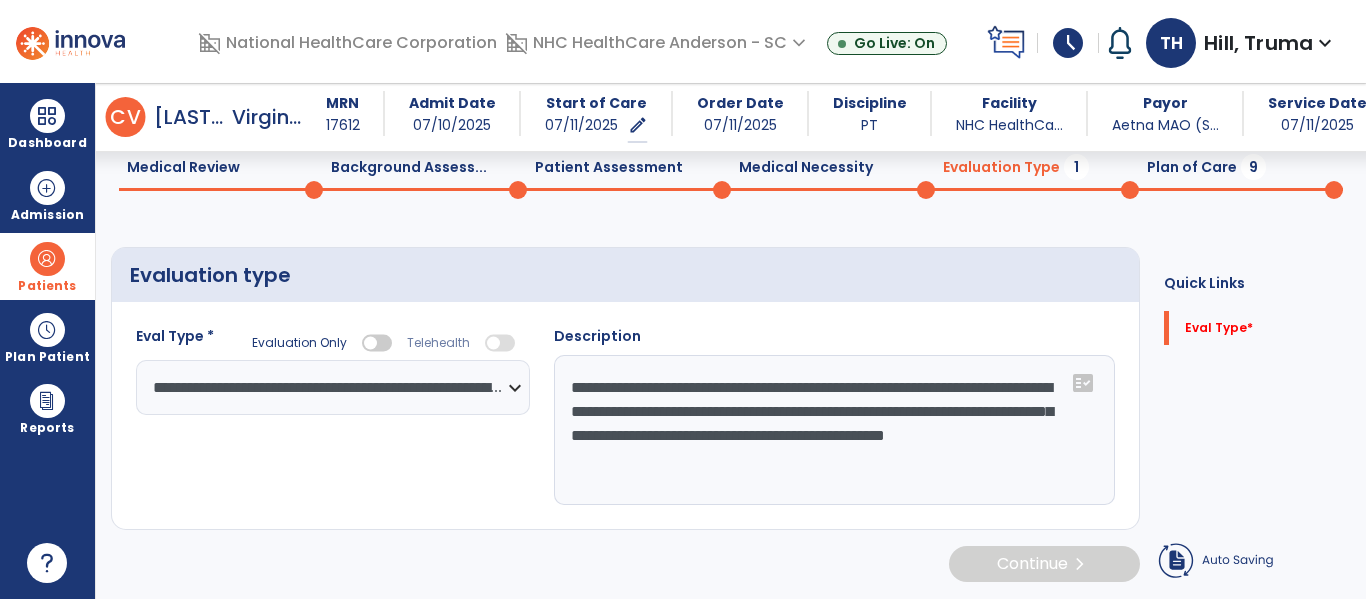 scroll, scrollTop: 83, scrollLeft: 0, axis: vertical 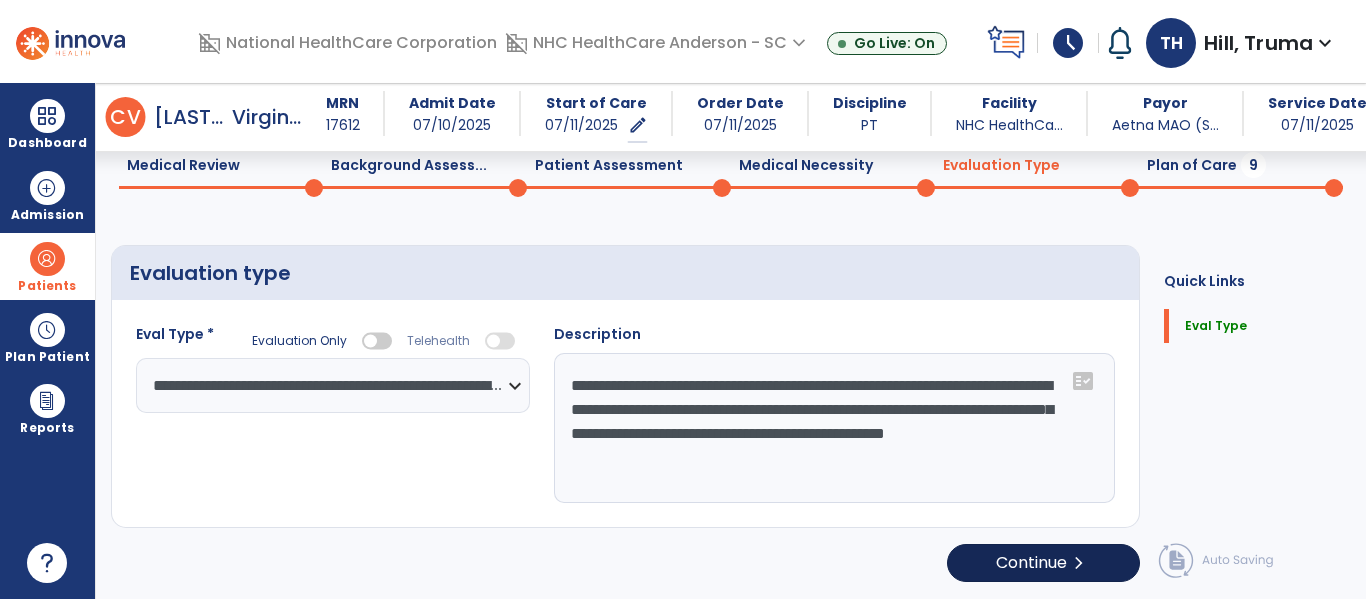 type on "**********" 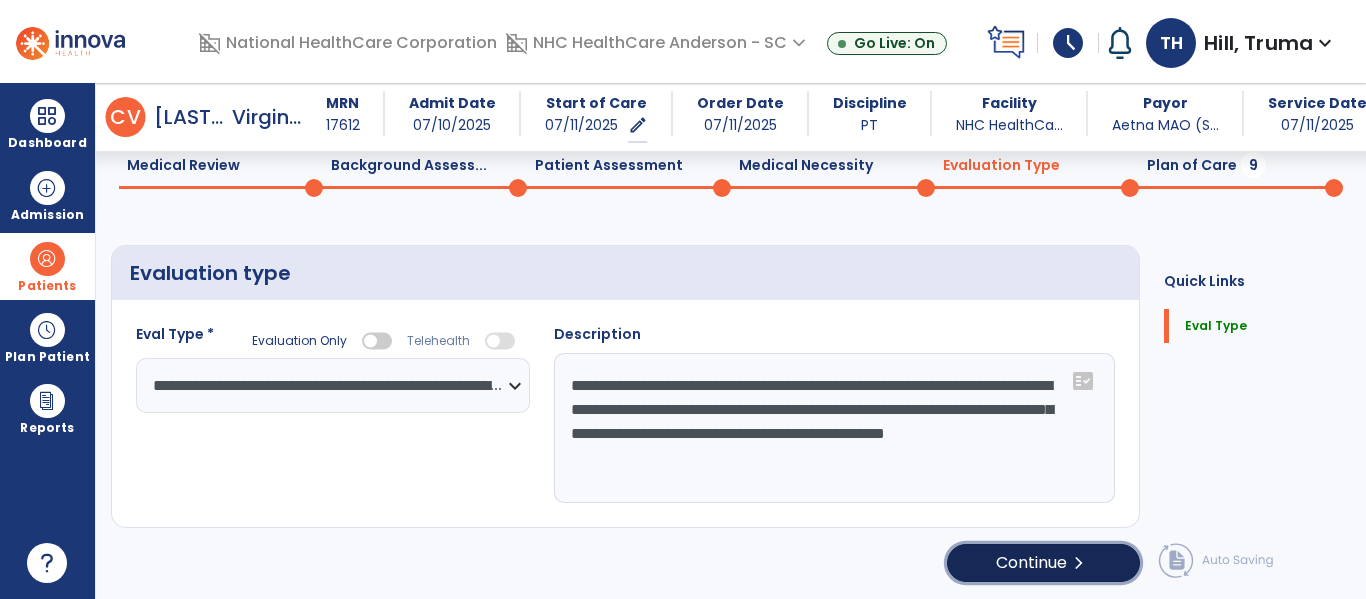 click on "chevron_right" 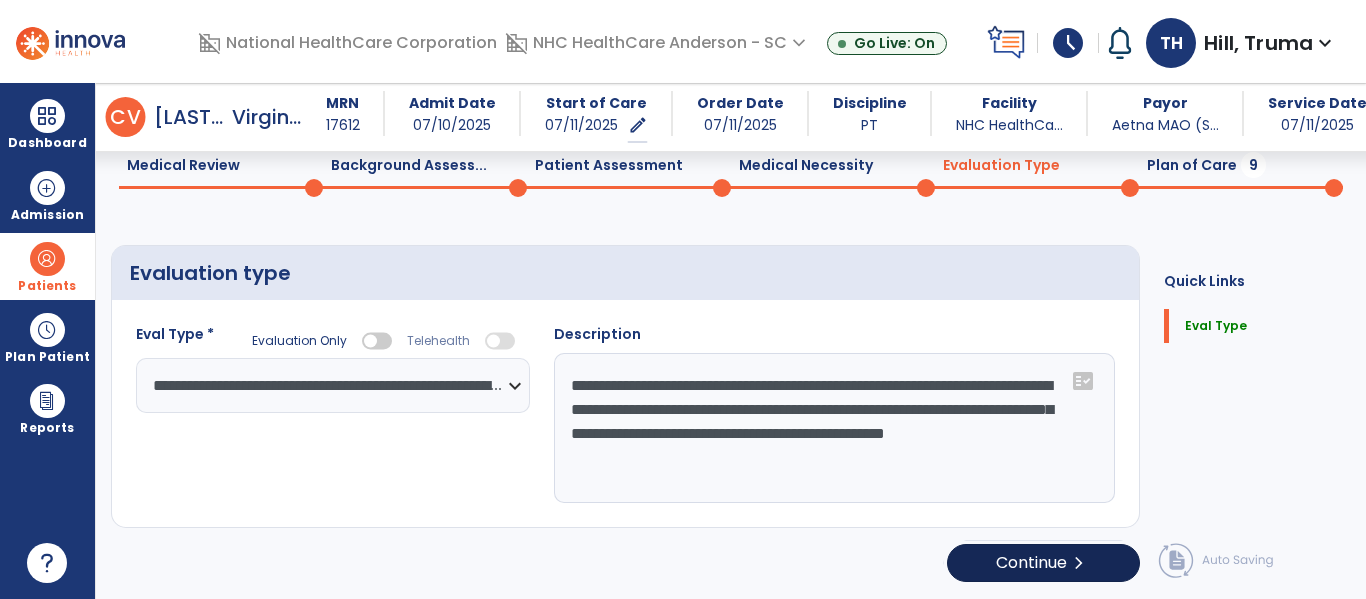 select on "*****" 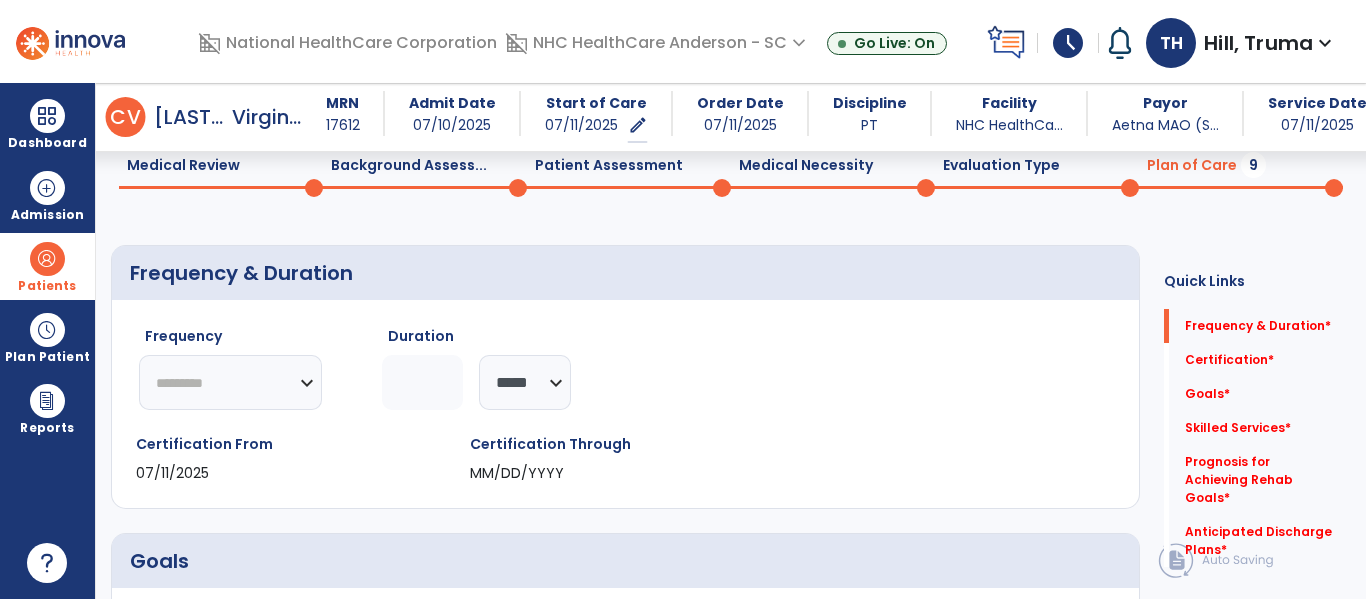 click on "********* ** ** ** ** ** ** **" 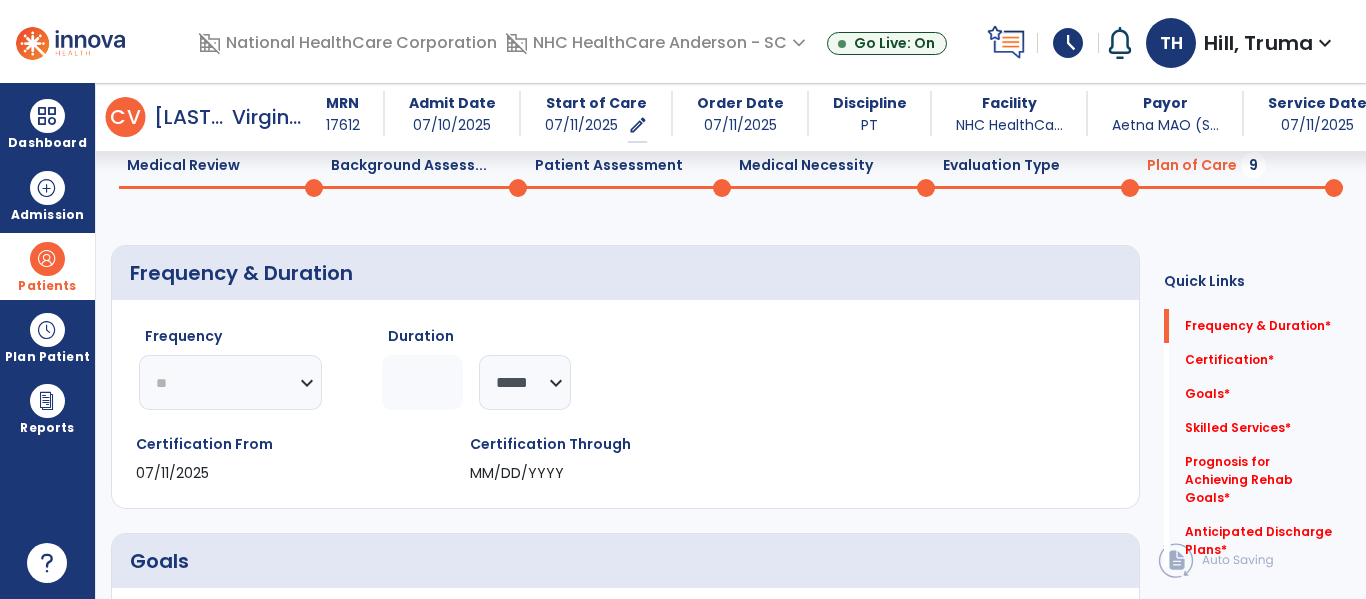 click on "********* ** ** ** ** ** ** **" 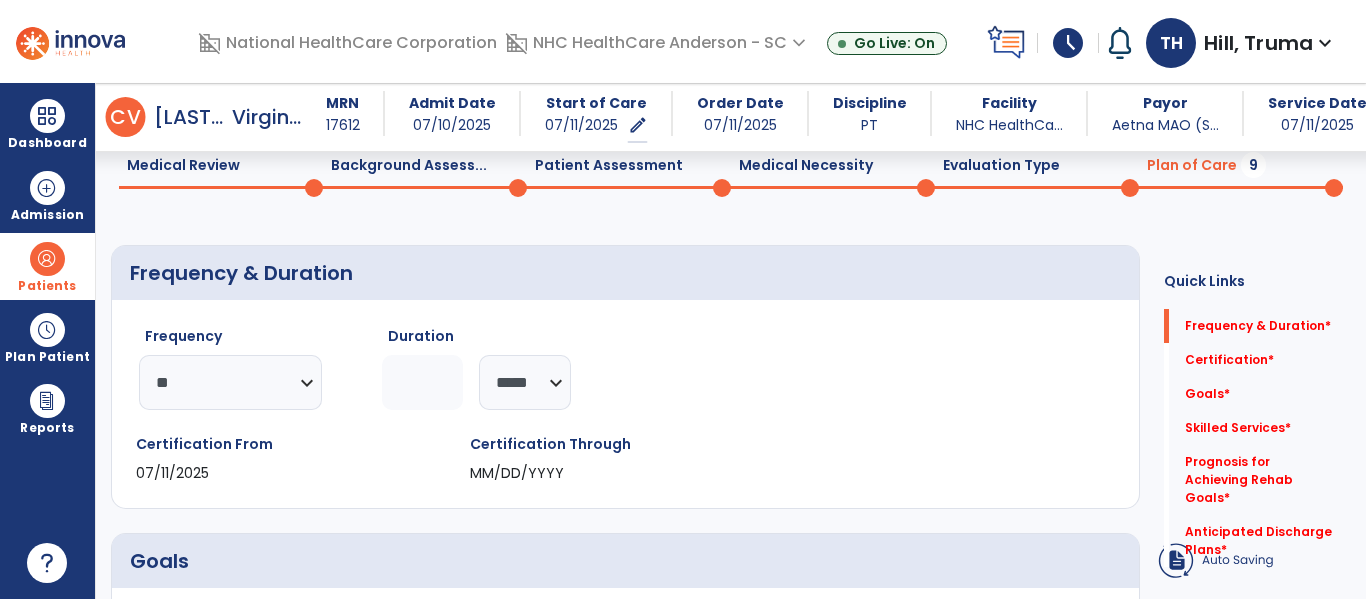 drag, startPoint x: 434, startPoint y: 383, endPoint x: 445, endPoint y: 375, distance: 13.601471 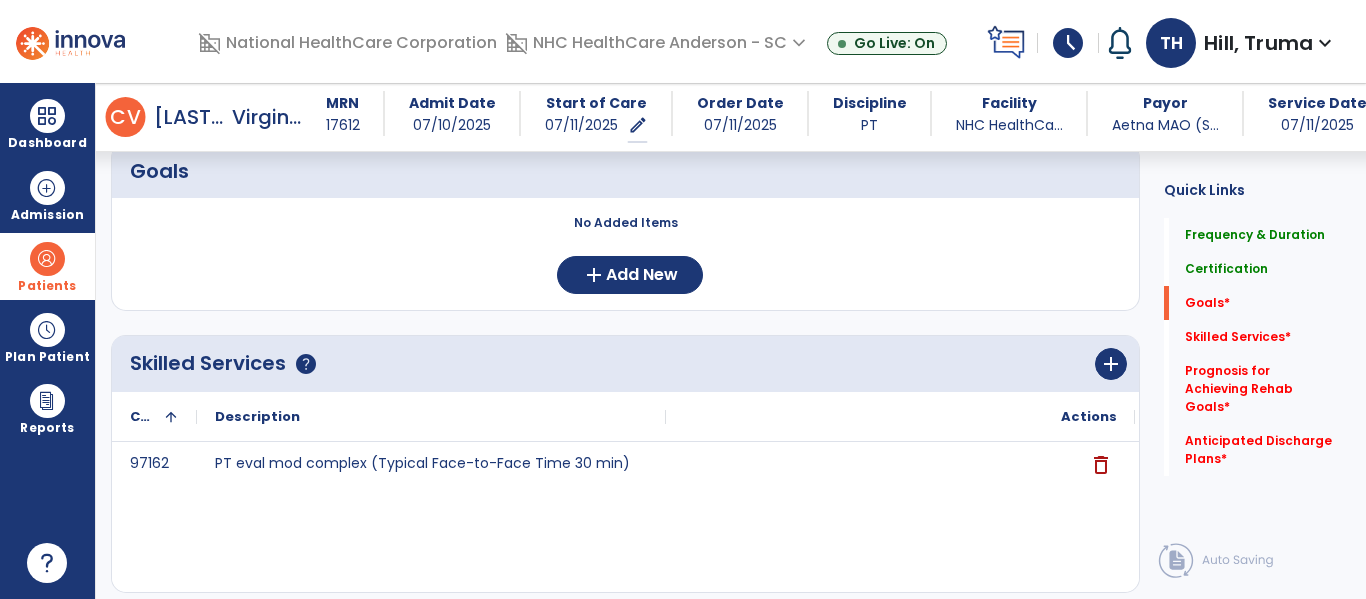 scroll, scrollTop: 483, scrollLeft: 0, axis: vertical 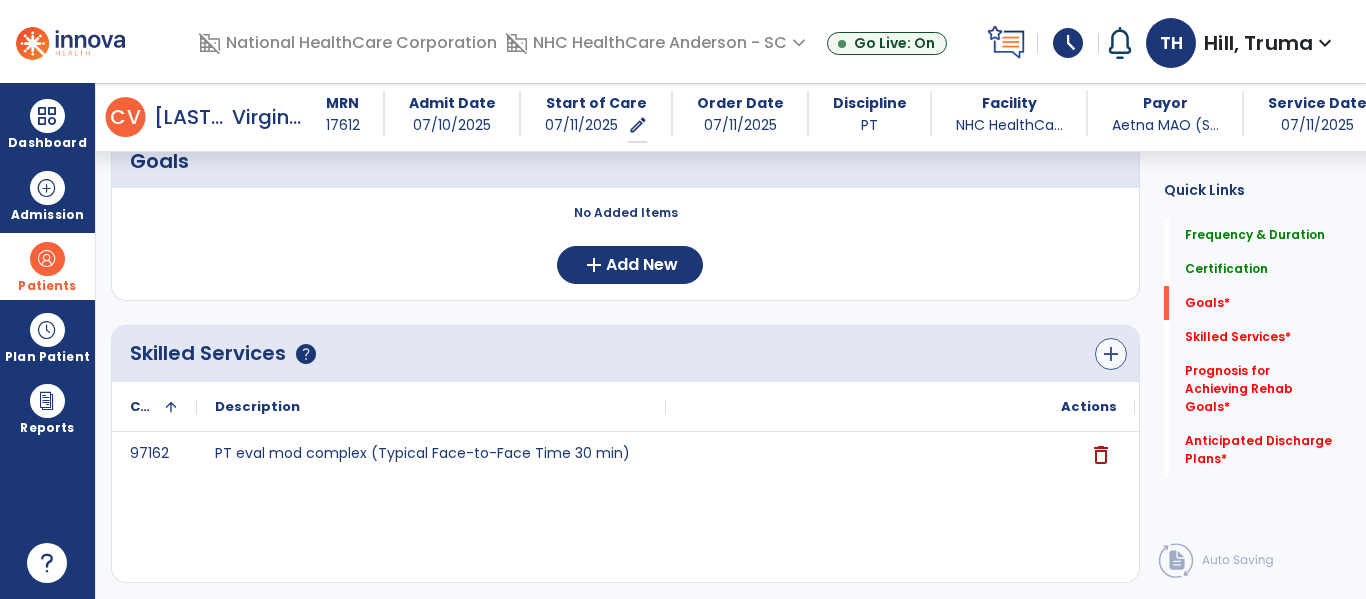 type on "**" 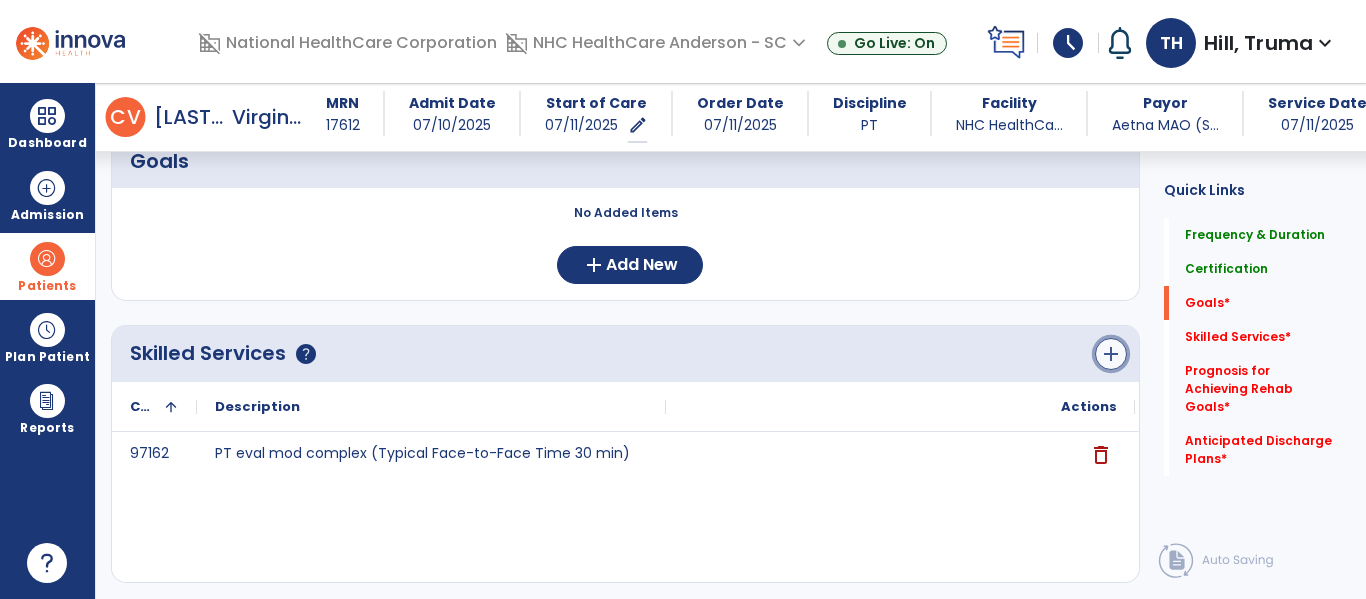click on "add" 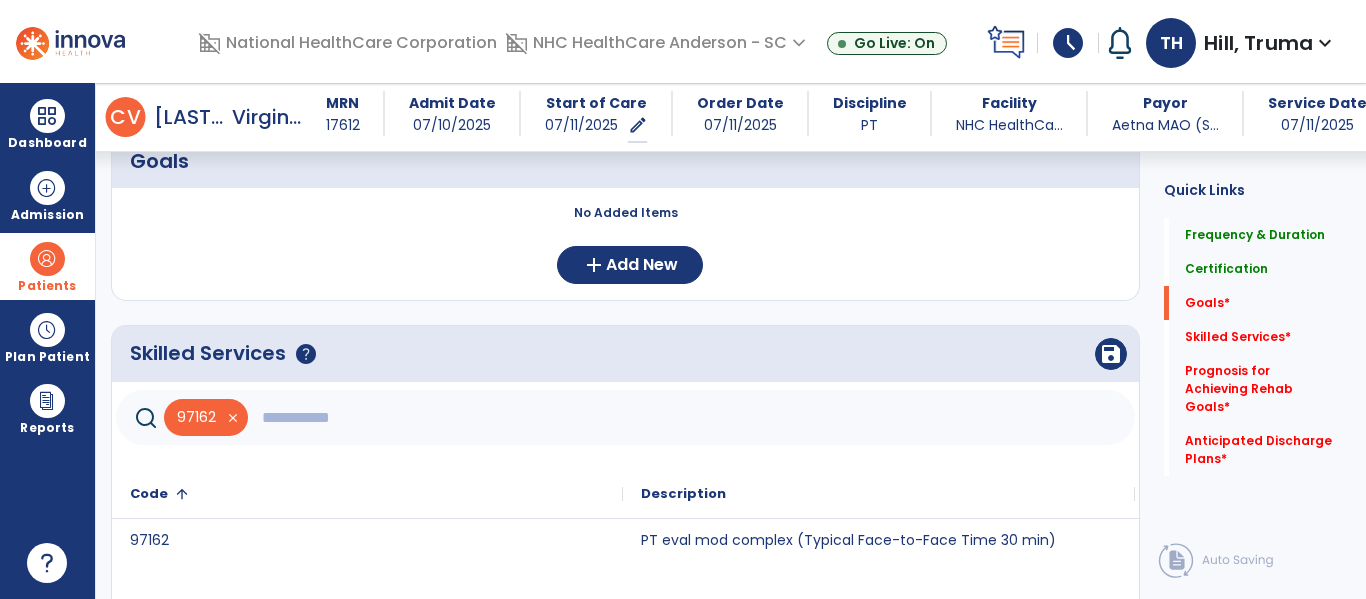 click 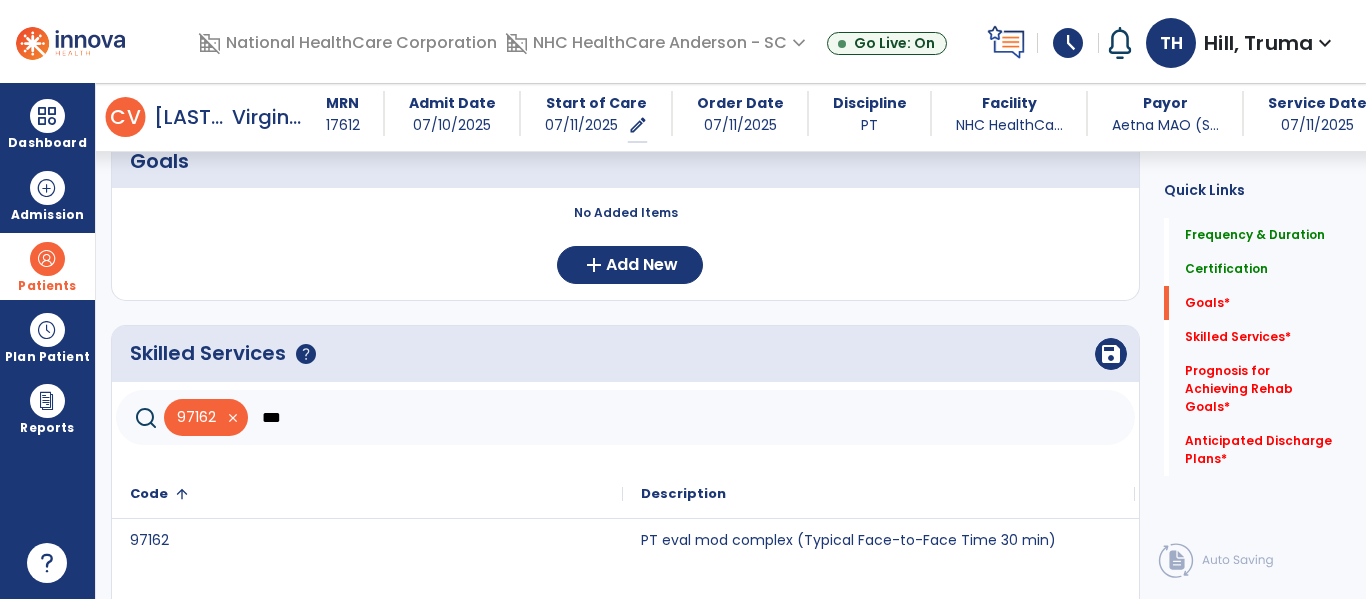 click on "[NUMBER]" 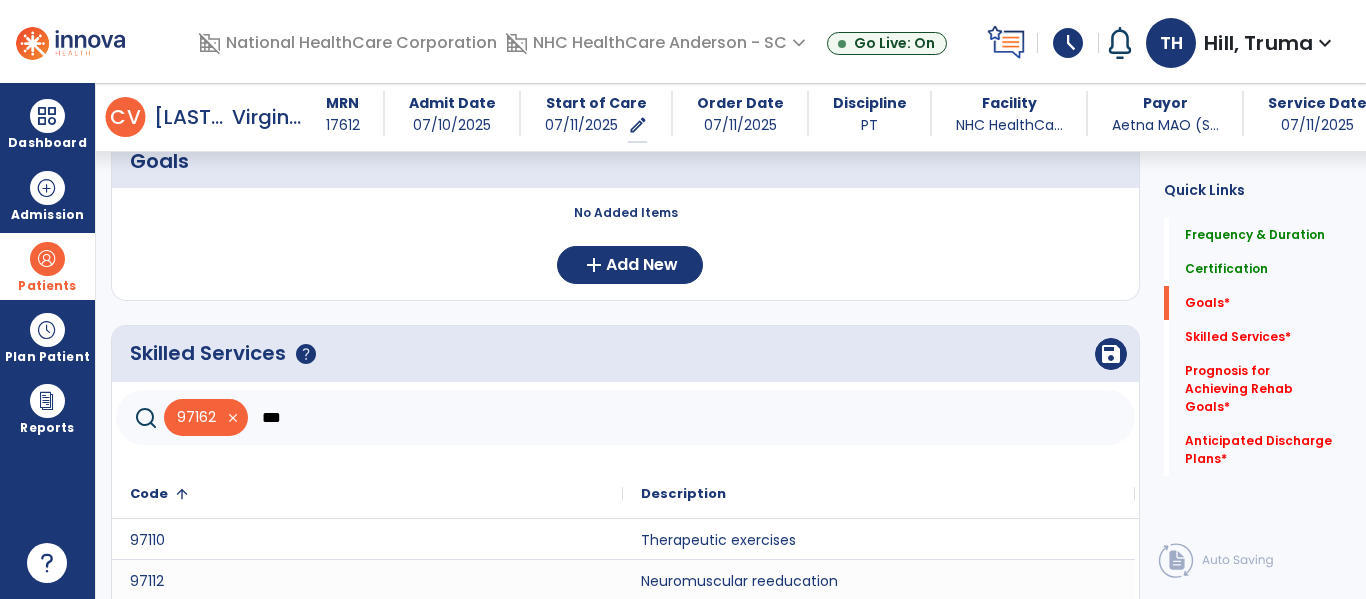 click on "***" 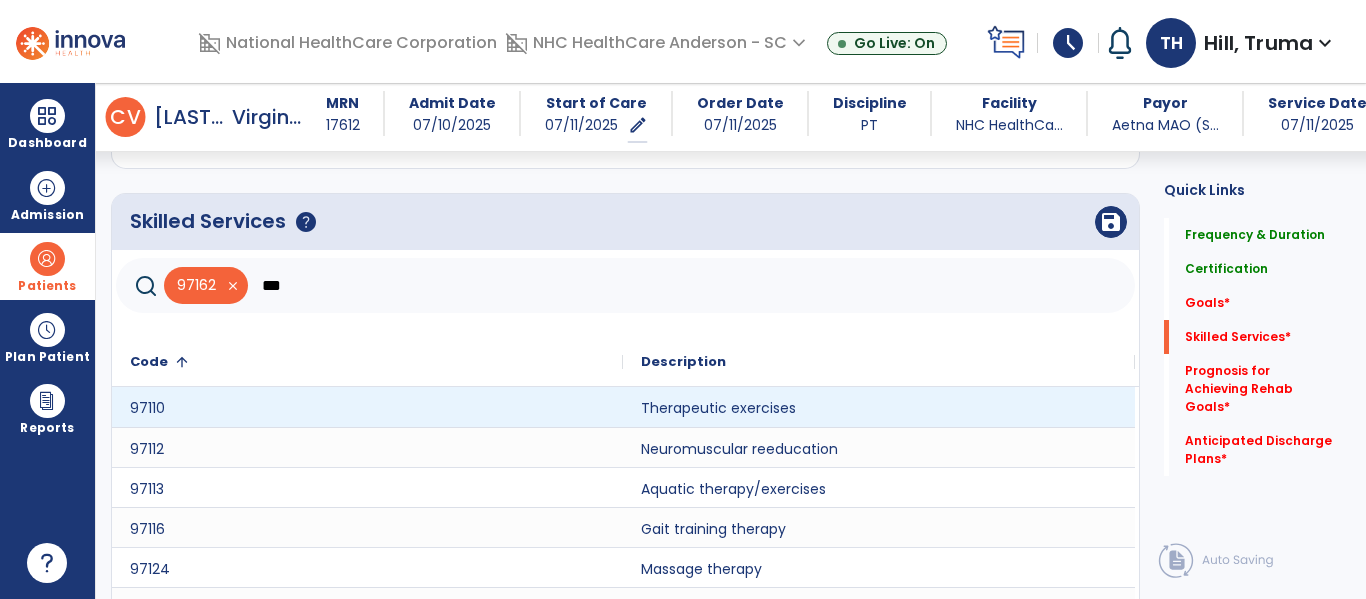 scroll, scrollTop: 850, scrollLeft: 0, axis: vertical 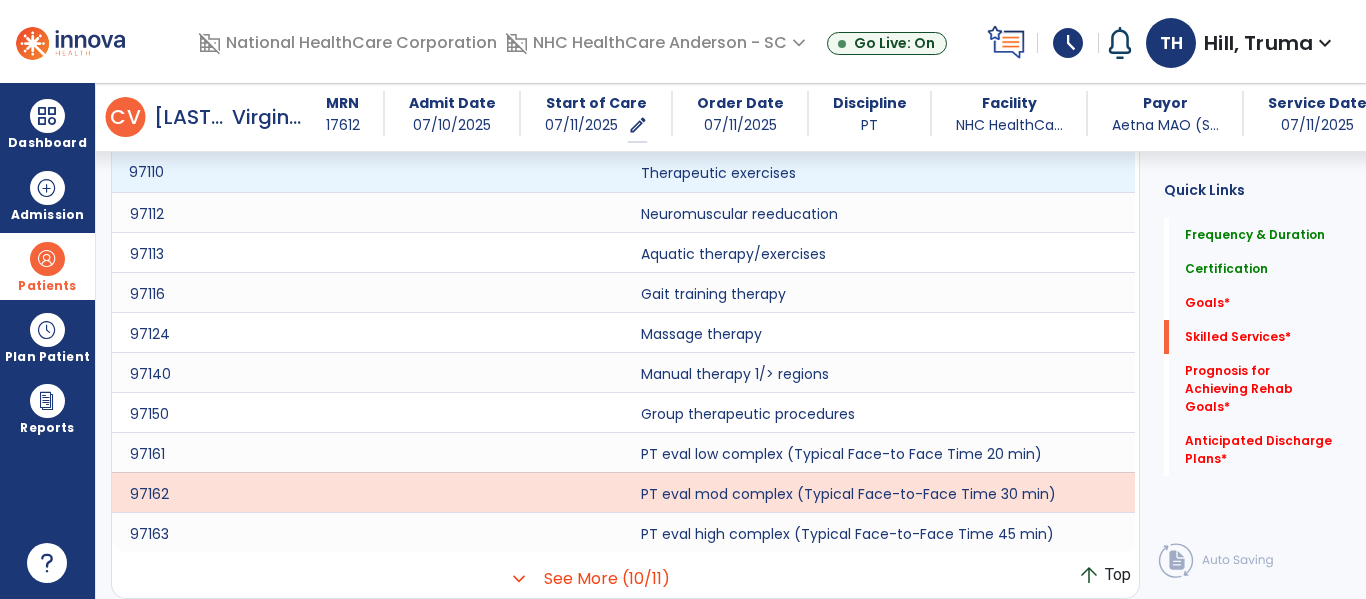 click on "97110" 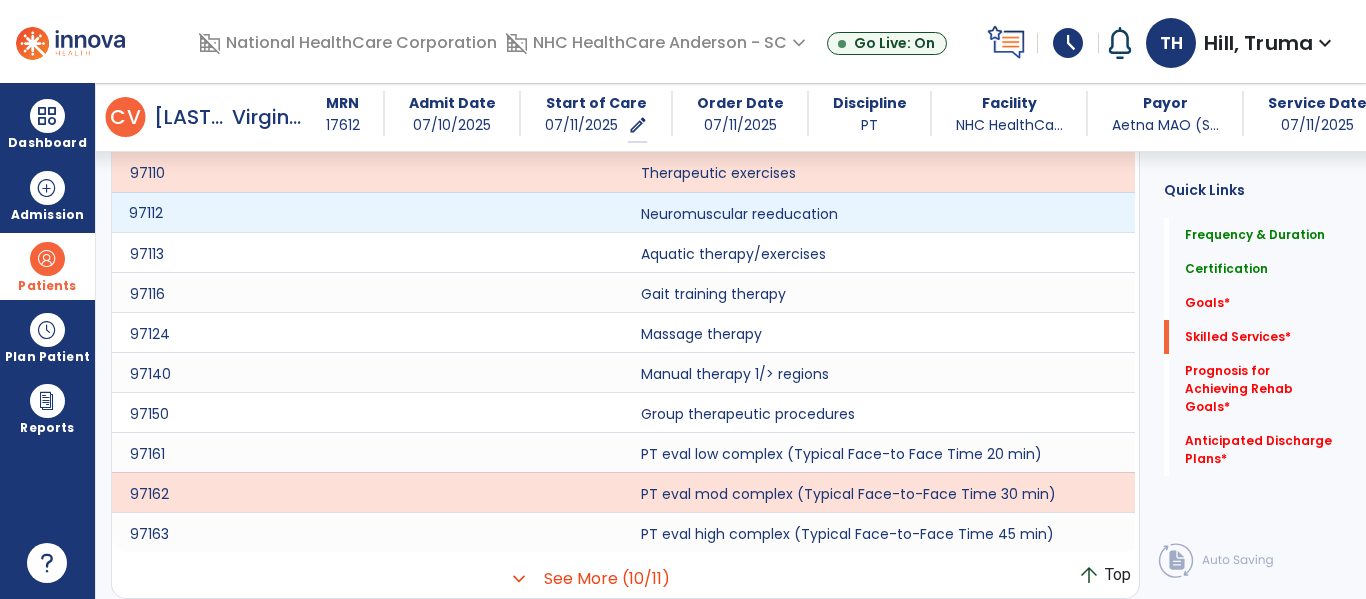 click on "97112" 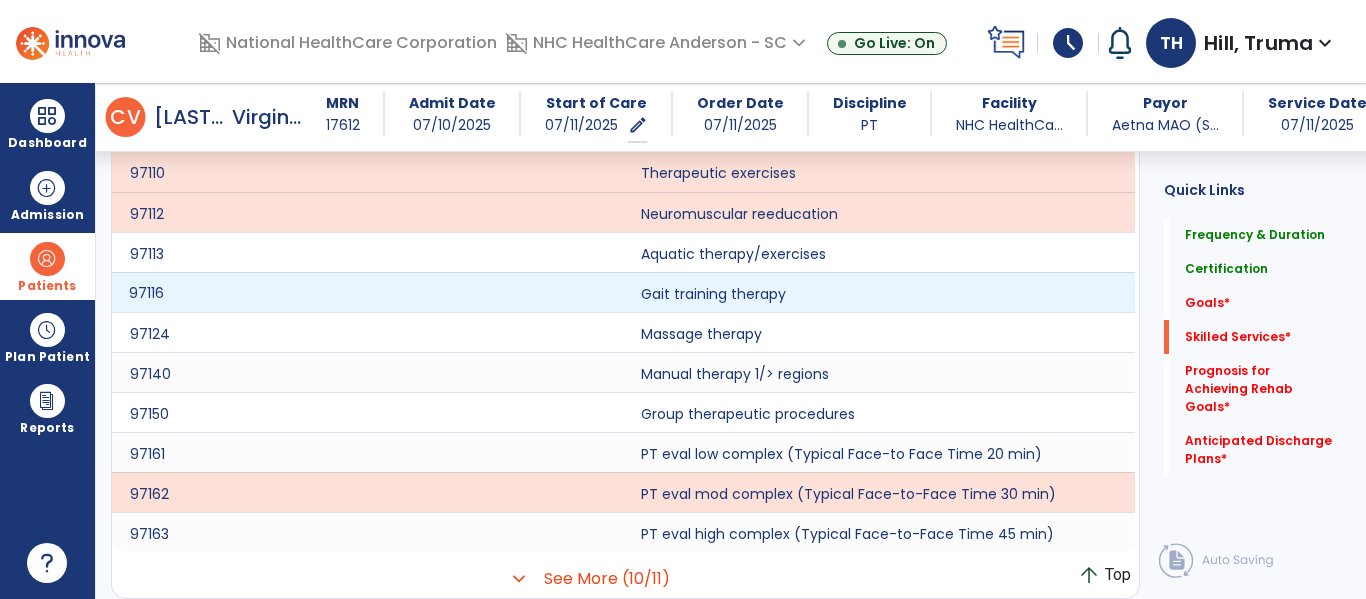 click on "97116" 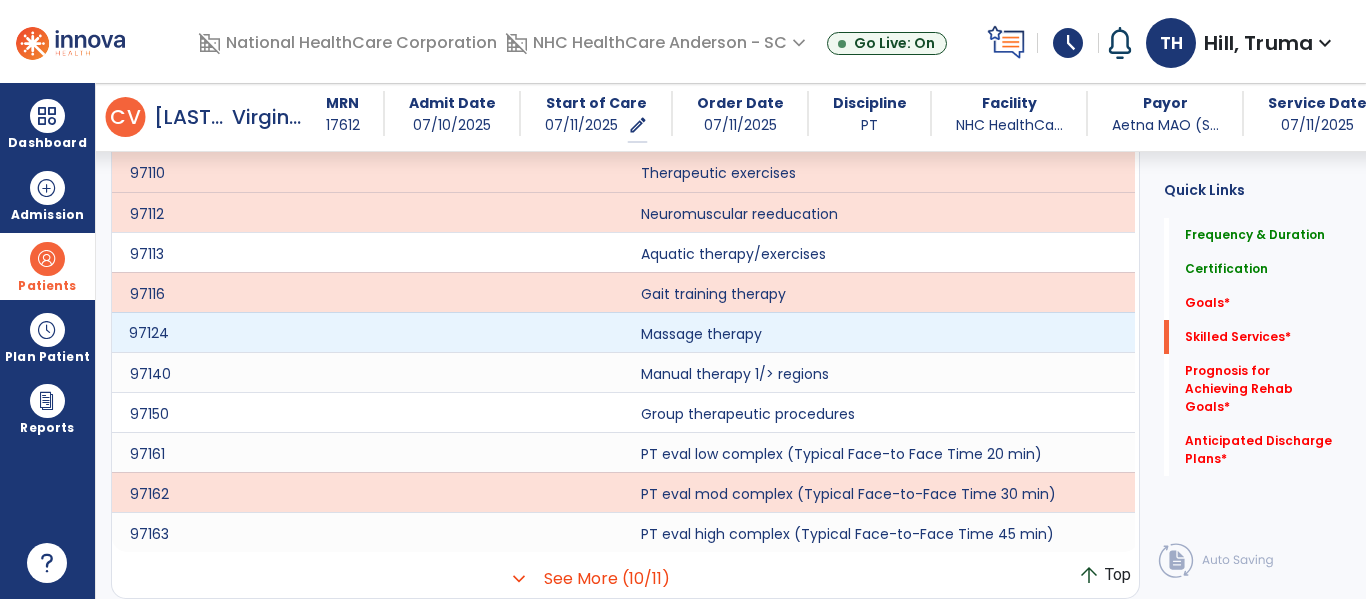 drag, startPoint x: 273, startPoint y: 348, endPoint x: 275, endPoint y: 361, distance: 13.152946 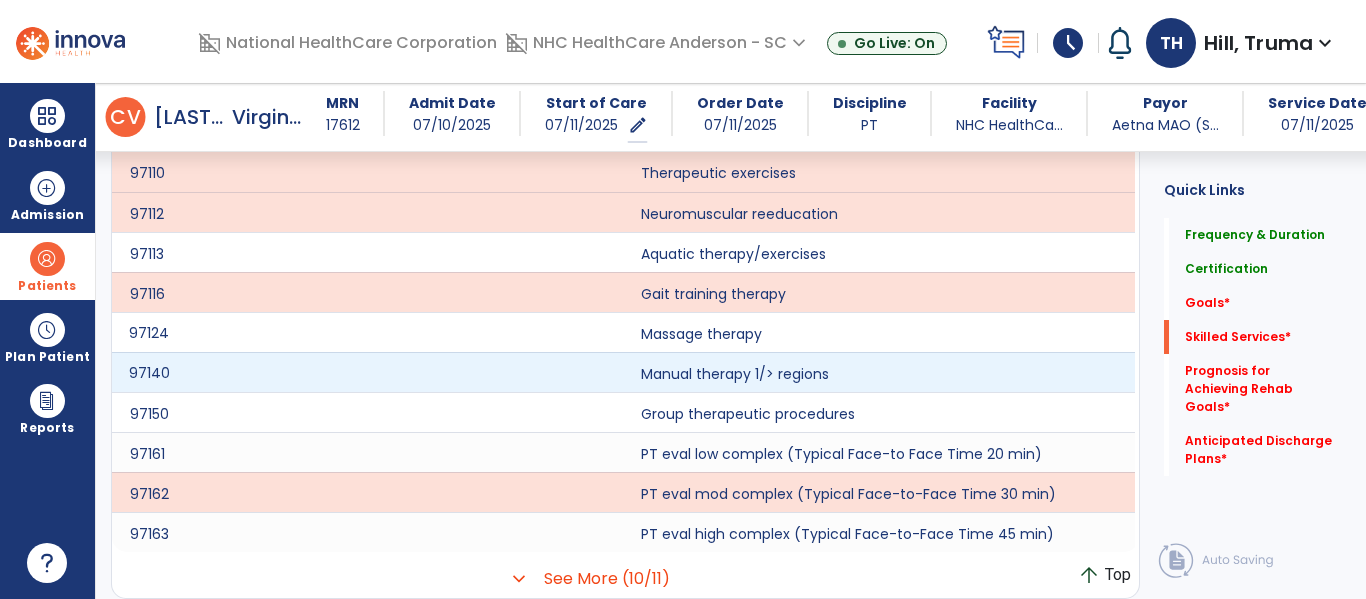 click on "97110 Therapeutic exercises 97112 Neuromuscular reeducation 97113 Aquatic therapy/exercises 97116 Gait training therapy 97124 Massage therapy 97140 Manual therapy 1/ regions 97150 Group therapeutic procedures 97161 PT eval low complex (Typical Face-to Face Time 20 min) 97162 PT eval mod complex (Typical Face-to-Face Time 30 min) 97163 PT eval high complex (Typical Face-to-Face Time 45 min)" 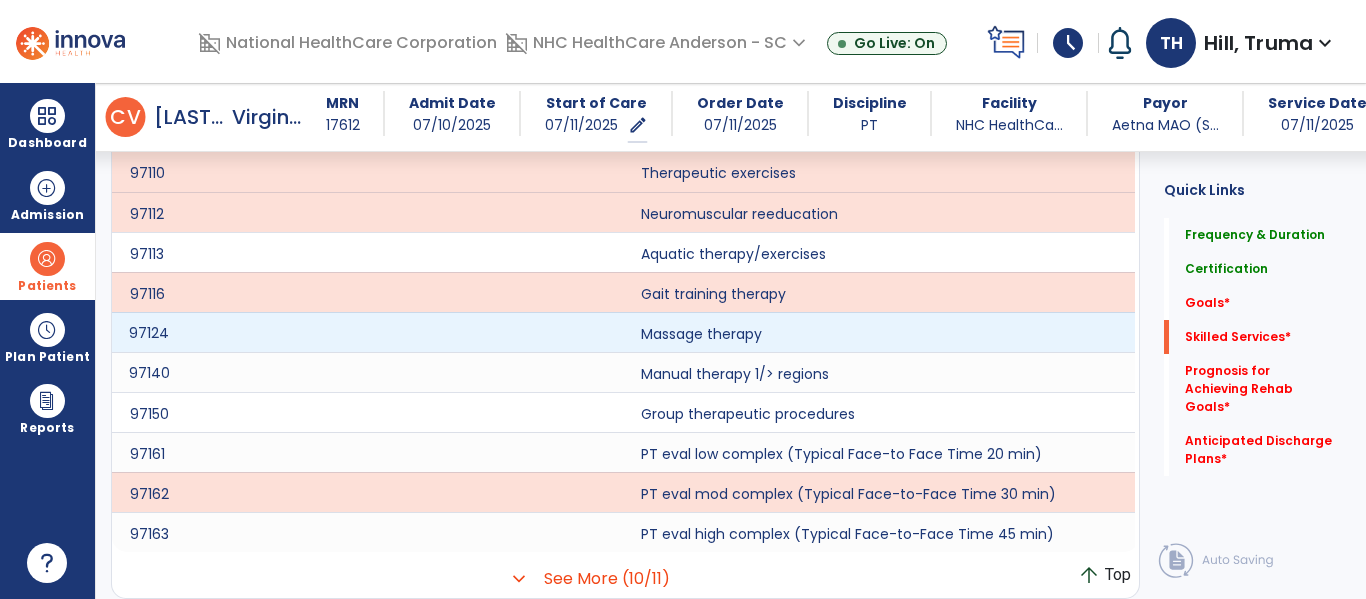 click on "97124" 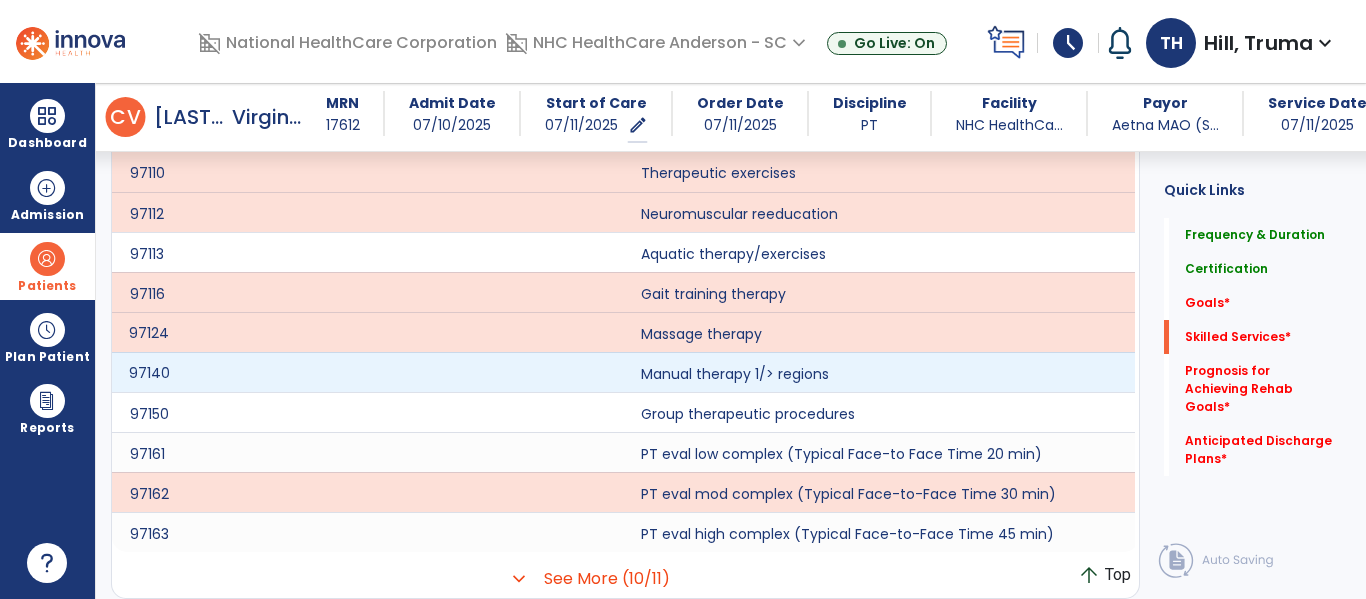 click on "97140" 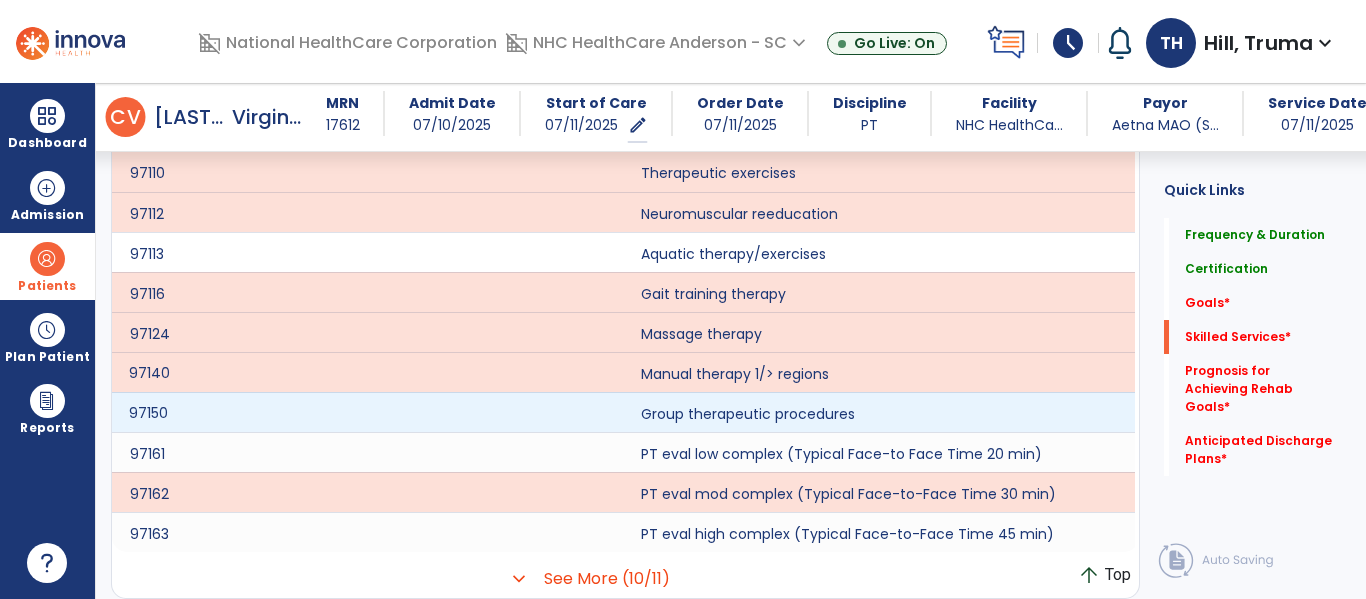 click on "97150" 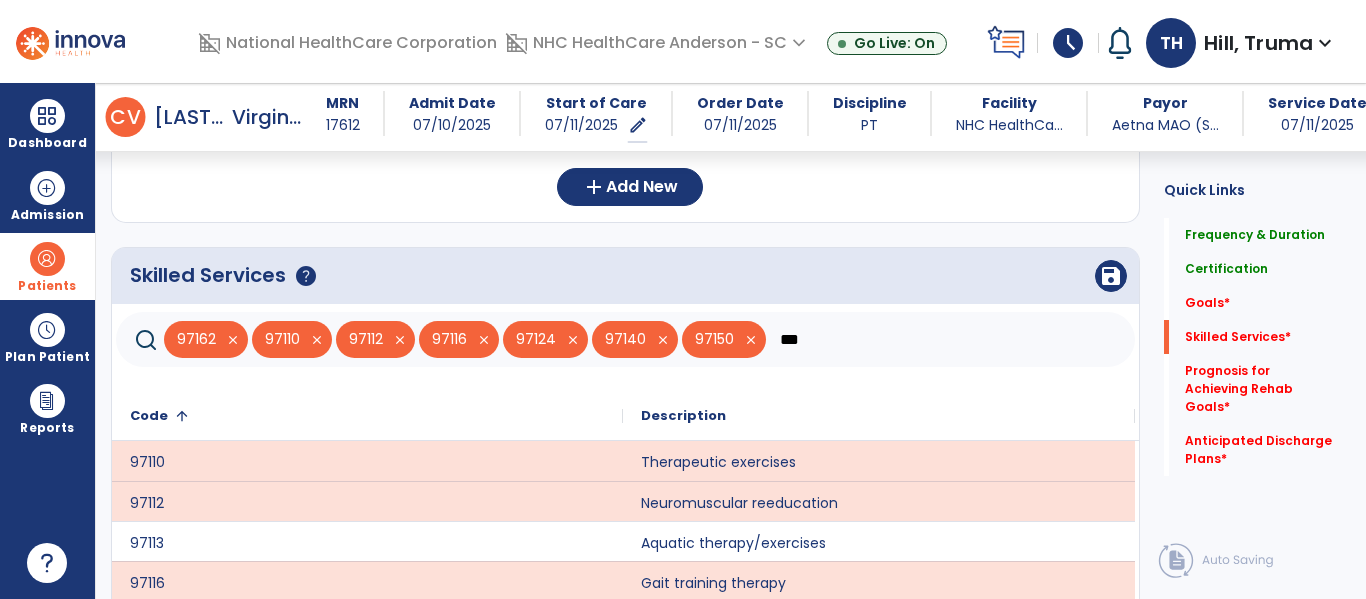 scroll, scrollTop: 550, scrollLeft: 0, axis: vertical 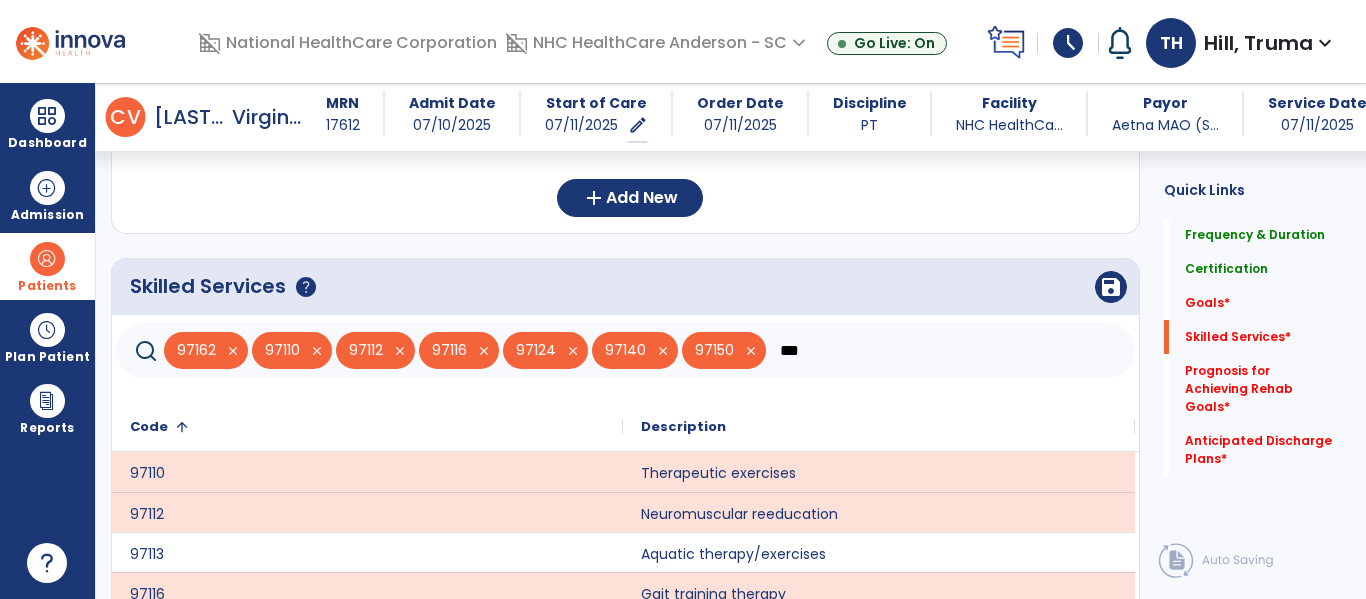 click on "***" 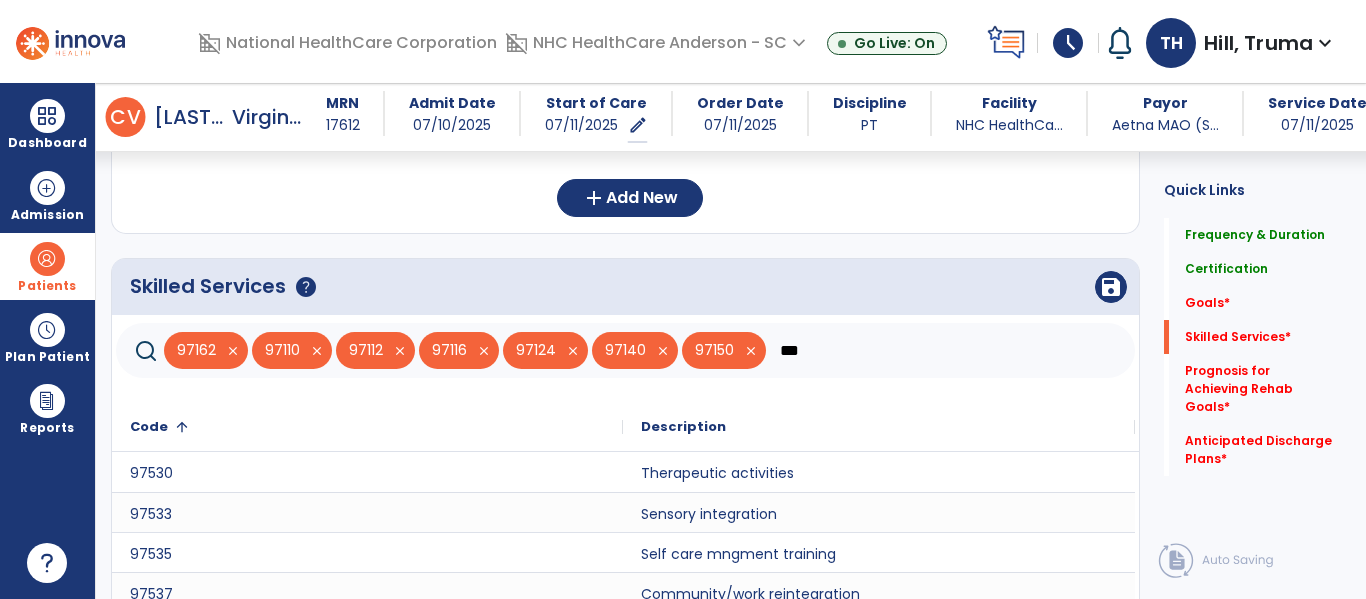 type on "***" 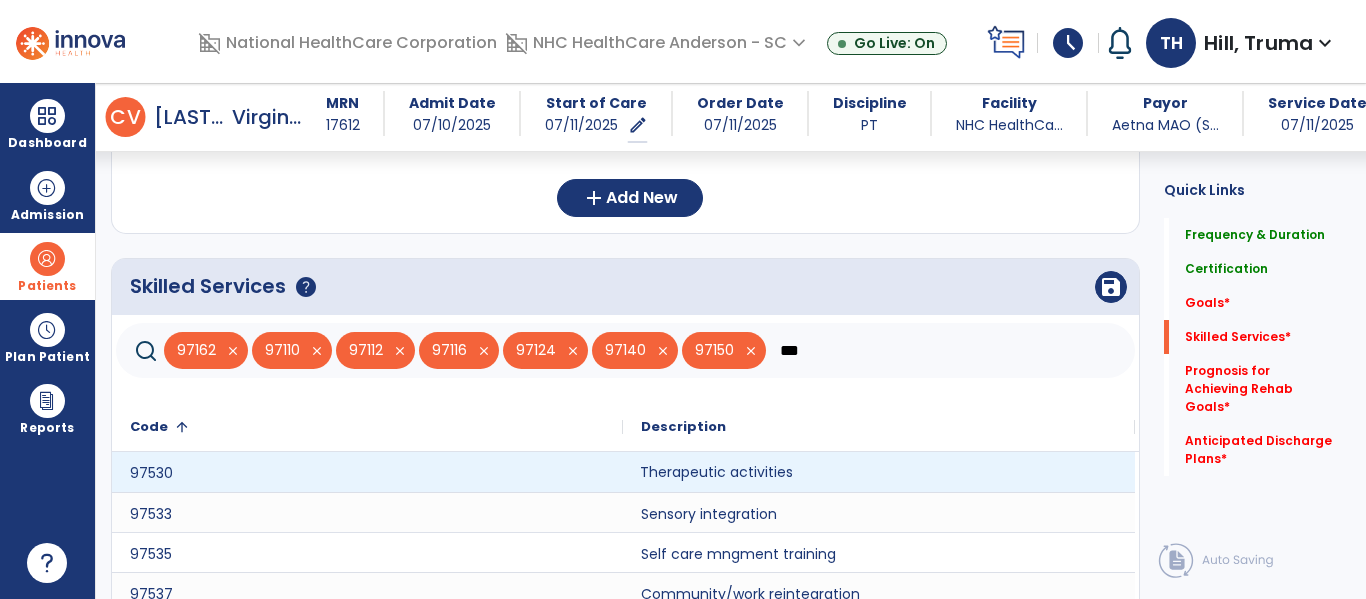 click on "Therapeutic activities" 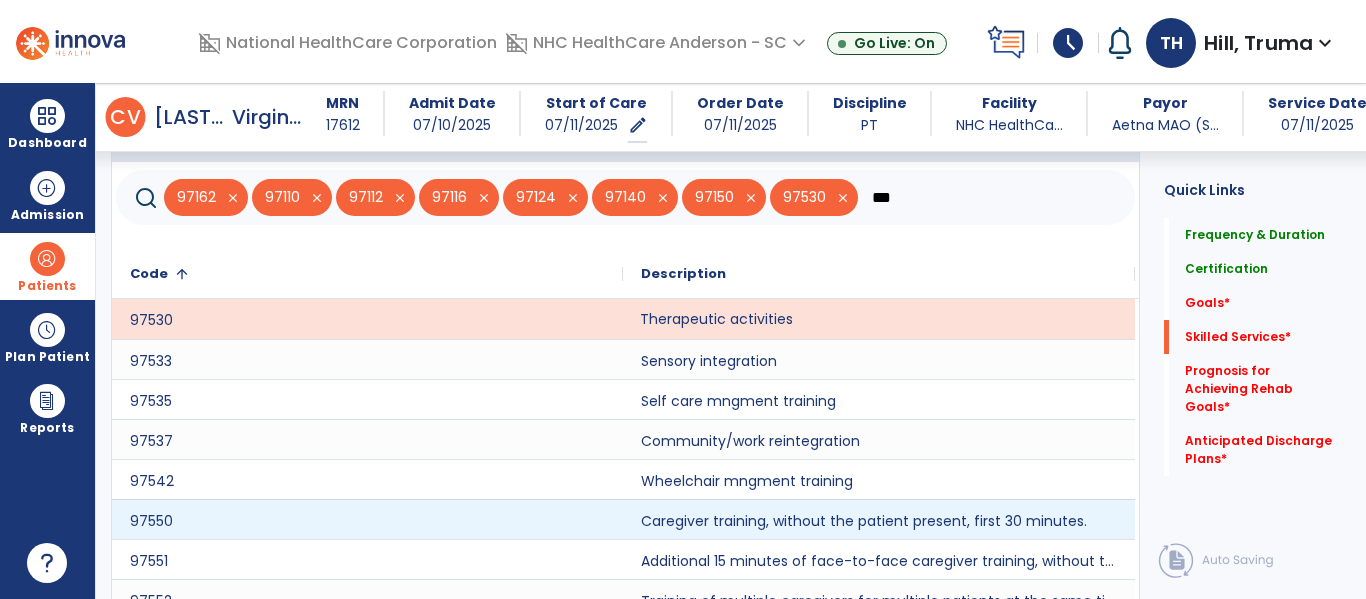 scroll, scrollTop: 750, scrollLeft: 0, axis: vertical 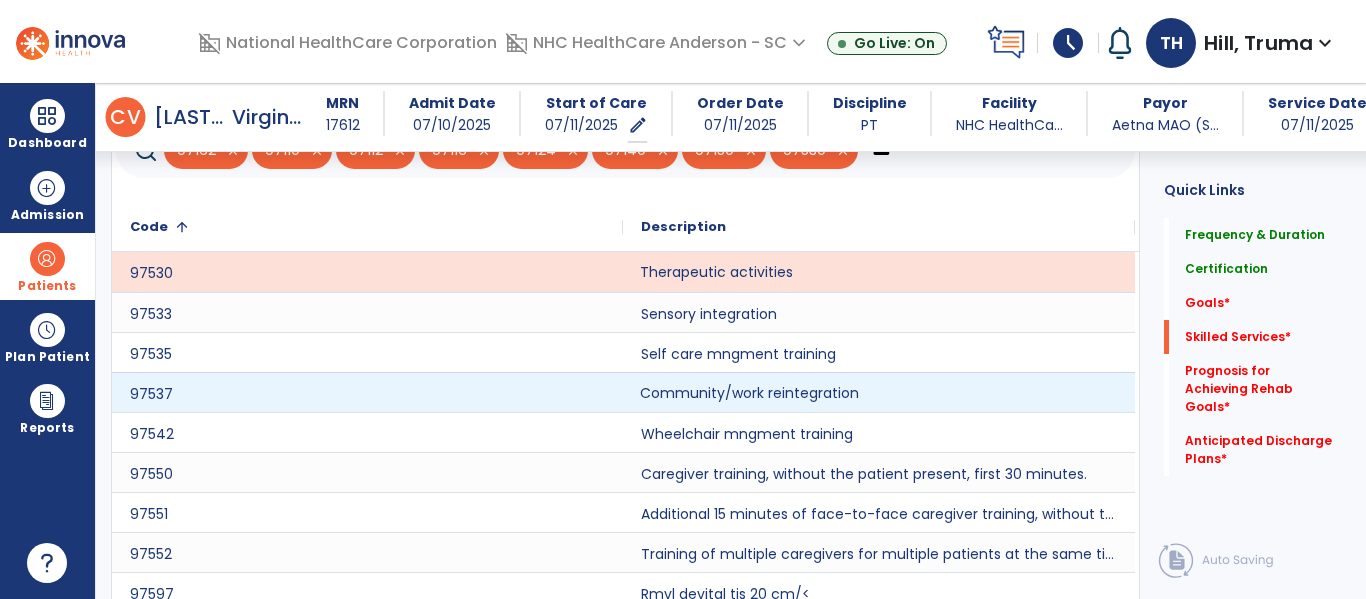 click on "Community/work reintegration" 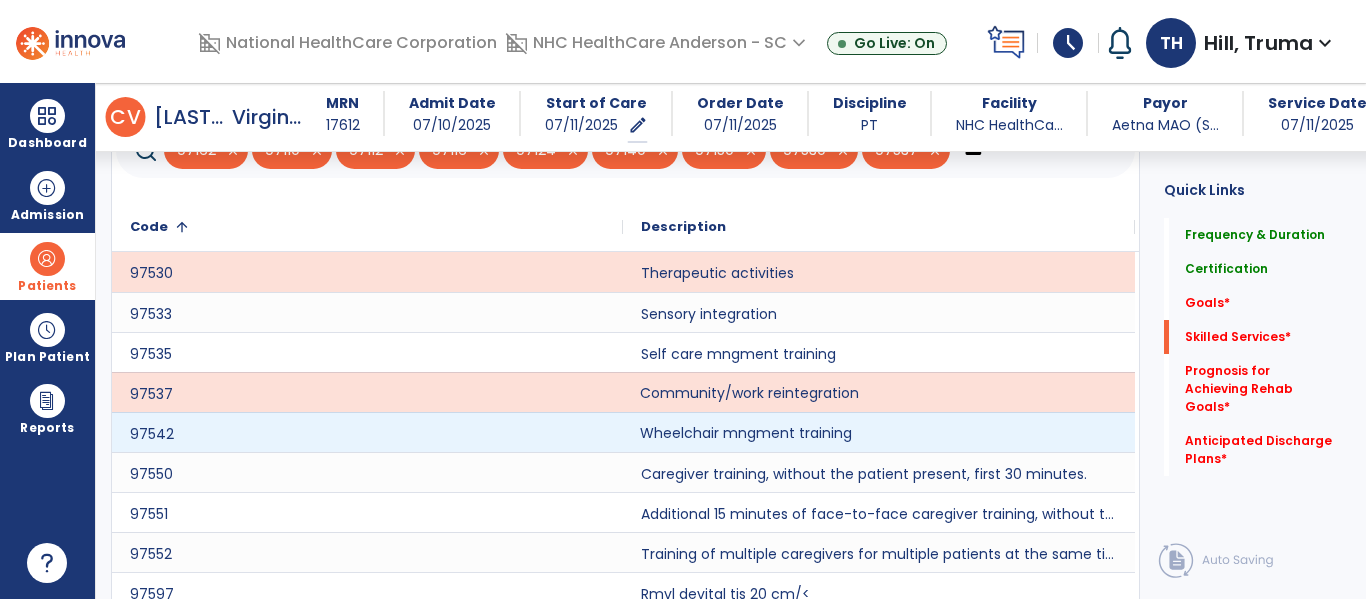 click on "Wheelchair mngment training" 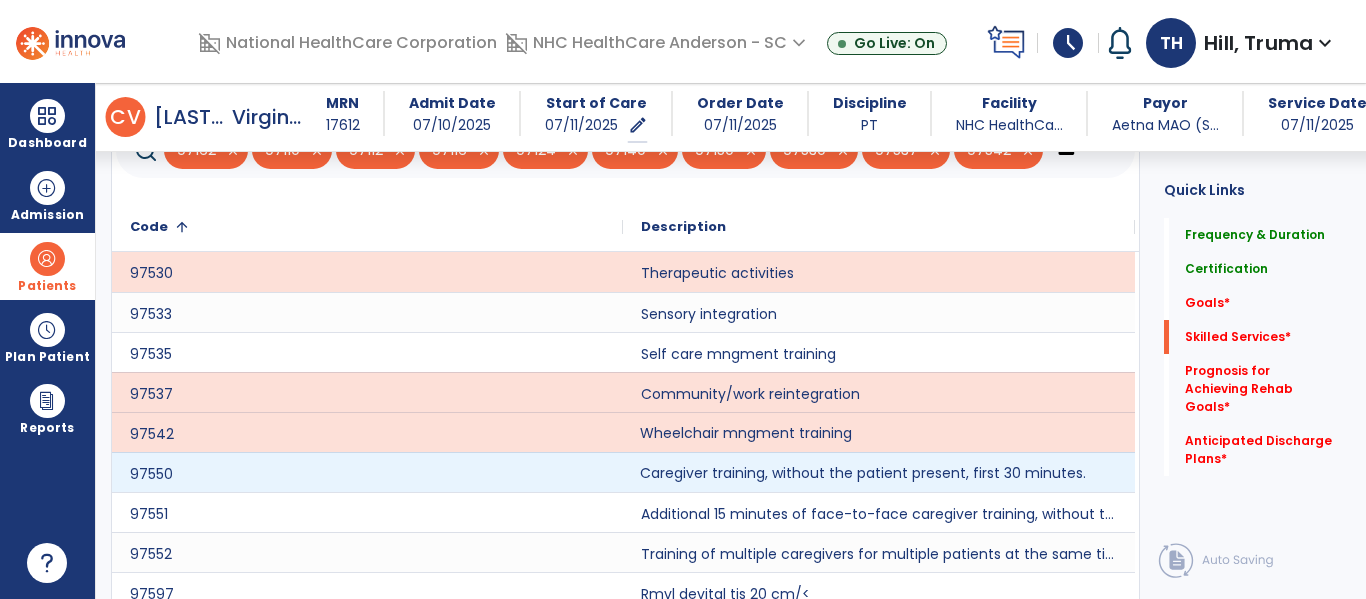 click on "Caregiver training, without the patient present, first 30 minutes." 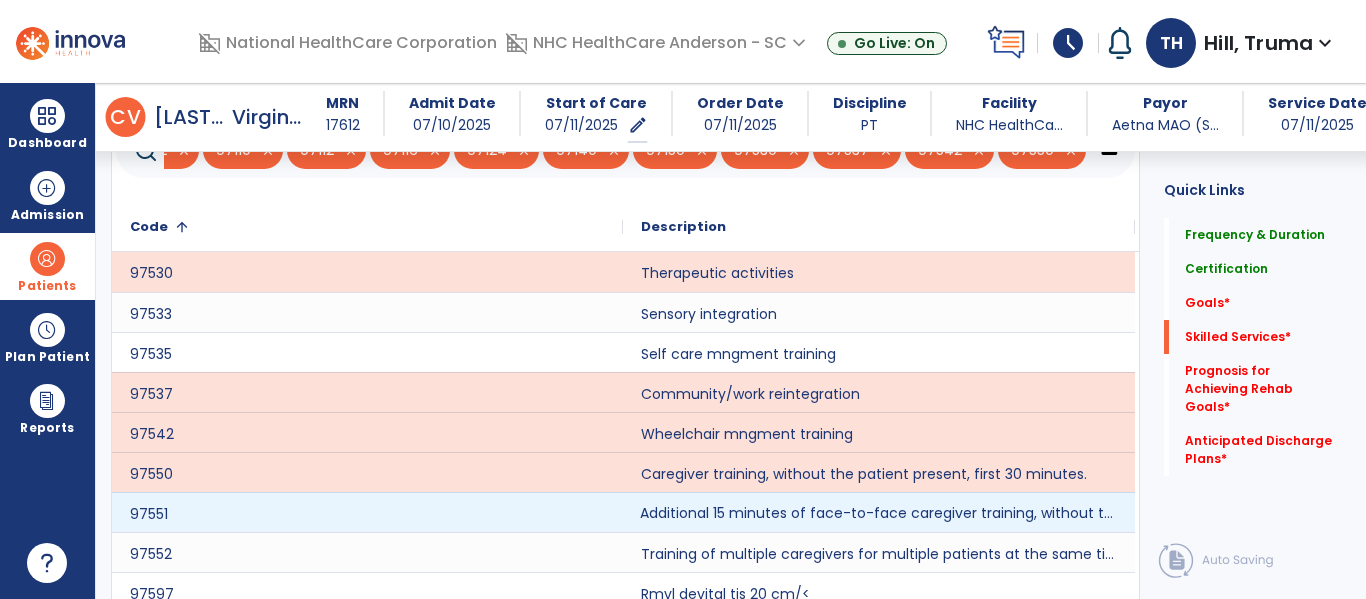 click on "Additional 15 minutes of face-to-face caregiver training, without the patient present, after 97550 is billed." 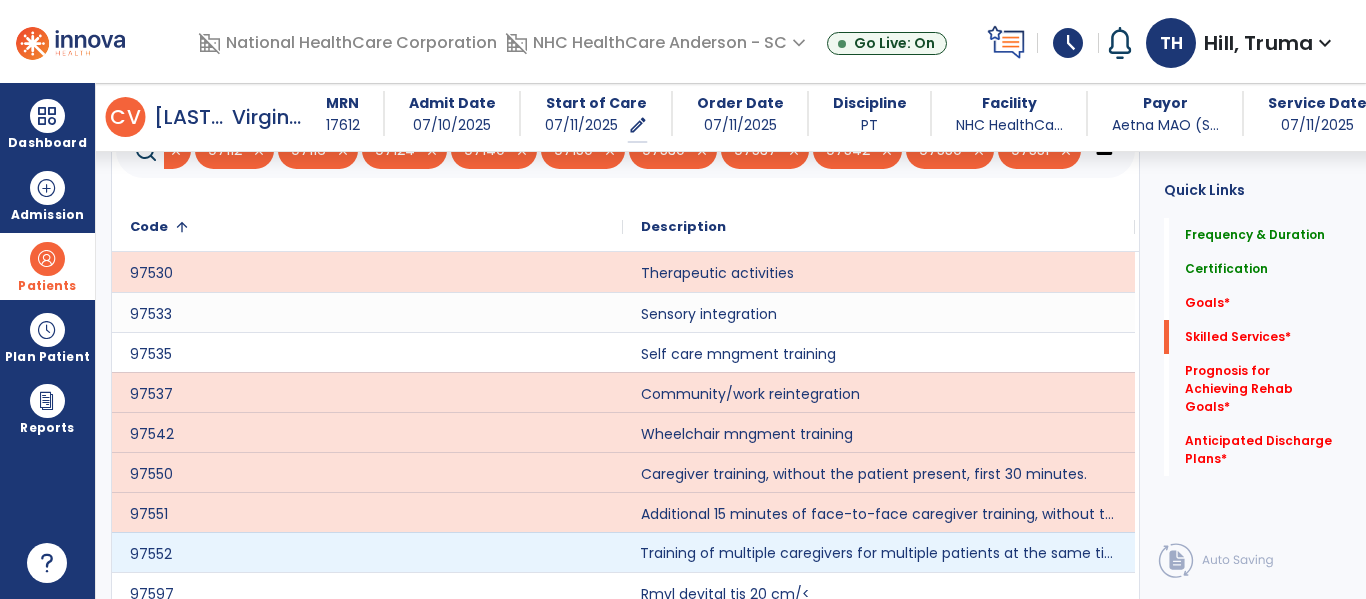 click on "Training of multiple caregivers for multiple patients at the same time." 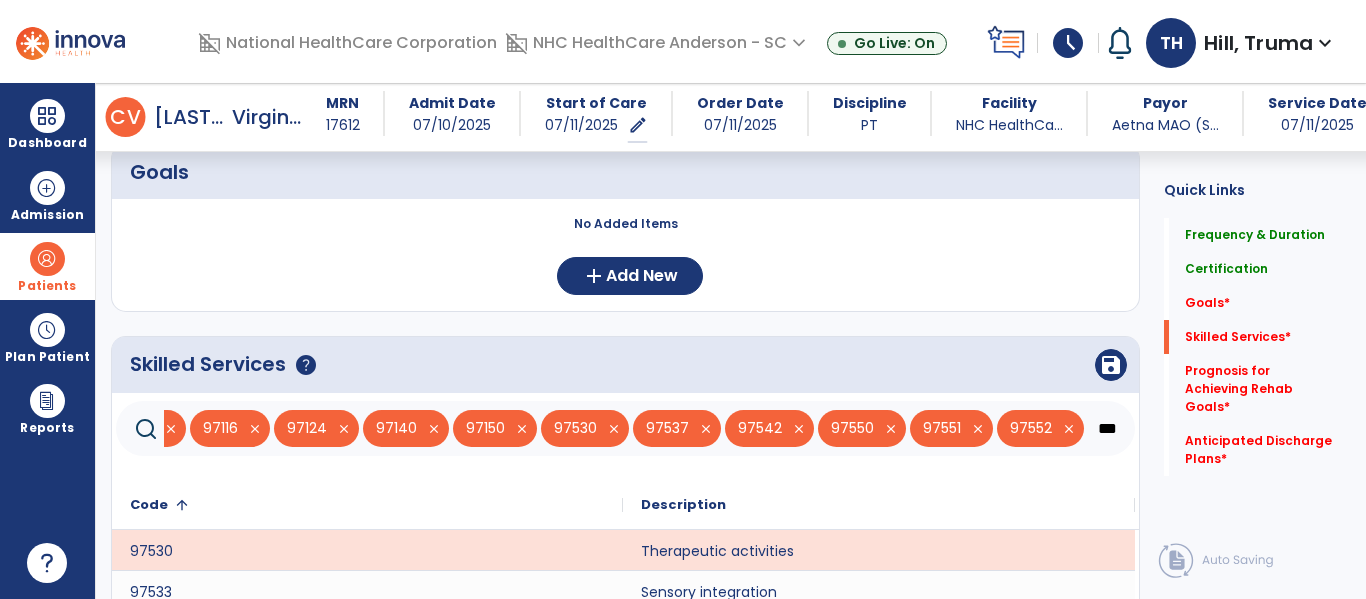 scroll, scrollTop: 450, scrollLeft: 0, axis: vertical 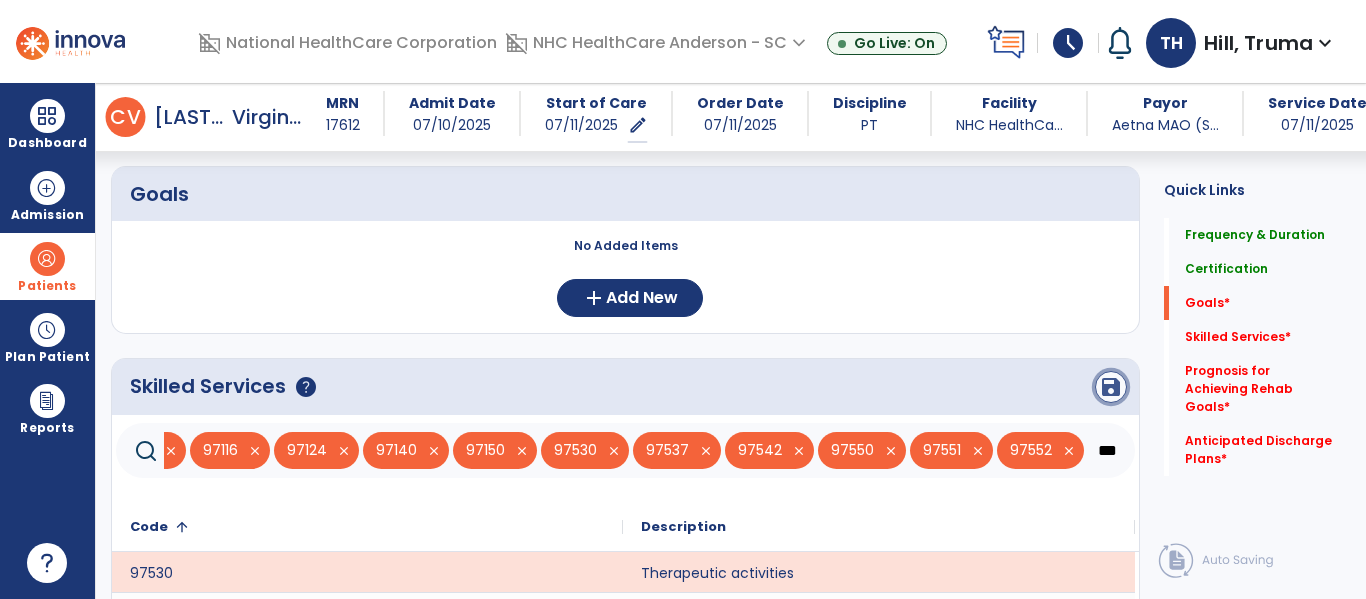 click on "save" 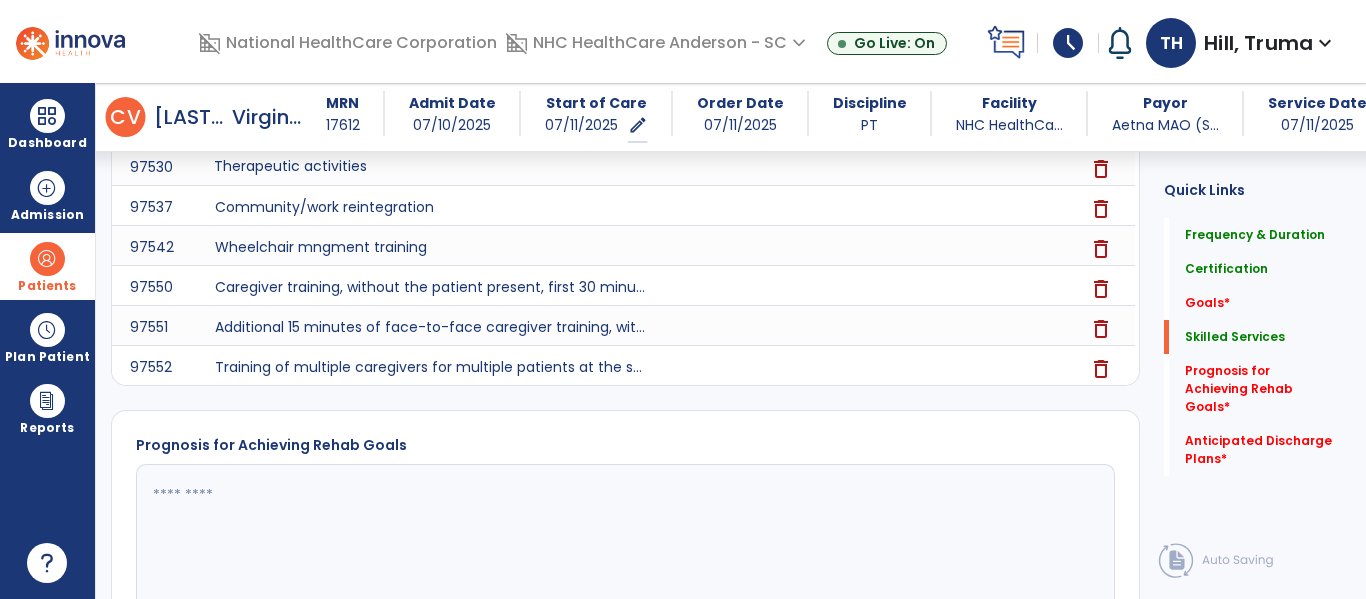 scroll, scrollTop: 1440, scrollLeft: 0, axis: vertical 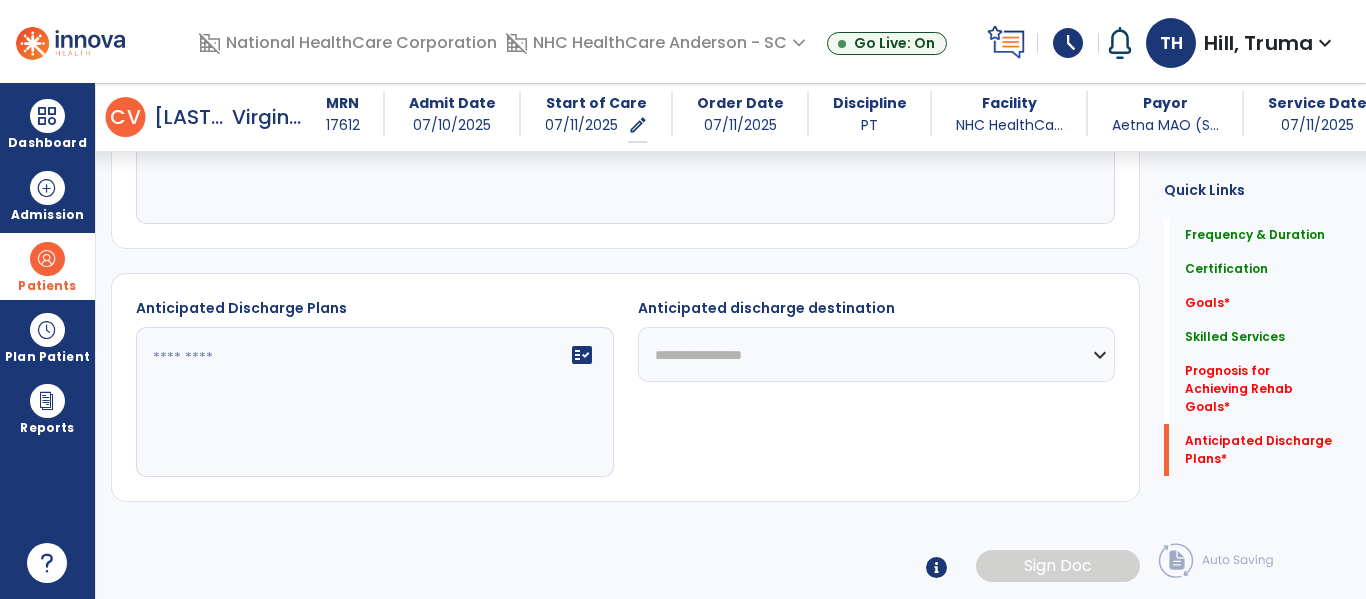 click on "fact_check" 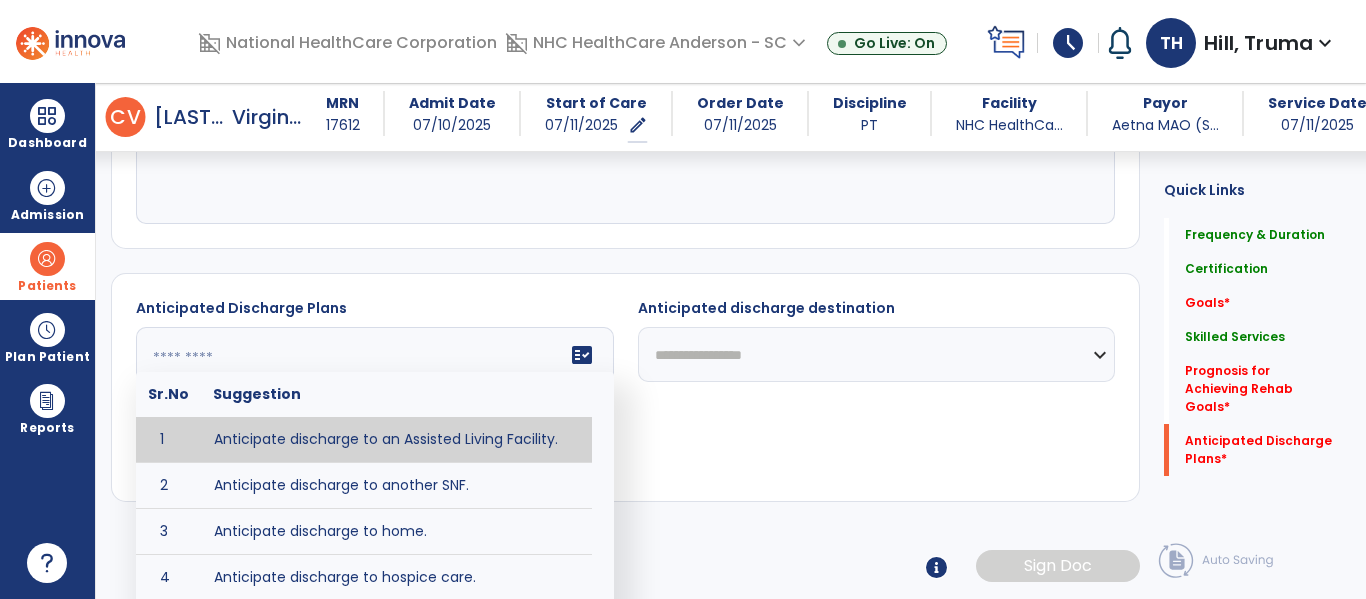 click 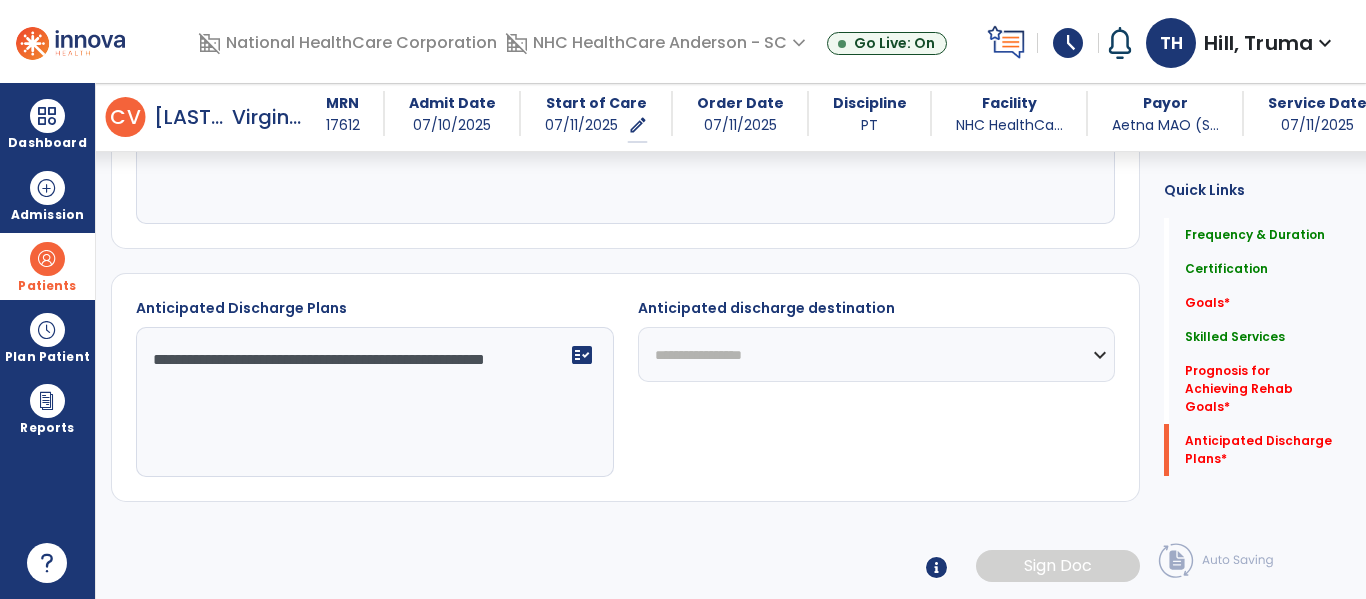 type on "**********" 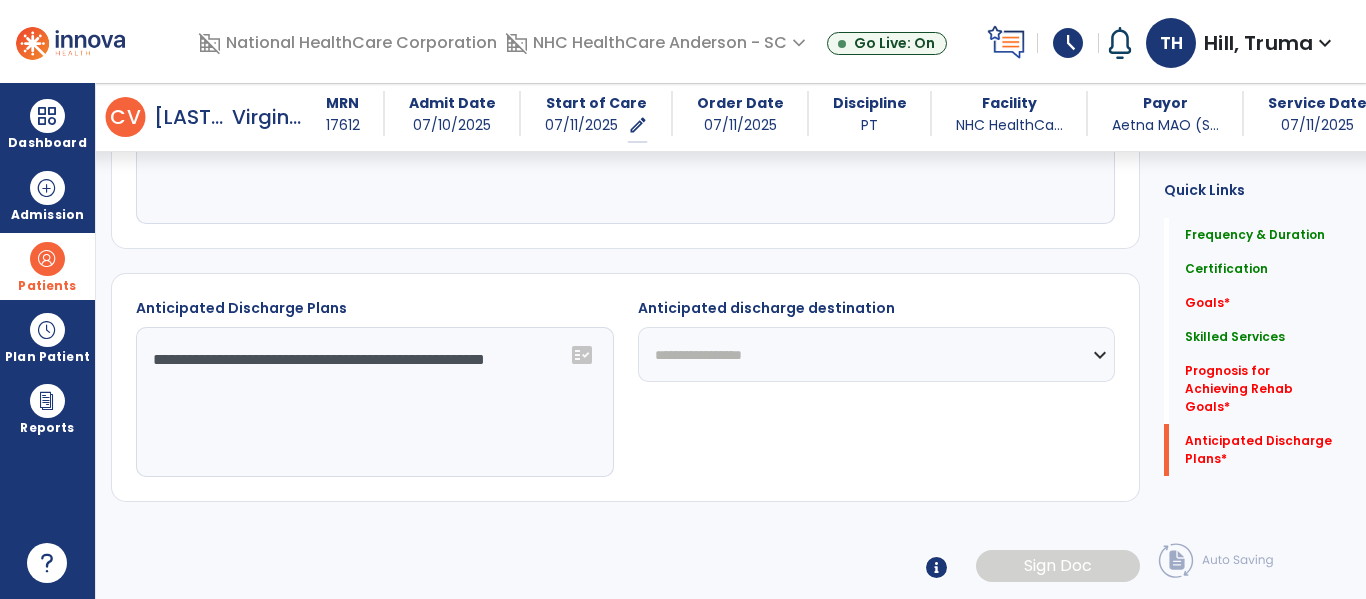select on "****" 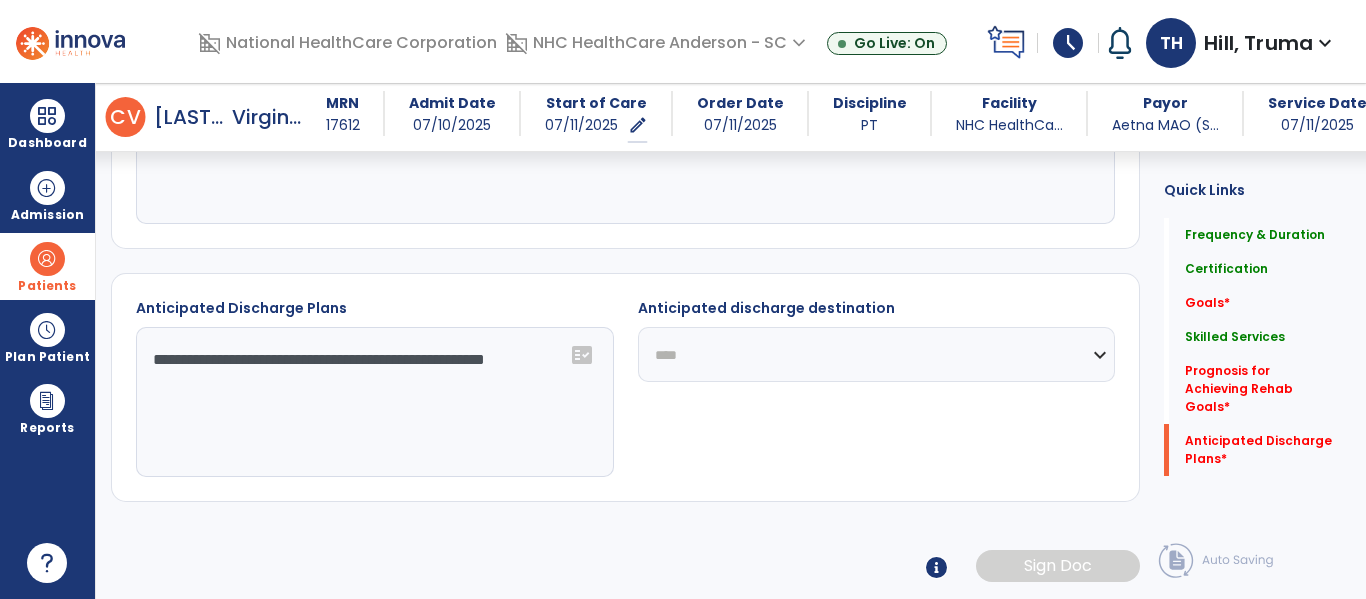 click on "**********" 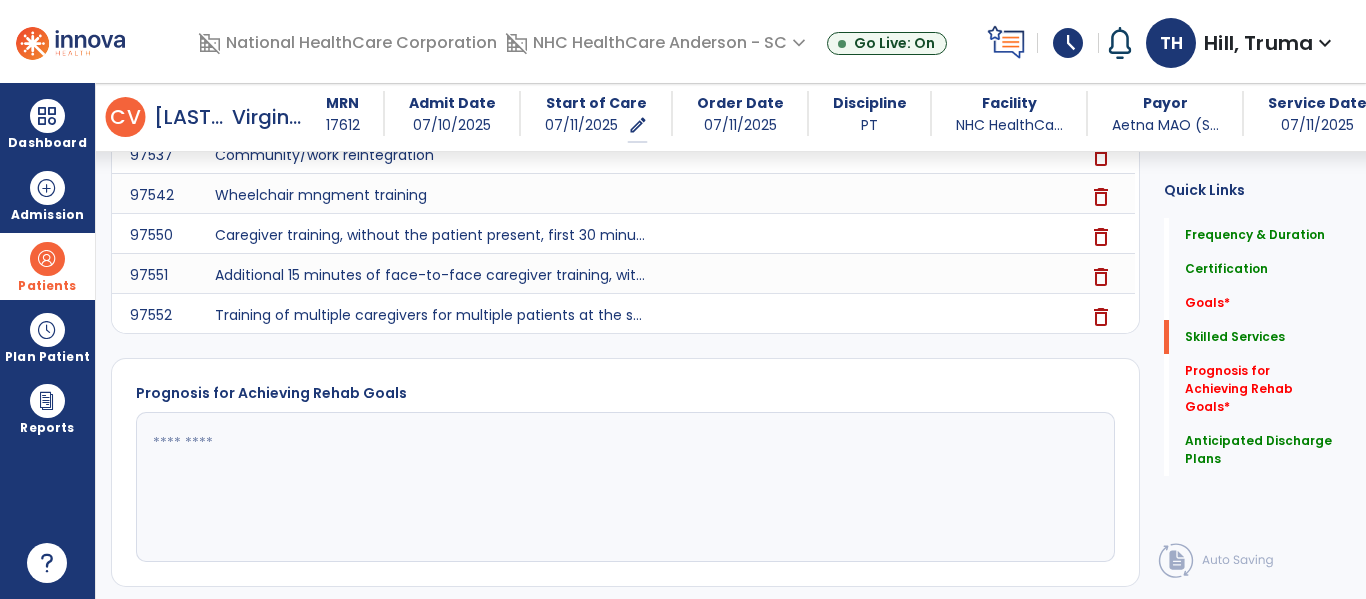 scroll, scrollTop: 1140, scrollLeft: 0, axis: vertical 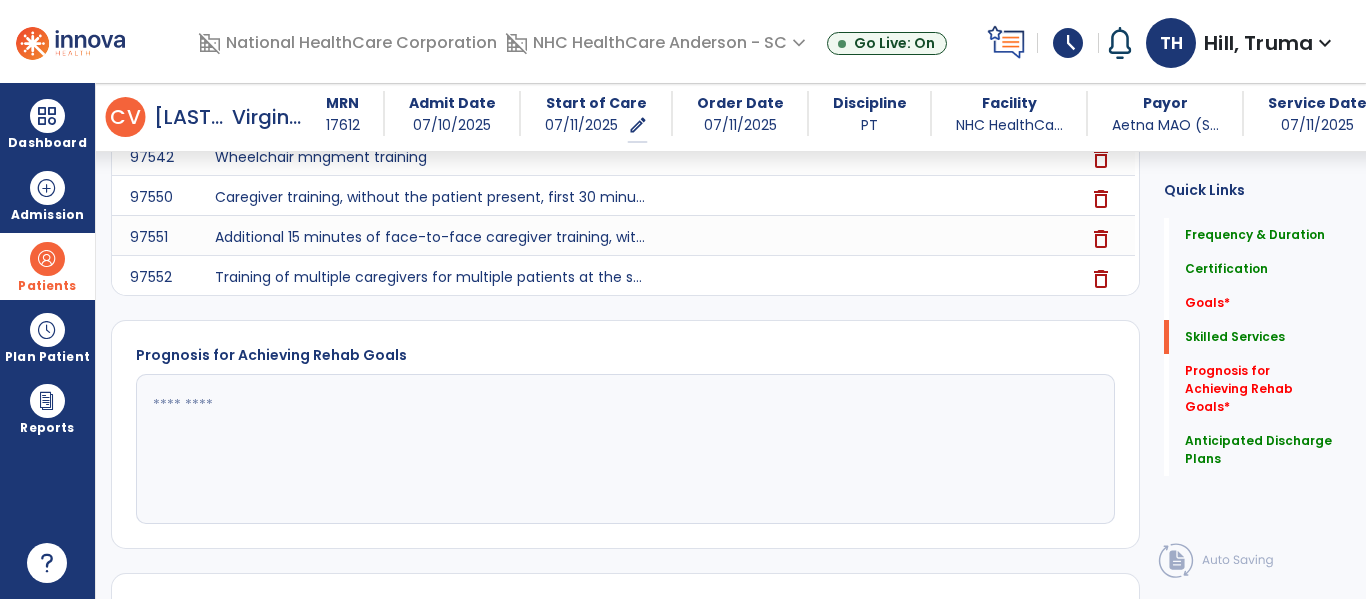 click 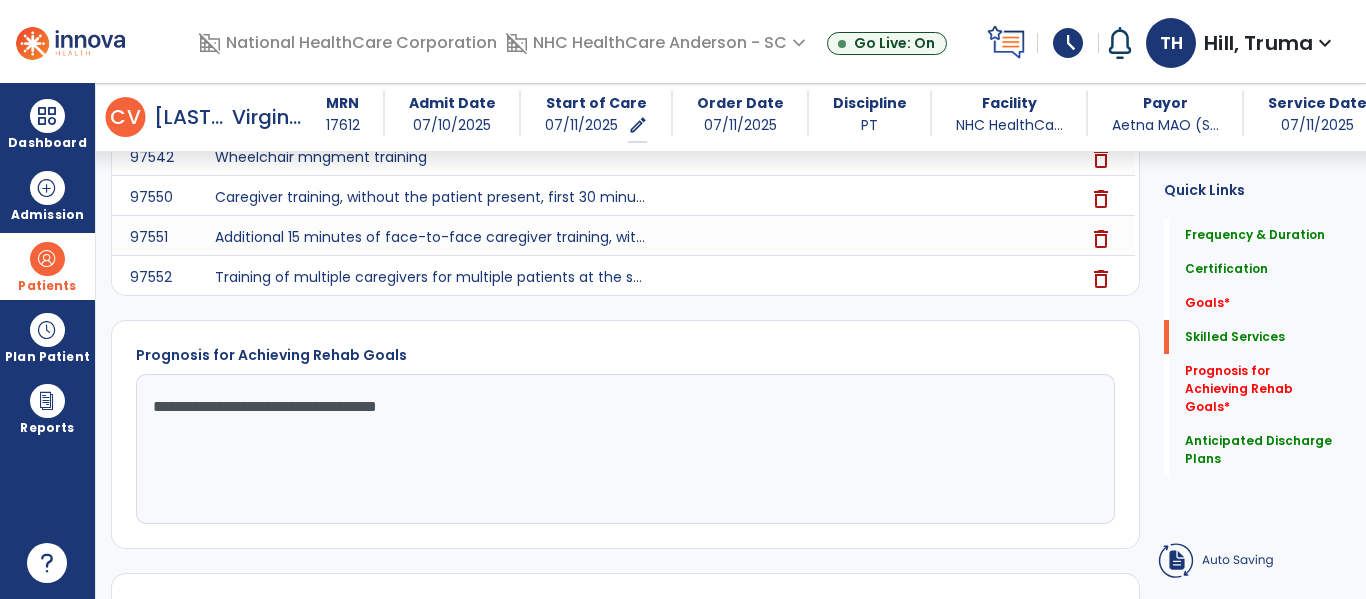 drag, startPoint x: 617, startPoint y: 419, endPoint x: 639, endPoint y: 406, distance: 25.553865 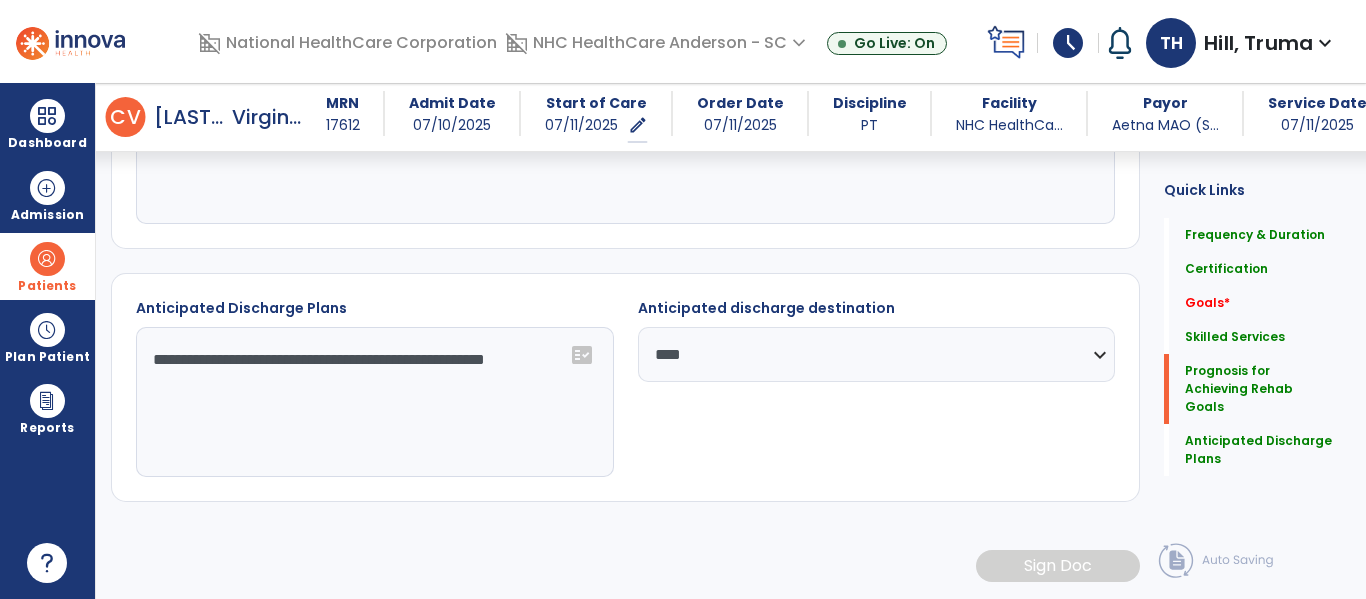 scroll, scrollTop: 840, scrollLeft: 0, axis: vertical 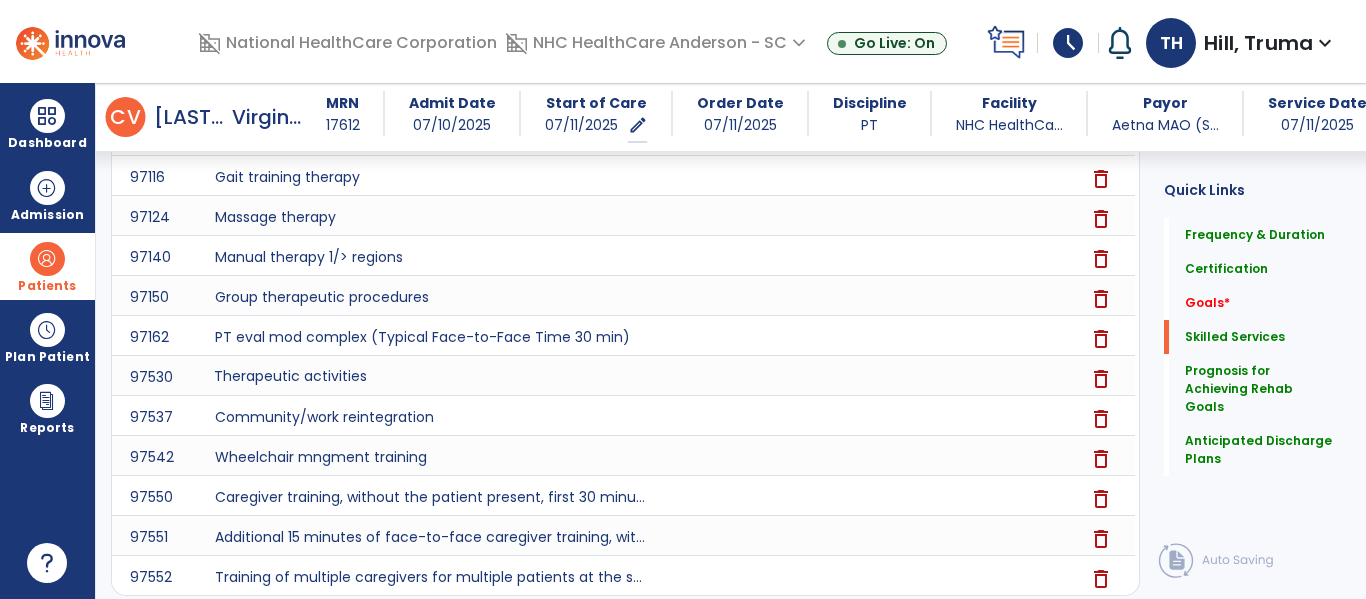 type on "**********" 